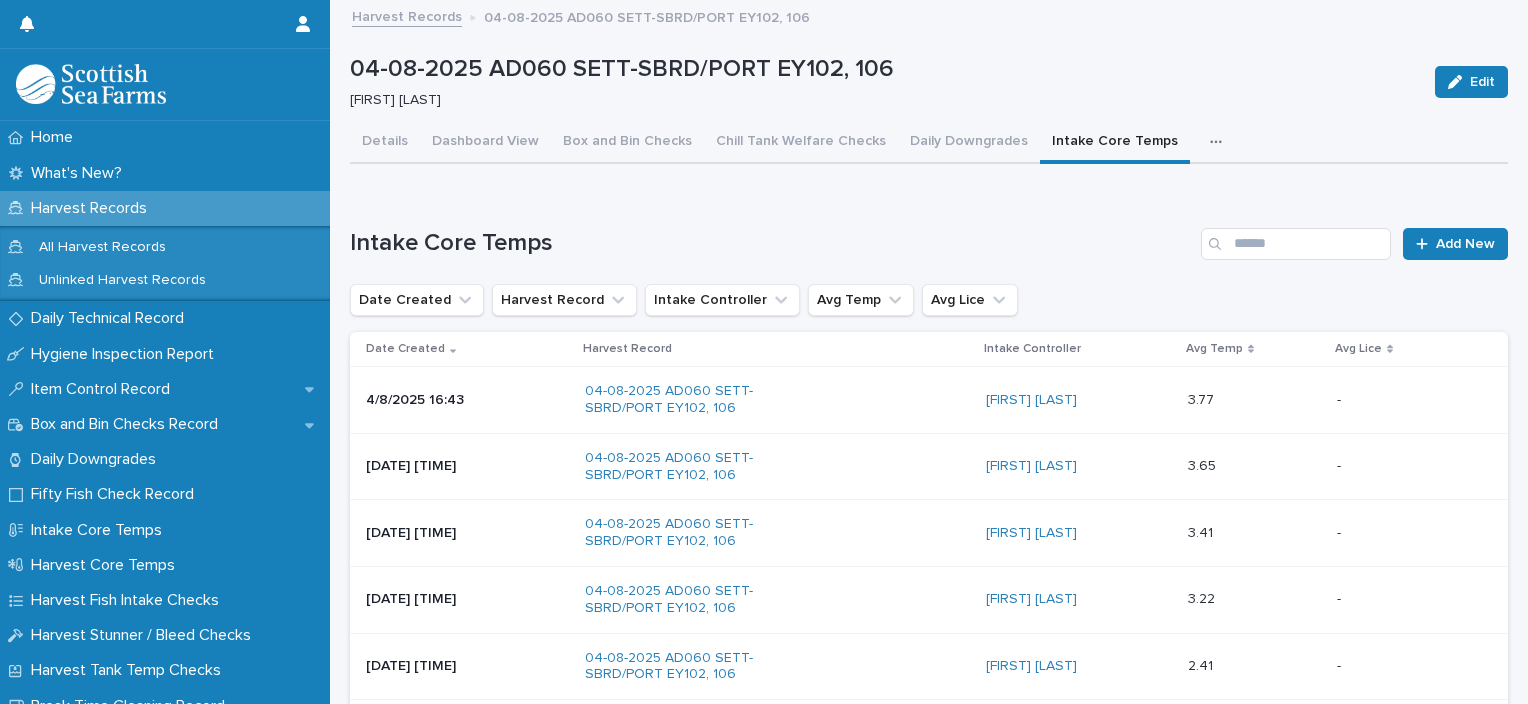 scroll, scrollTop: 0, scrollLeft: 0, axis: both 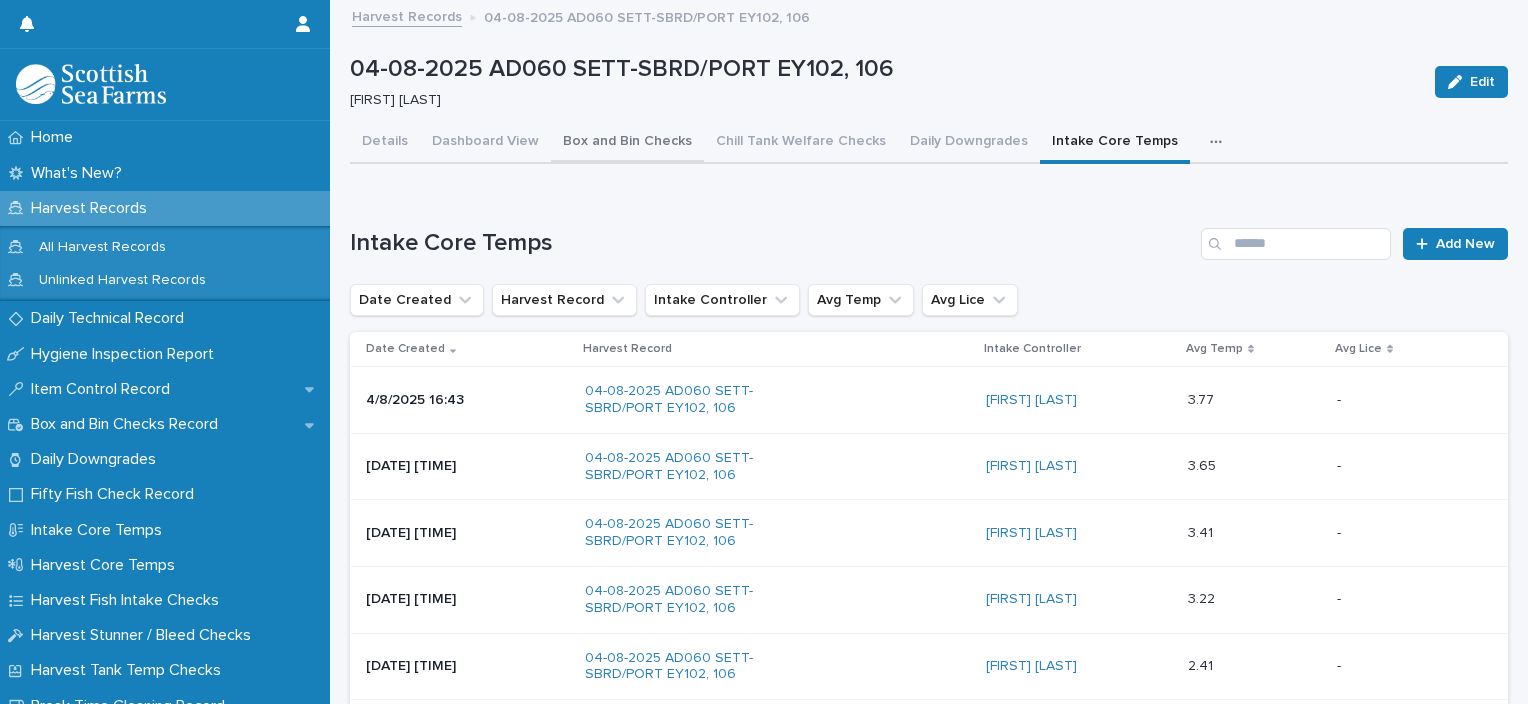 click on "Box and Bin Checks" at bounding box center [627, 143] 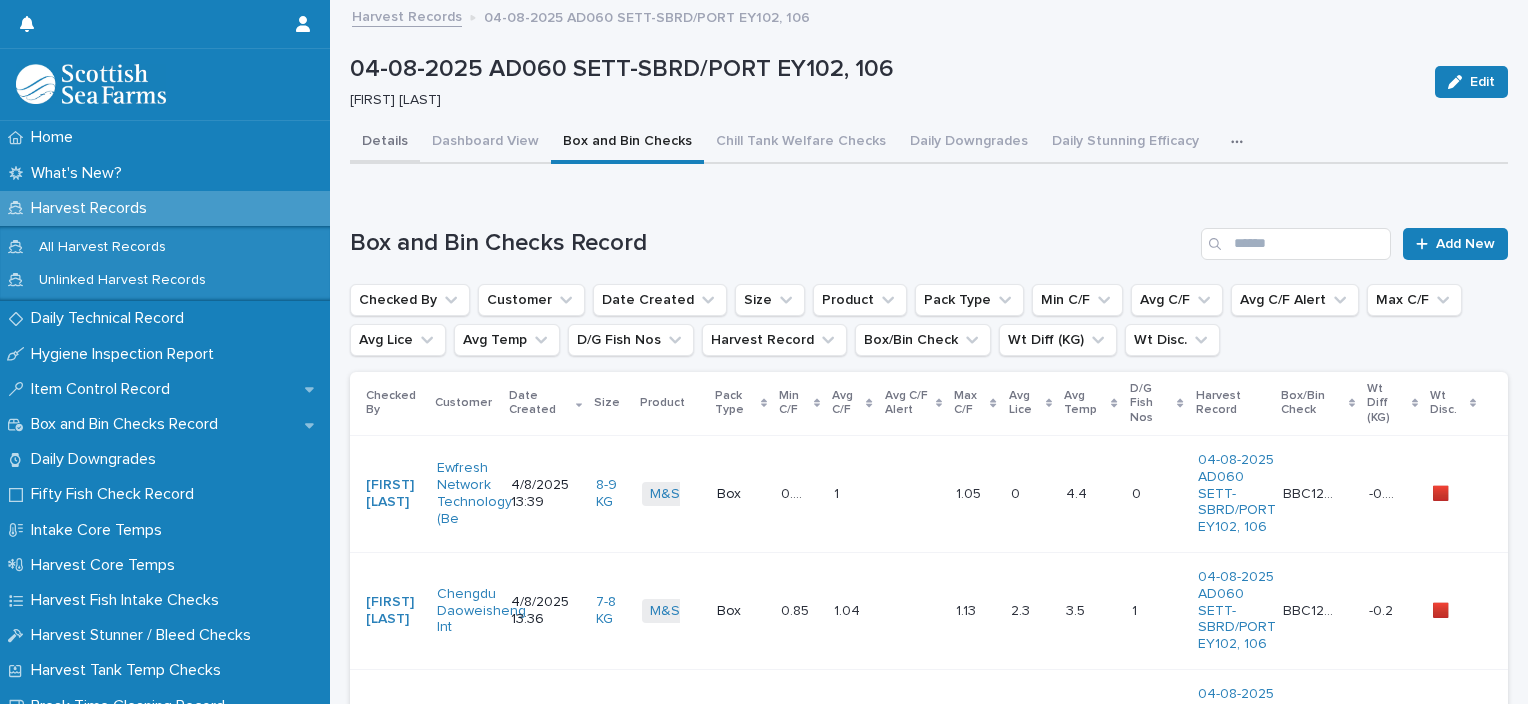 click on "Details" at bounding box center [385, 143] 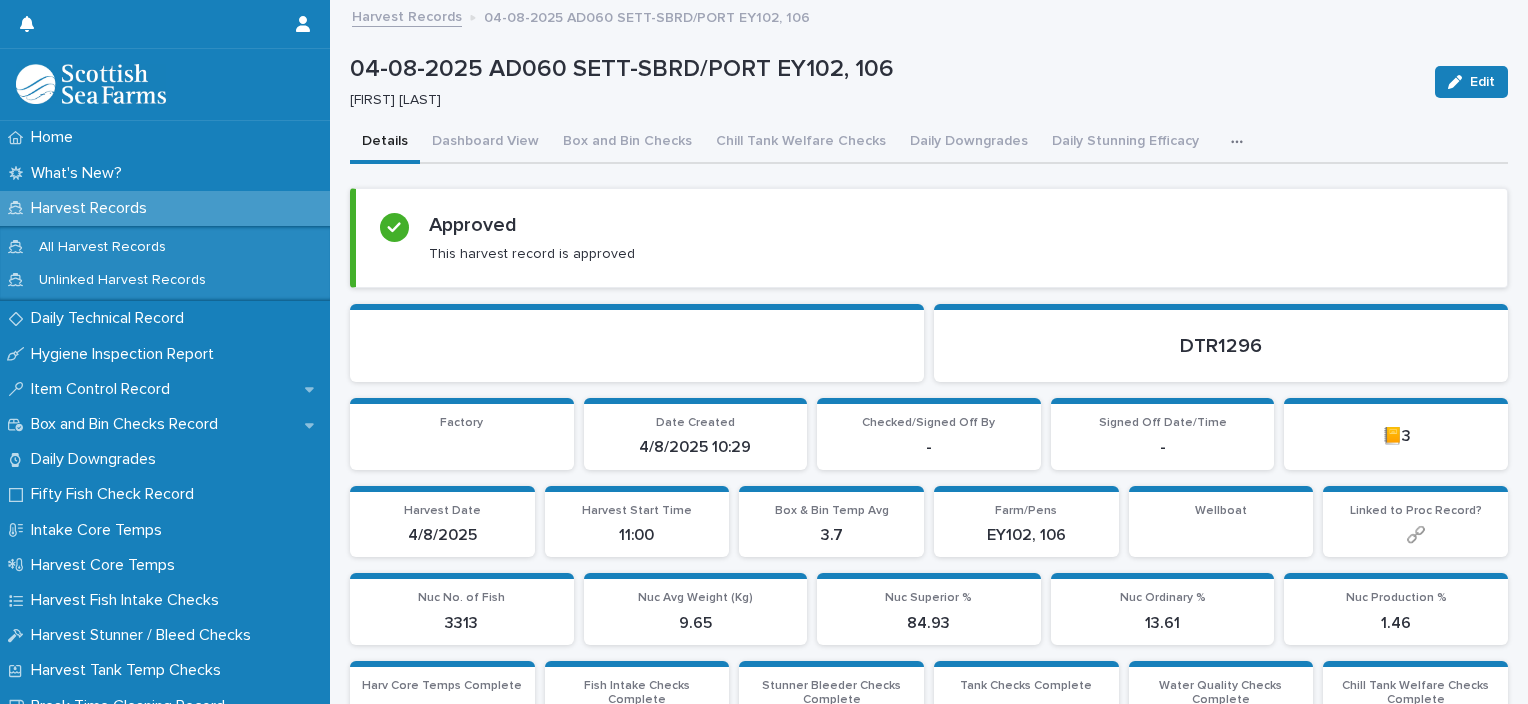 click at bounding box center (1241, 142) 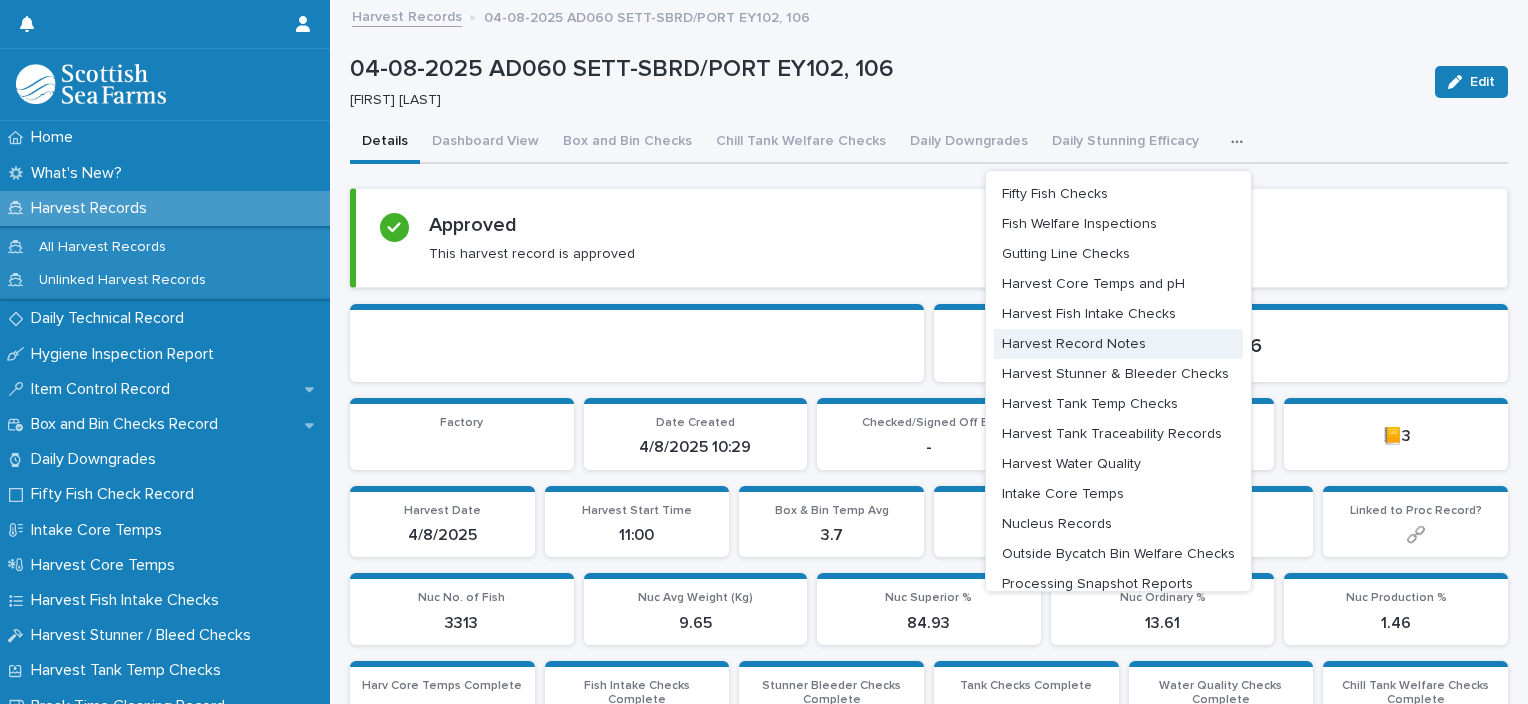 click on "Harvest Record Notes" at bounding box center (1118, 344) 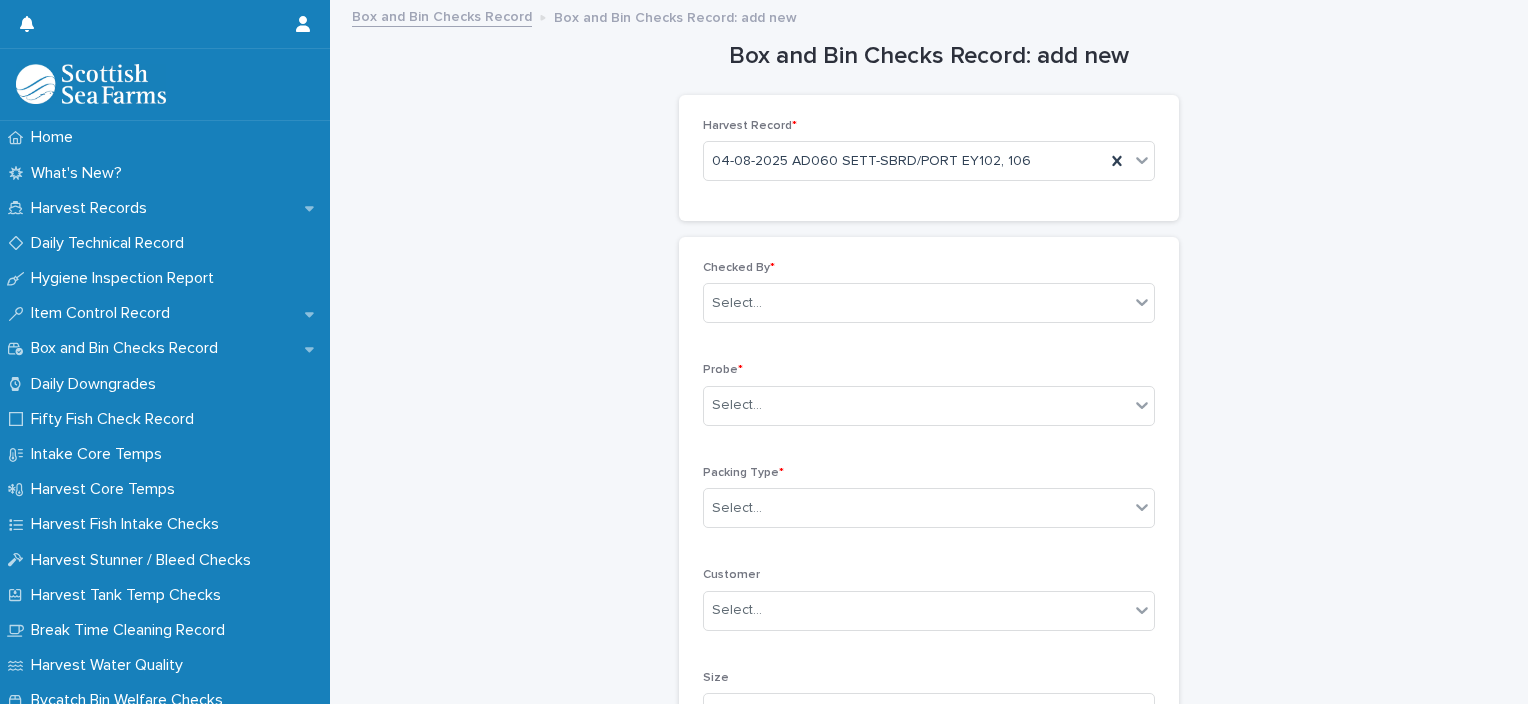 scroll, scrollTop: 0, scrollLeft: 0, axis: both 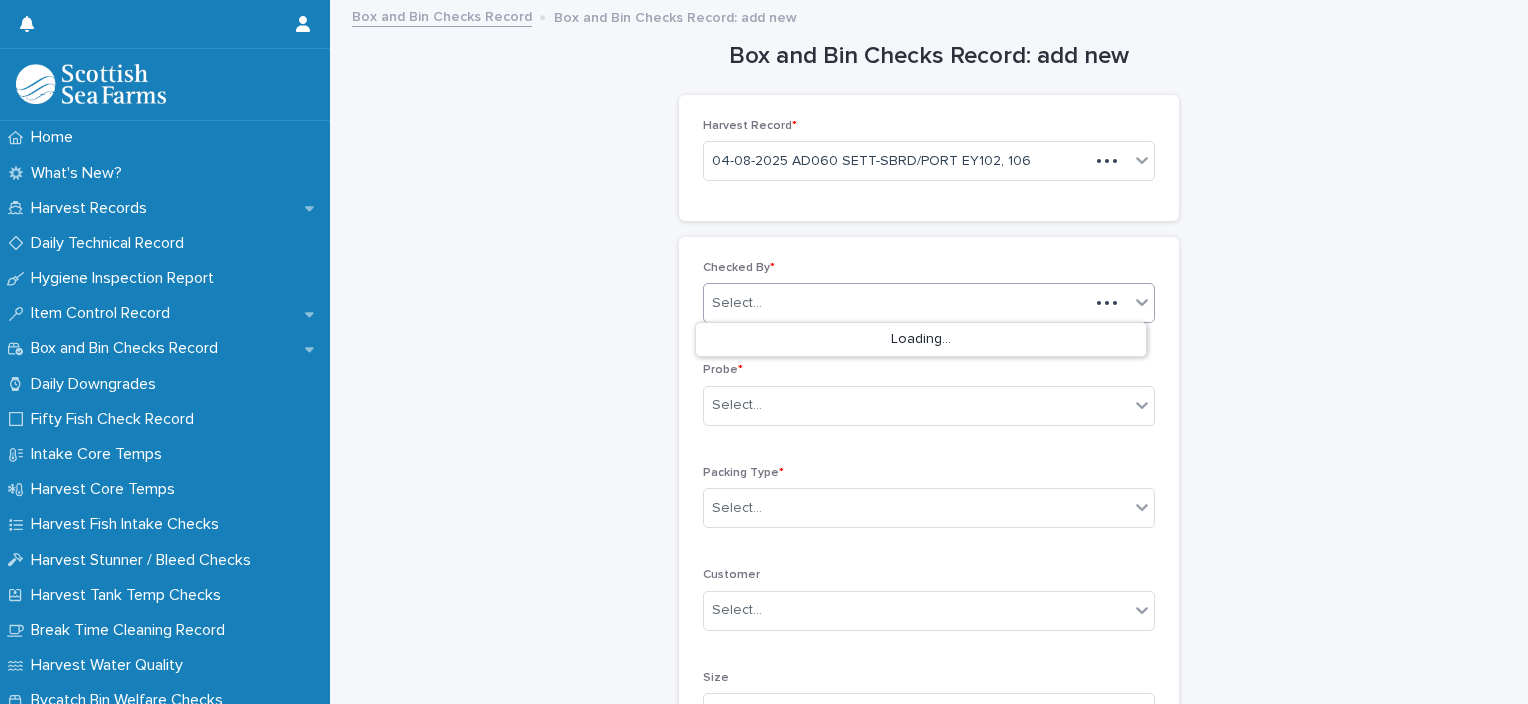 click on "Select..." at bounding box center (896, 303) 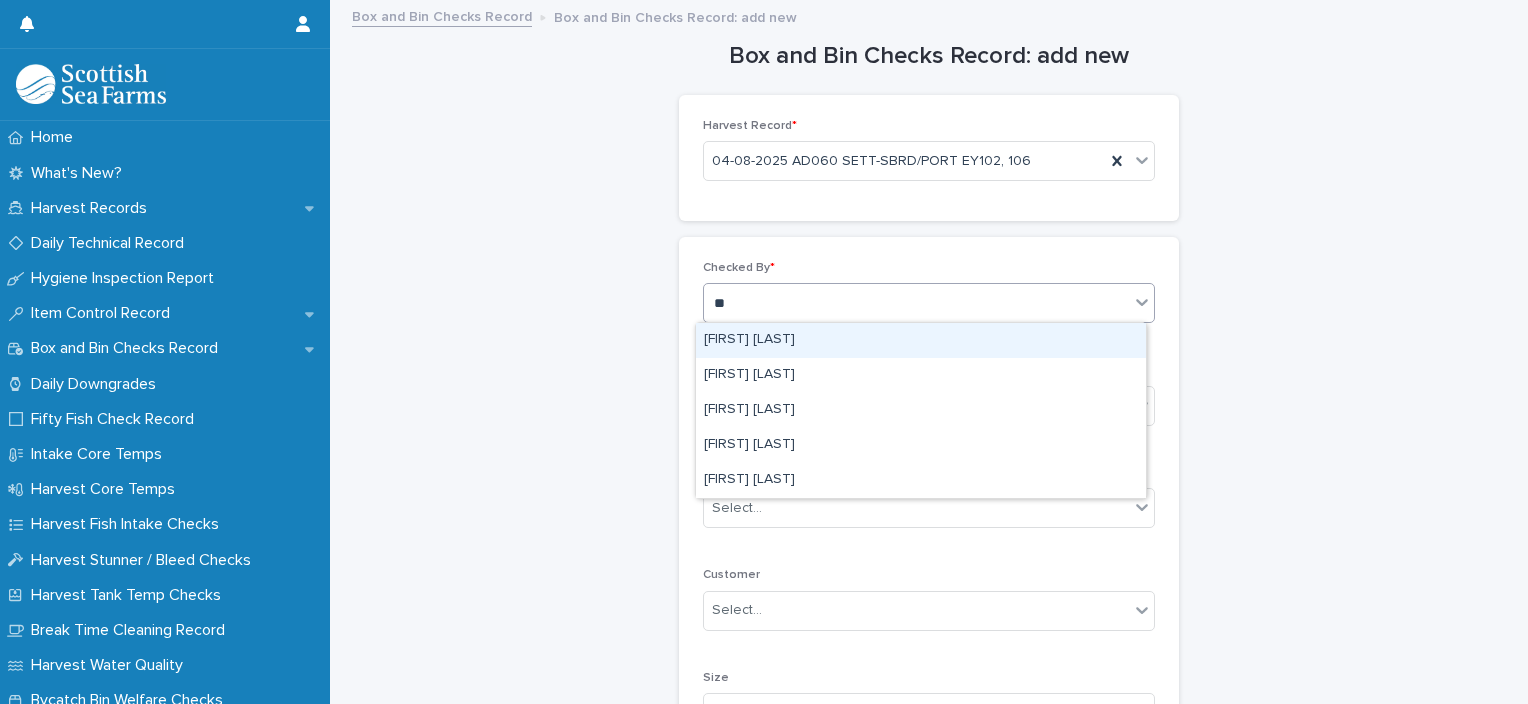 type on "***" 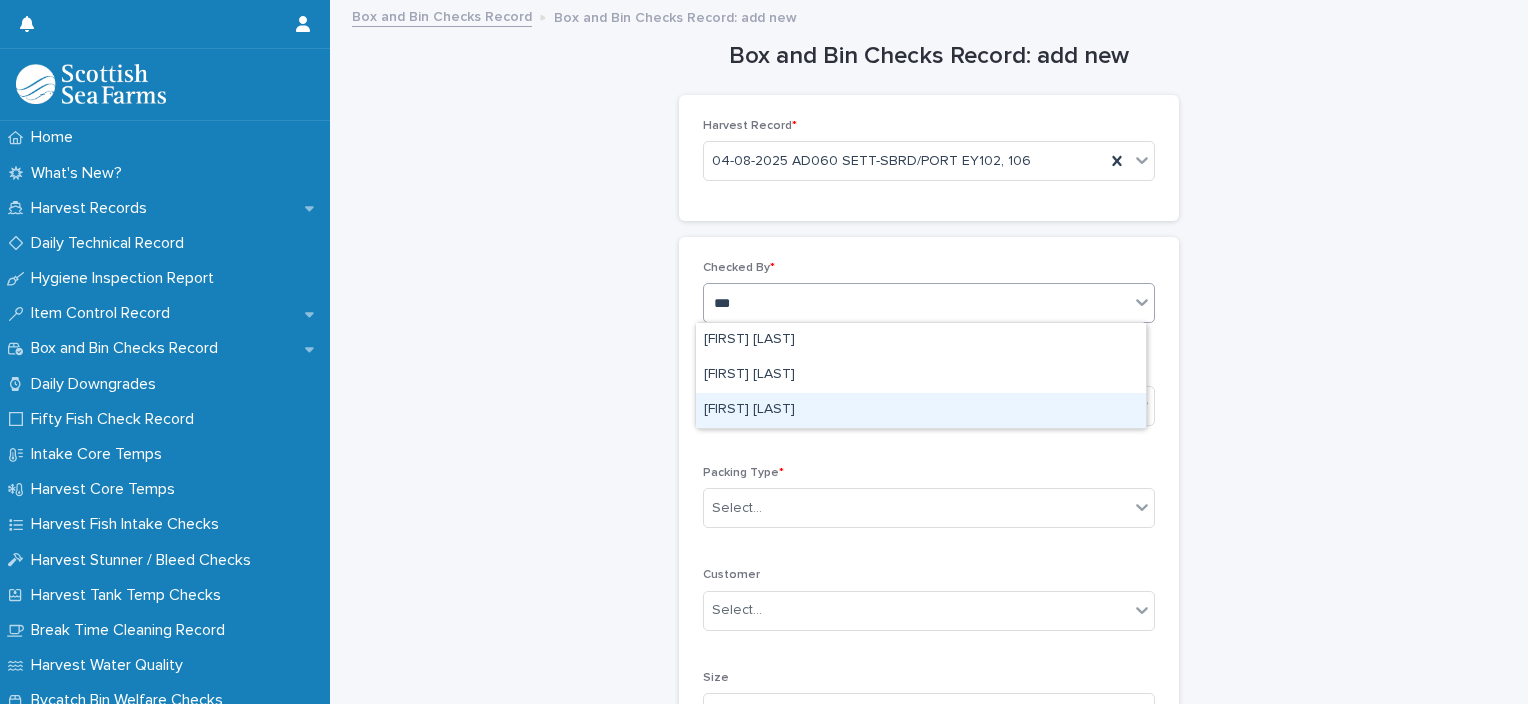 click on "[FIRST] [LAST]" at bounding box center [921, 410] 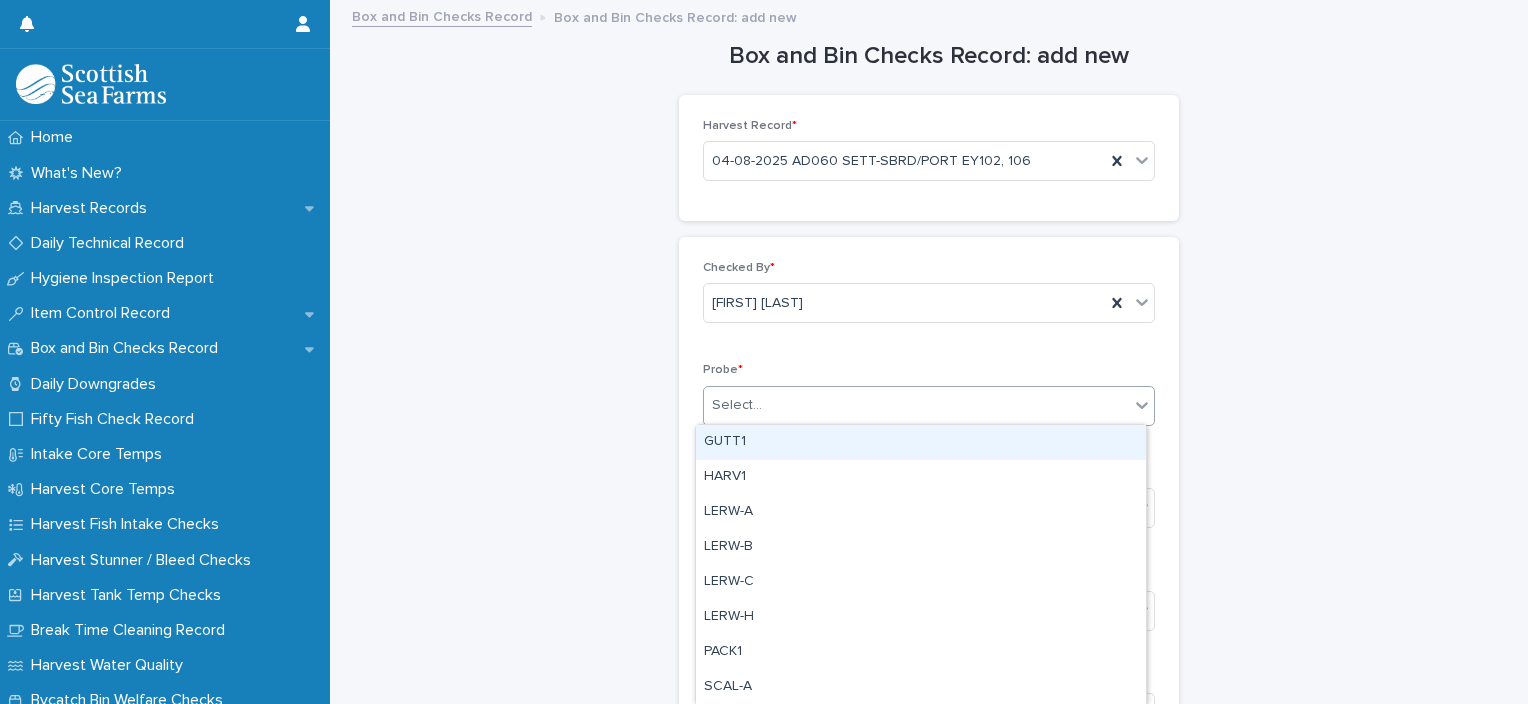 click on "Select..." at bounding box center [916, 405] 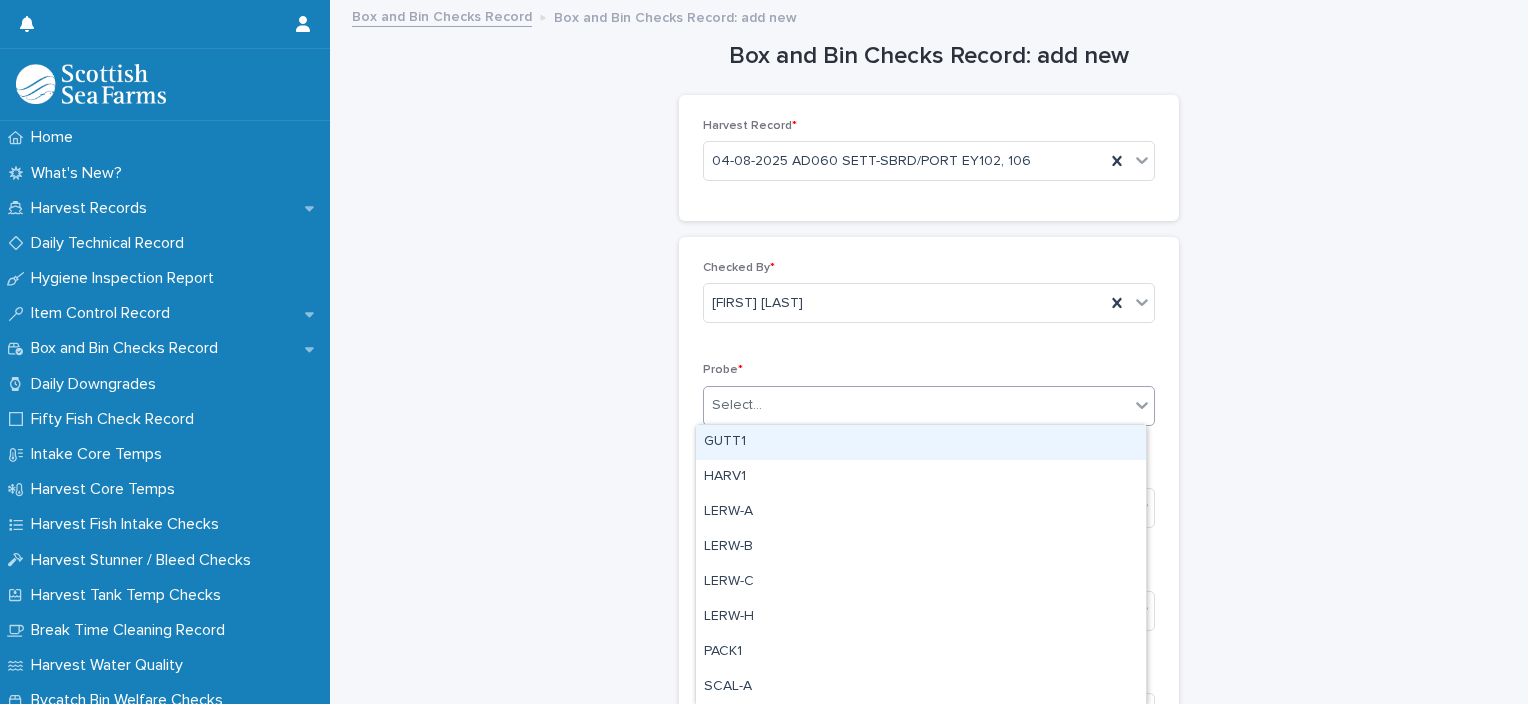 type on "*" 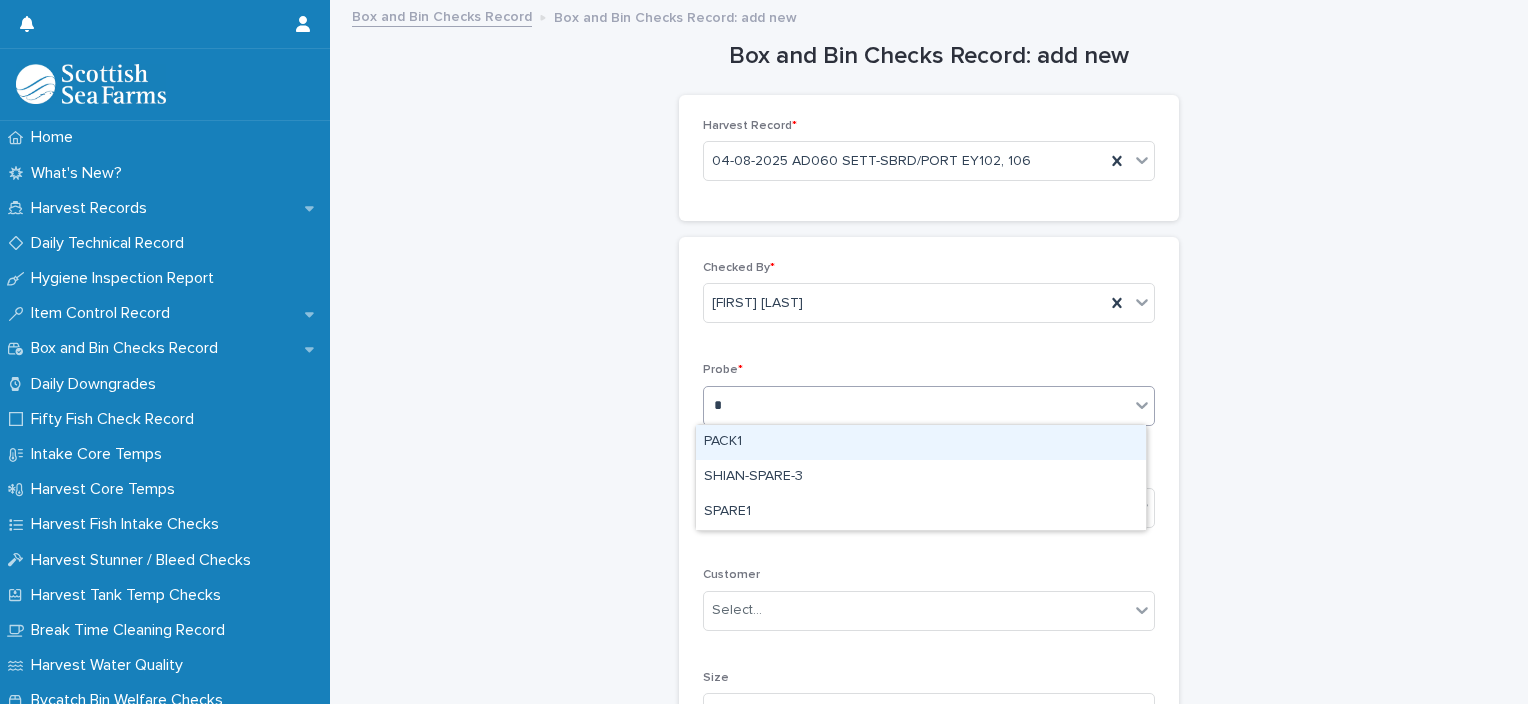 click on "PACK1" at bounding box center (921, 442) 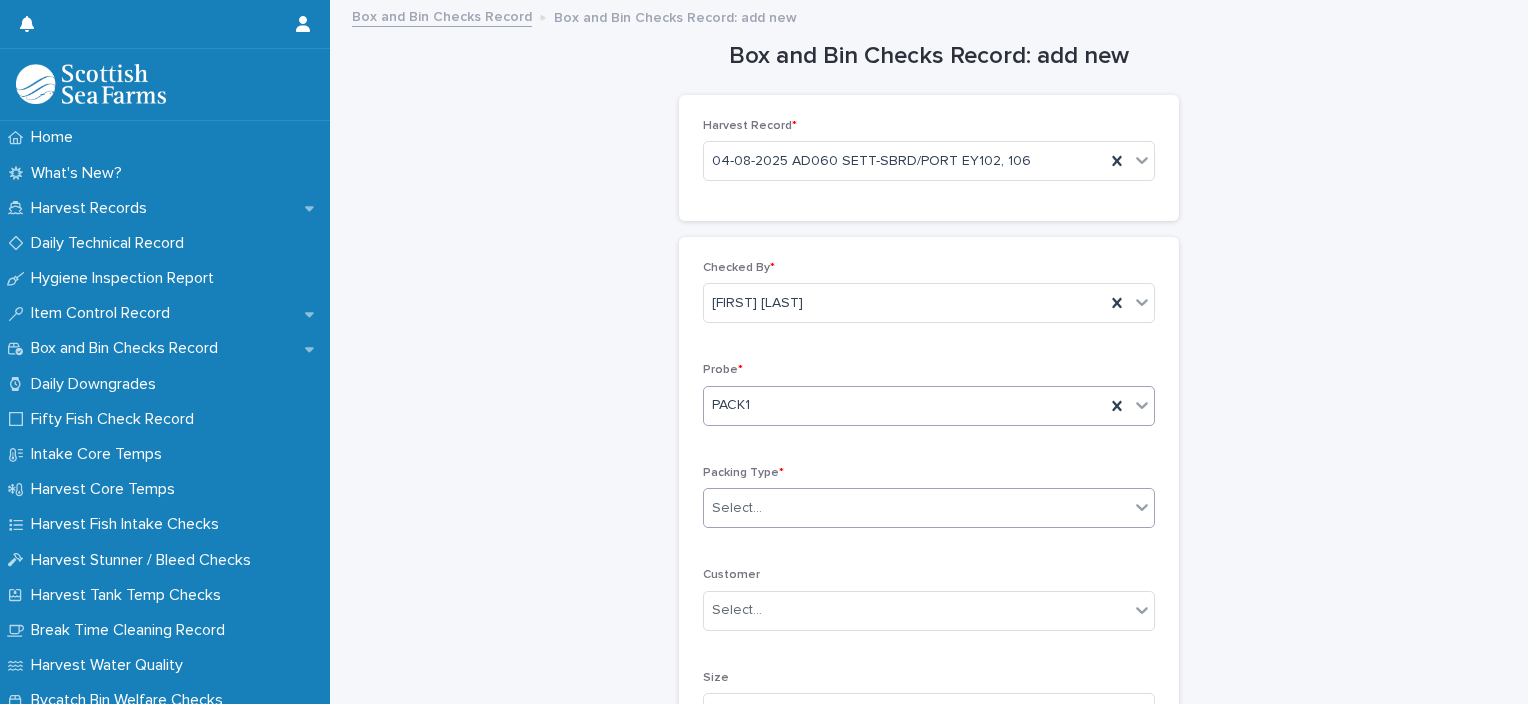 click at bounding box center (765, 508) 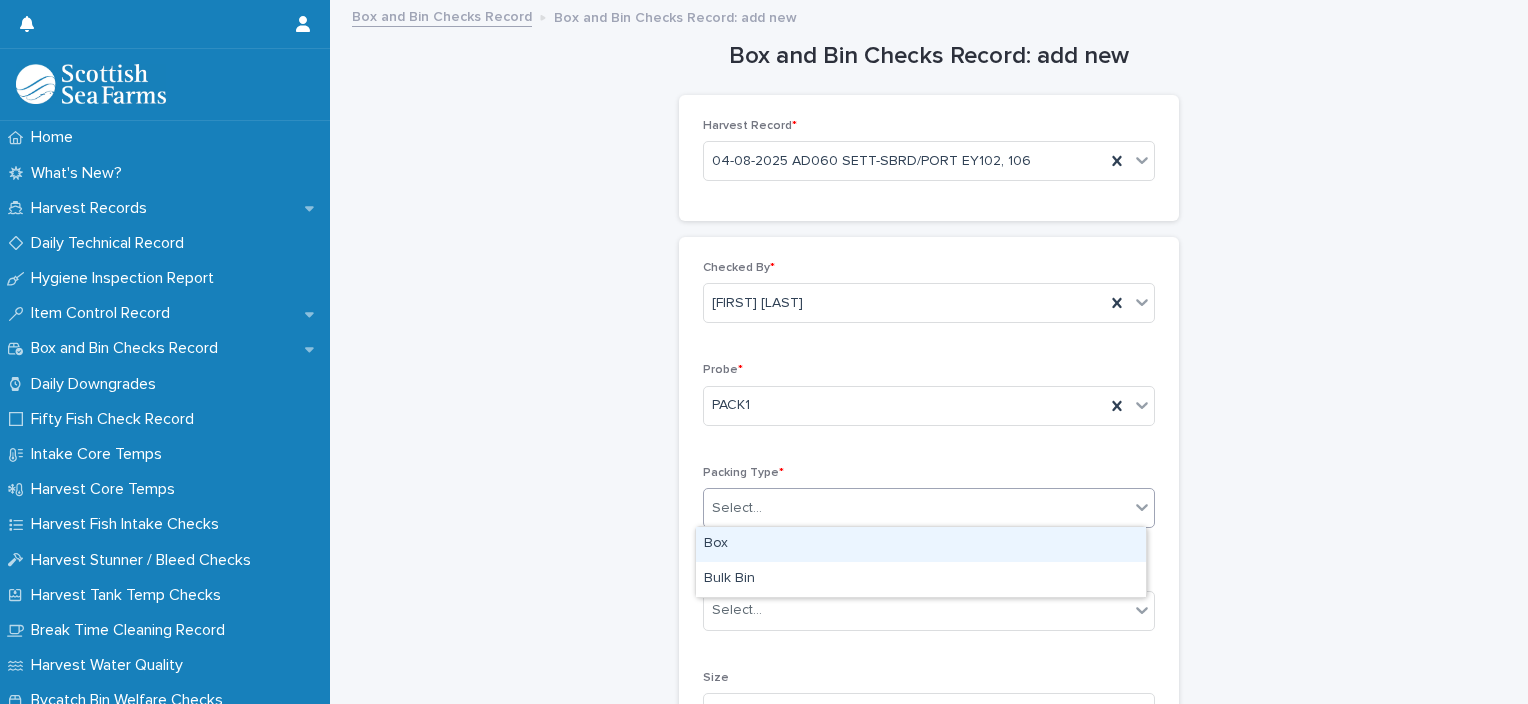 click on "Box" at bounding box center [921, 544] 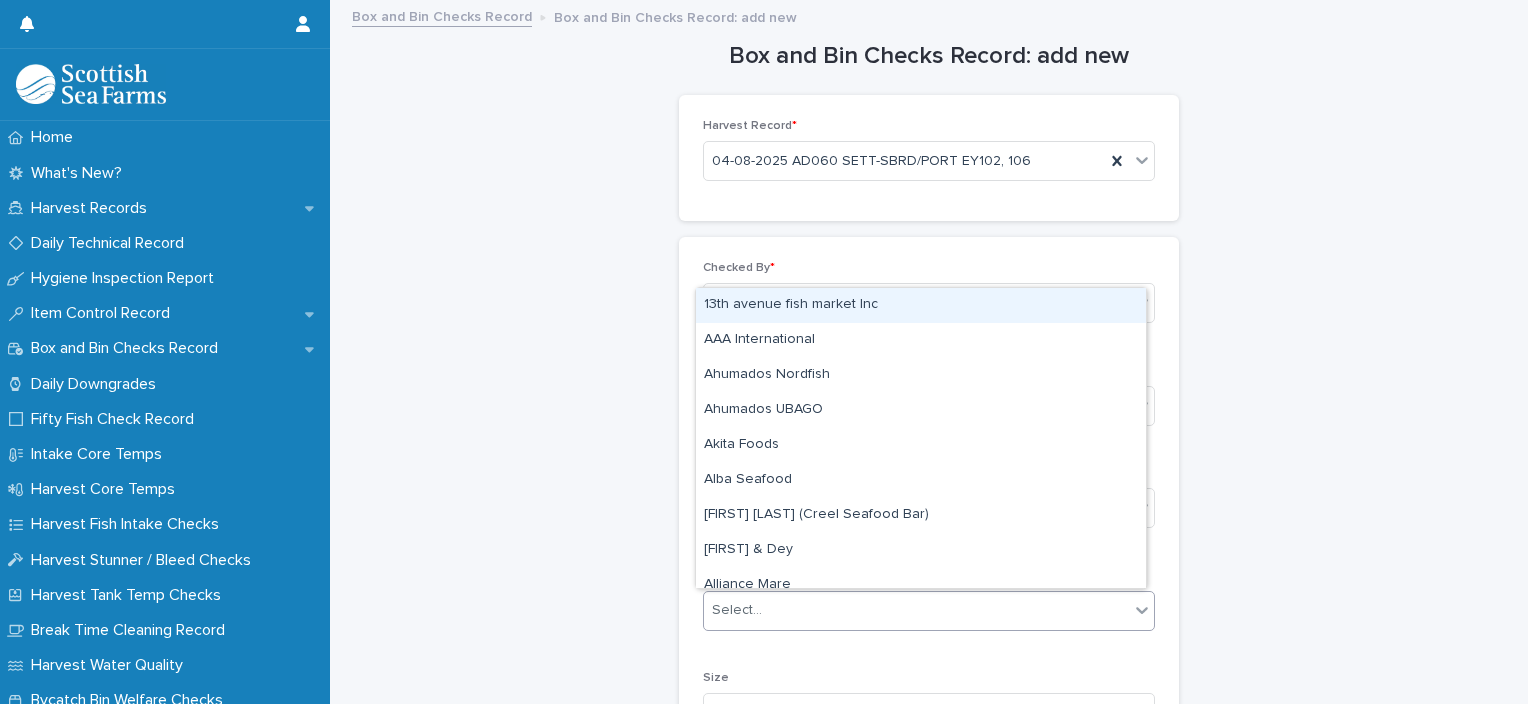 click on "Select..." at bounding box center [916, 610] 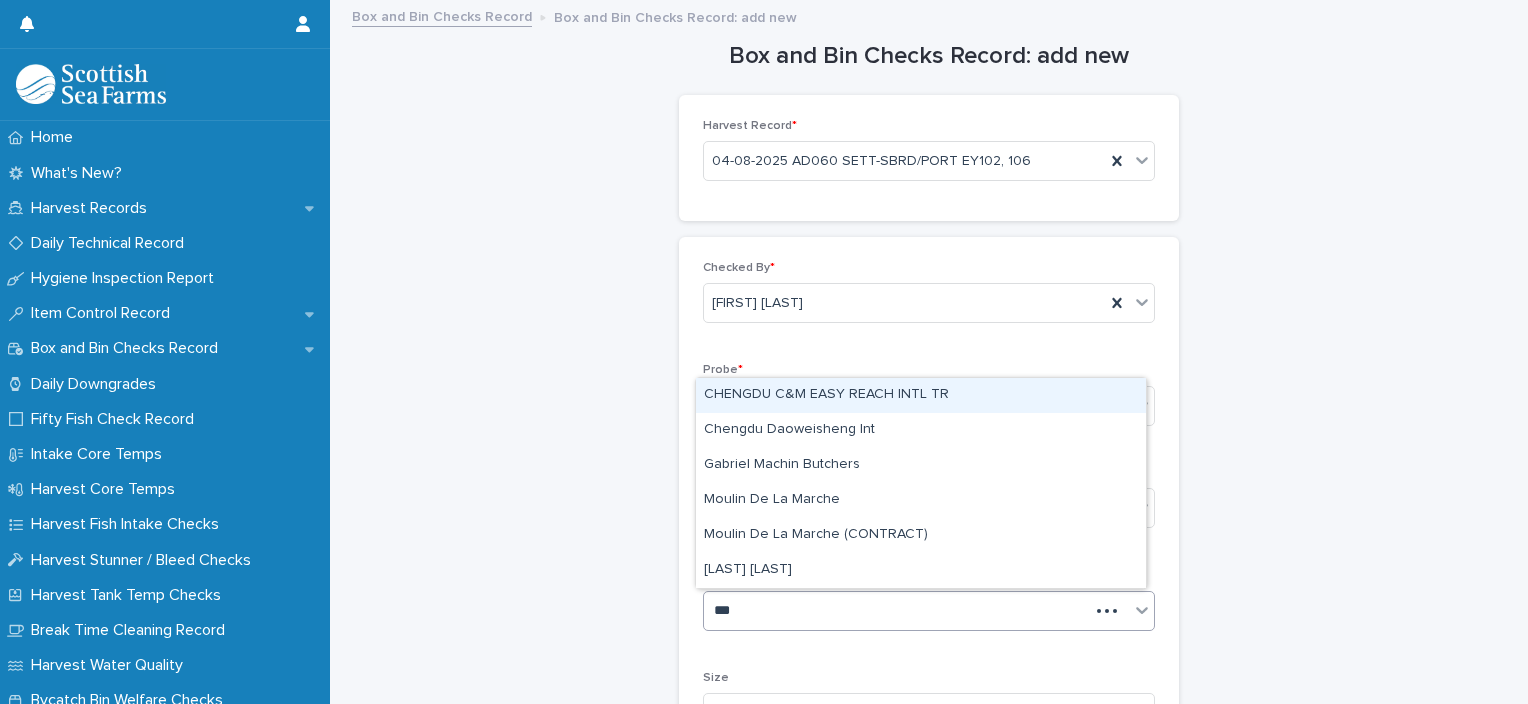 type on "****" 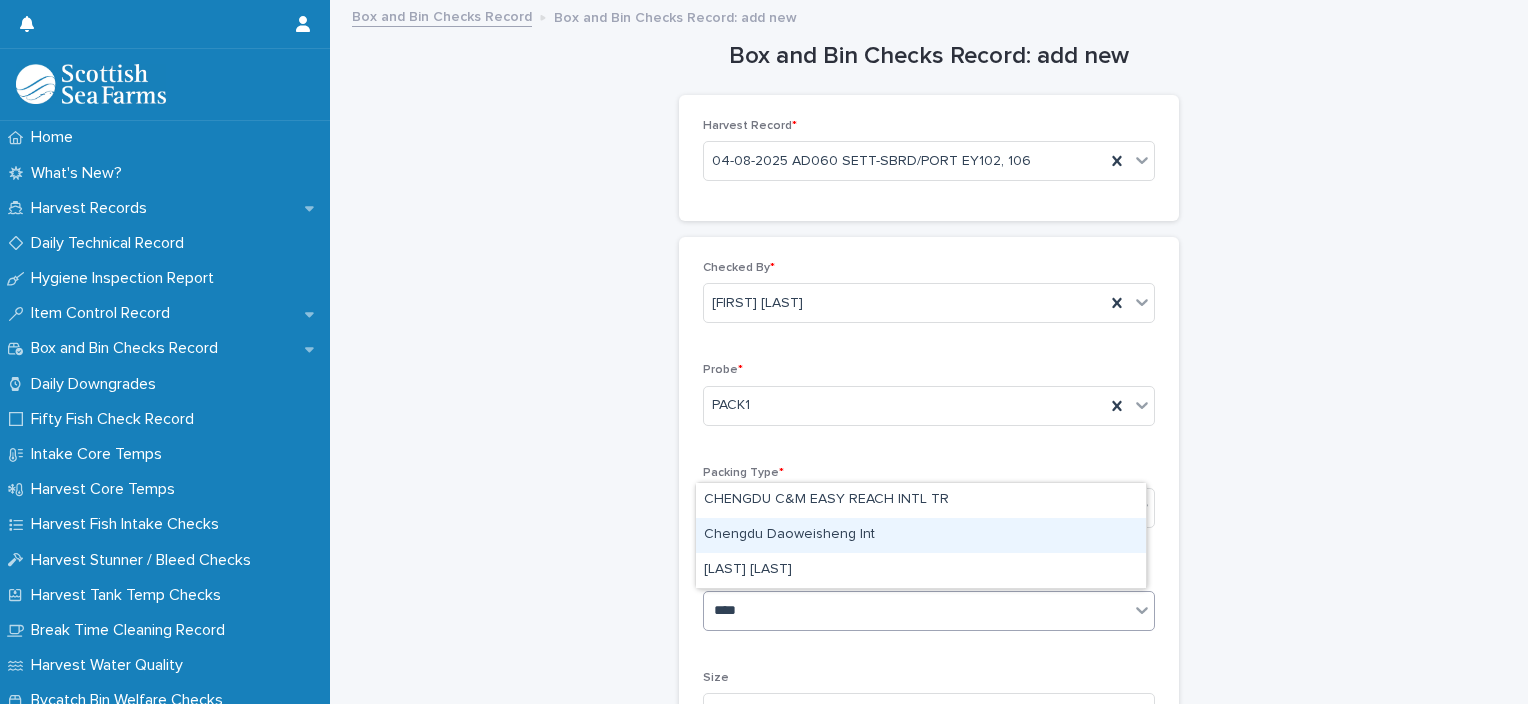click on "Chengdu Daoweisheng Int" at bounding box center (921, 535) 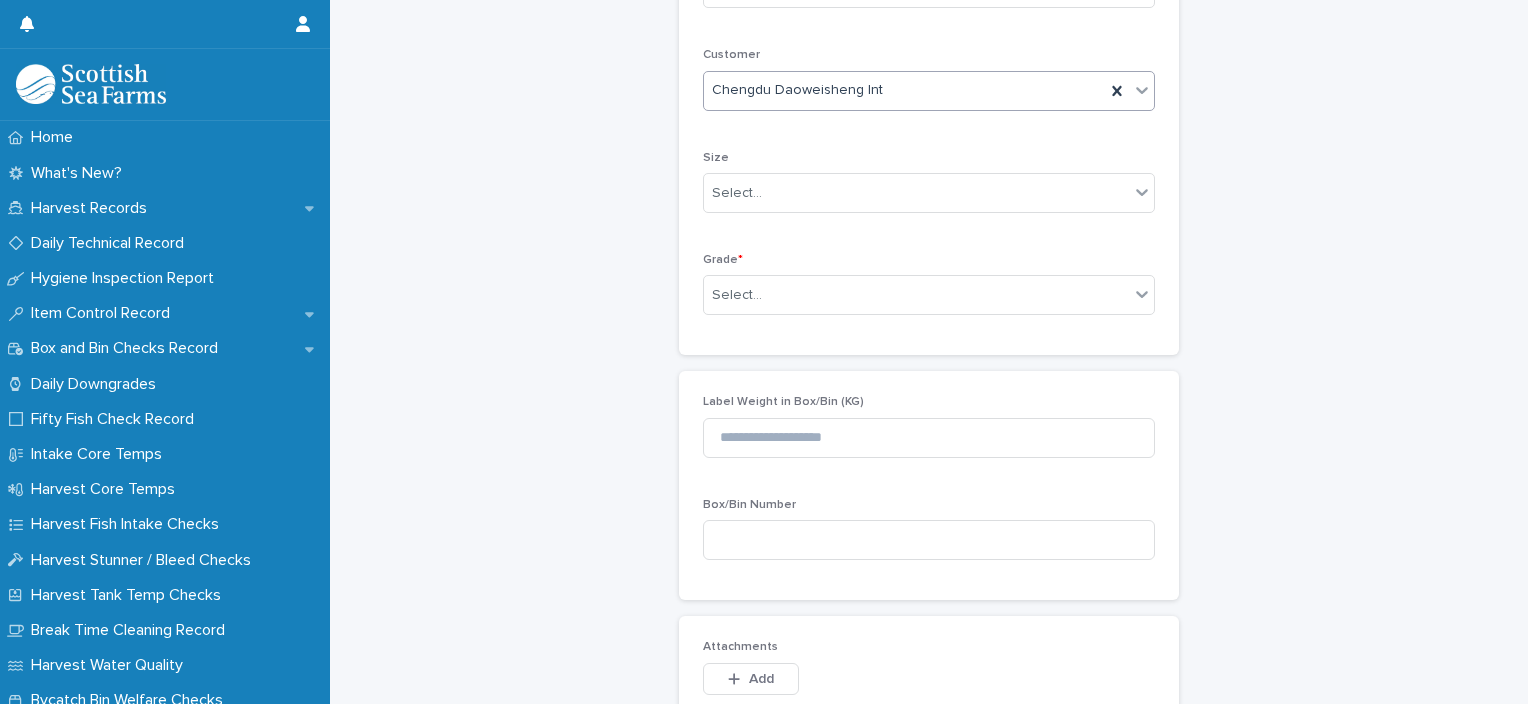 scroll, scrollTop: 530, scrollLeft: 0, axis: vertical 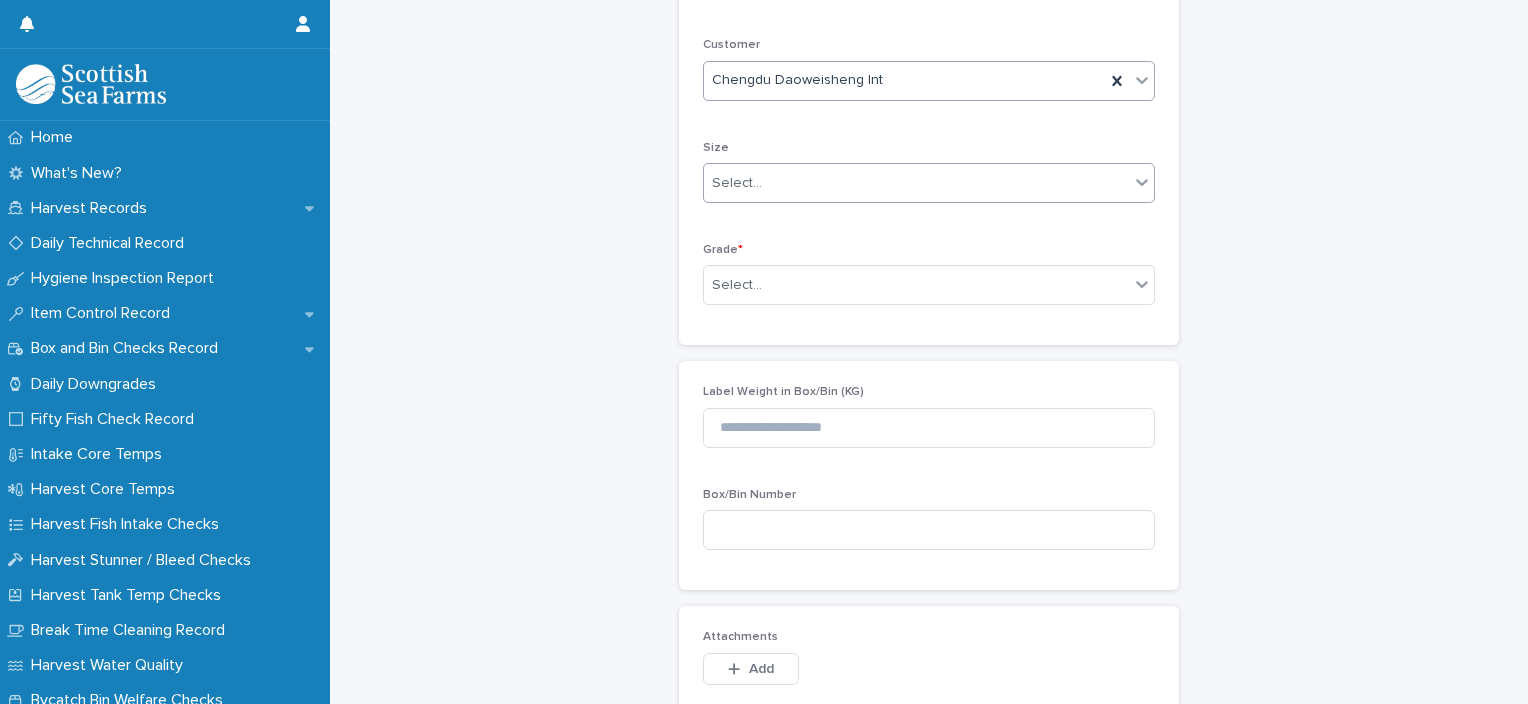 click on "Select..." at bounding box center (916, 183) 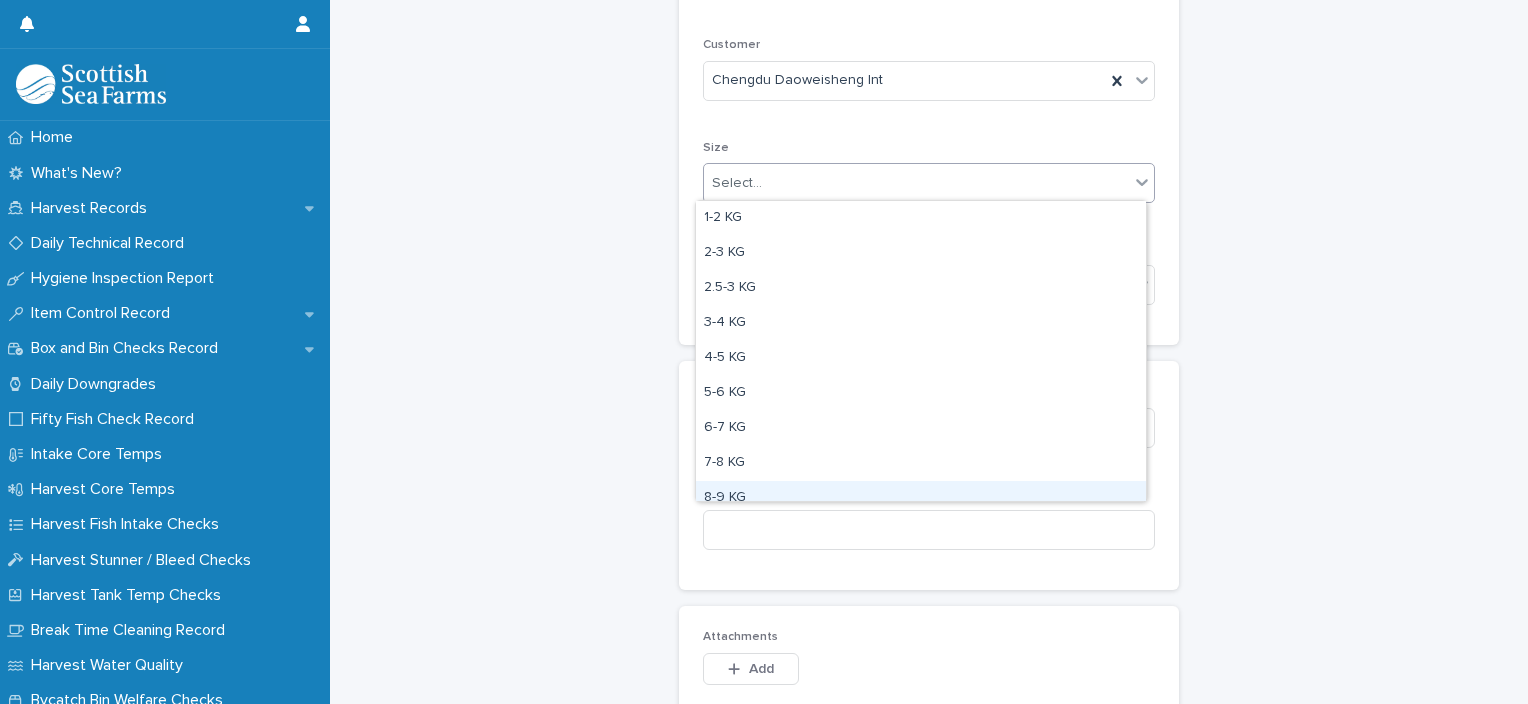 click on "8-9 KG" at bounding box center (921, 498) 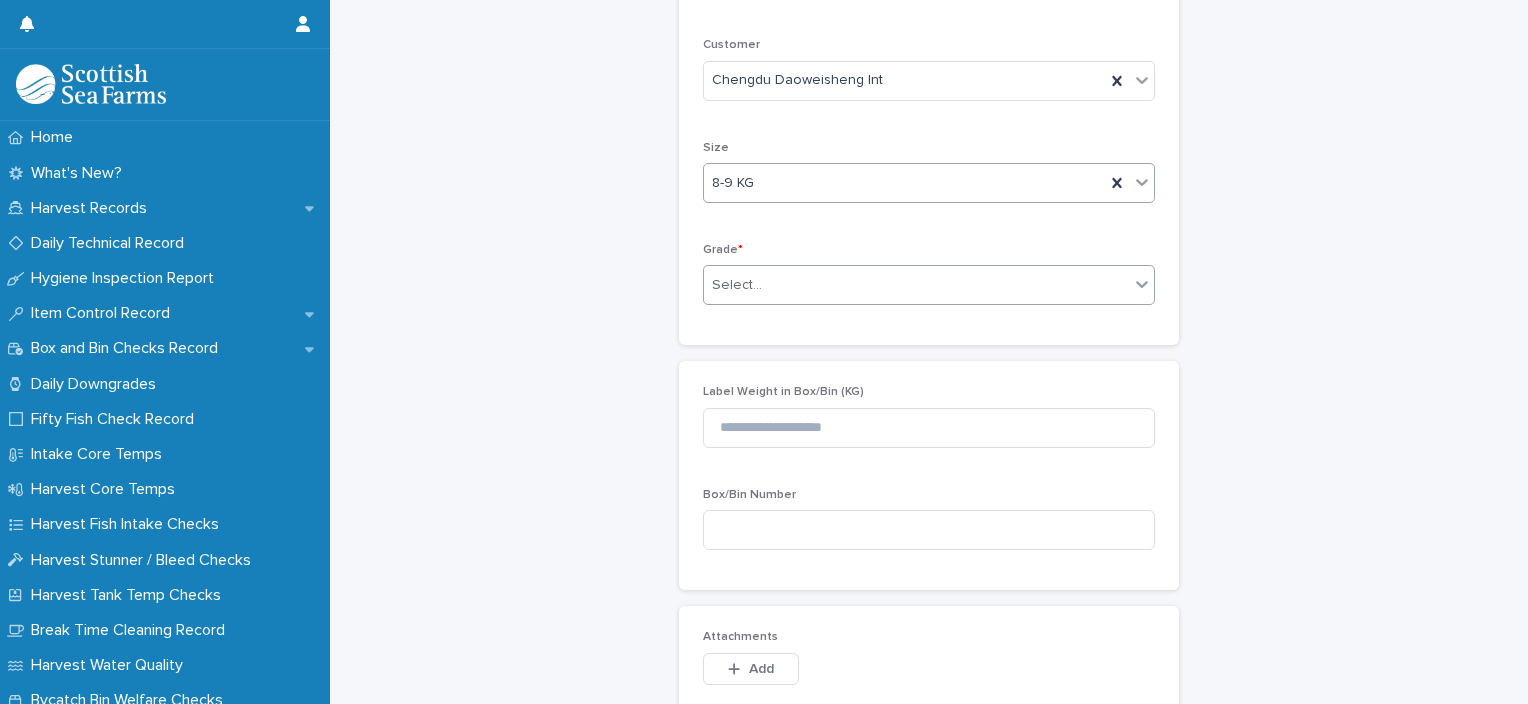 click on "Select..." at bounding box center (916, 285) 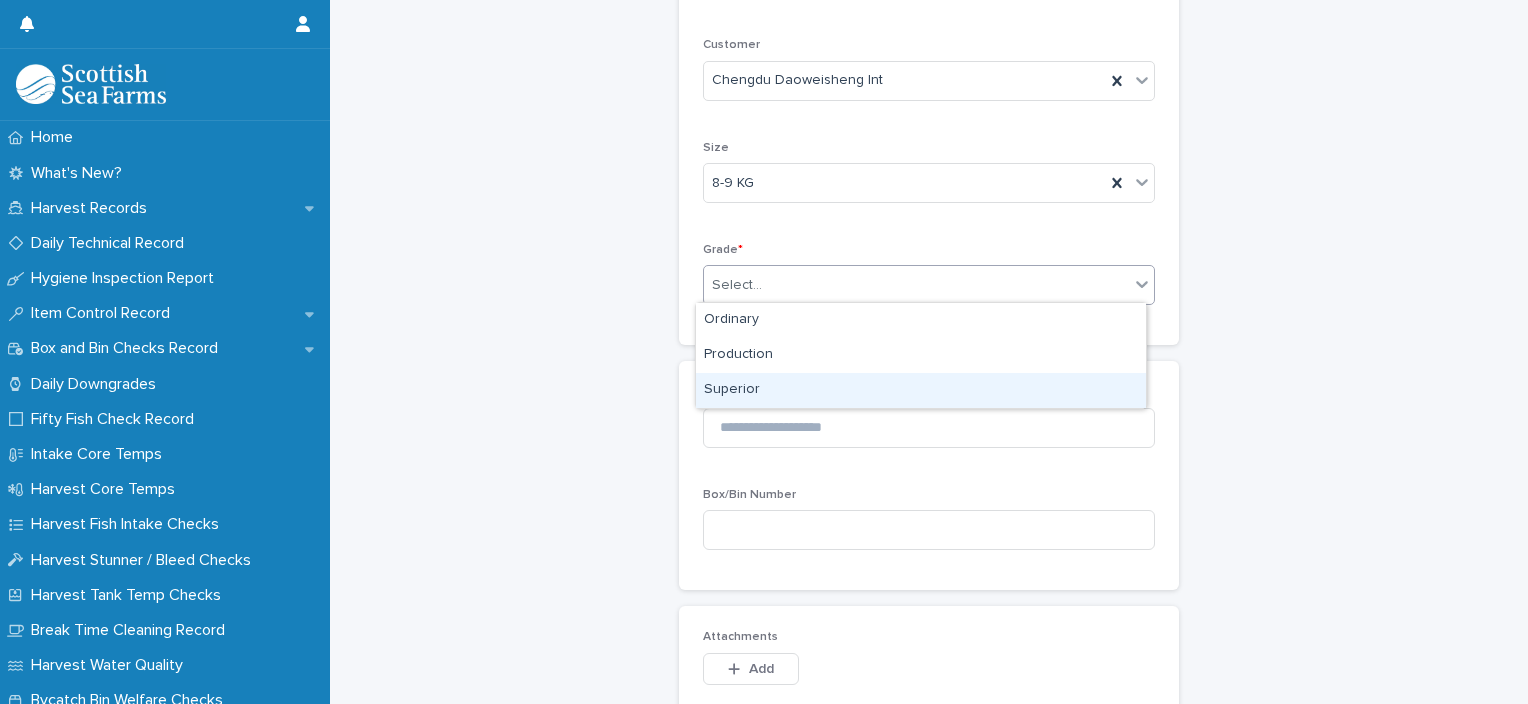 click on "Superior" at bounding box center (921, 390) 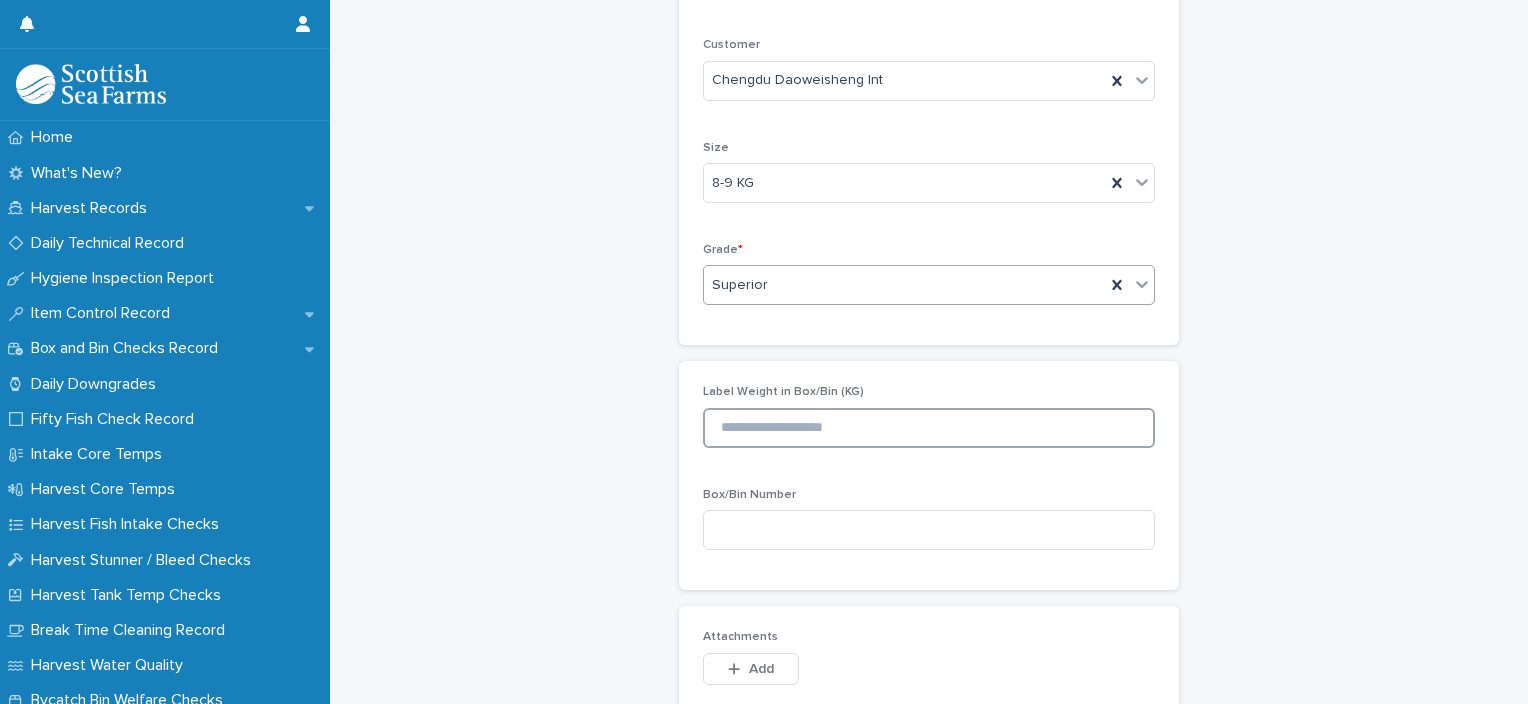 click at bounding box center (929, 428) 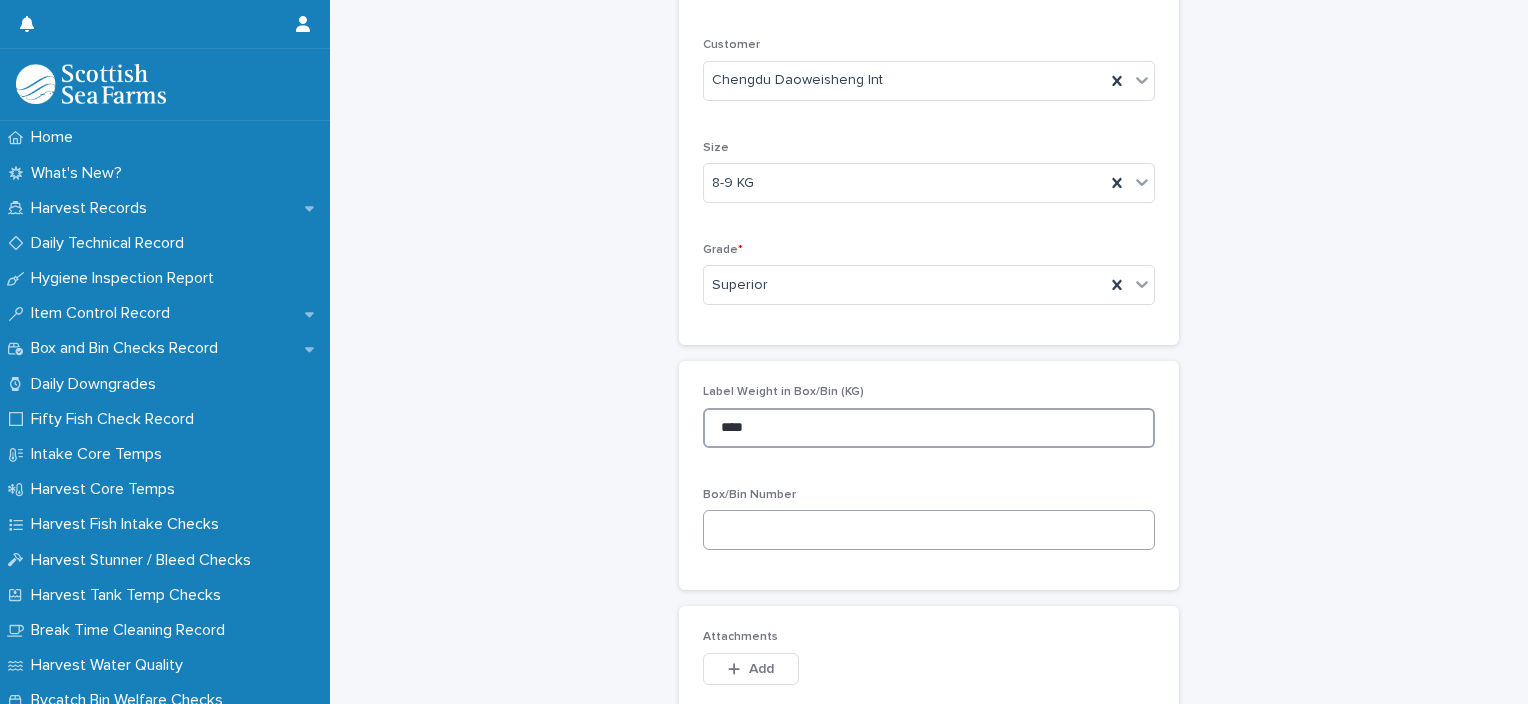 type on "****" 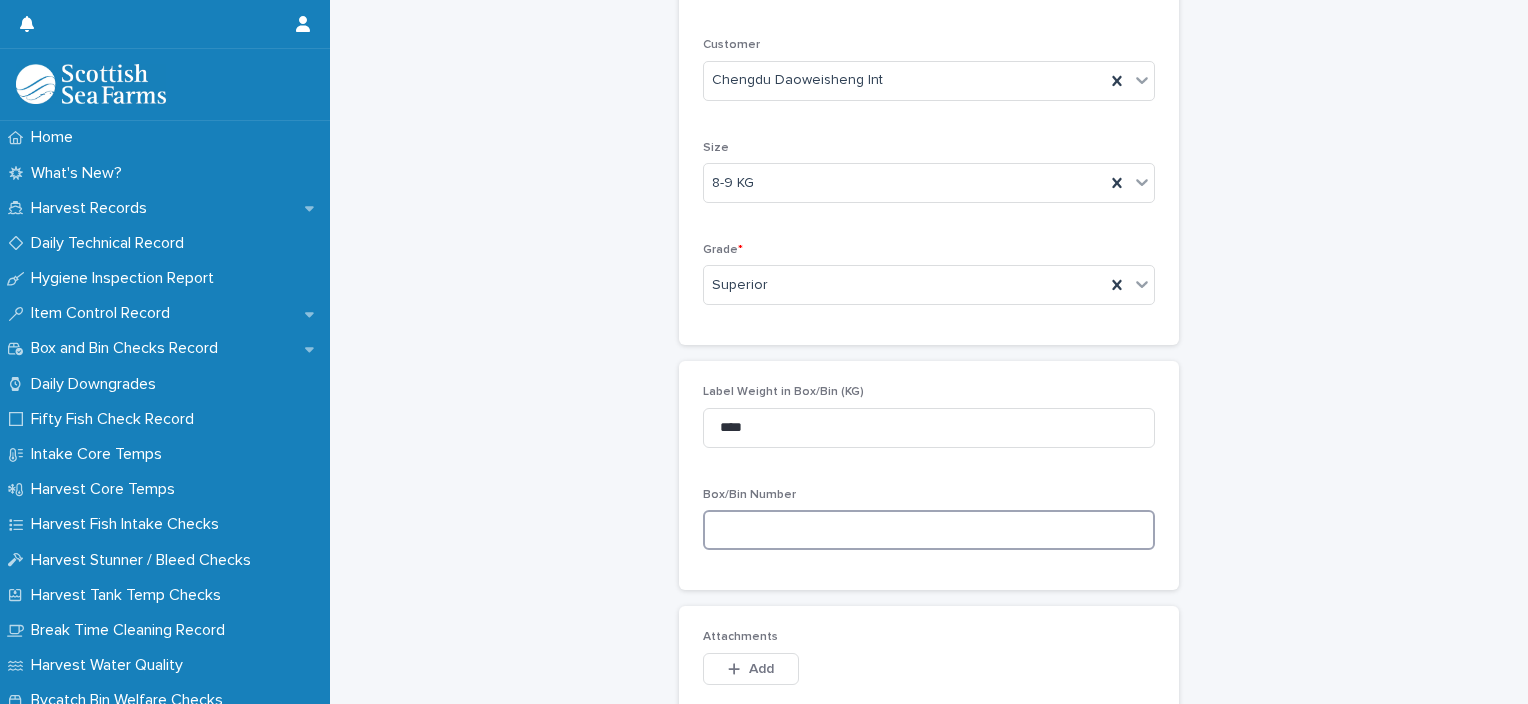 click at bounding box center (929, 530) 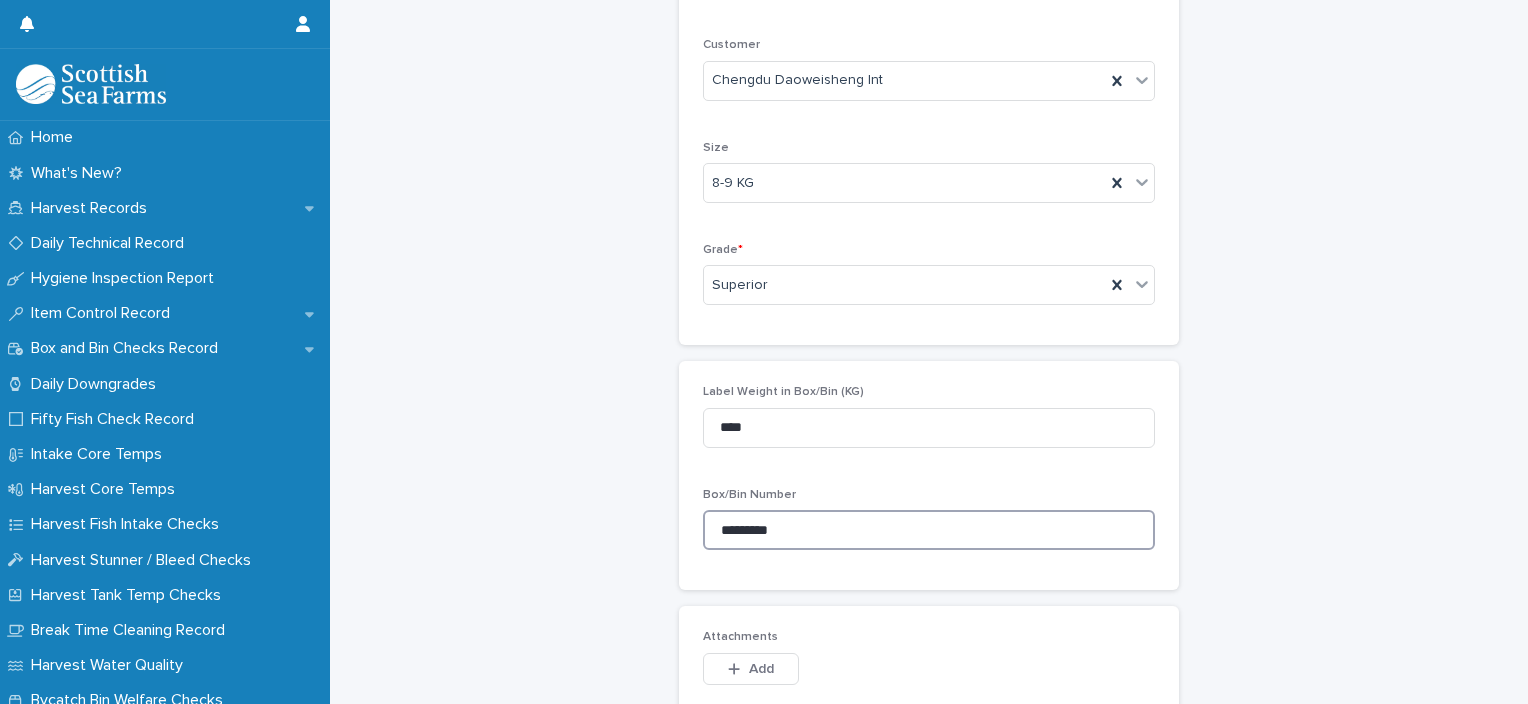 drag, startPoint x: 780, startPoint y: 528, endPoint x: 711, endPoint y: 532, distance: 69.115845 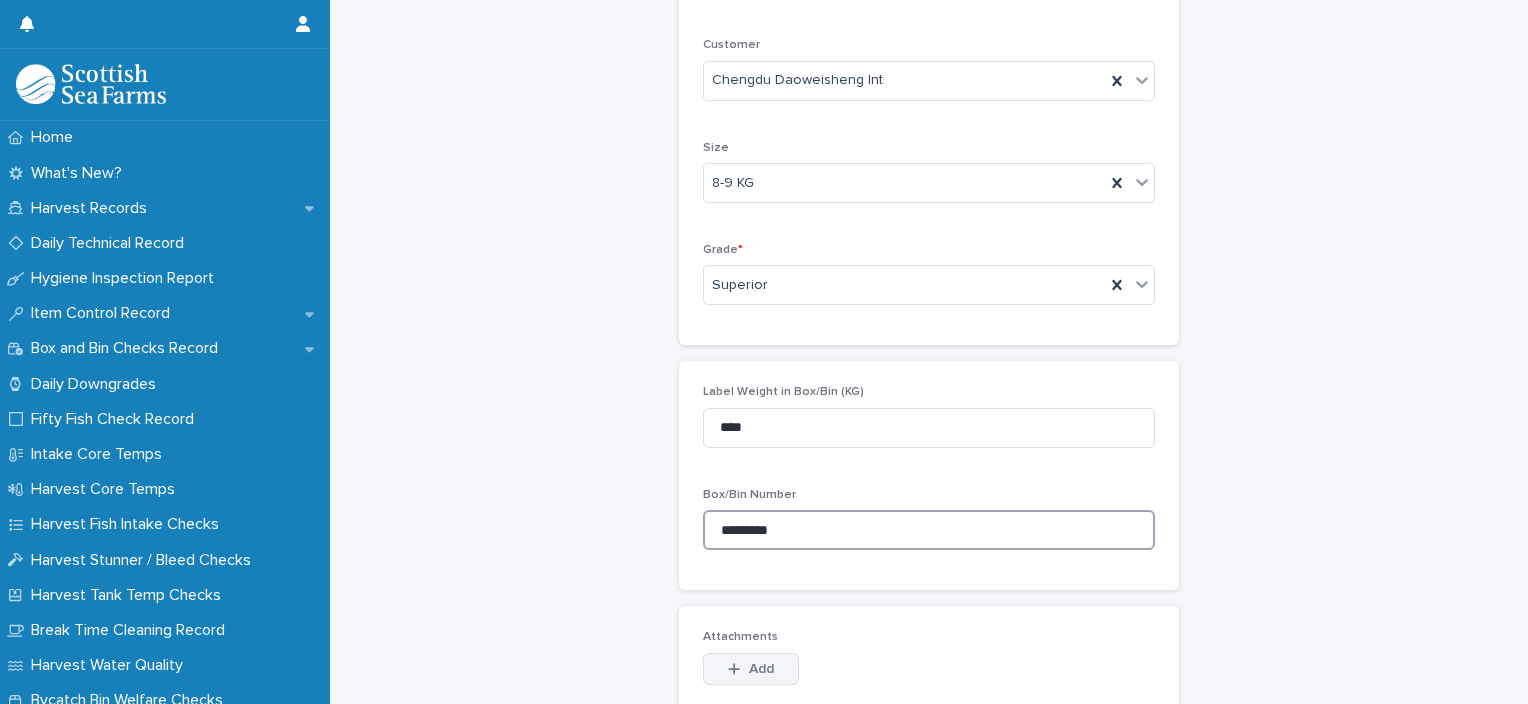 type on "*********" 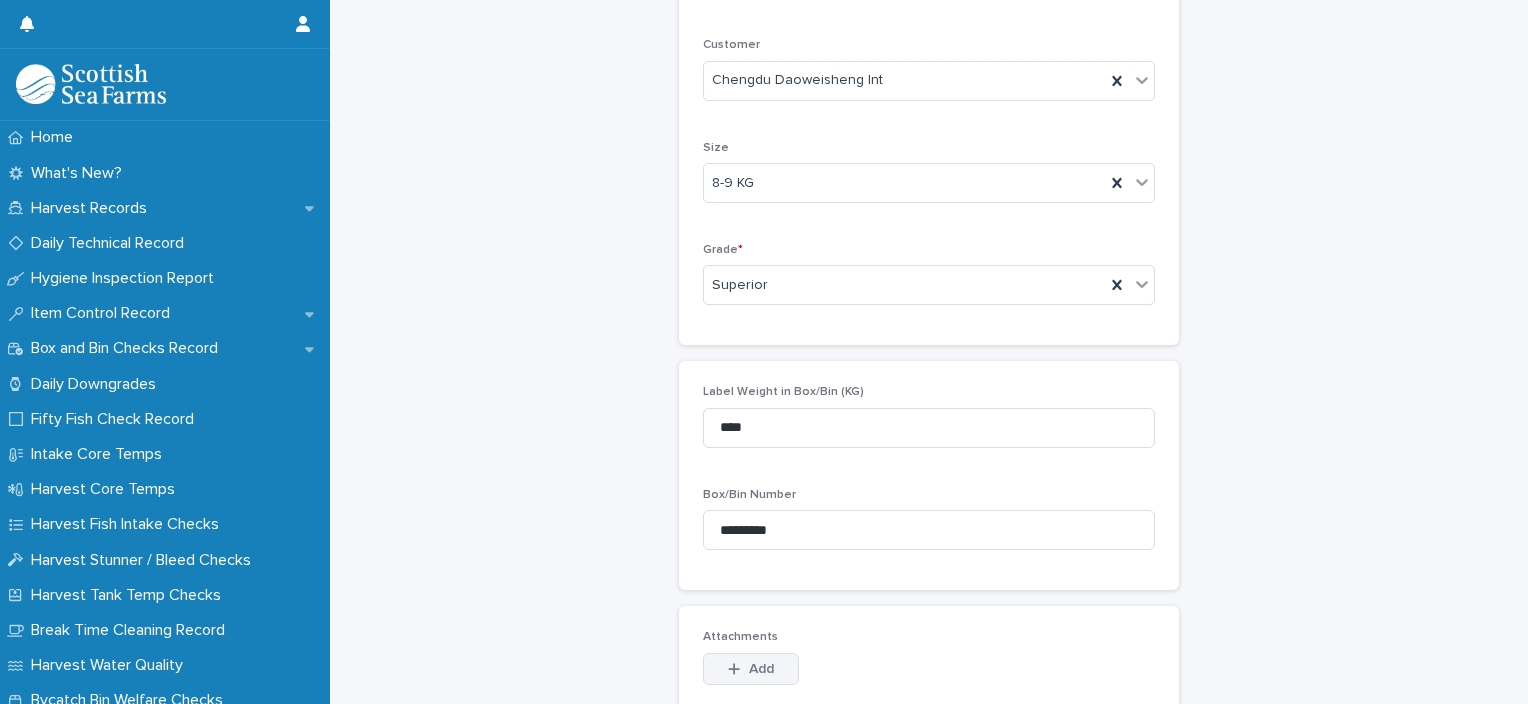 click on "Add" at bounding box center (761, 669) 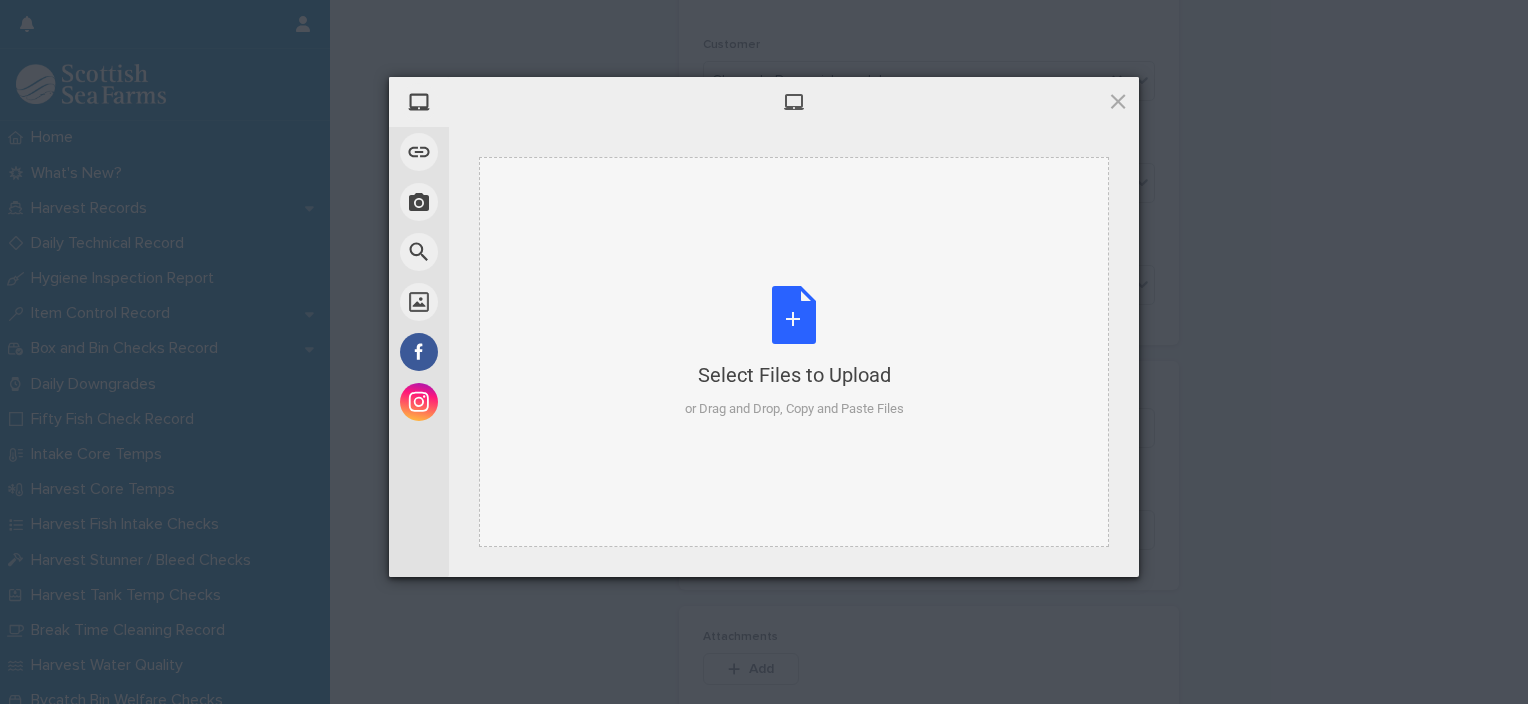 click on "Select Files to Upload
or Drag and Drop, Copy and Paste Files" at bounding box center (794, 352) 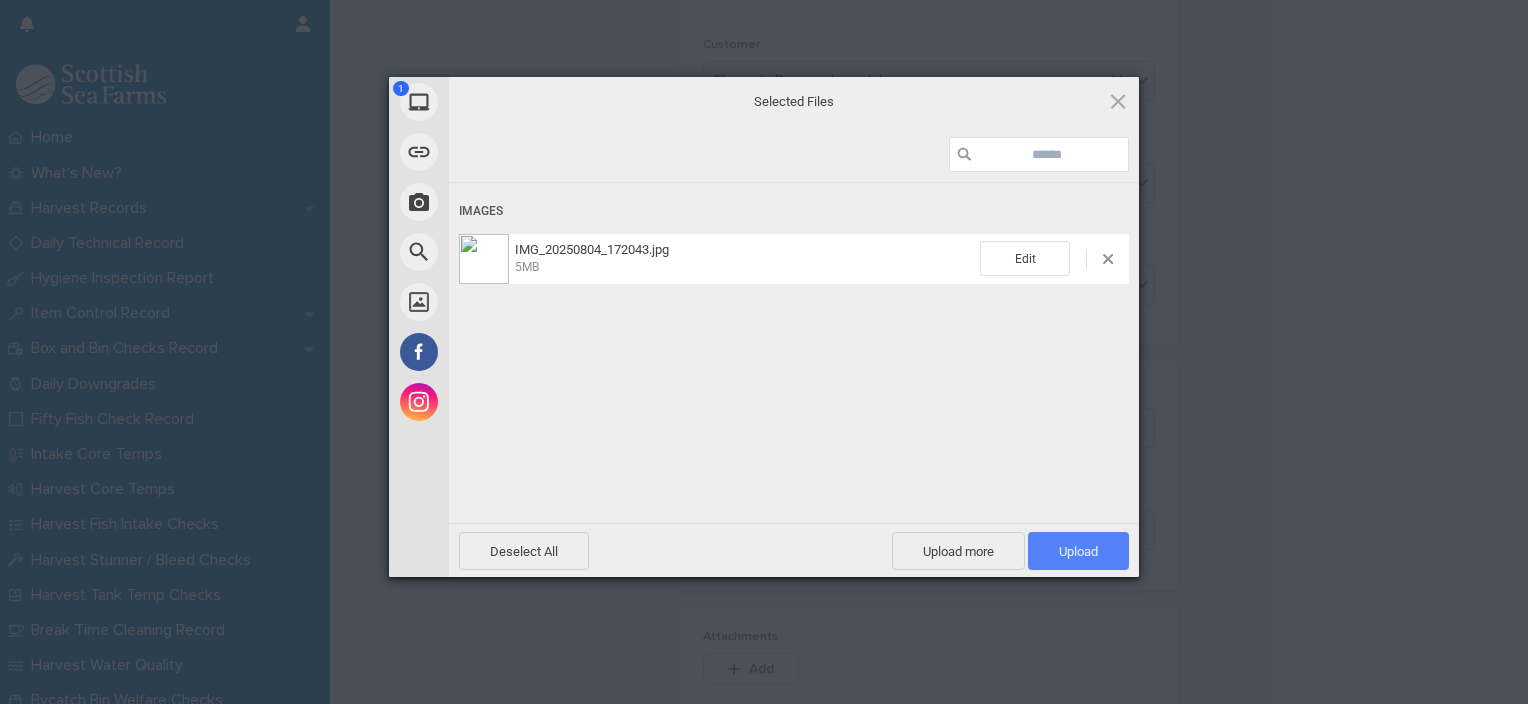 click on "Upload
1" at bounding box center (1078, 551) 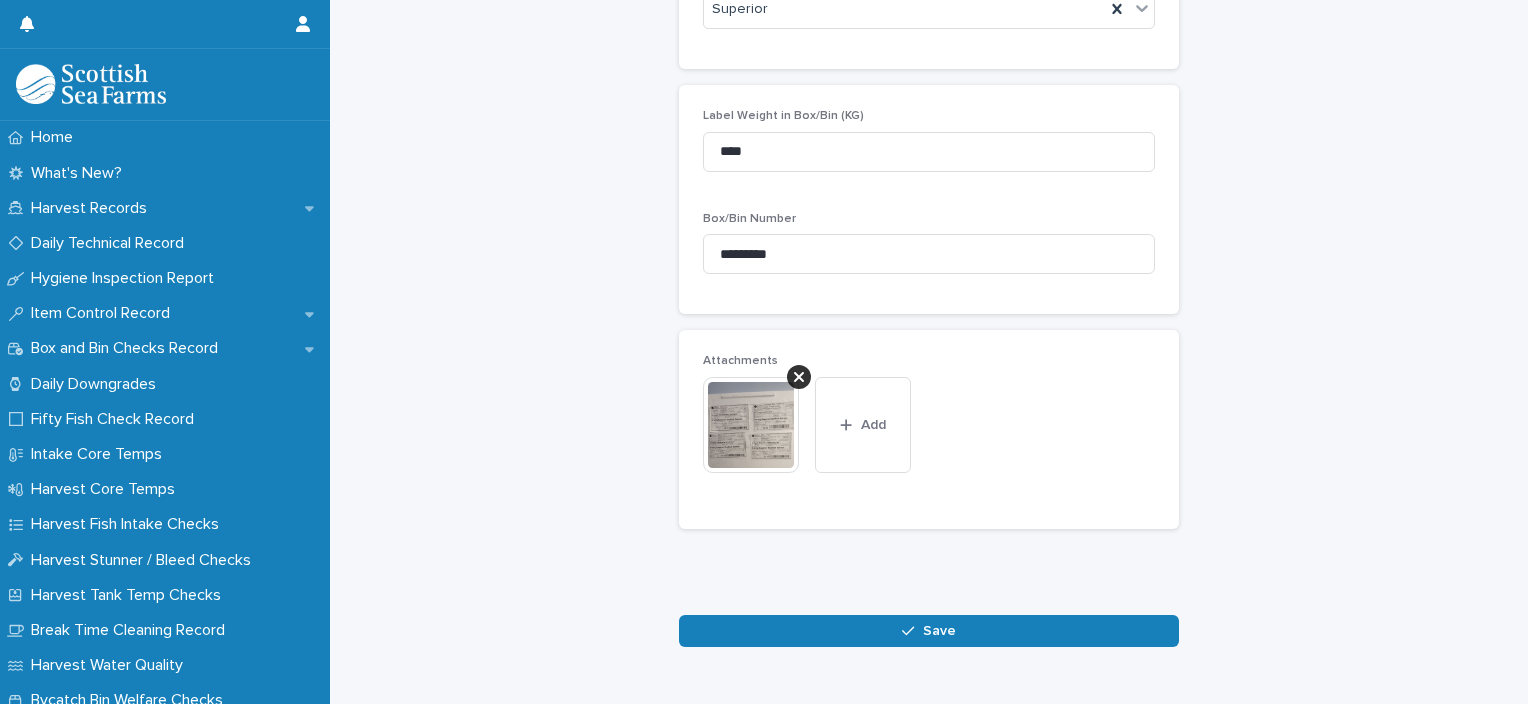 scroll, scrollTop: 810, scrollLeft: 0, axis: vertical 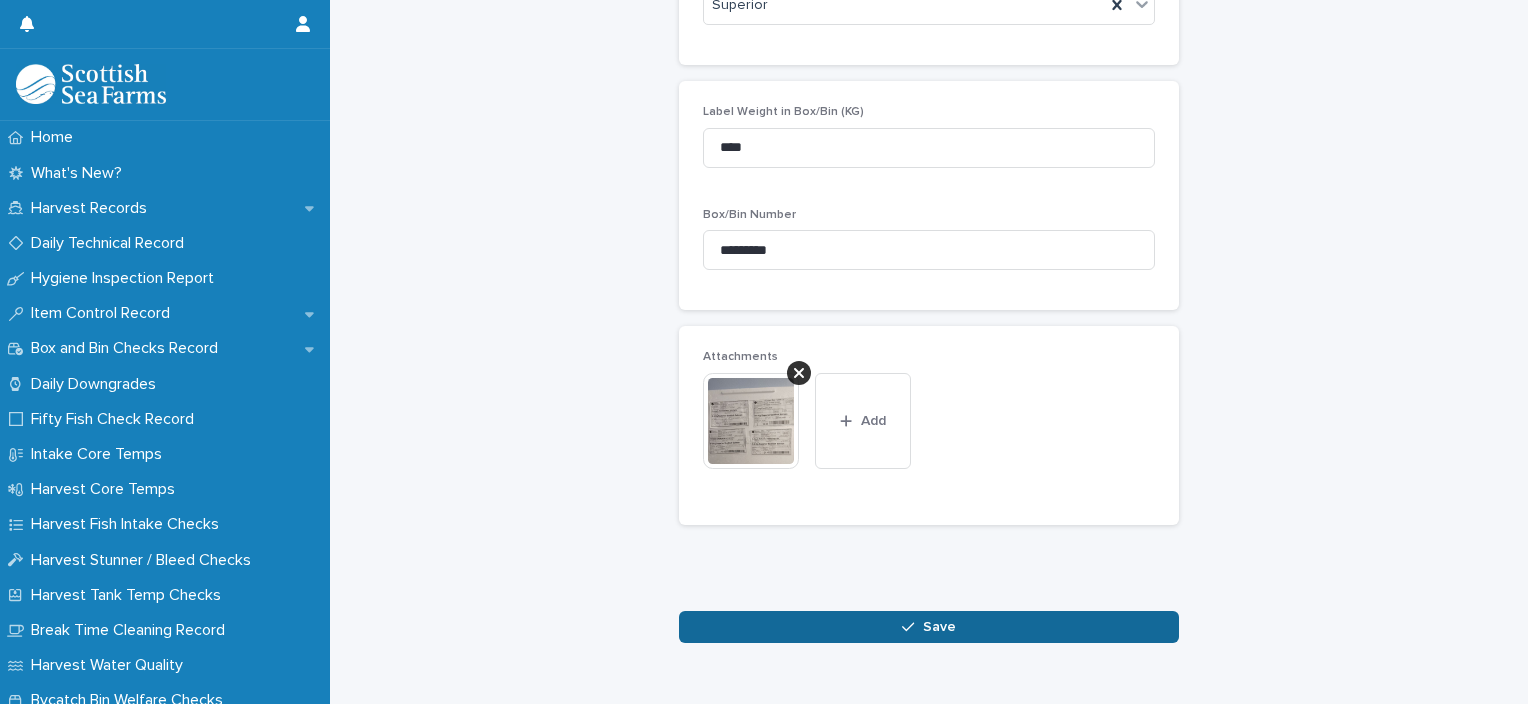 click on "Save" at bounding box center (929, 627) 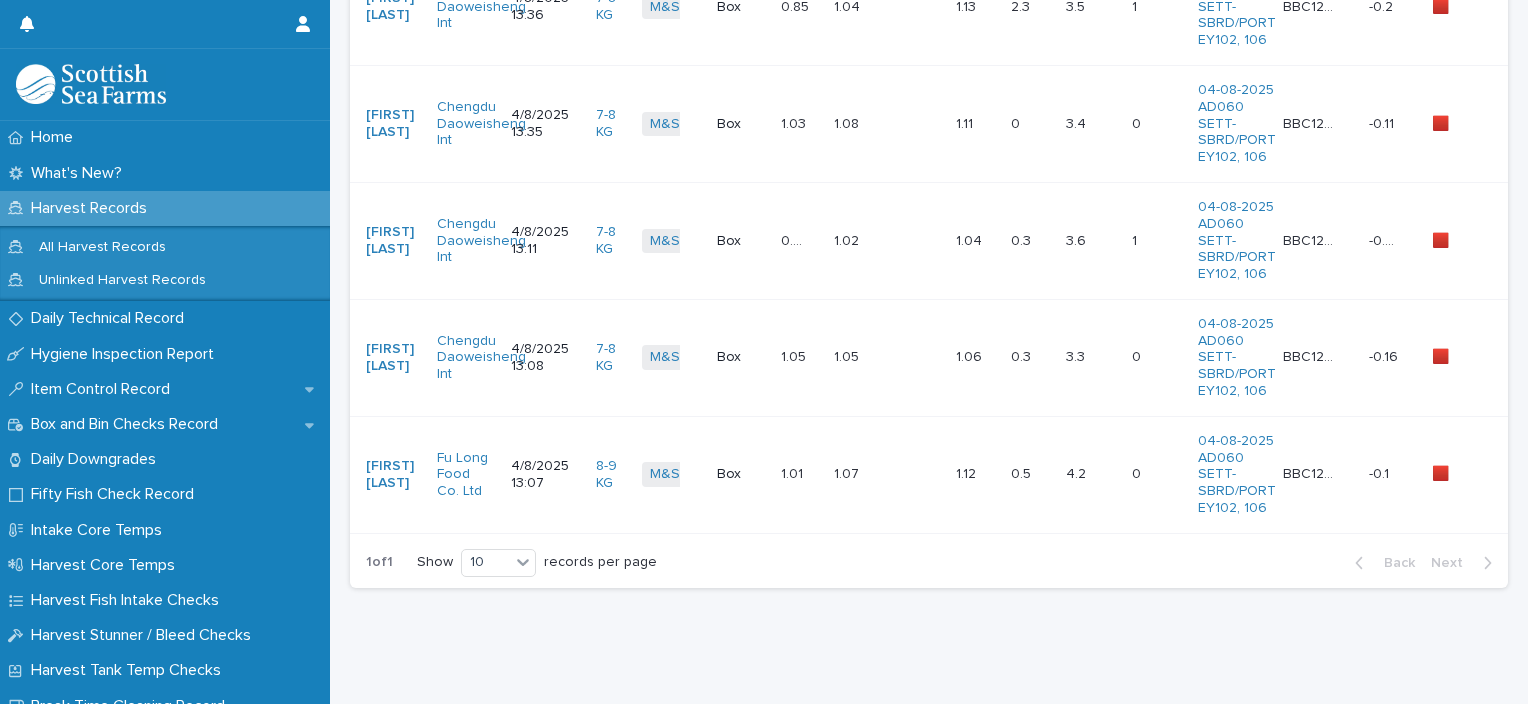 scroll, scrollTop: 0, scrollLeft: 0, axis: both 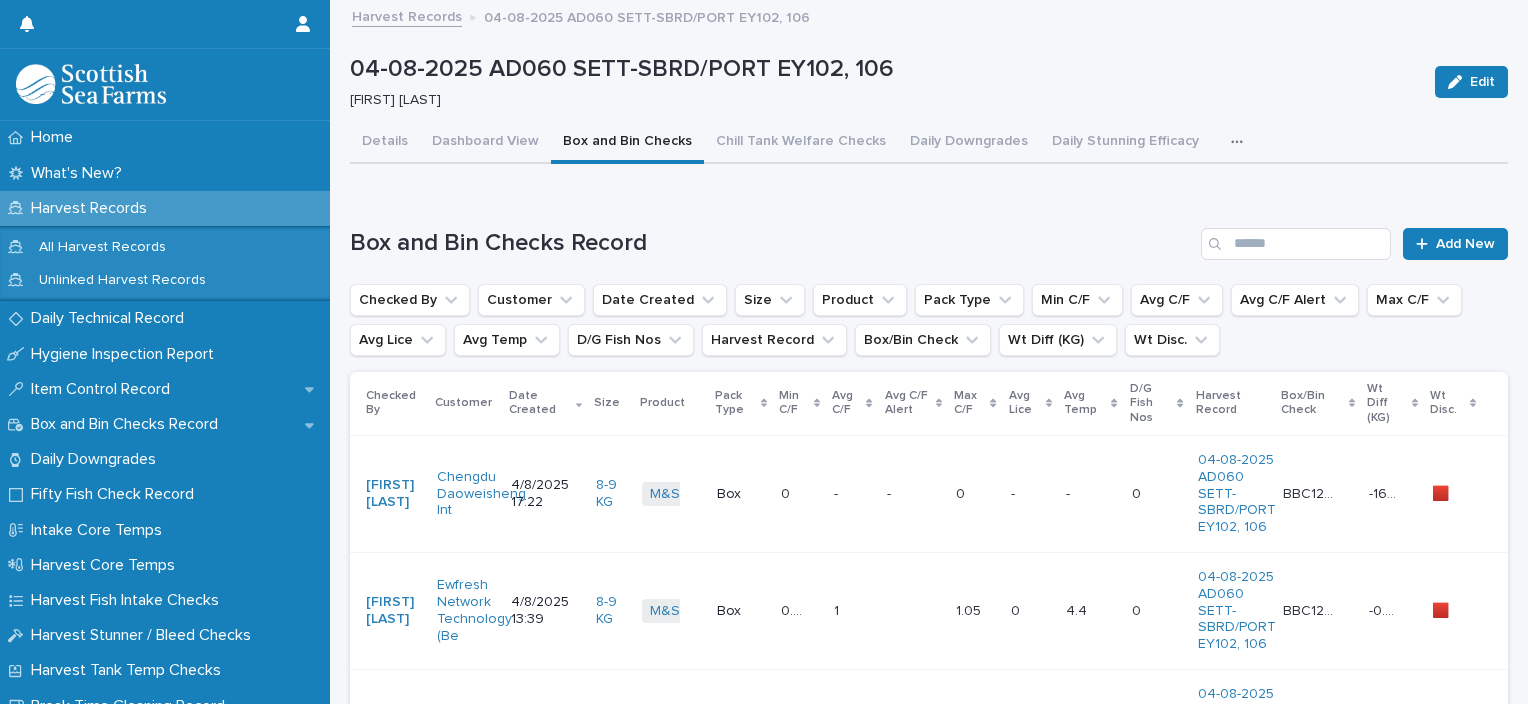 click on "- -" at bounding box center [852, 493] 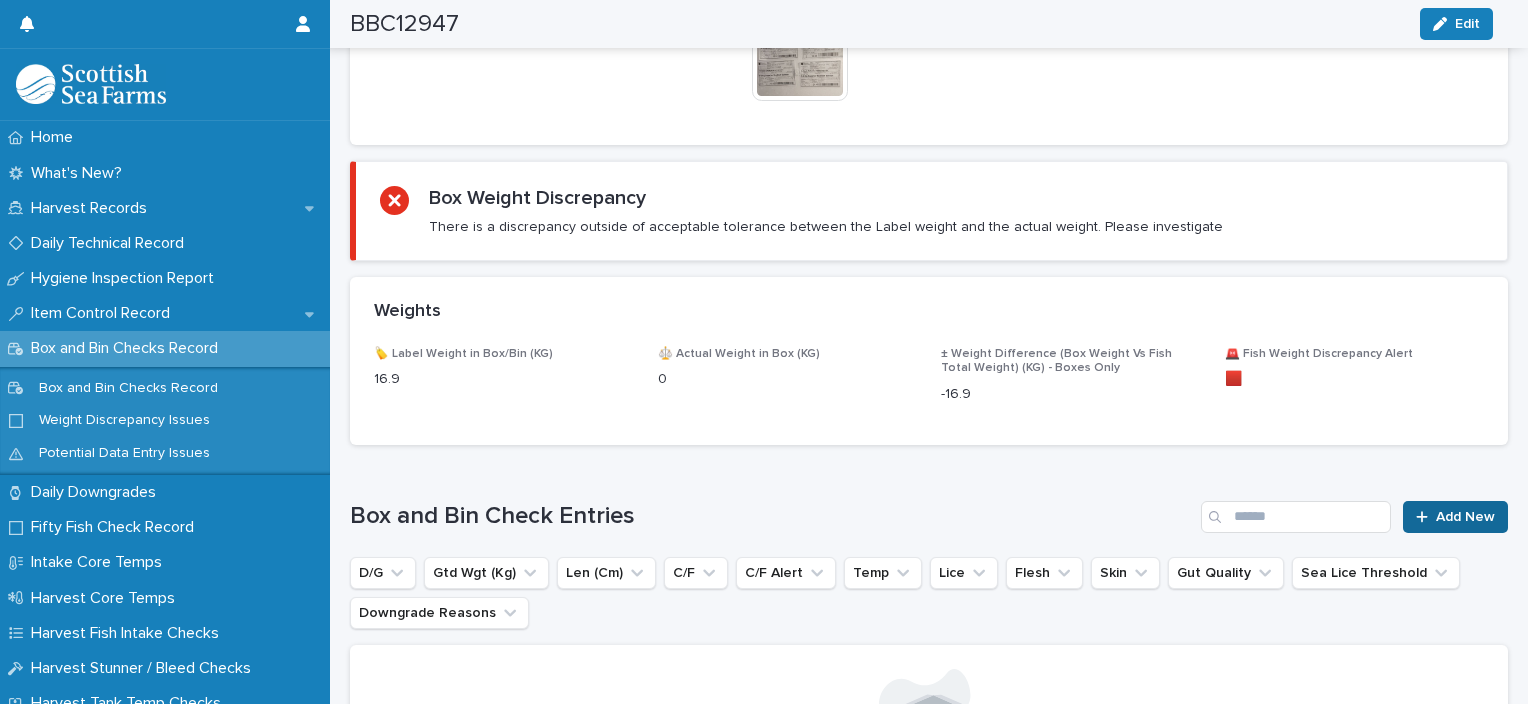 click on "Add New" at bounding box center [1465, 517] 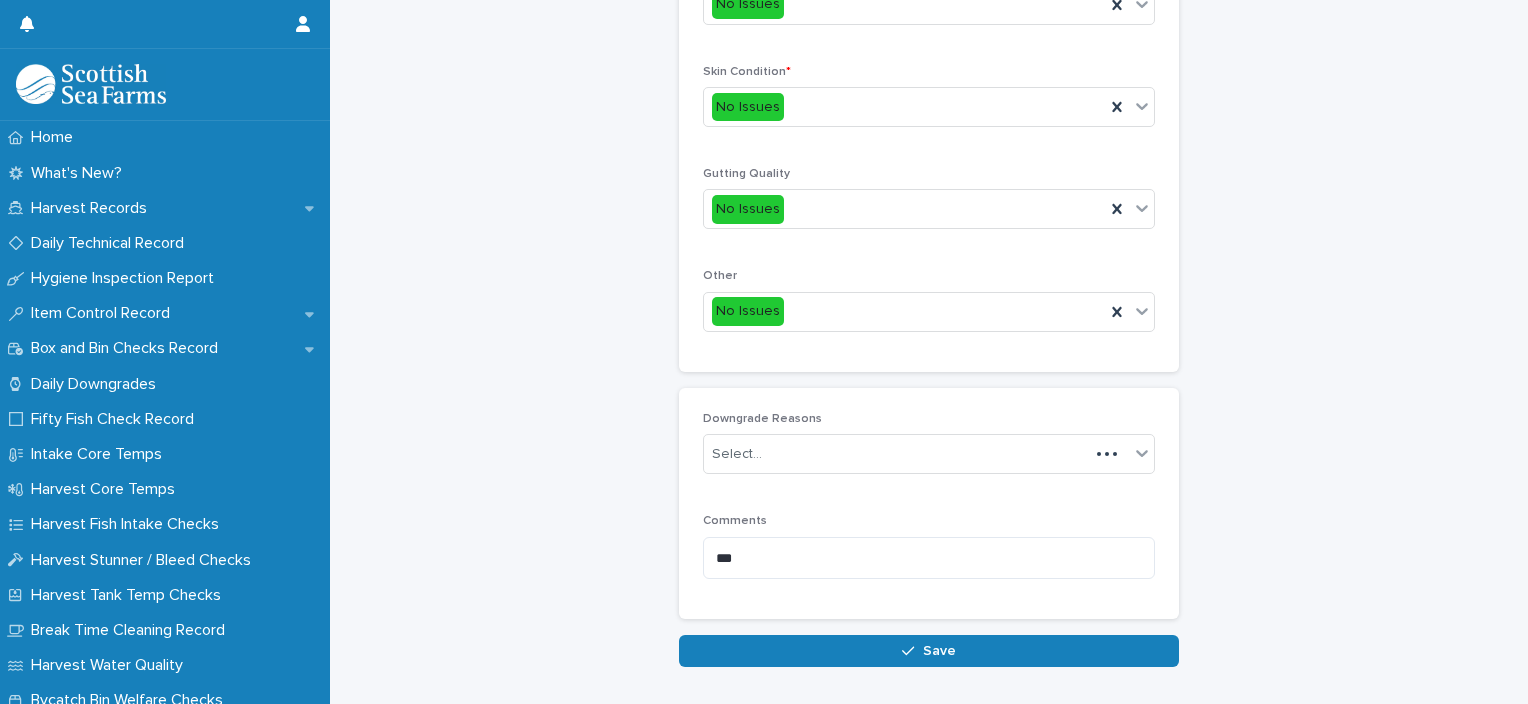 scroll, scrollTop: 873, scrollLeft: 0, axis: vertical 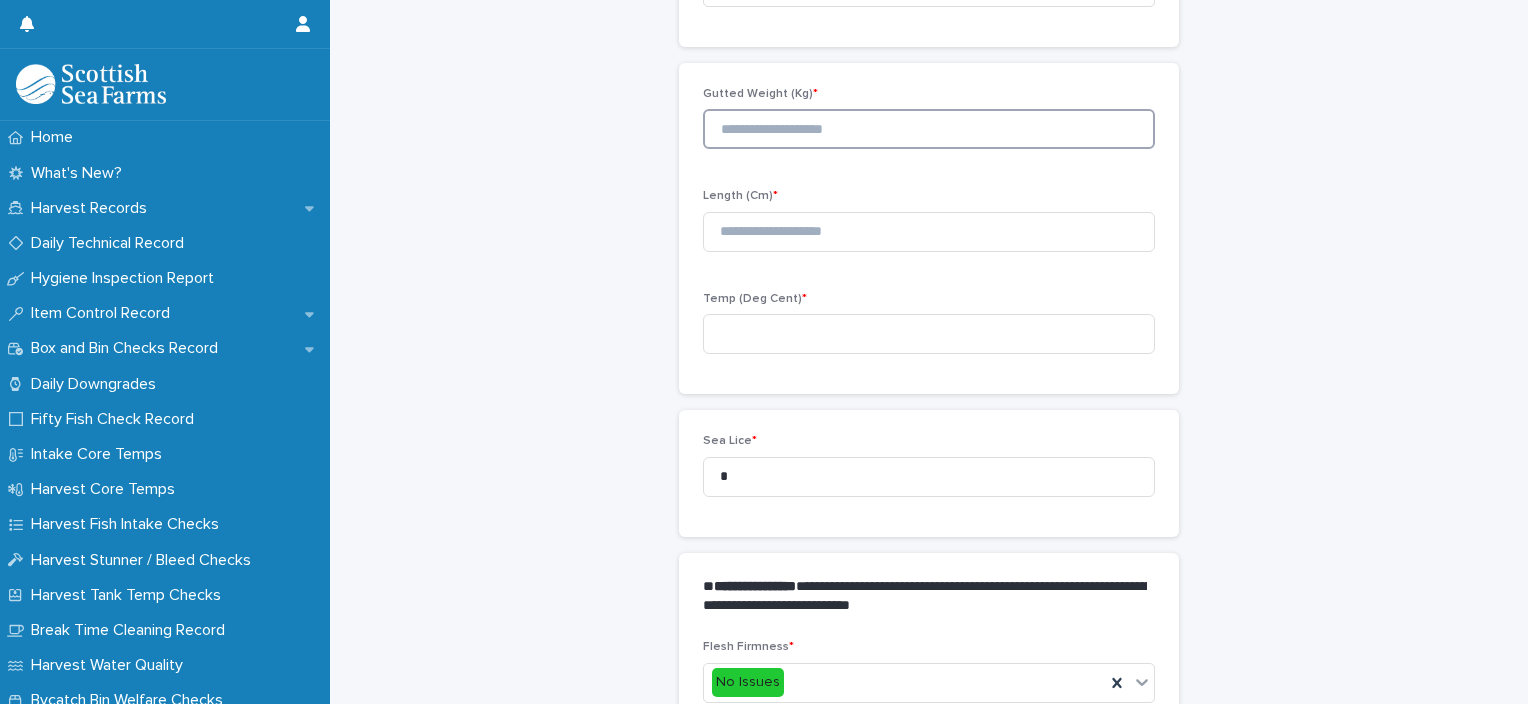 click at bounding box center [929, 129] 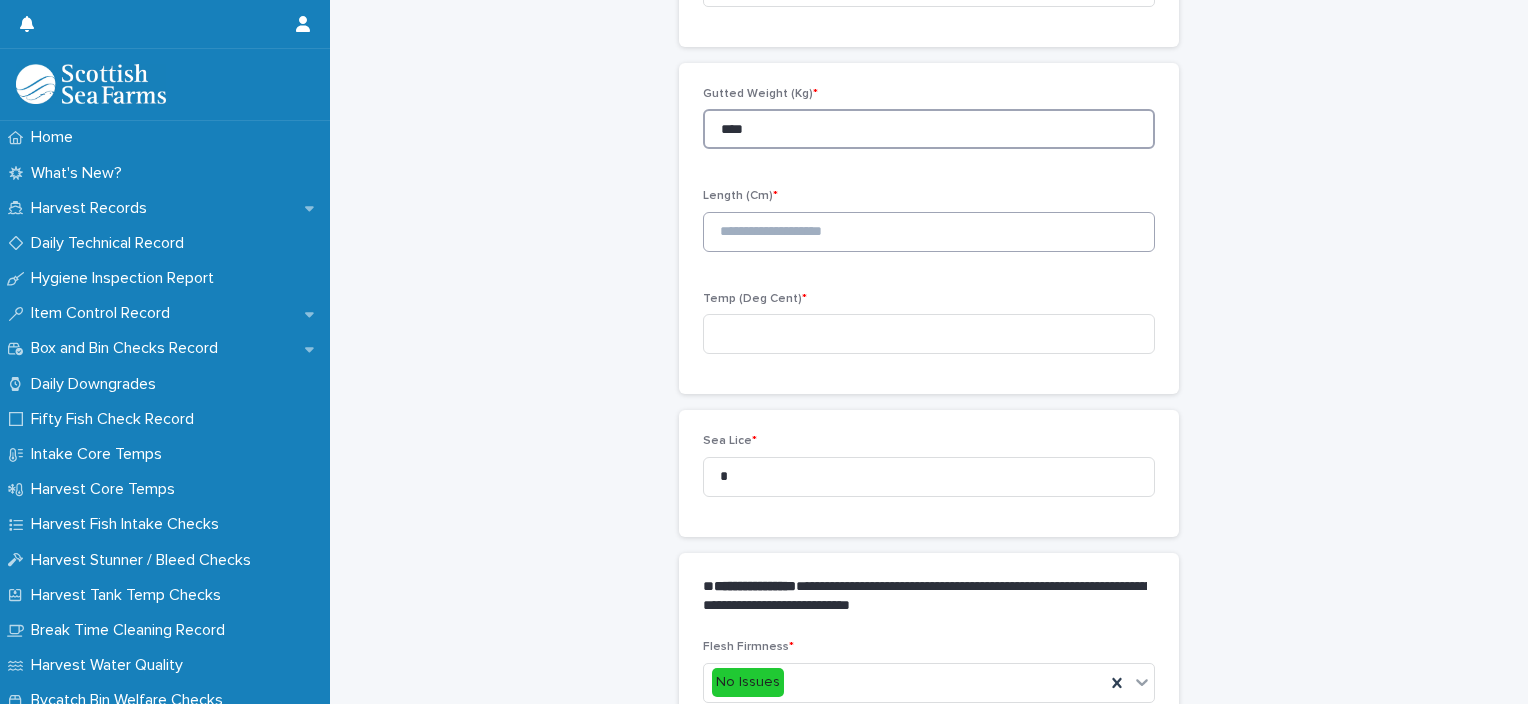 type on "****" 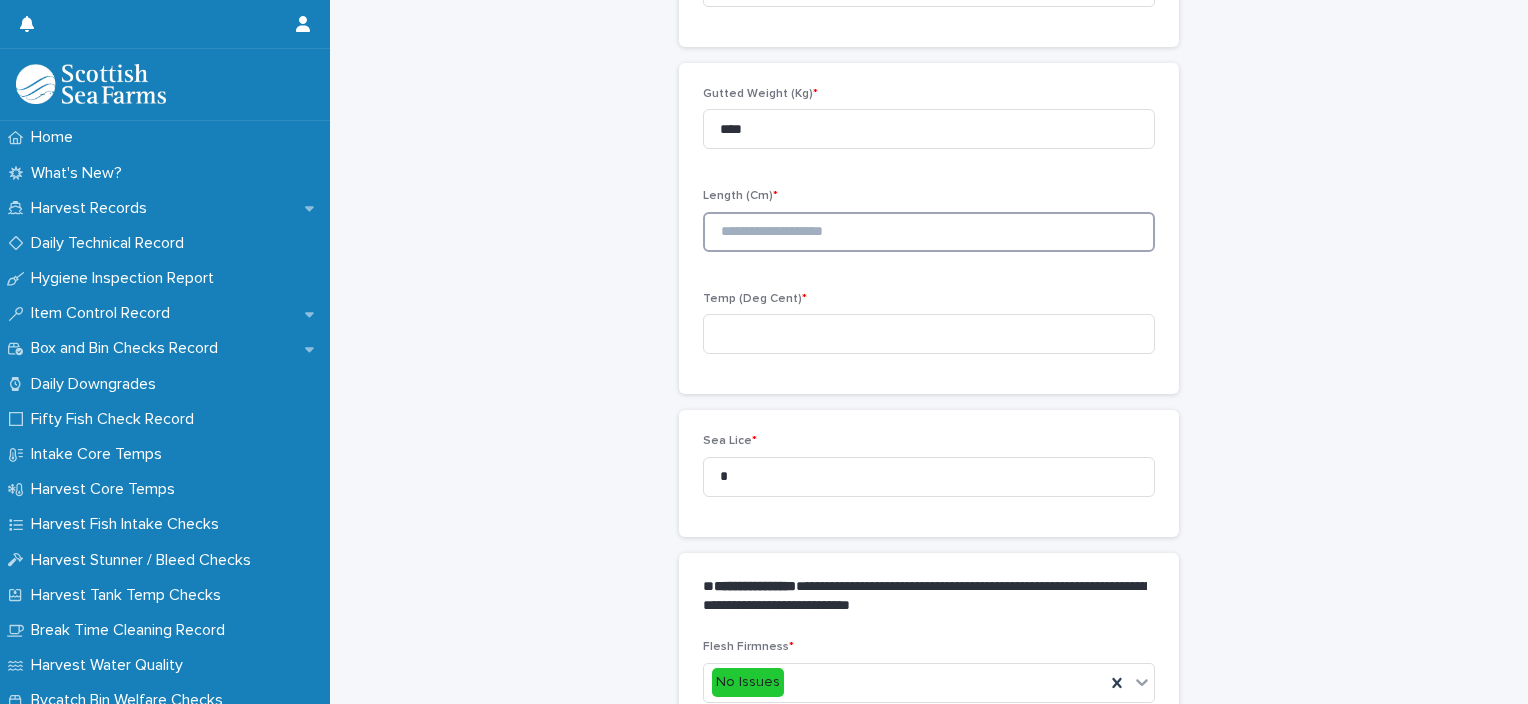 click at bounding box center [929, 232] 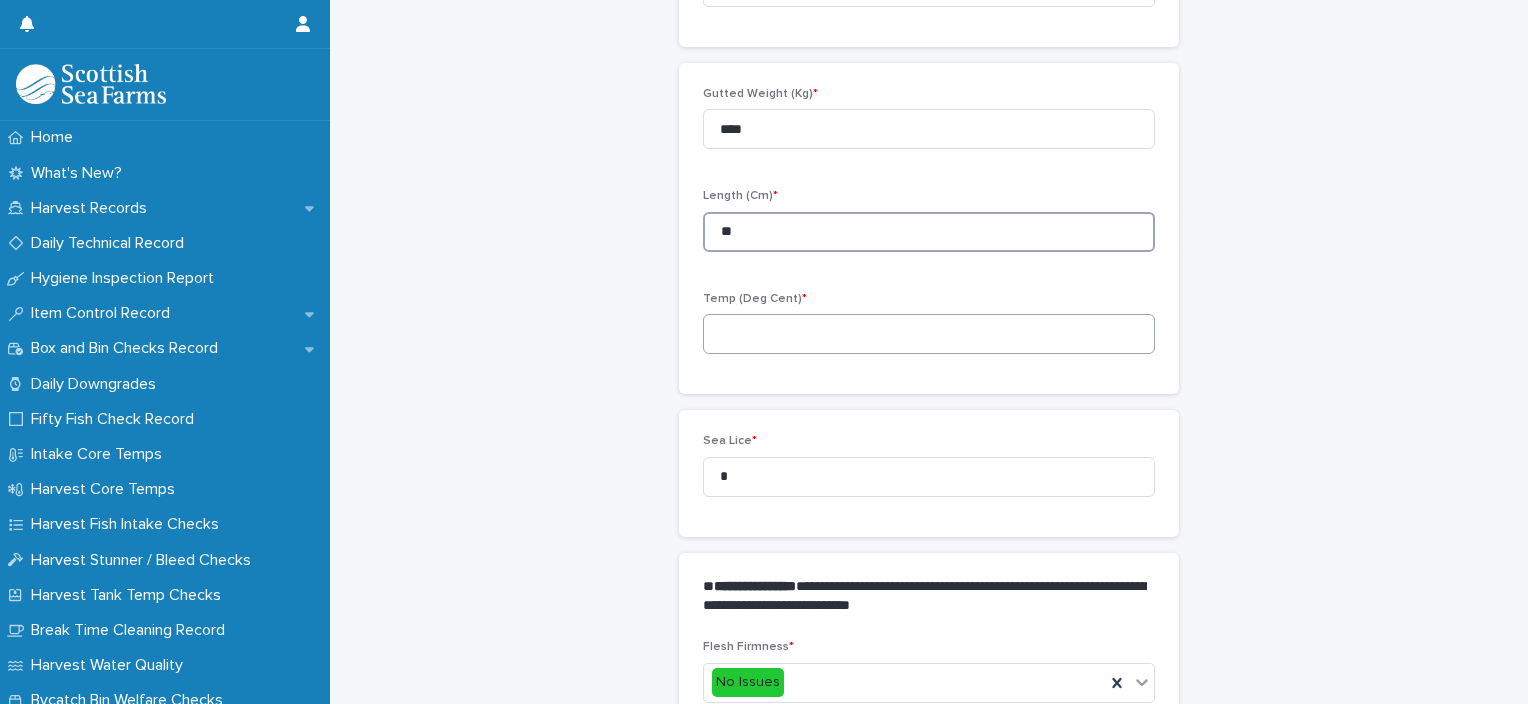 type on "**" 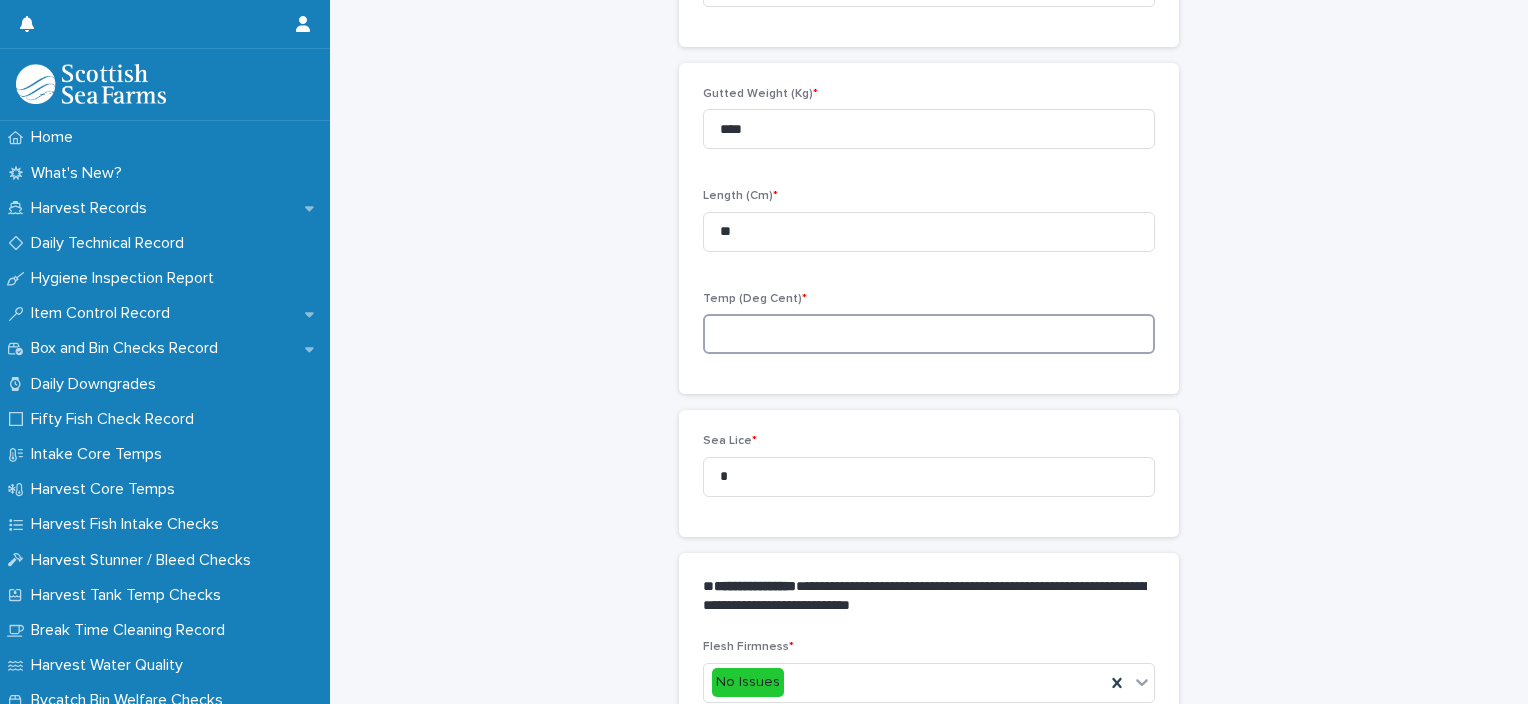 click at bounding box center (929, 334) 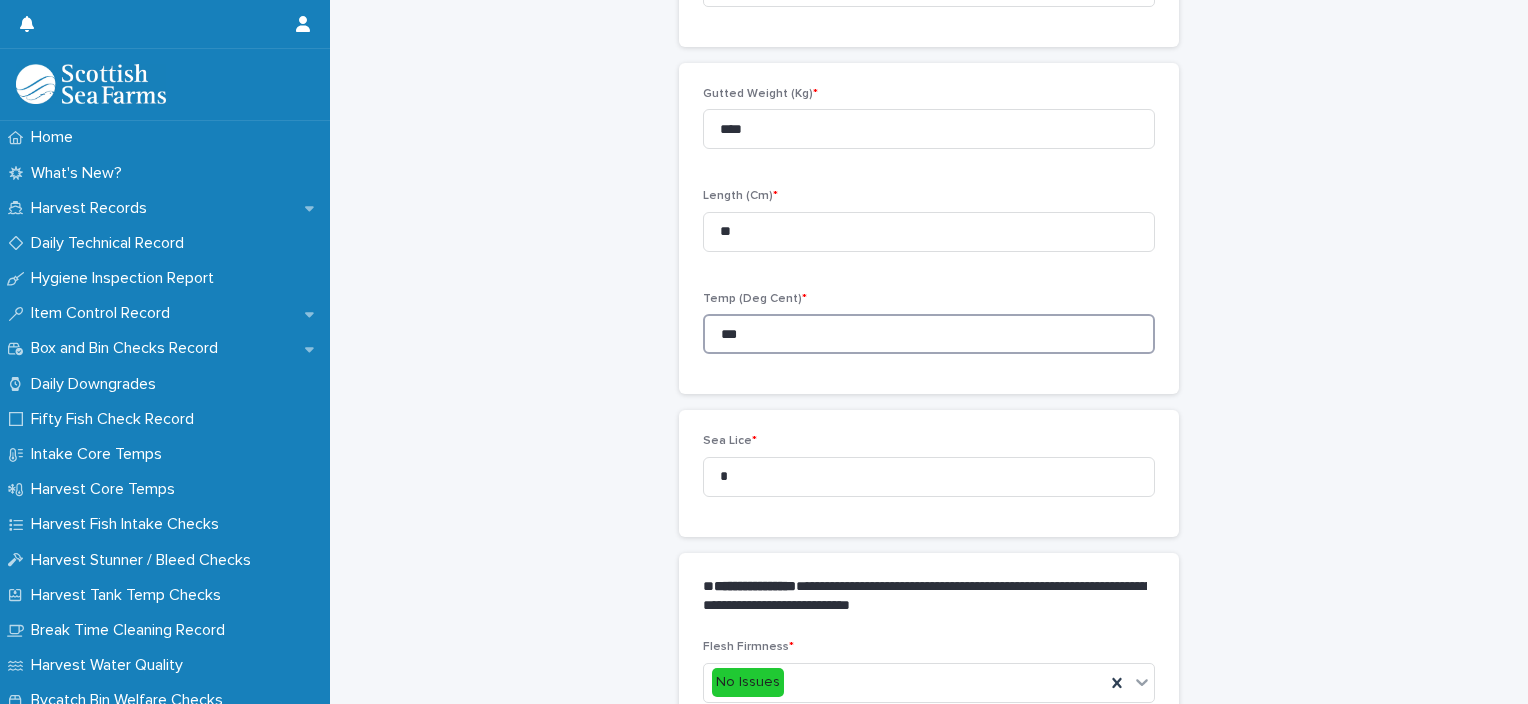 type on "***" 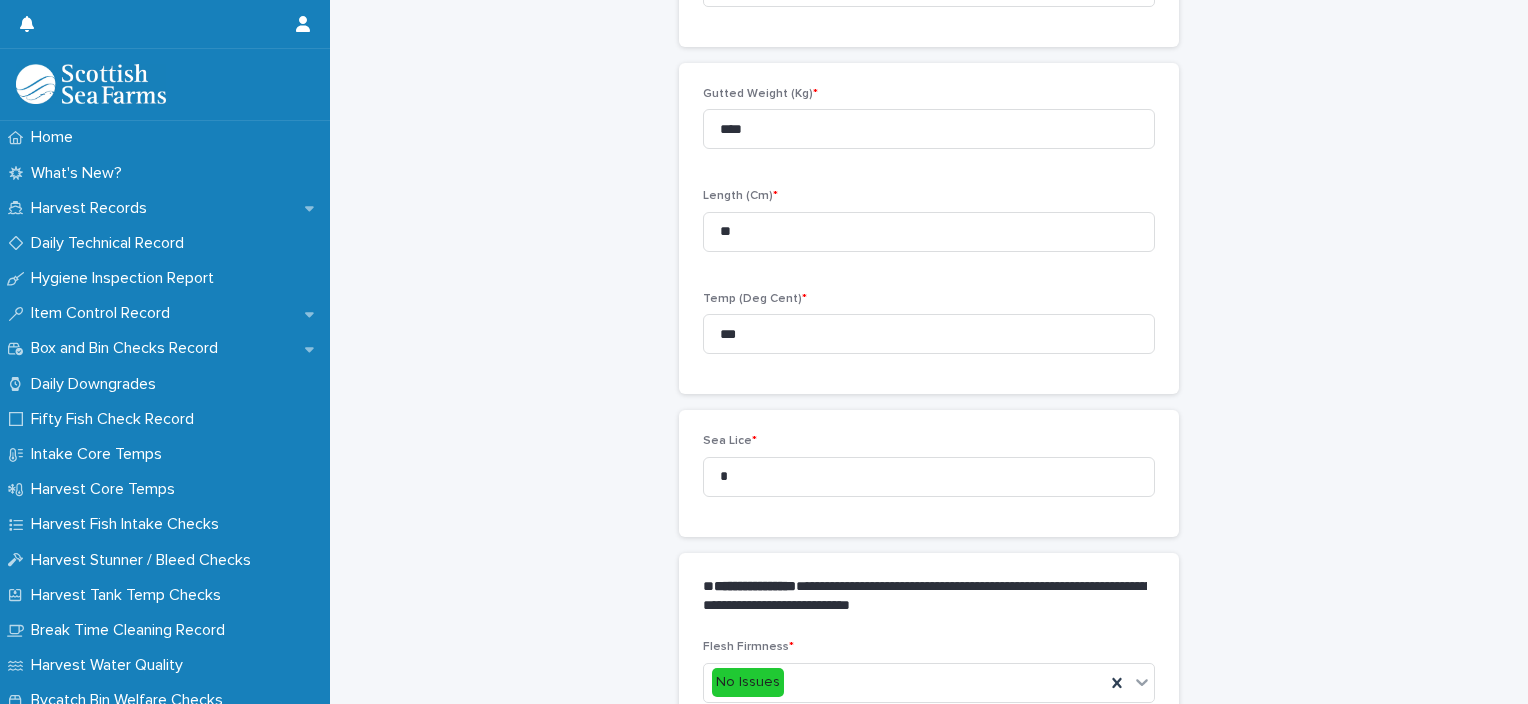 drag, startPoint x: 754, startPoint y: 496, endPoint x: 684, endPoint y: 496, distance: 70 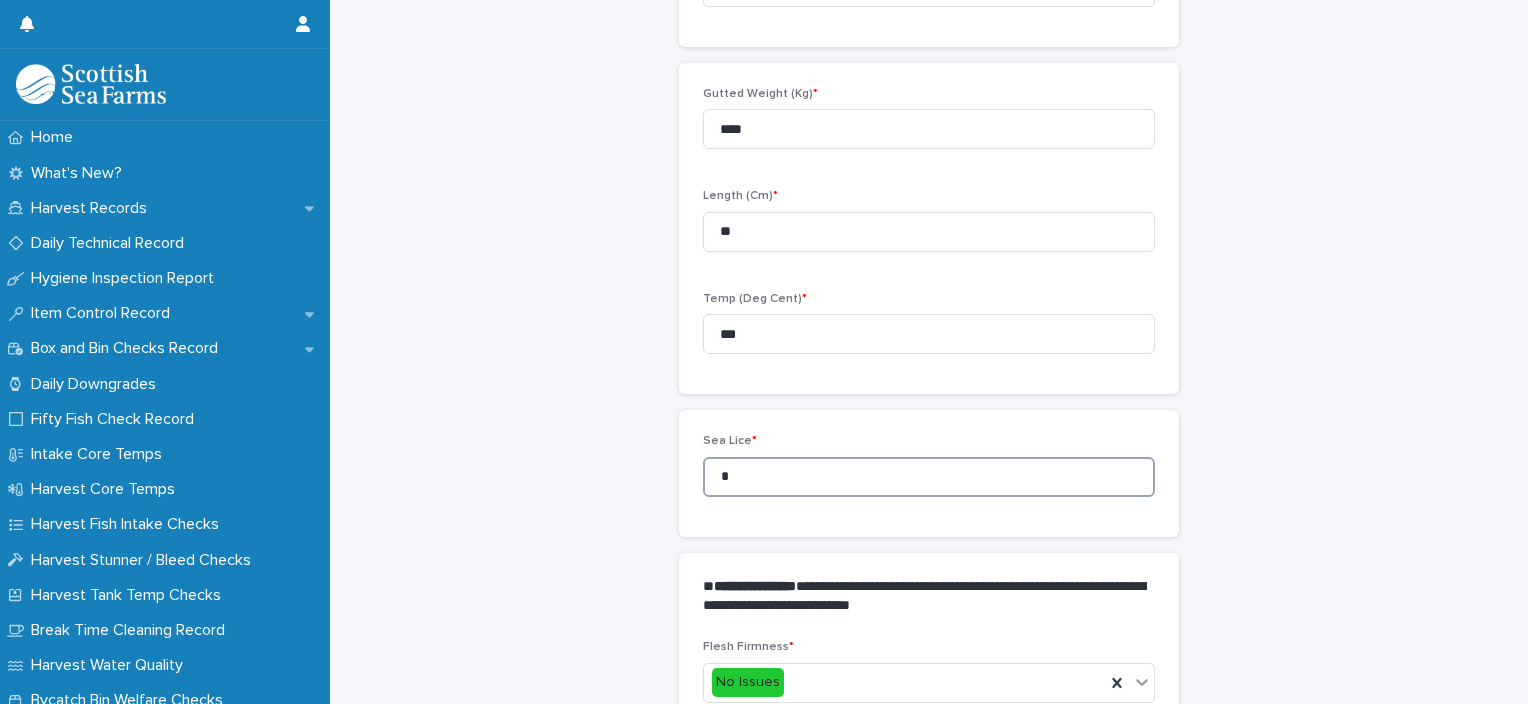 drag, startPoint x: 733, startPoint y: 481, endPoint x: 708, endPoint y: 480, distance: 25.019993 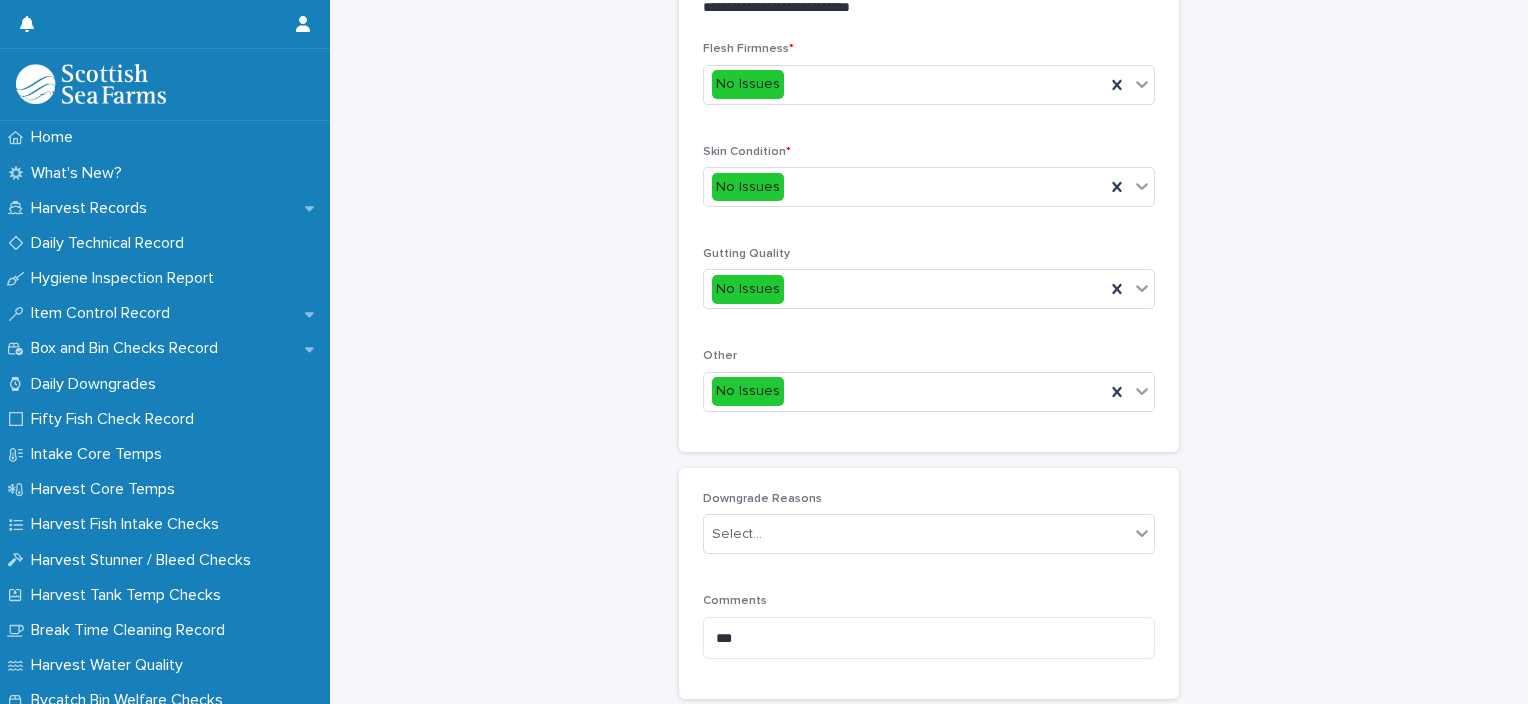 scroll, scrollTop: 948, scrollLeft: 0, axis: vertical 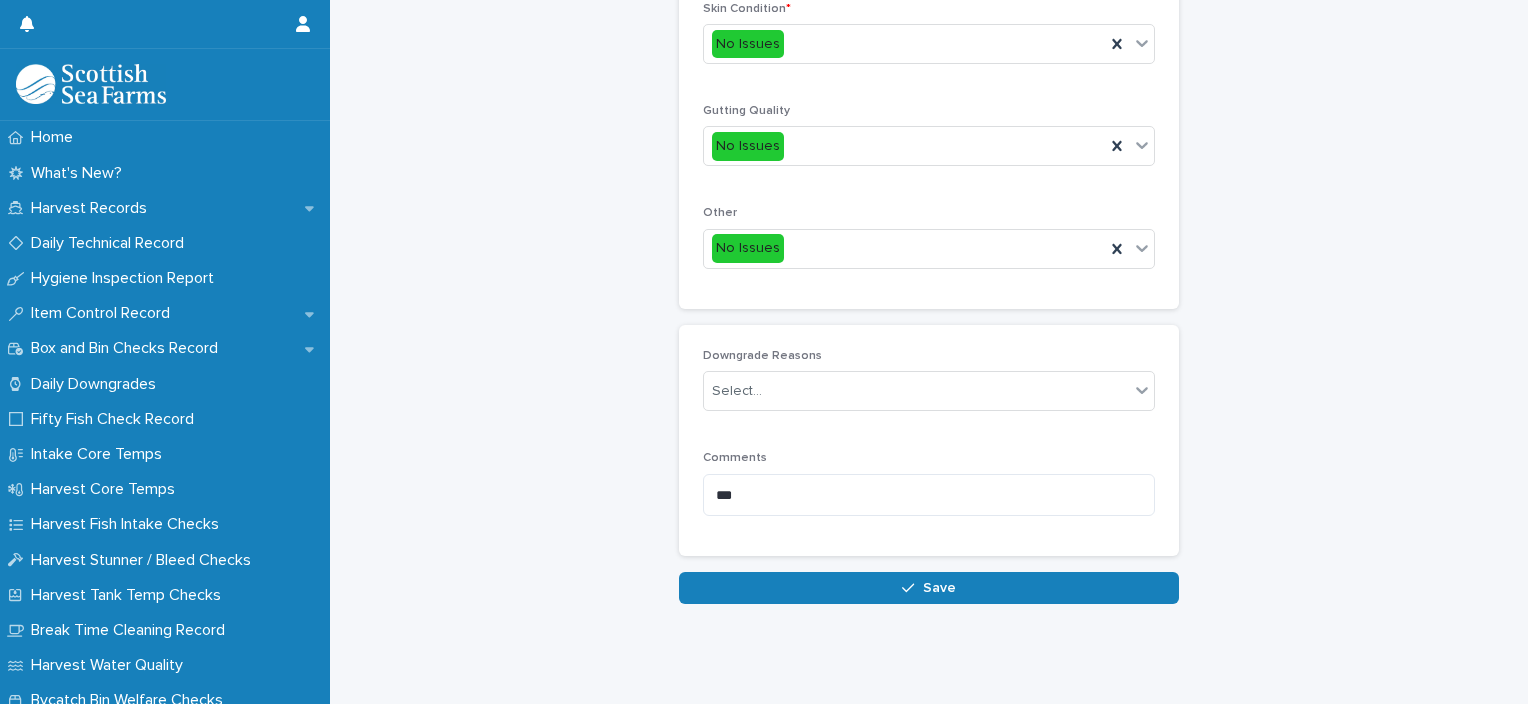 type on "*" 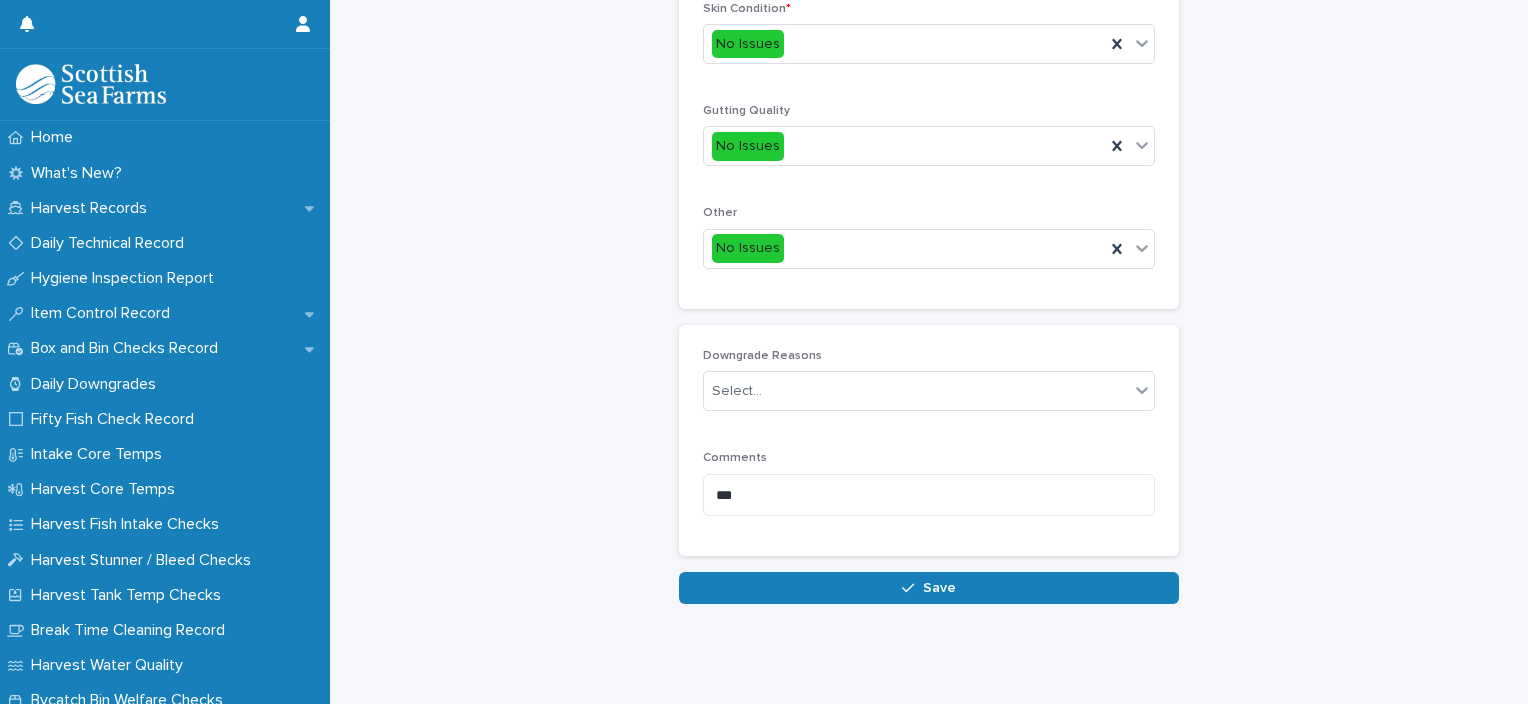 click on "**********" at bounding box center (929, -124) 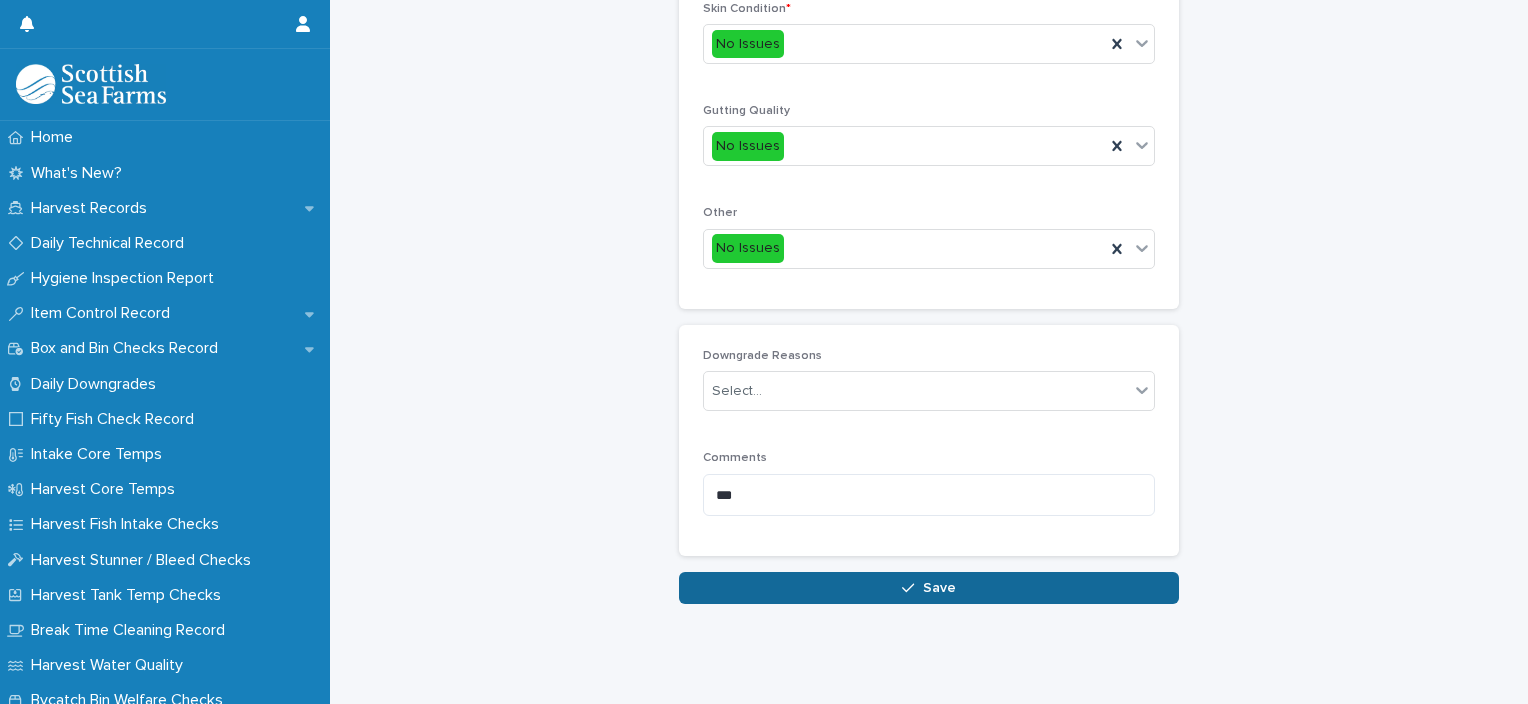 click on "Save" at bounding box center (929, 588) 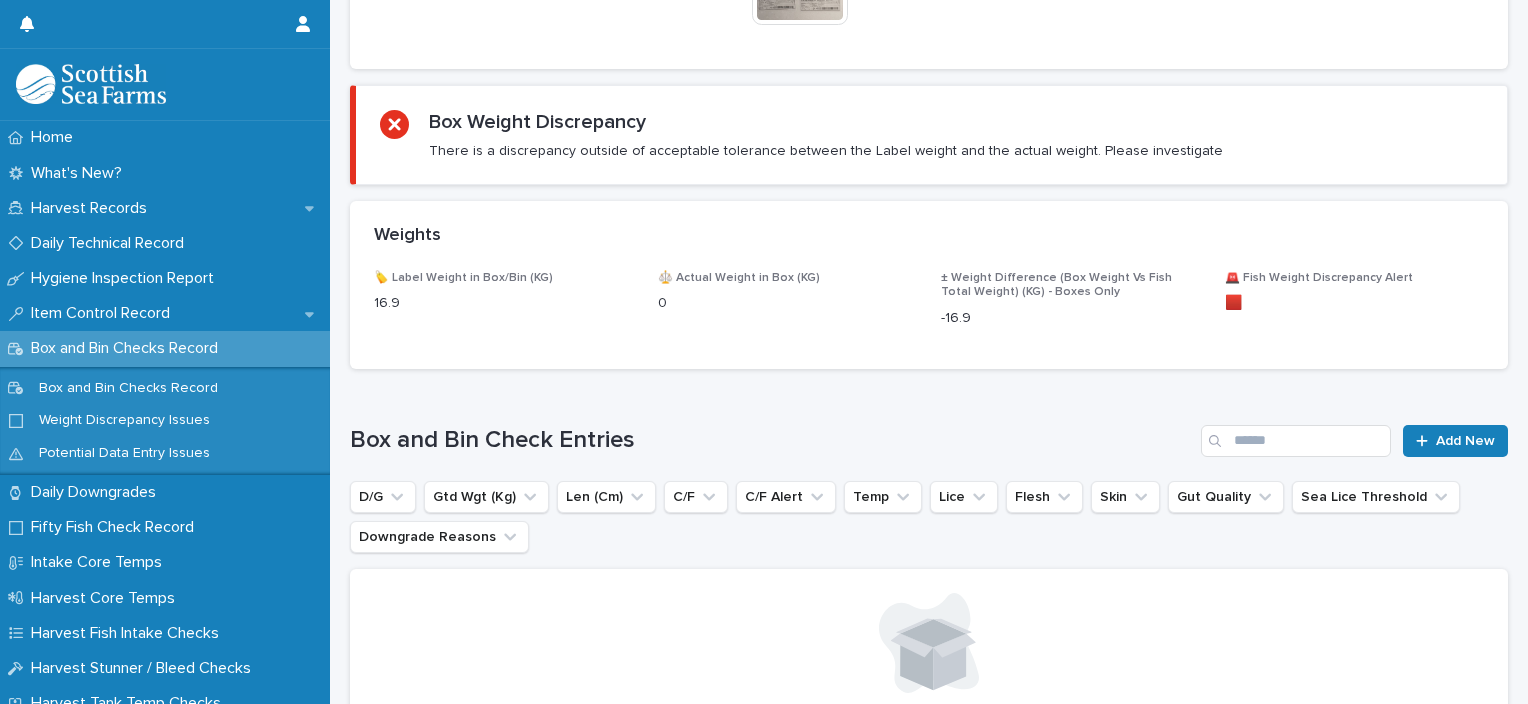 scroll, scrollTop: 0, scrollLeft: 0, axis: both 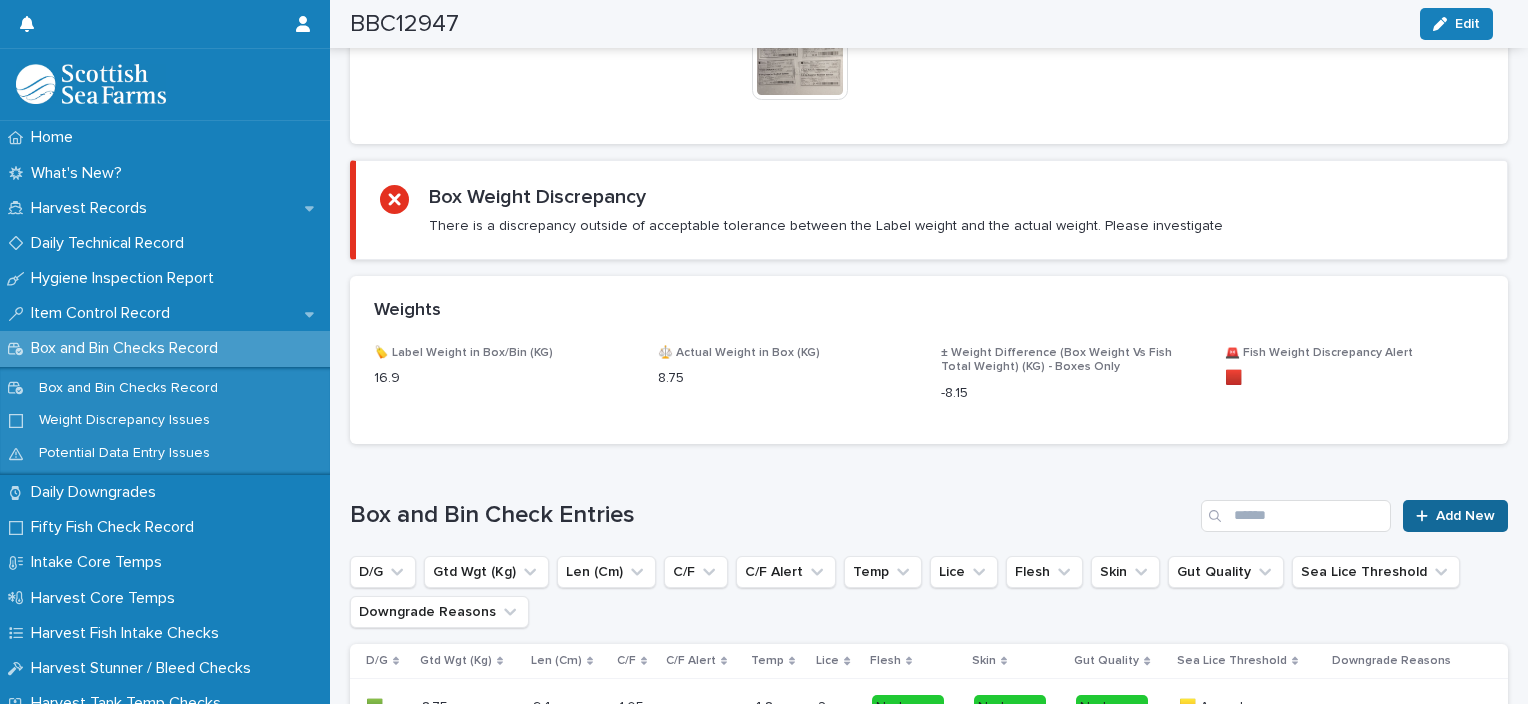 click on "Add New" at bounding box center [1455, 516] 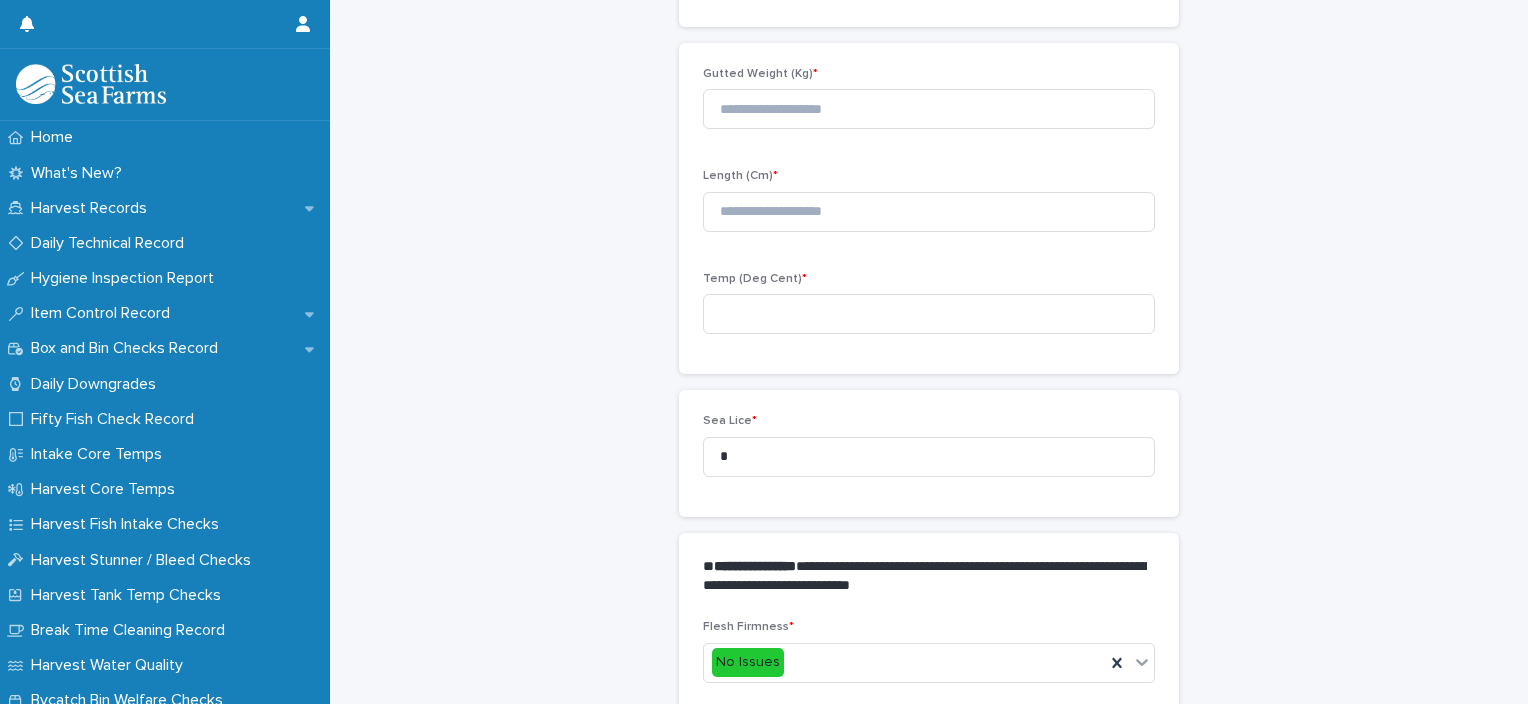 scroll, scrollTop: 137, scrollLeft: 0, axis: vertical 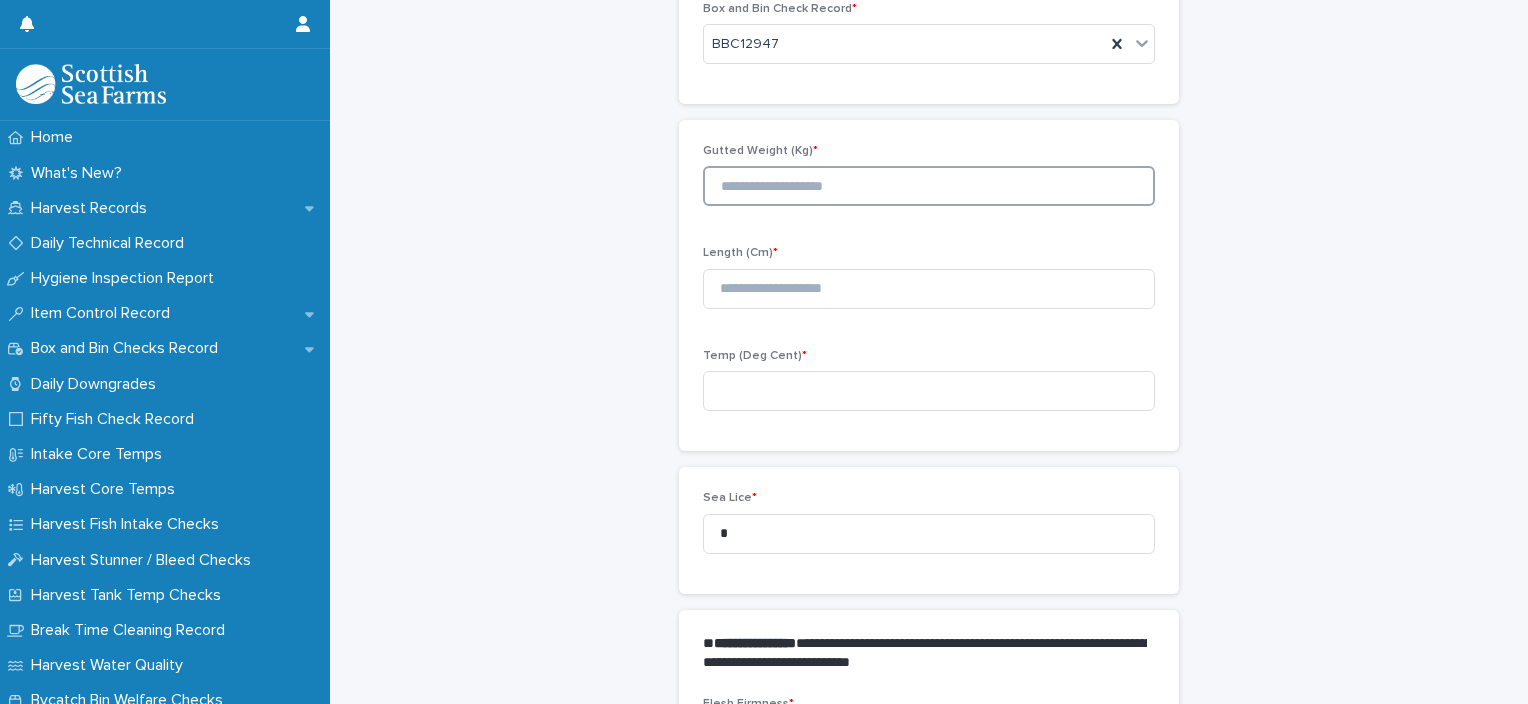 click at bounding box center (929, 186) 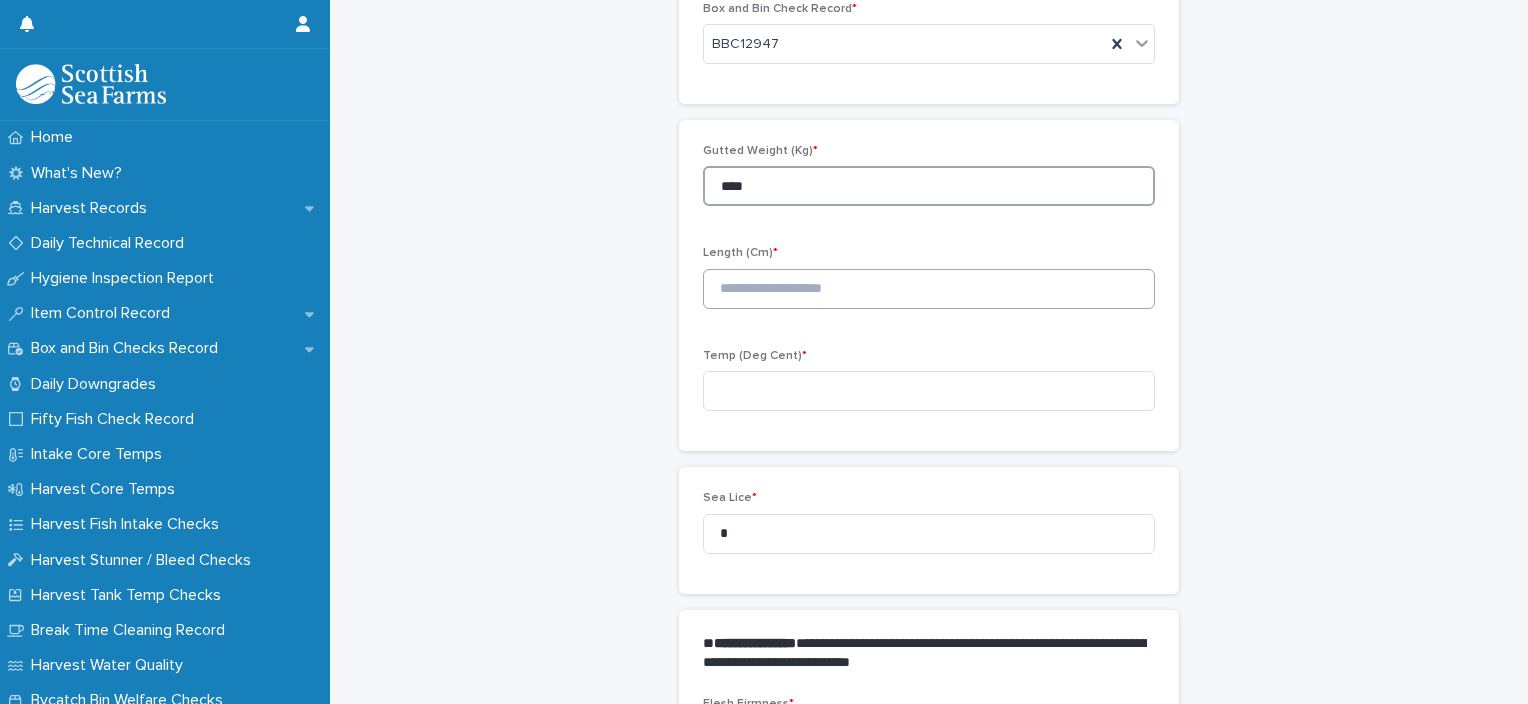 type on "****" 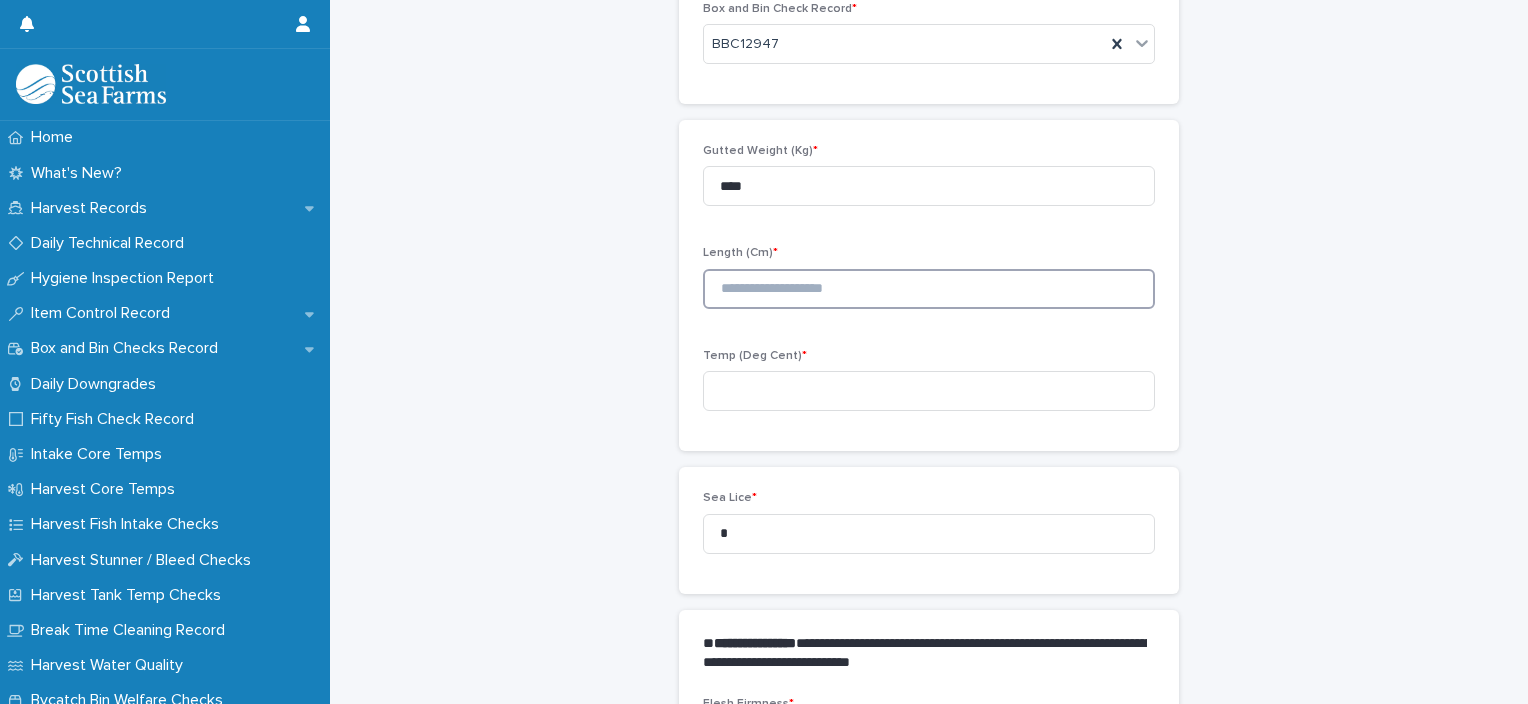 click at bounding box center [929, 289] 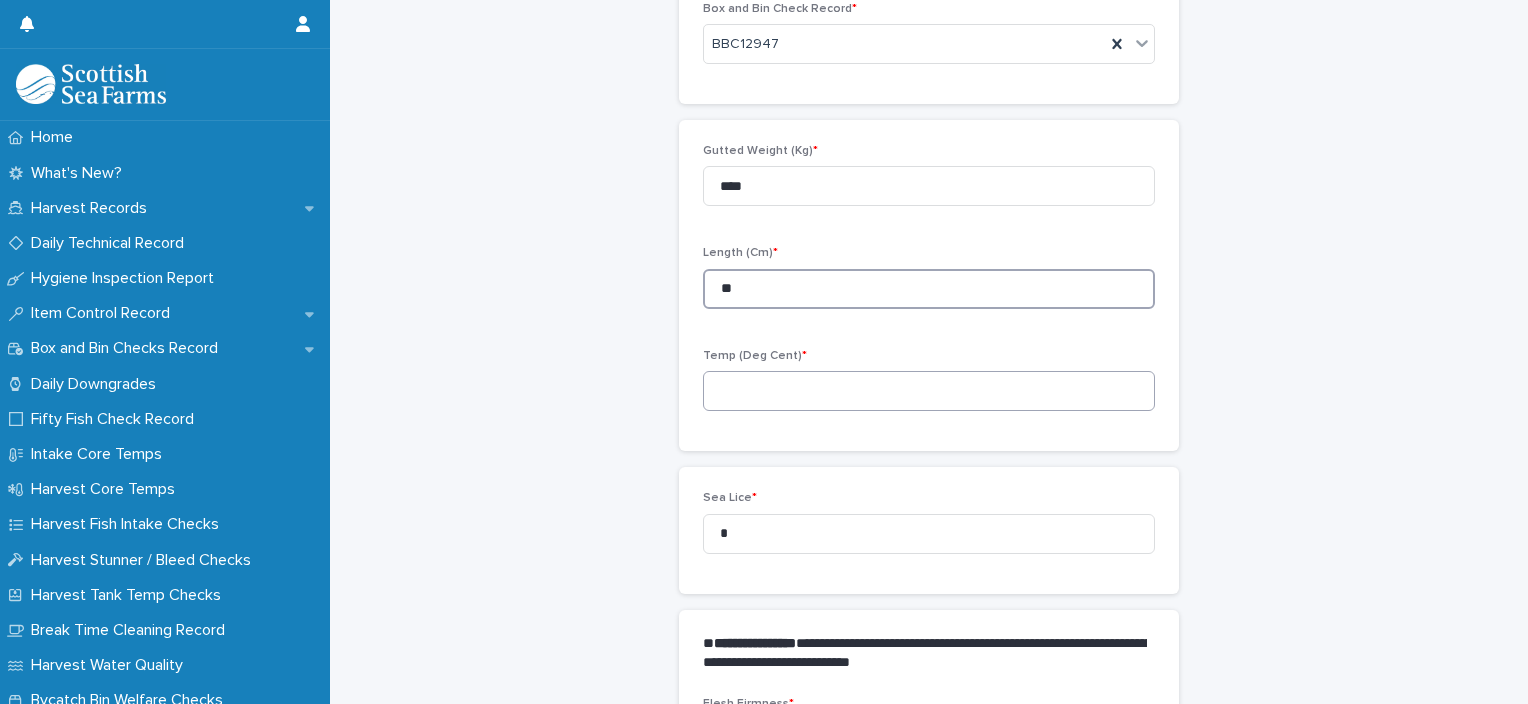 type on "**" 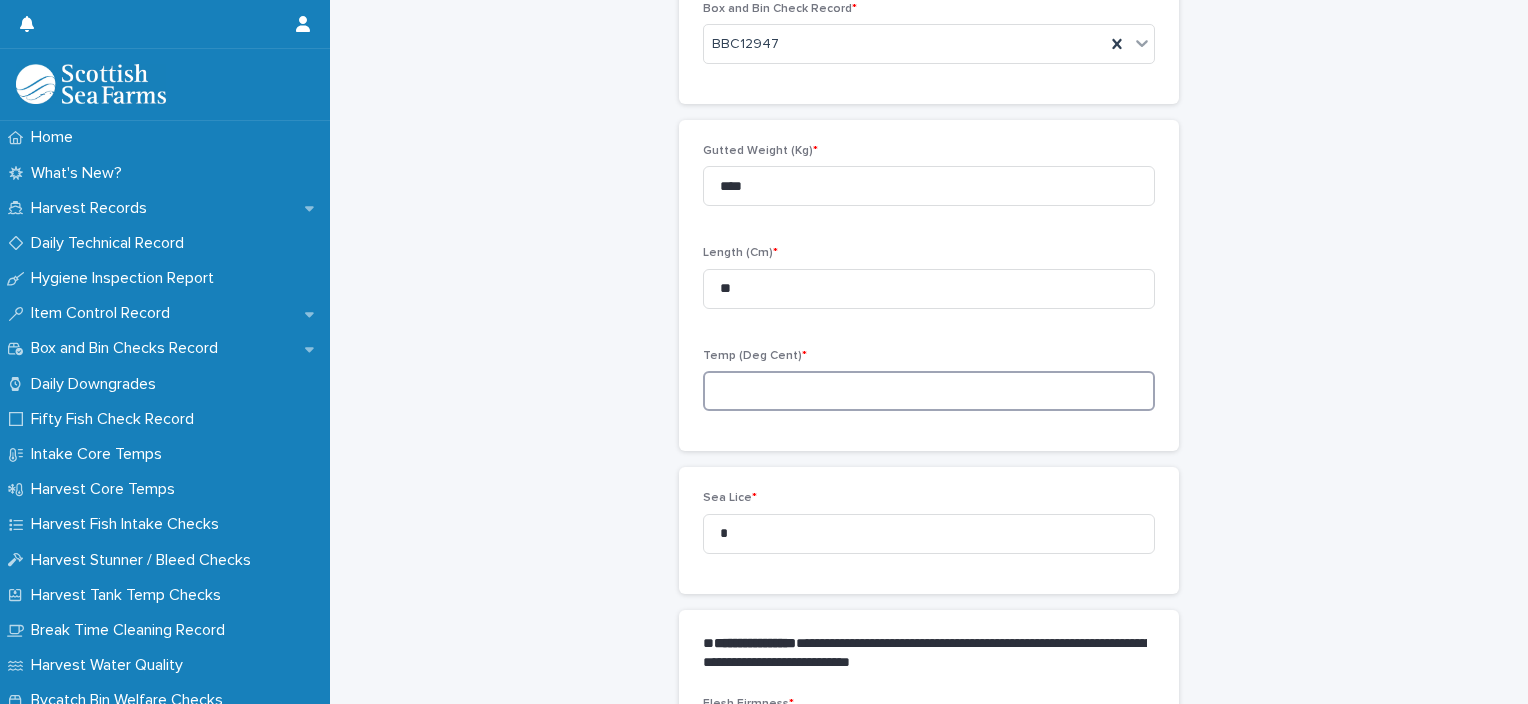click at bounding box center (929, 391) 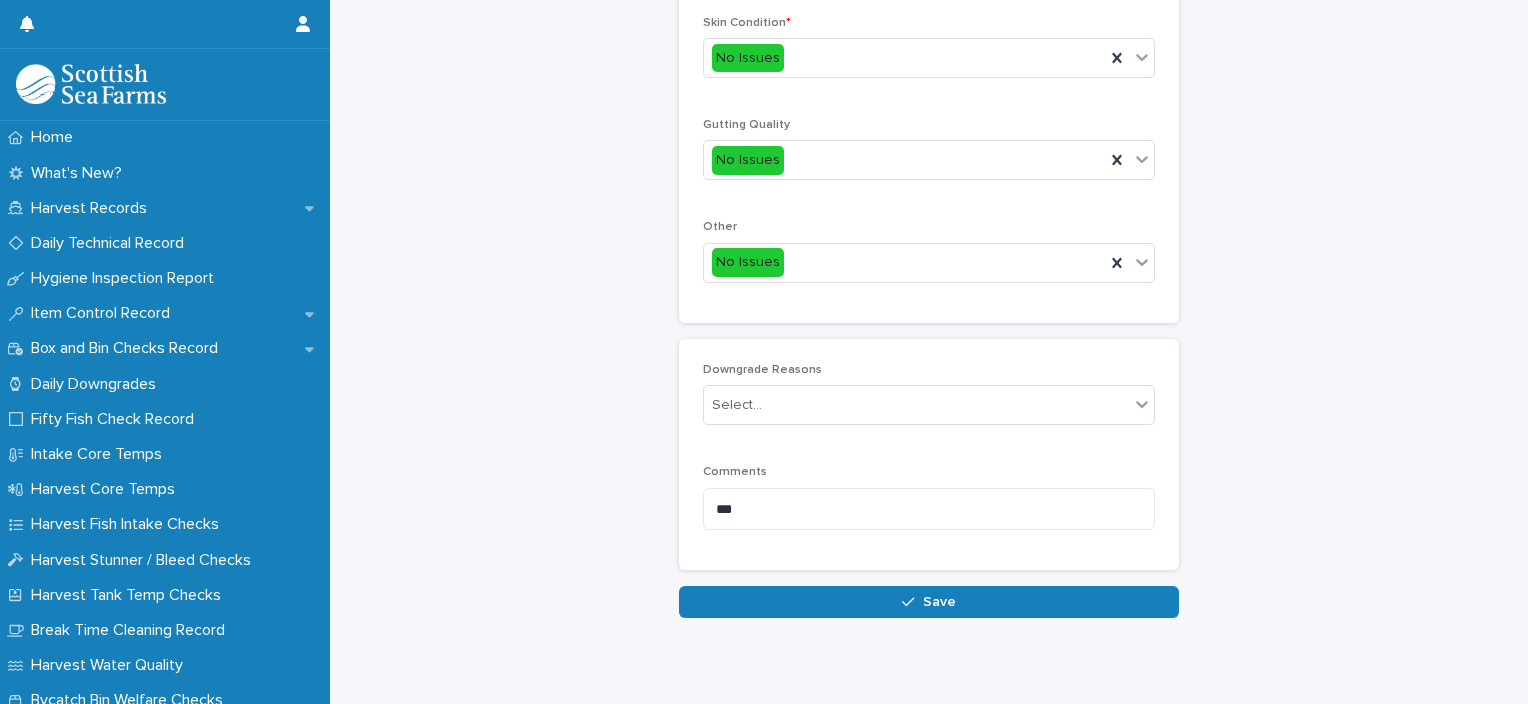 scroll, scrollTop: 925, scrollLeft: 0, axis: vertical 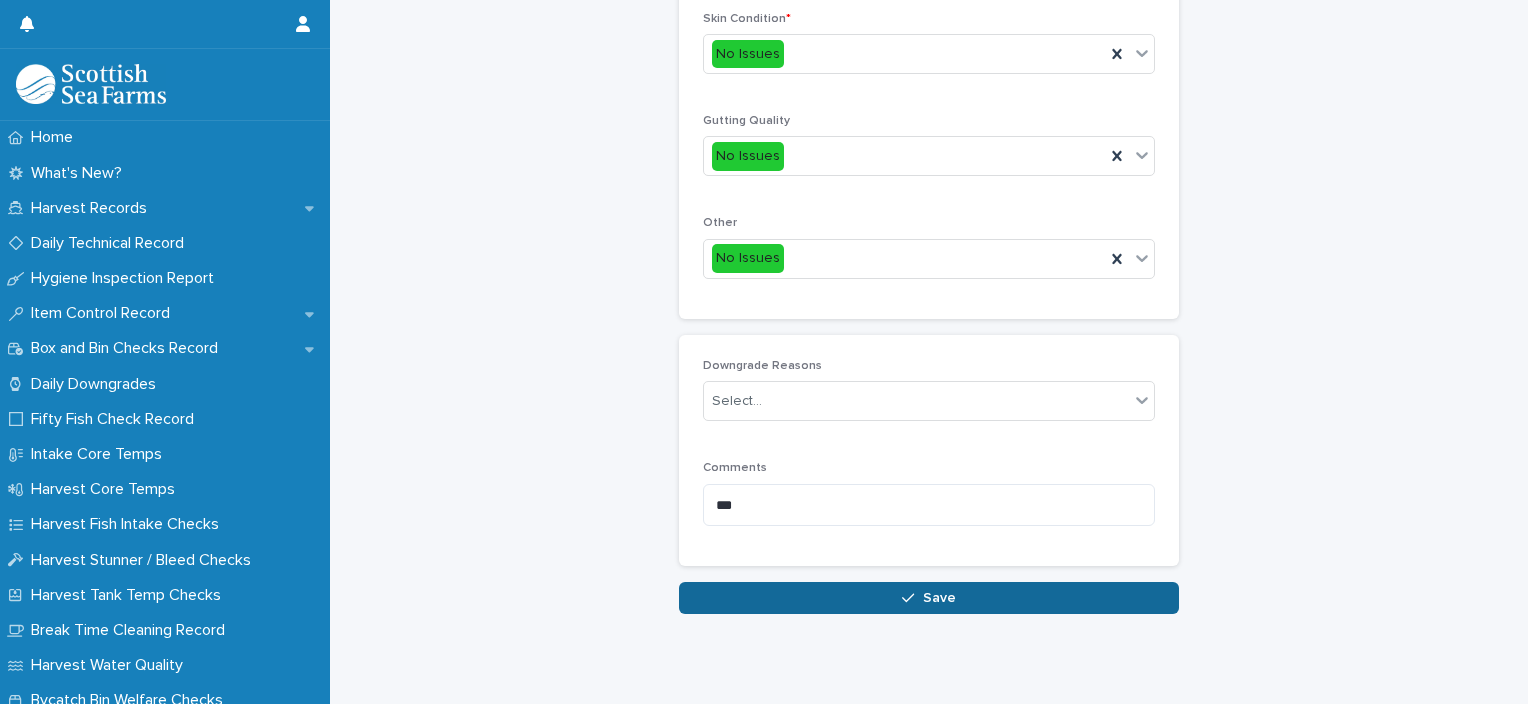 type on "***" 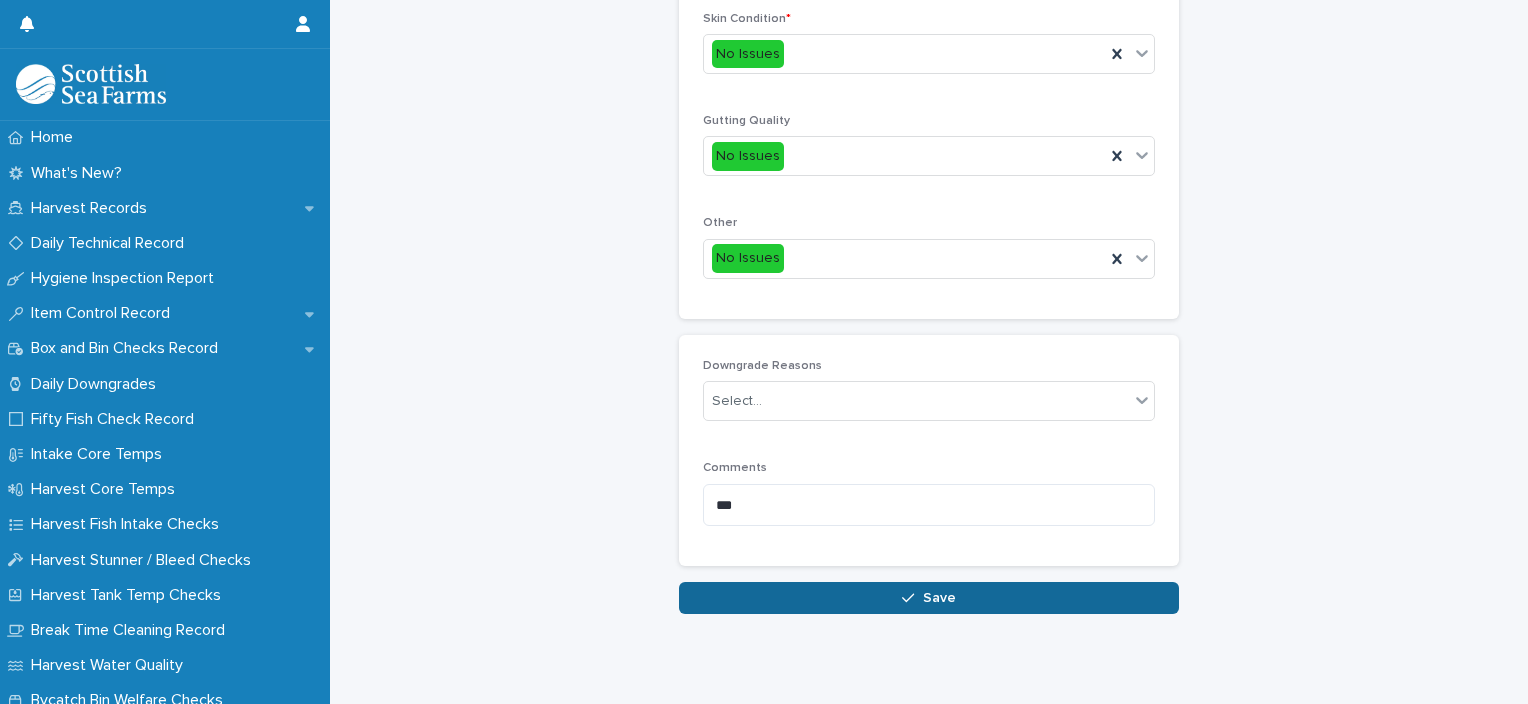 click on "Save" at bounding box center (929, 598) 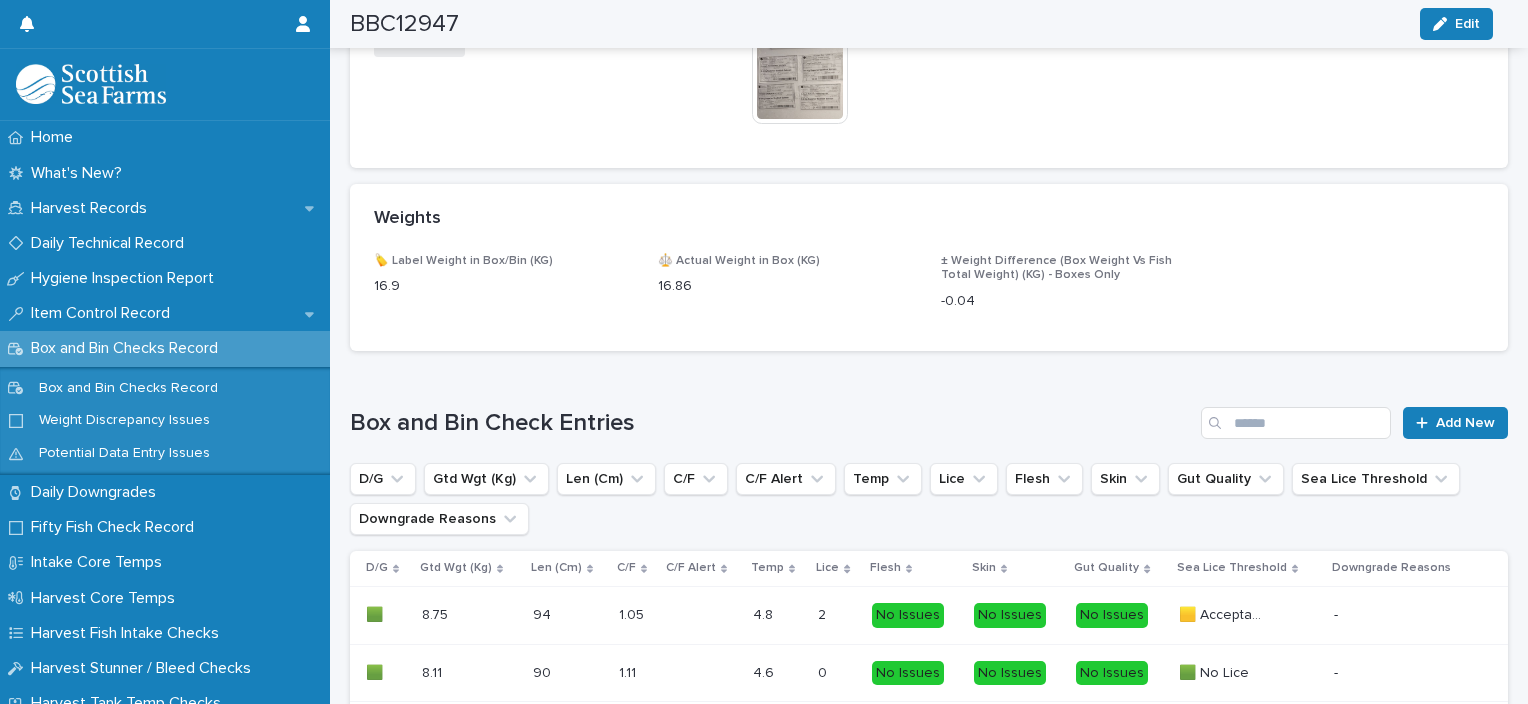 scroll, scrollTop: 1029, scrollLeft: 0, axis: vertical 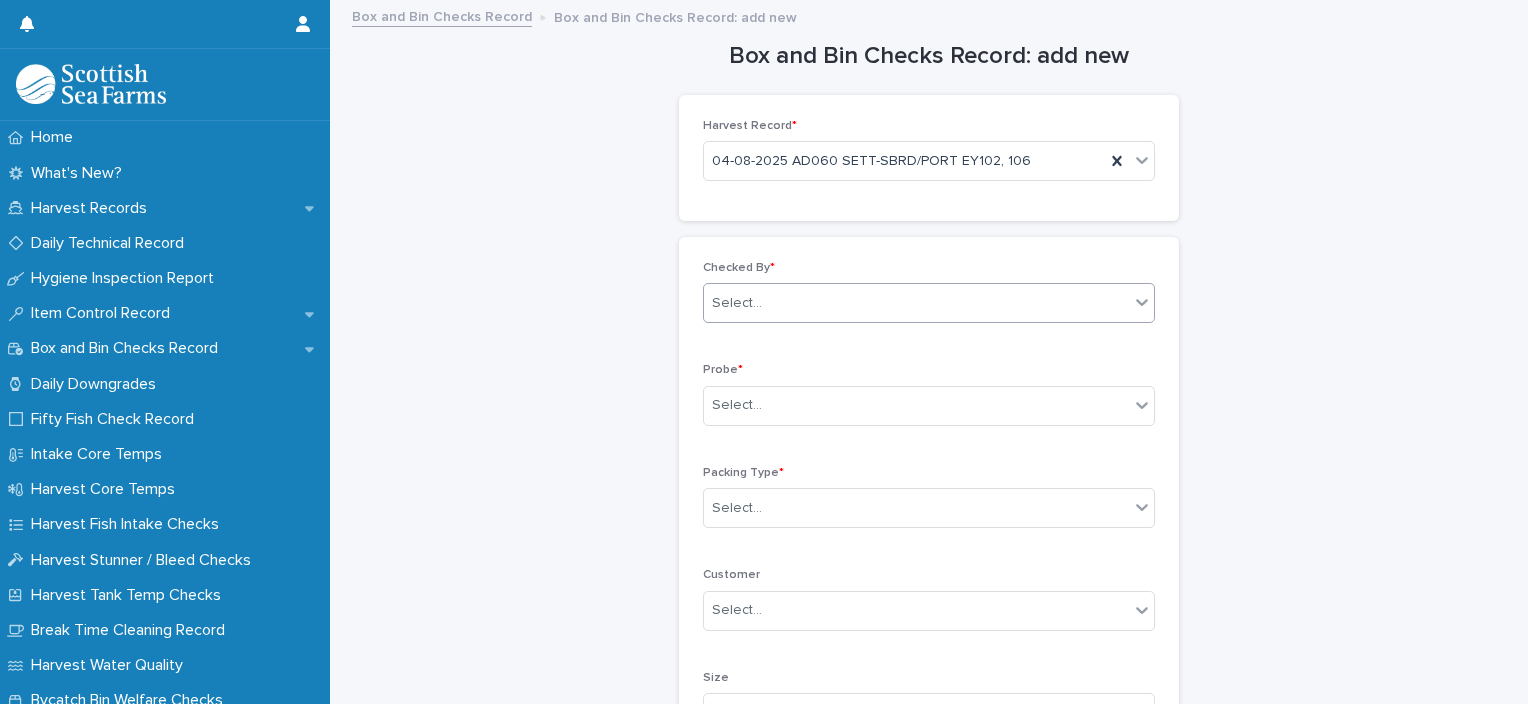click on "Select..." at bounding box center (916, 303) 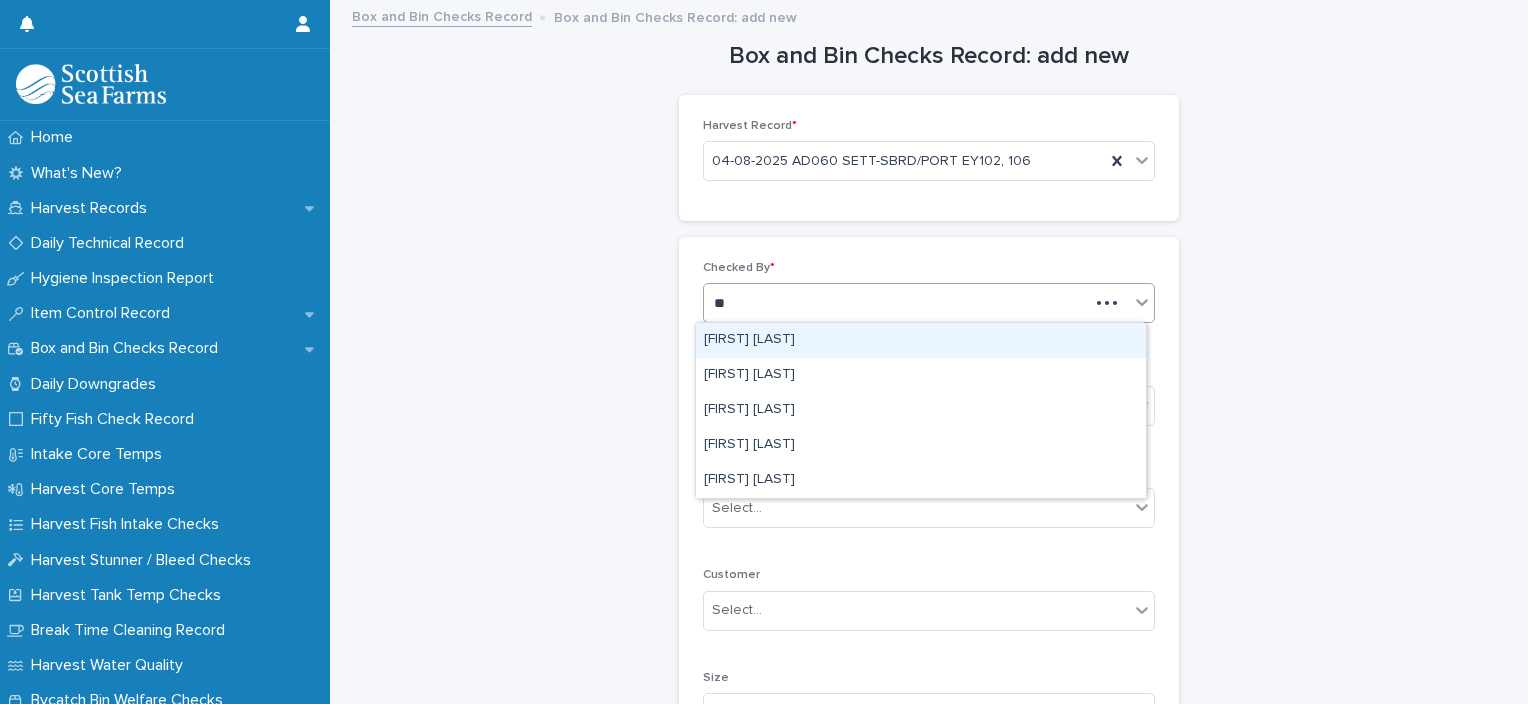 type on "***" 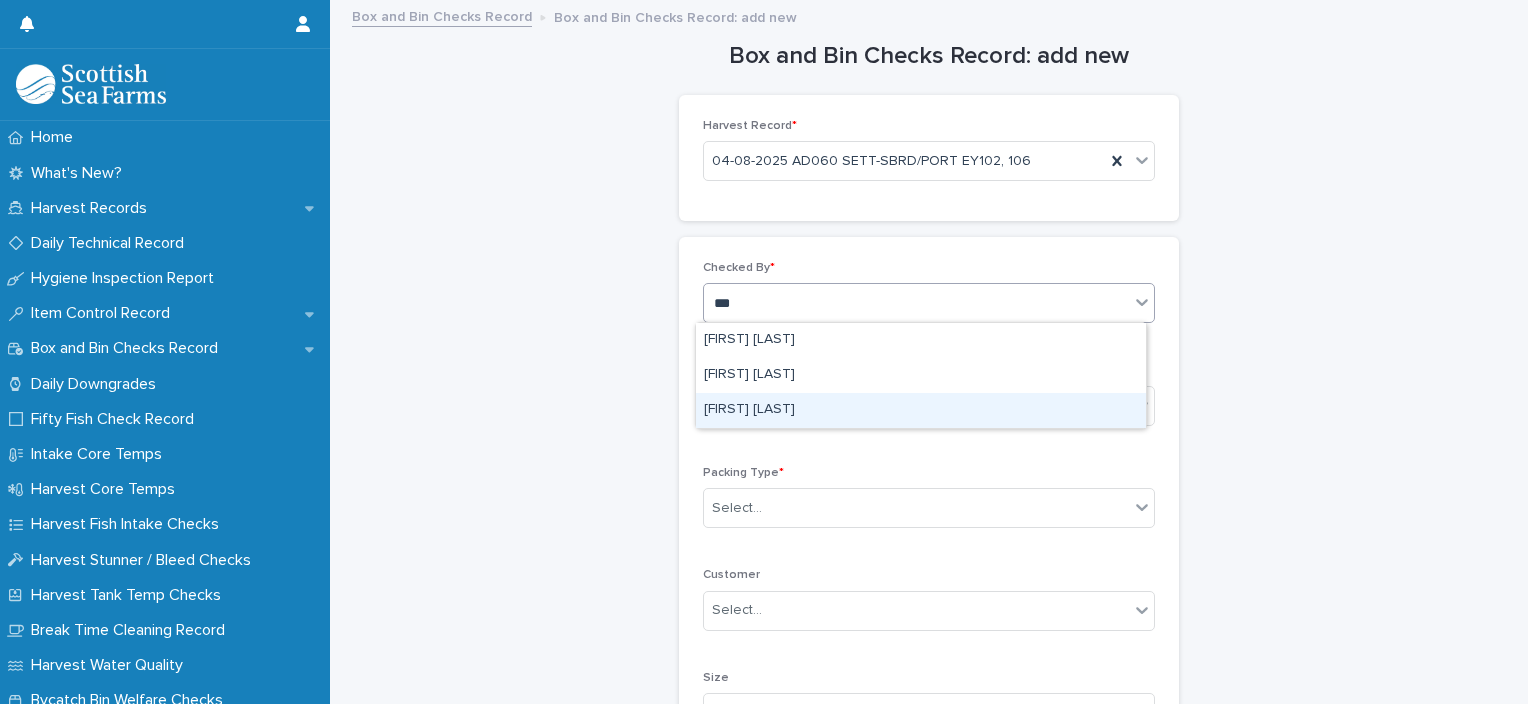 click on "[FIRST] [LAST]" at bounding box center (921, 410) 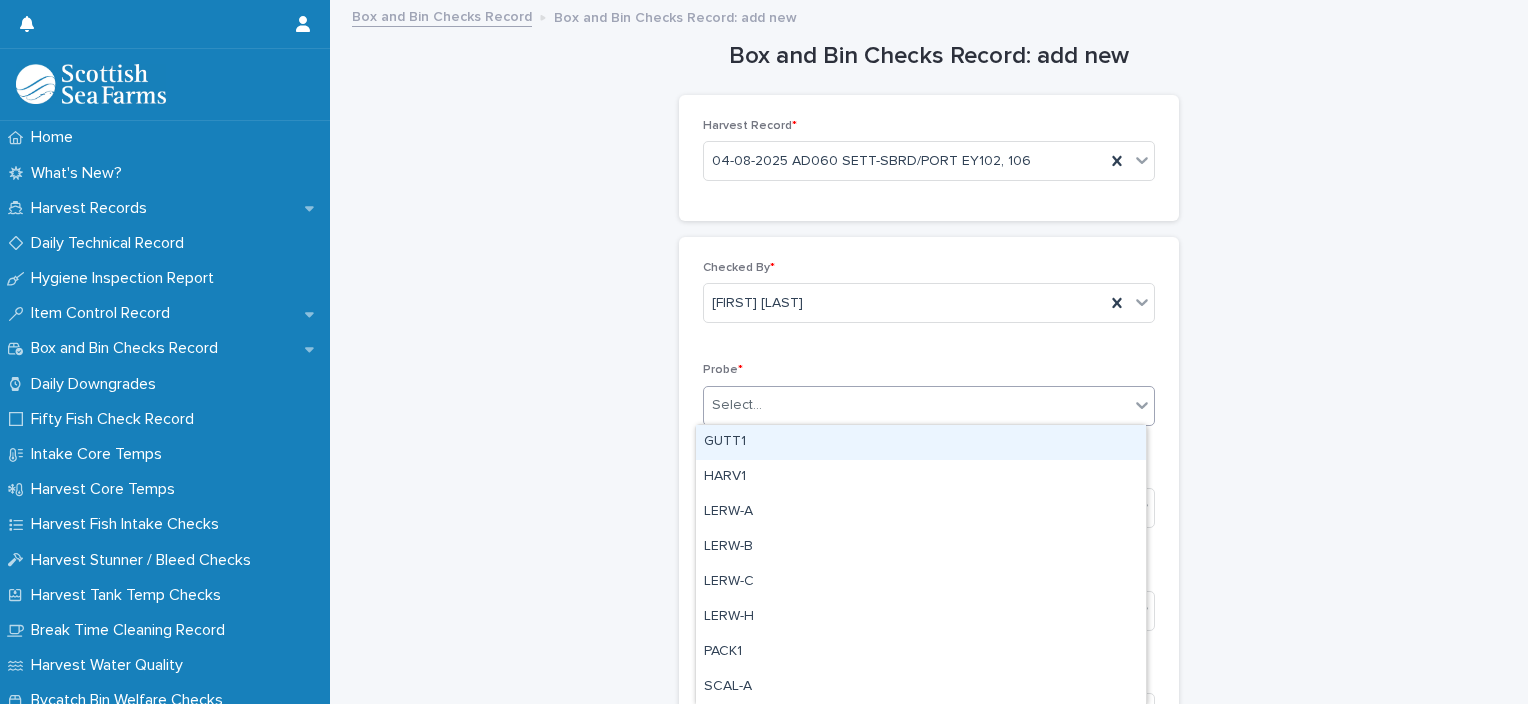 click on "Select..." at bounding box center (916, 405) 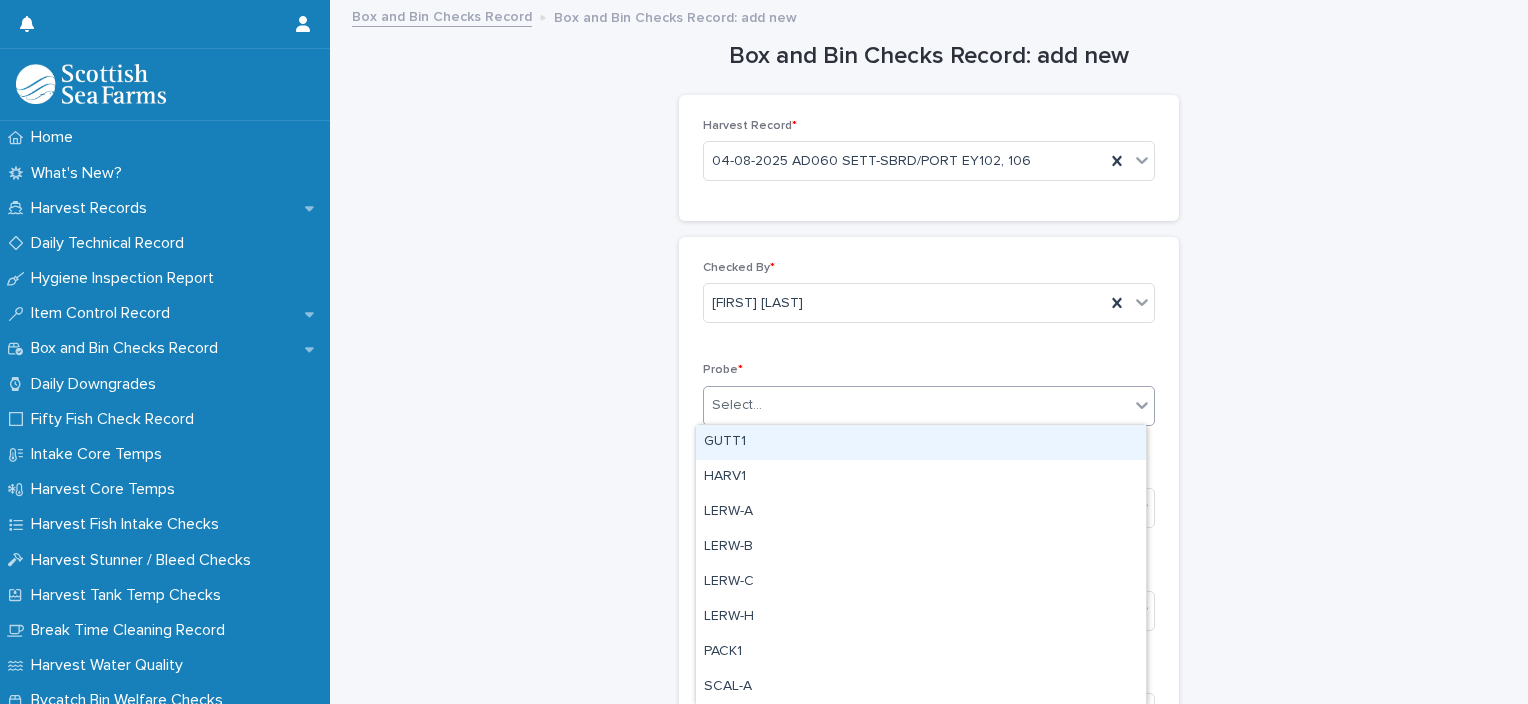 type on "*" 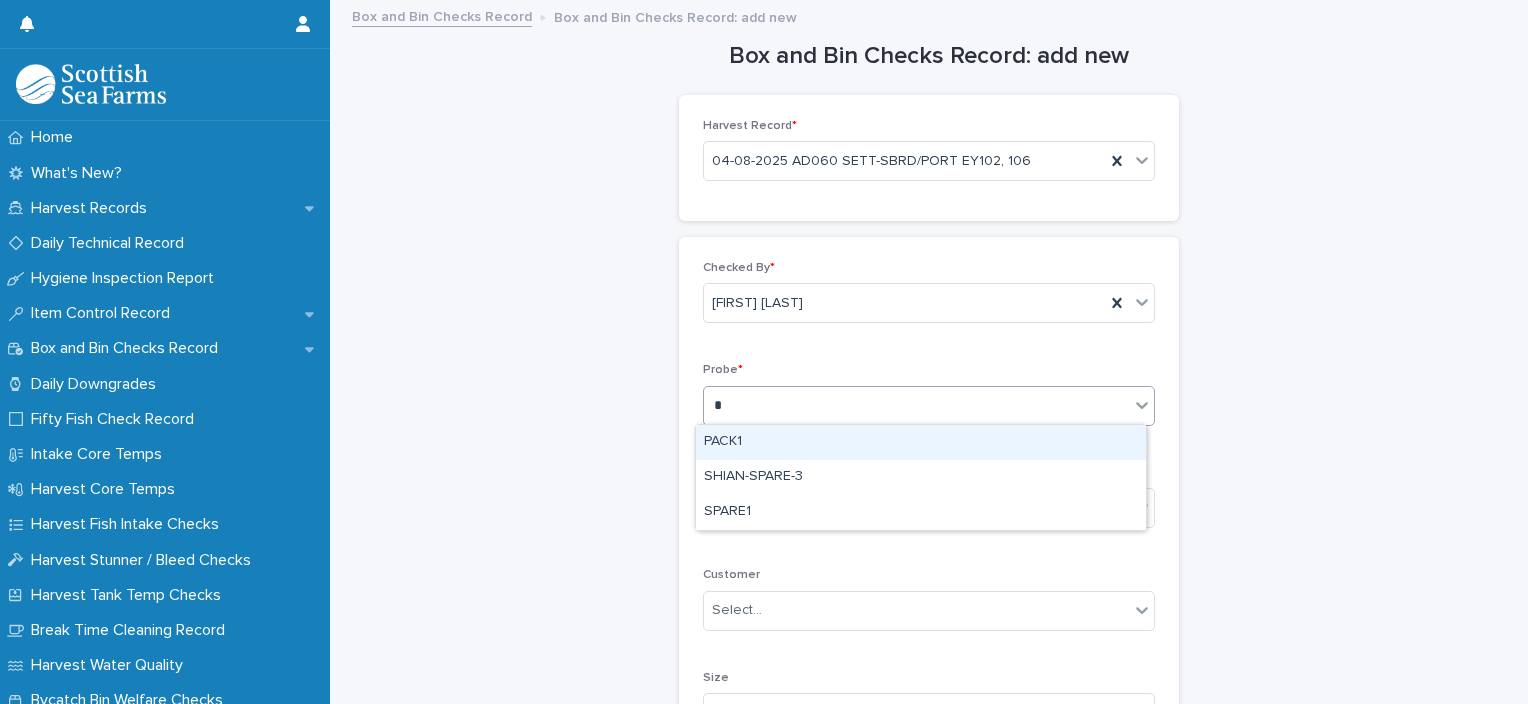 click on "PACK1" at bounding box center (921, 442) 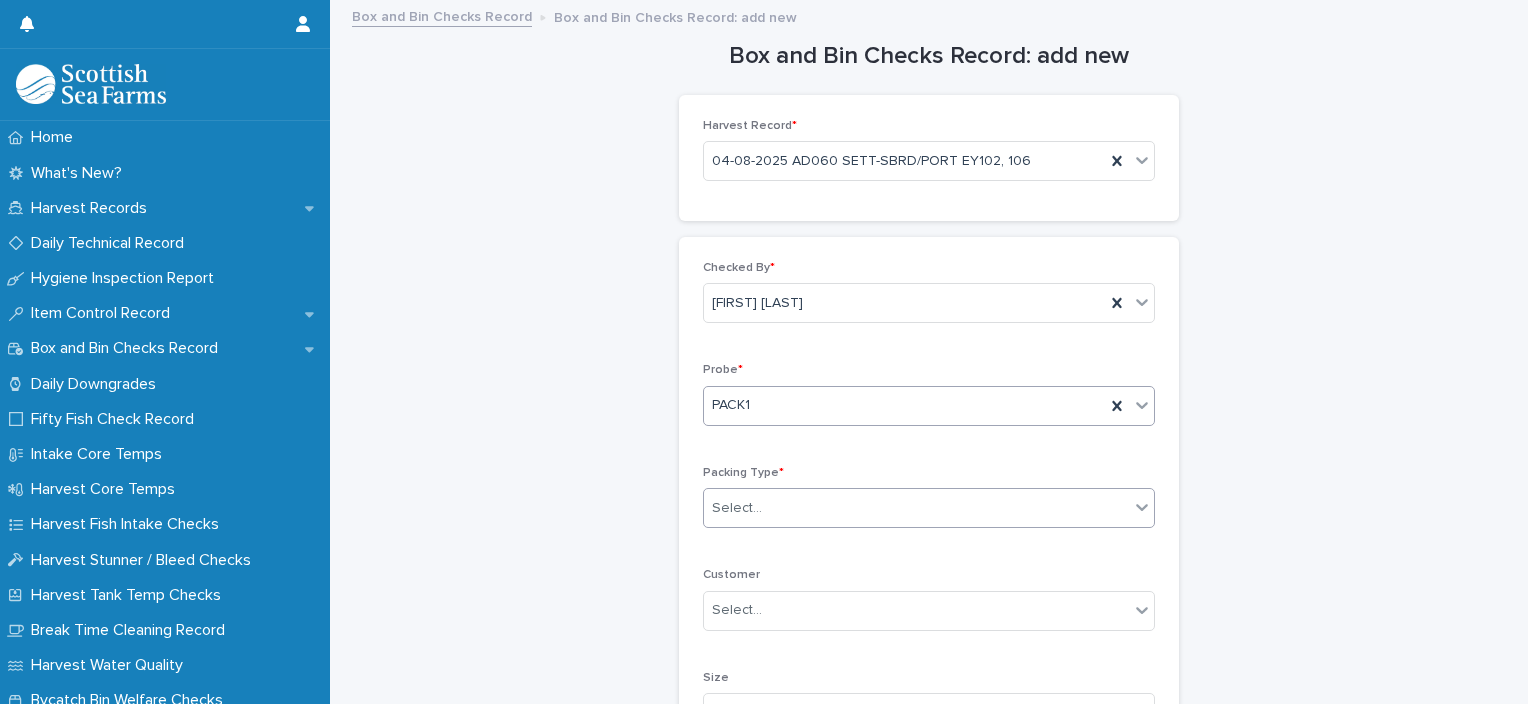 click on "Select..." at bounding box center [916, 508] 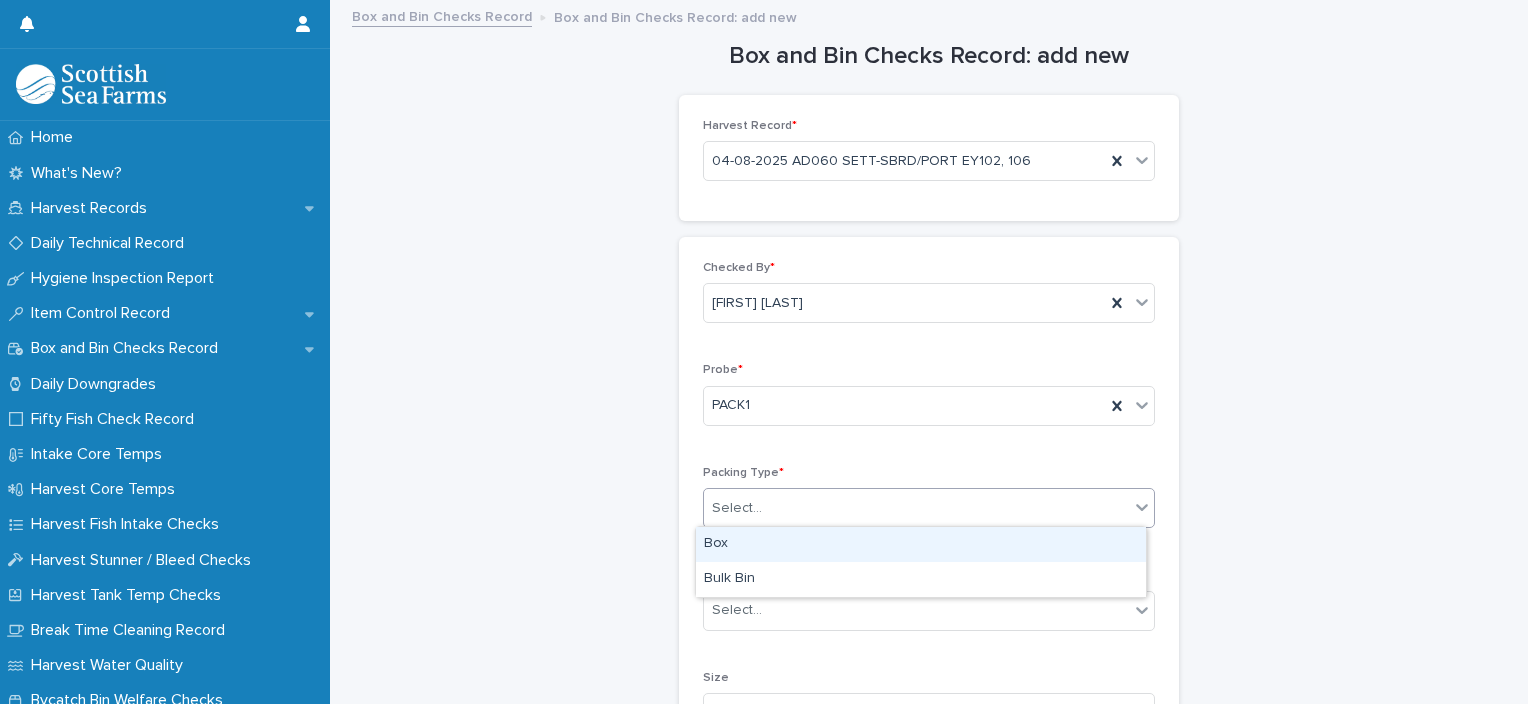 click on "Box" at bounding box center (921, 544) 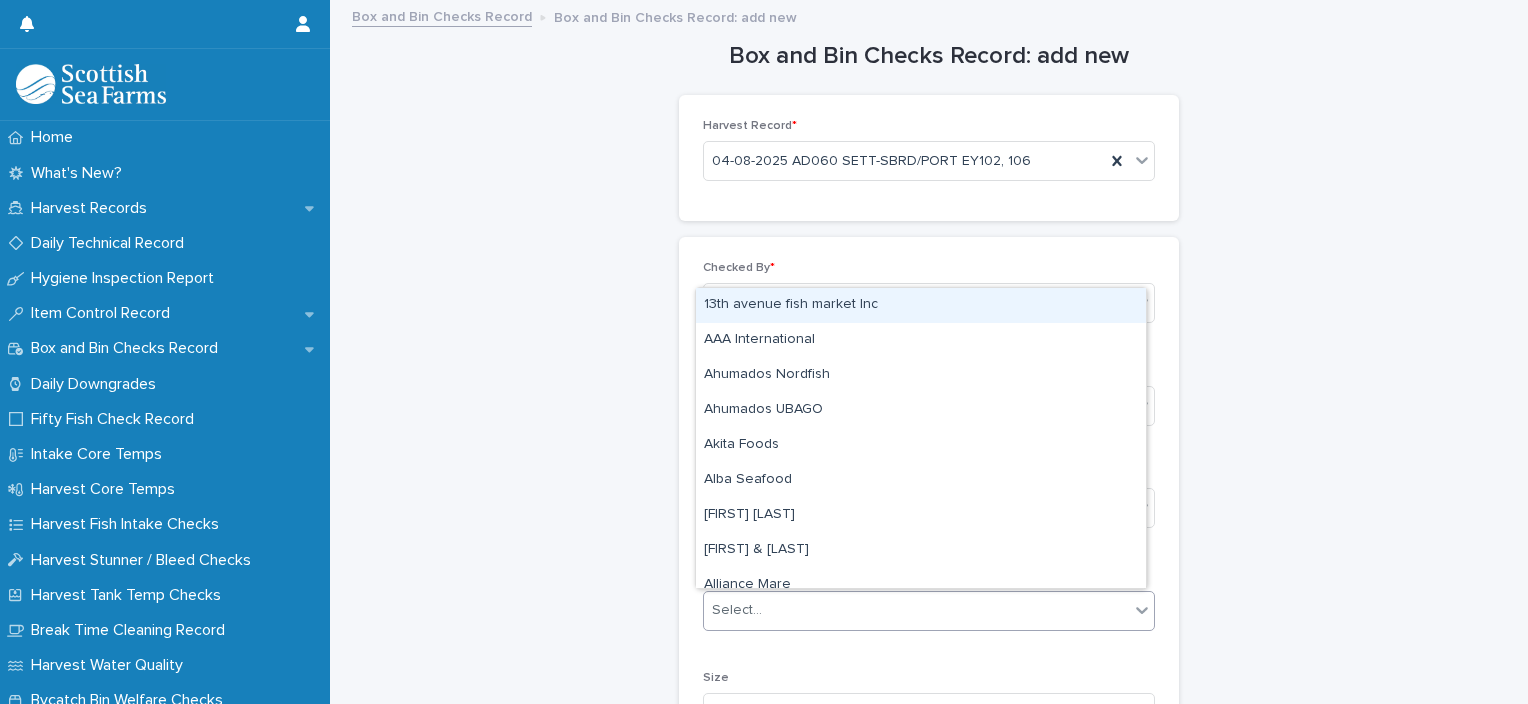 click on "Select..." at bounding box center [916, 610] 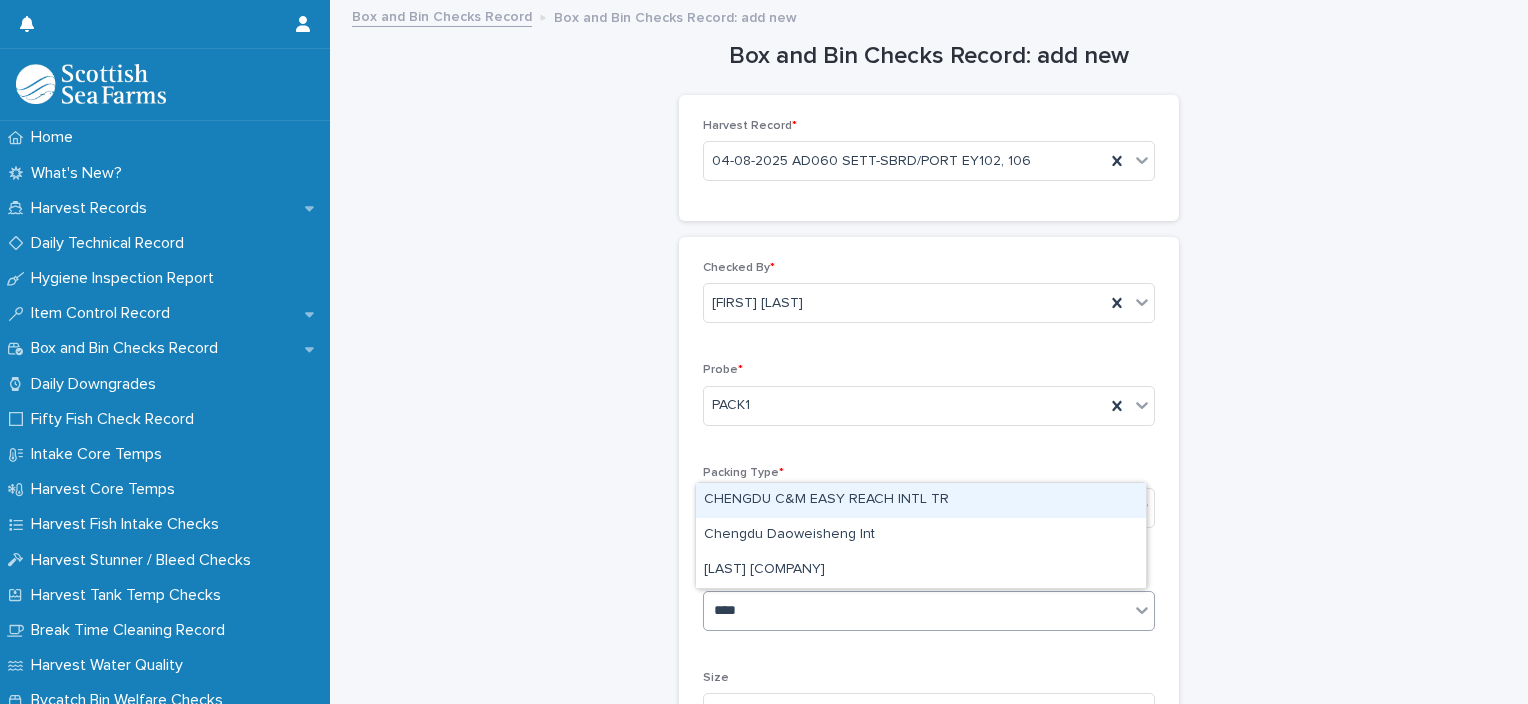 type on "*****" 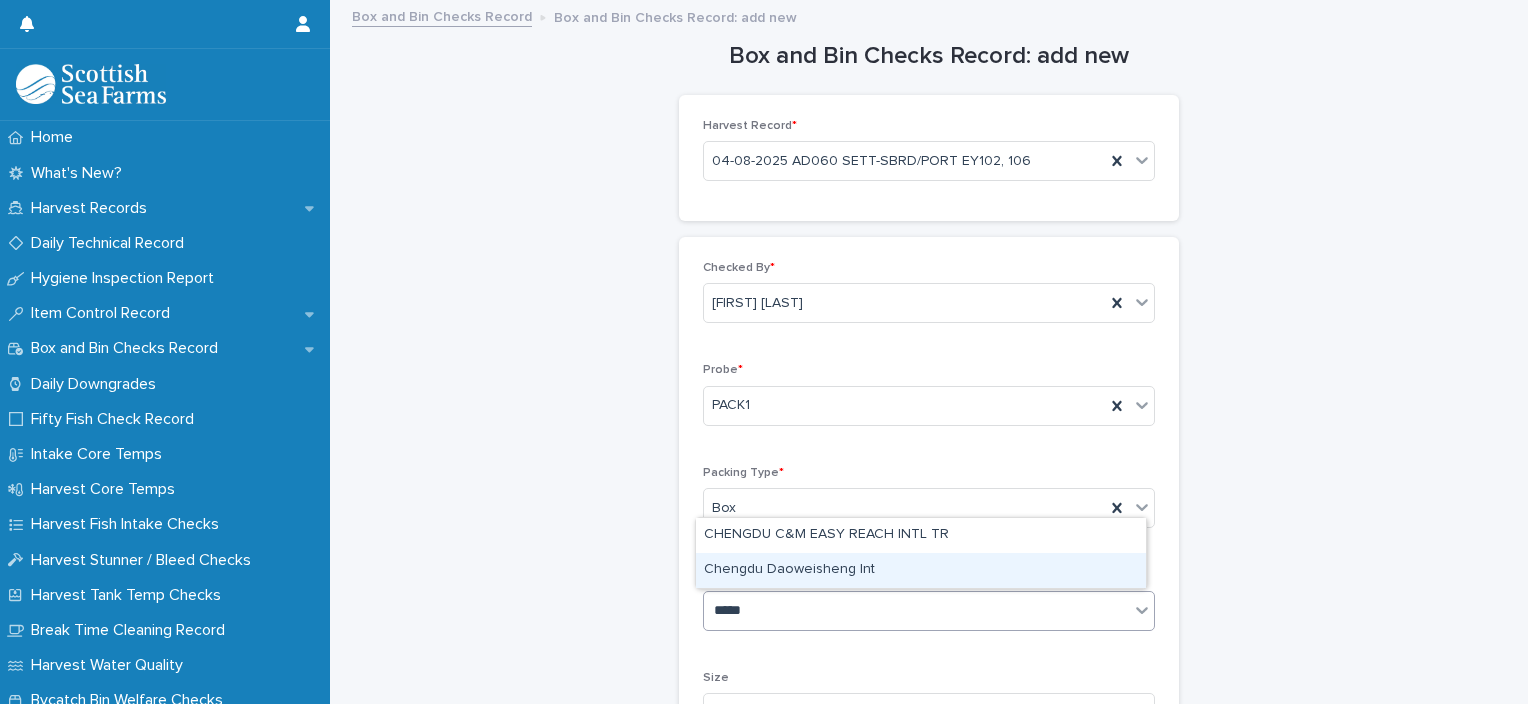click on "Chengdu Daoweisheng Int" at bounding box center [921, 570] 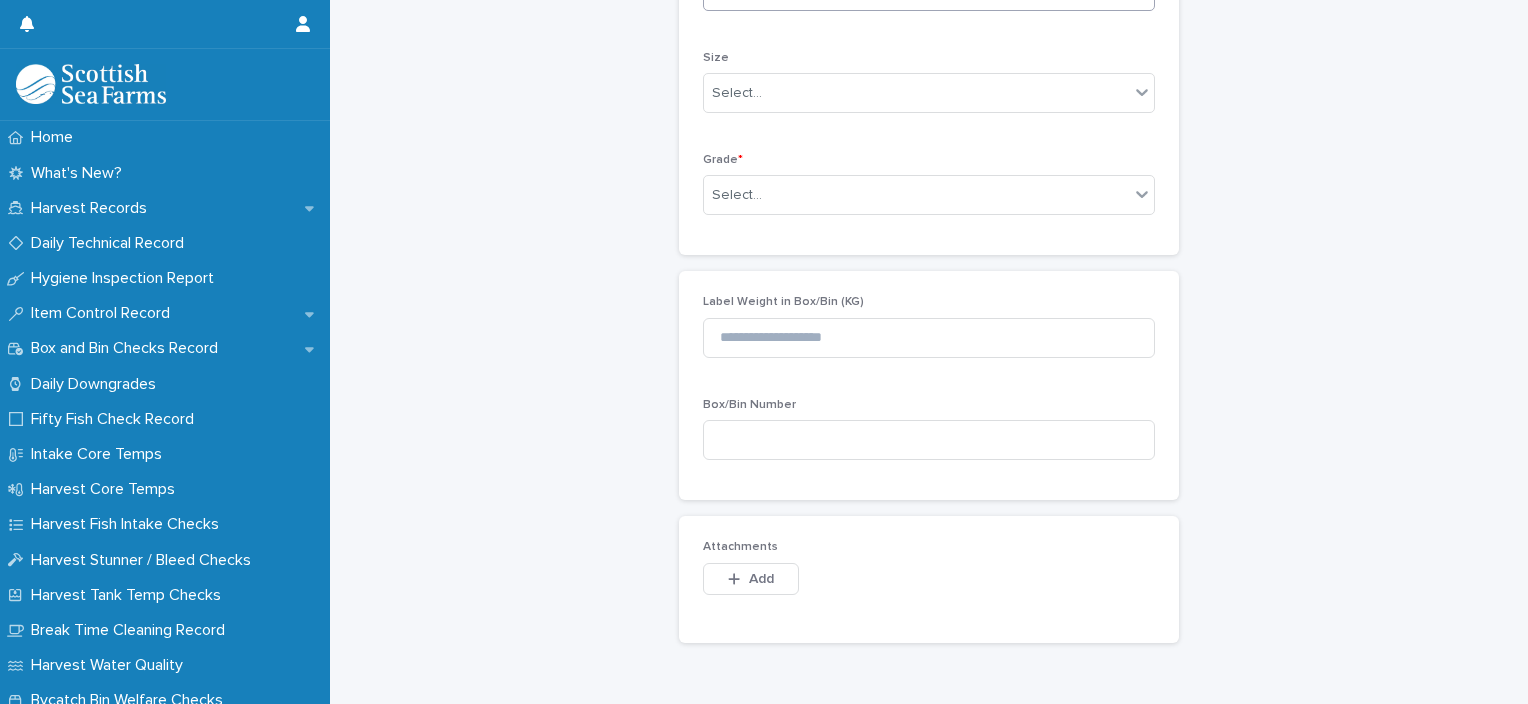 scroll, scrollTop: 621, scrollLeft: 0, axis: vertical 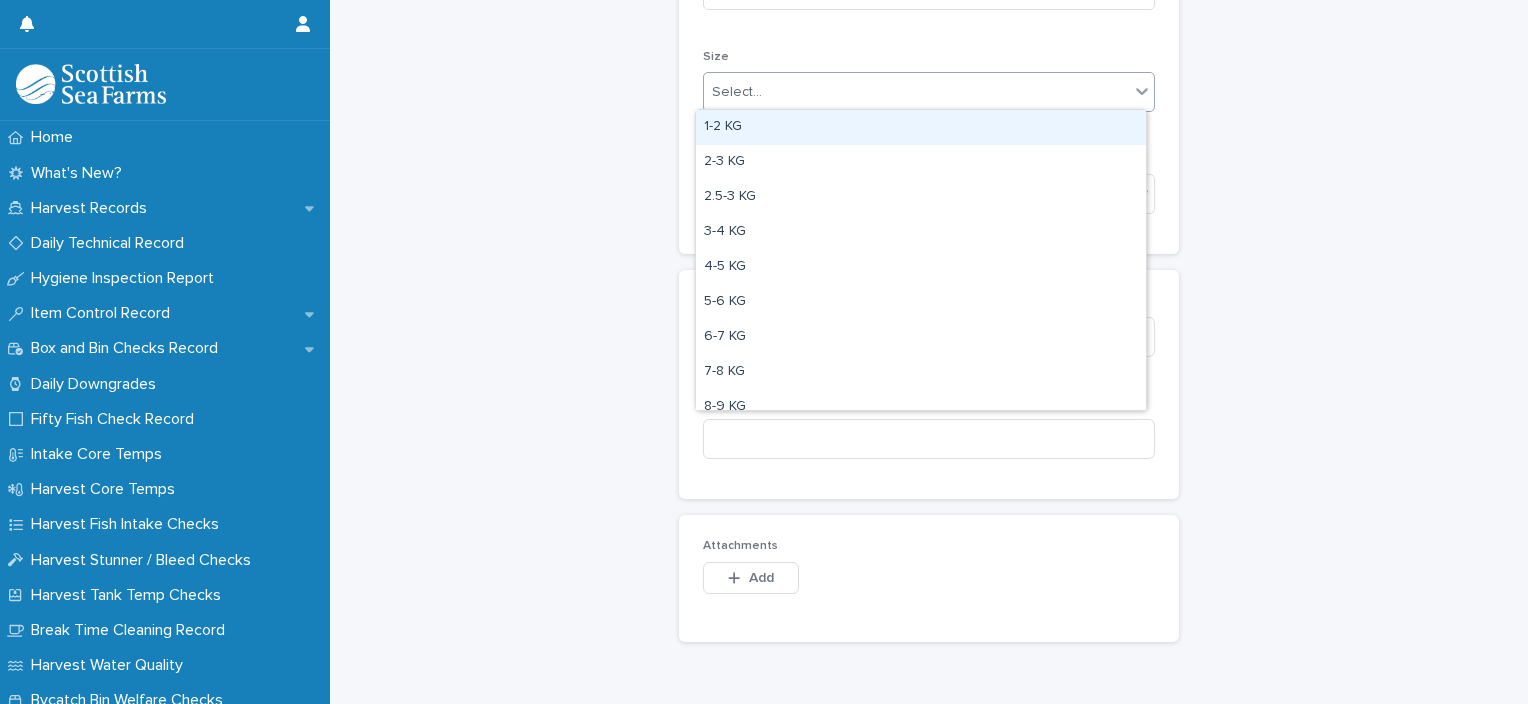 click on "Select..." at bounding box center (916, 92) 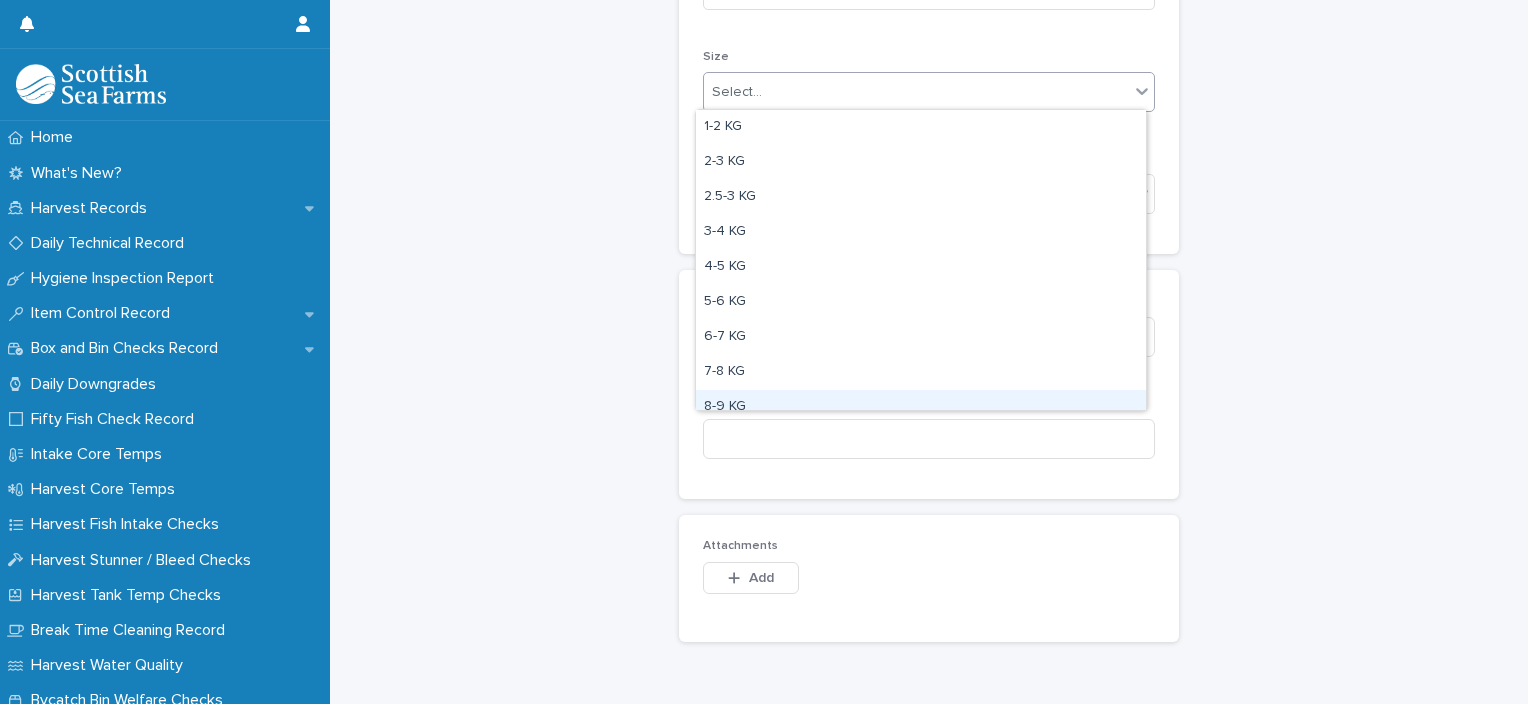 click on "8-9 KG" at bounding box center [921, 407] 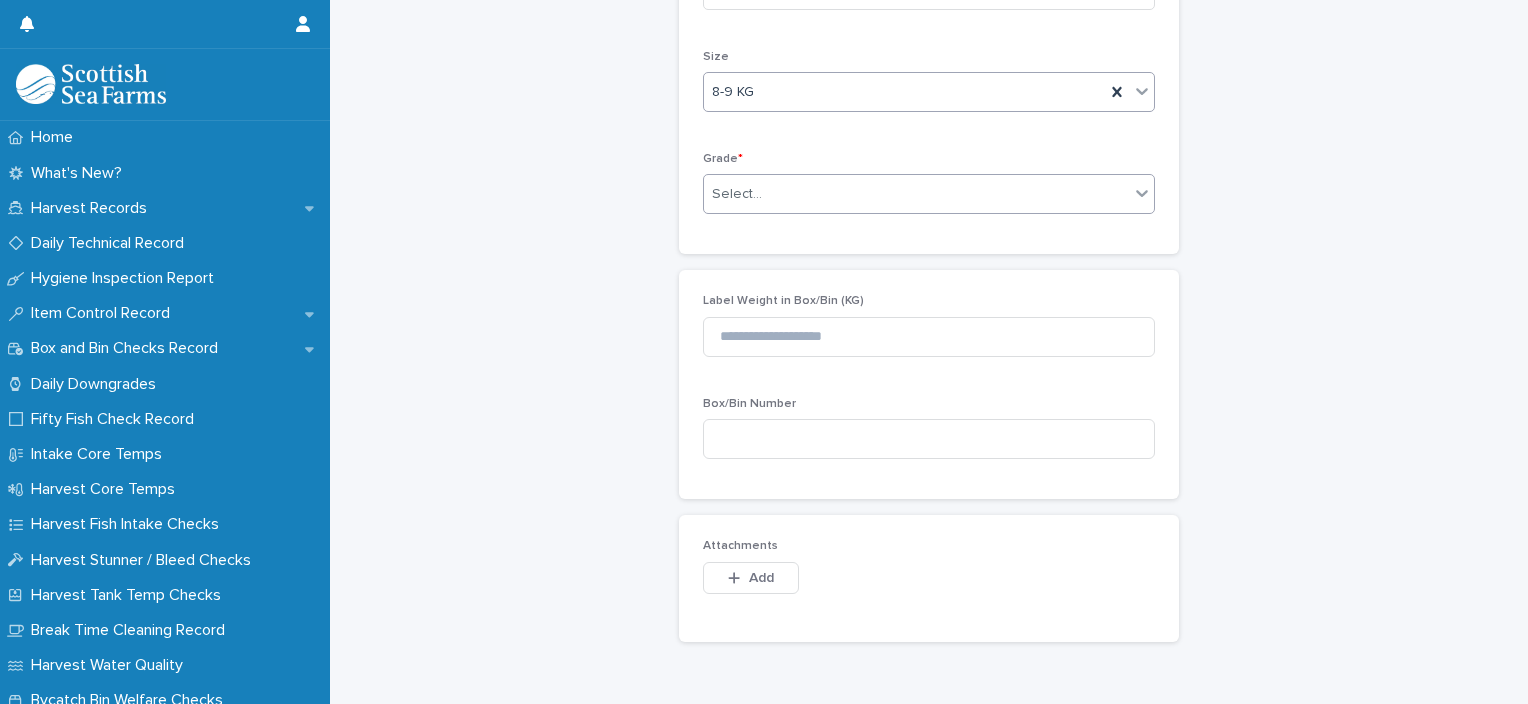 click on "Select..." at bounding box center (916, 194) 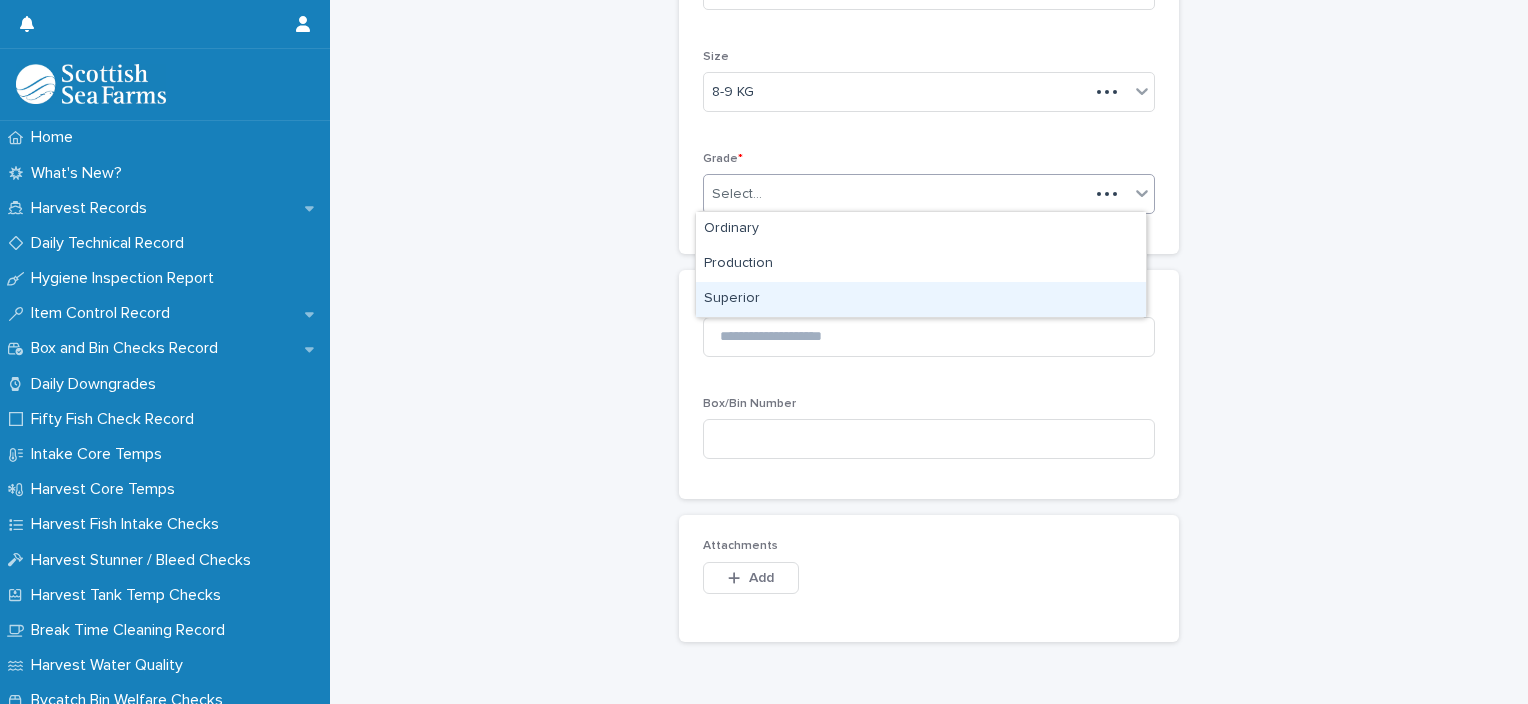 click on "Superior" at bounding box center [921, 299] 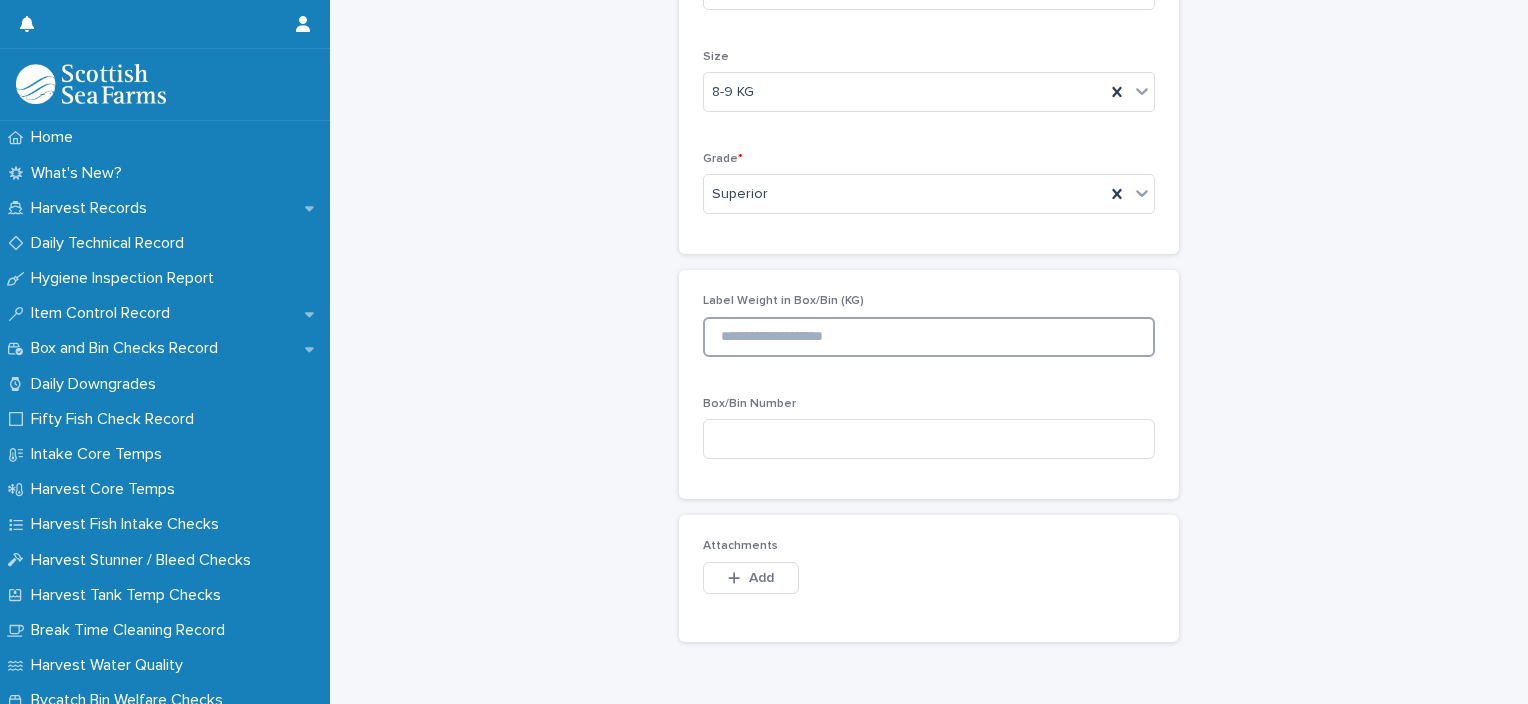 click at bounding box center [929, 337] 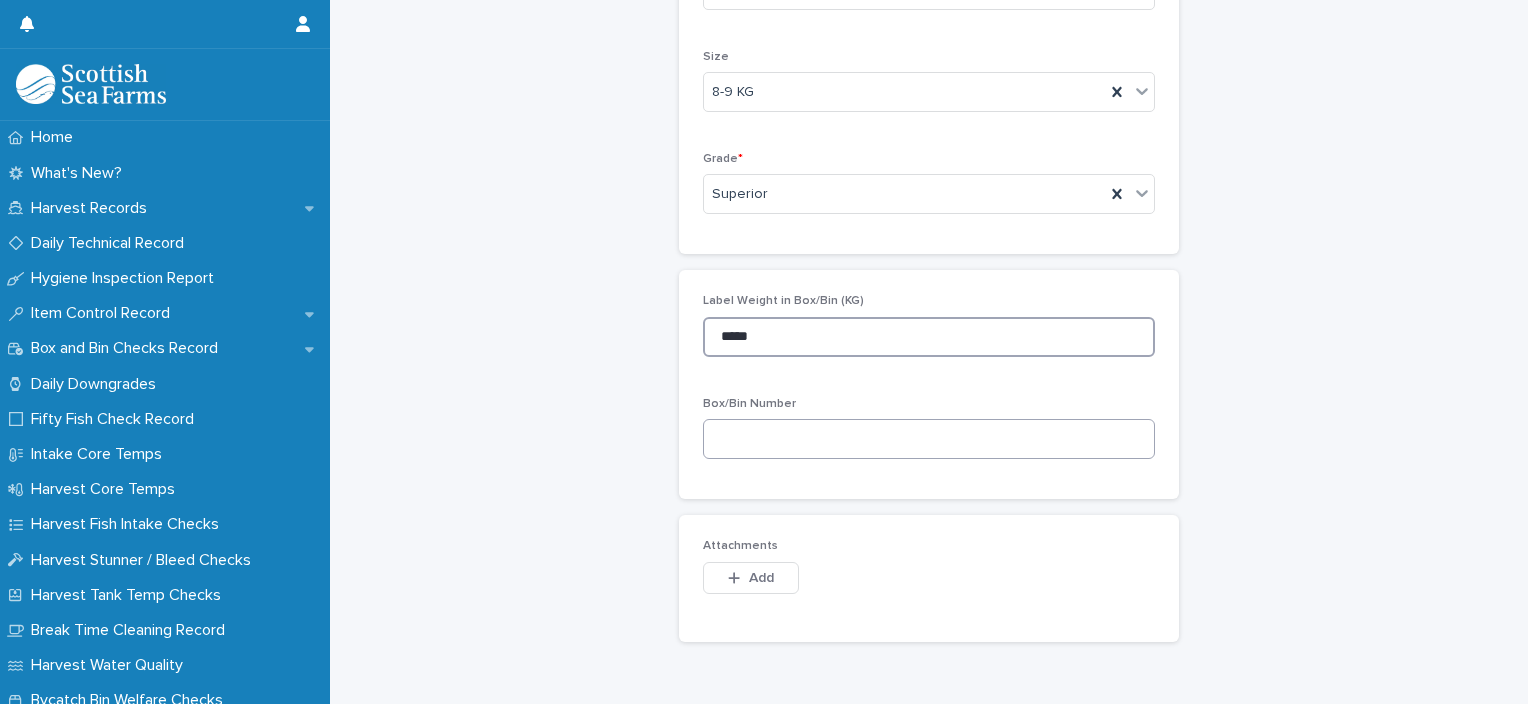 type on "*****" 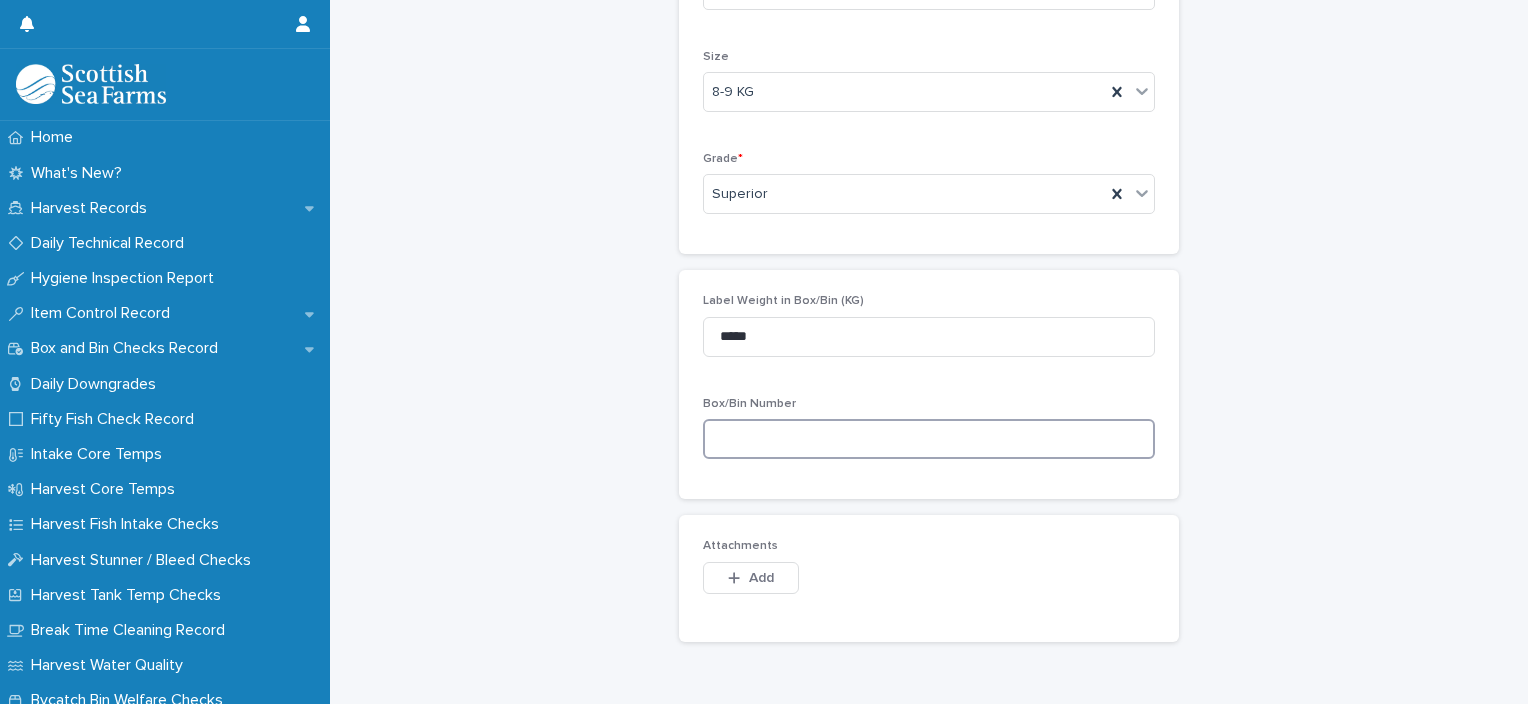 click at bounding box center (929, 439) 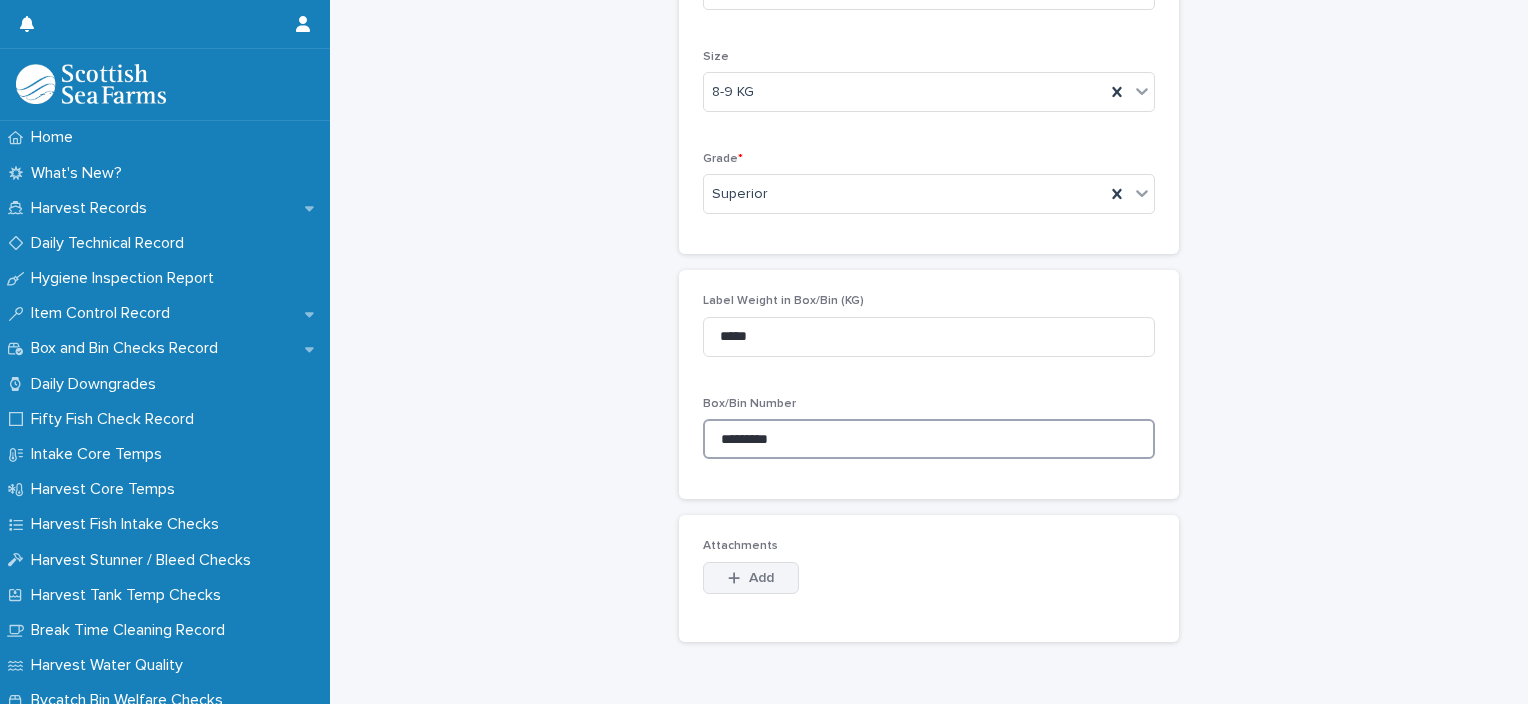 type on "*********" 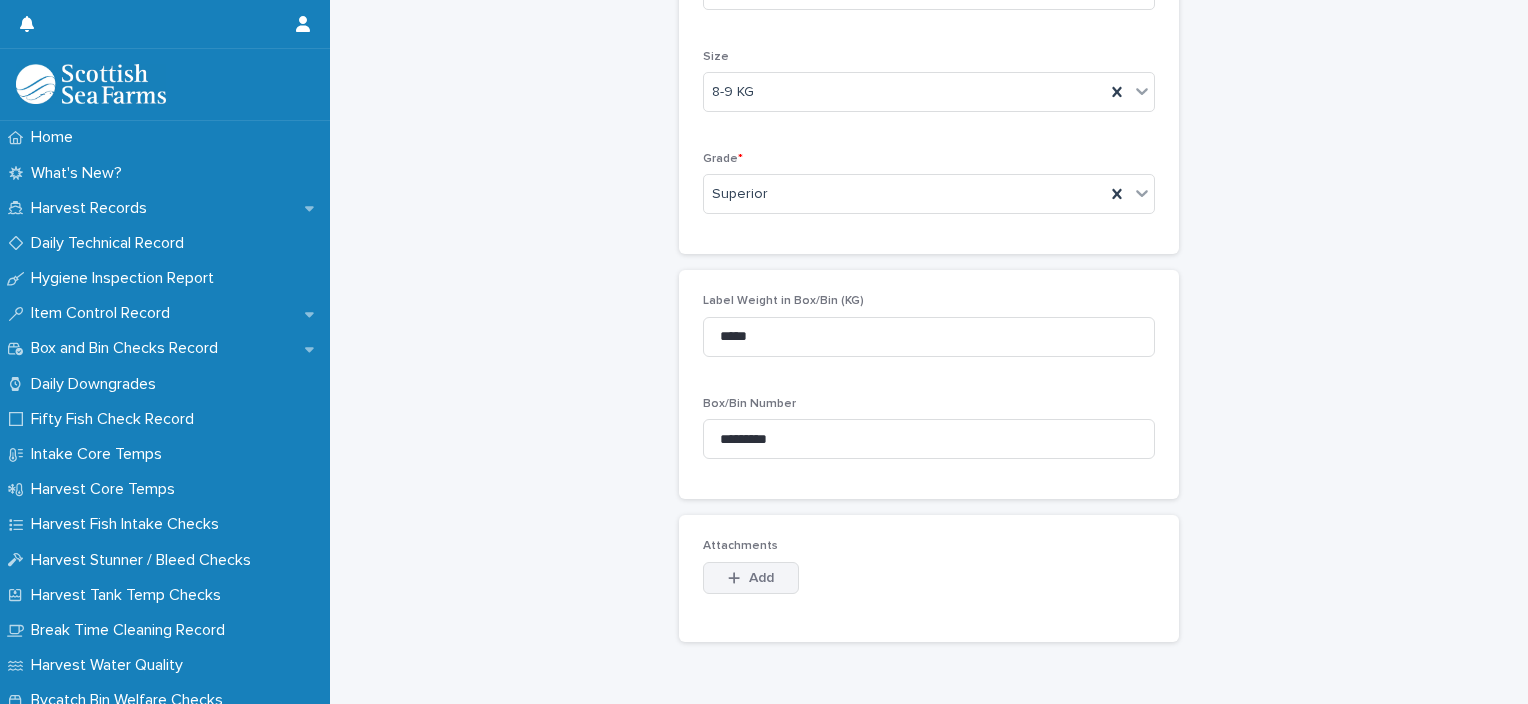 click on "Add" at bounding box center [761, 578] 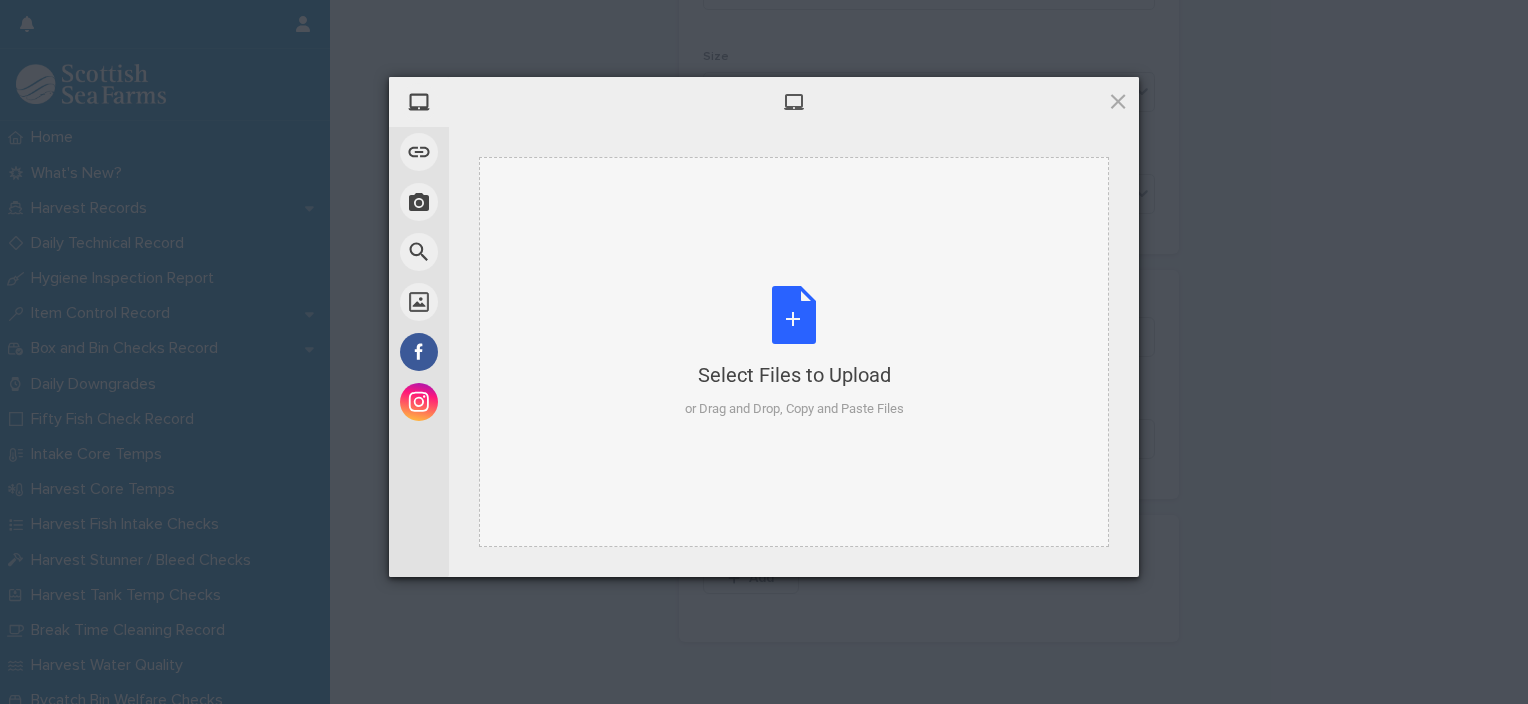 click on "Select Files to Upload
or Drag and Drop, Copy and Paste Files" at bounding box center (794, 352) 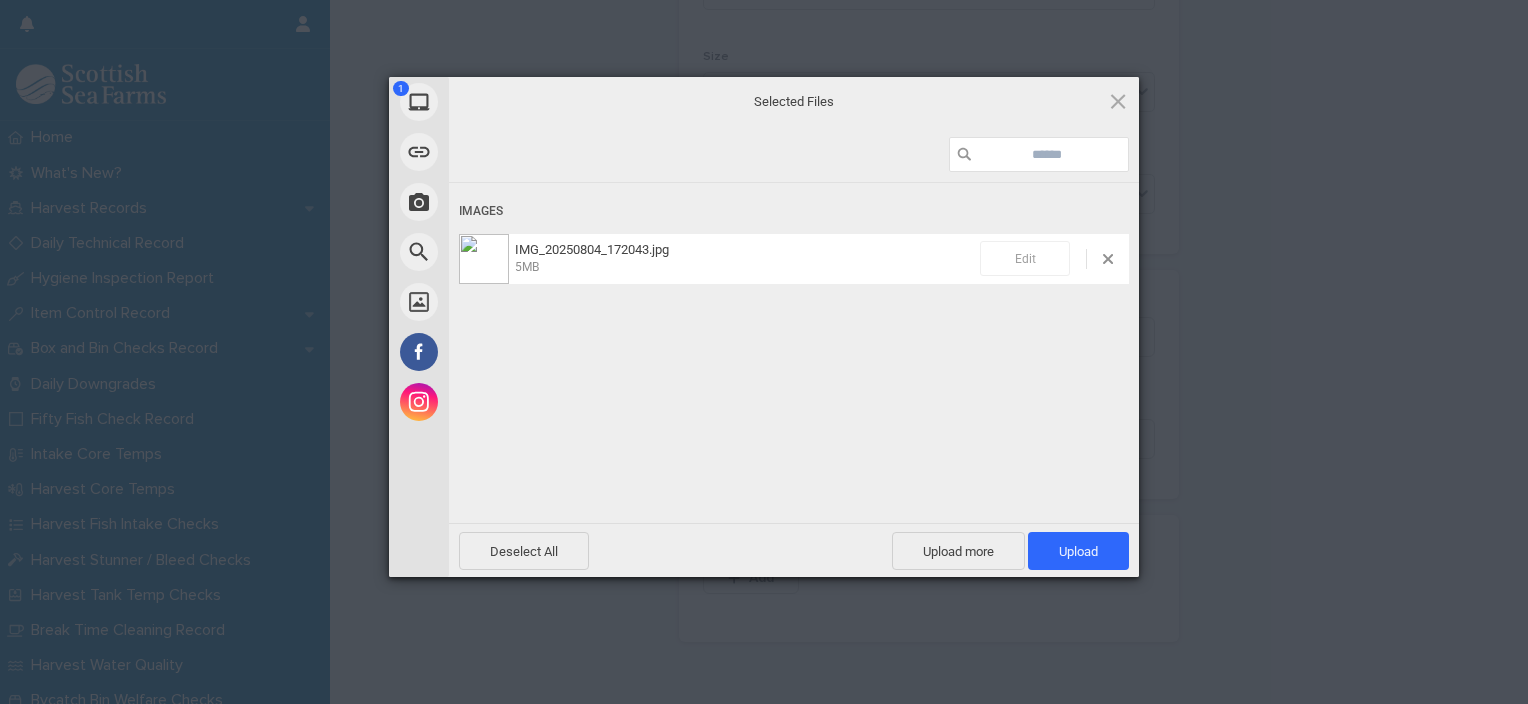 click on "Edit" at bounding box center (1025, 258) 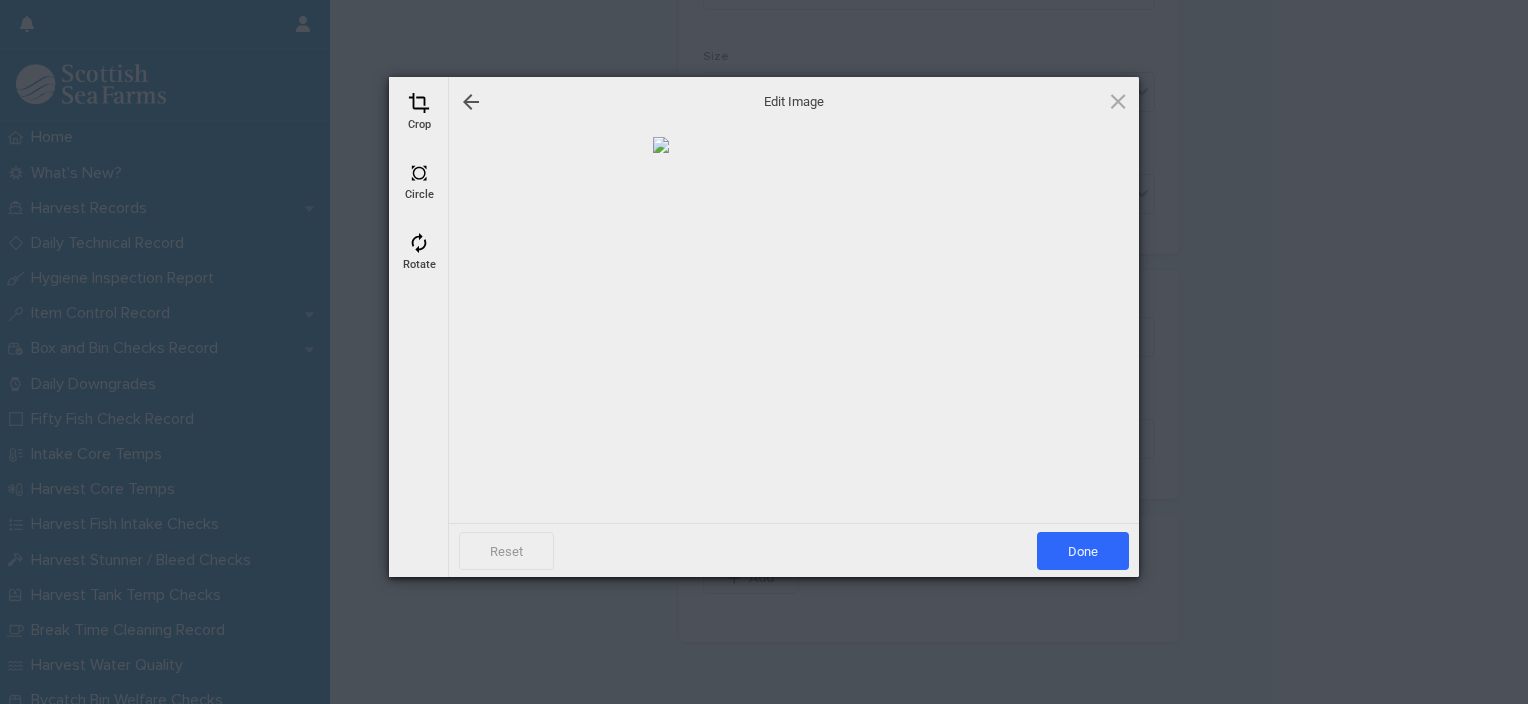 click at bounding box center [419, 103] 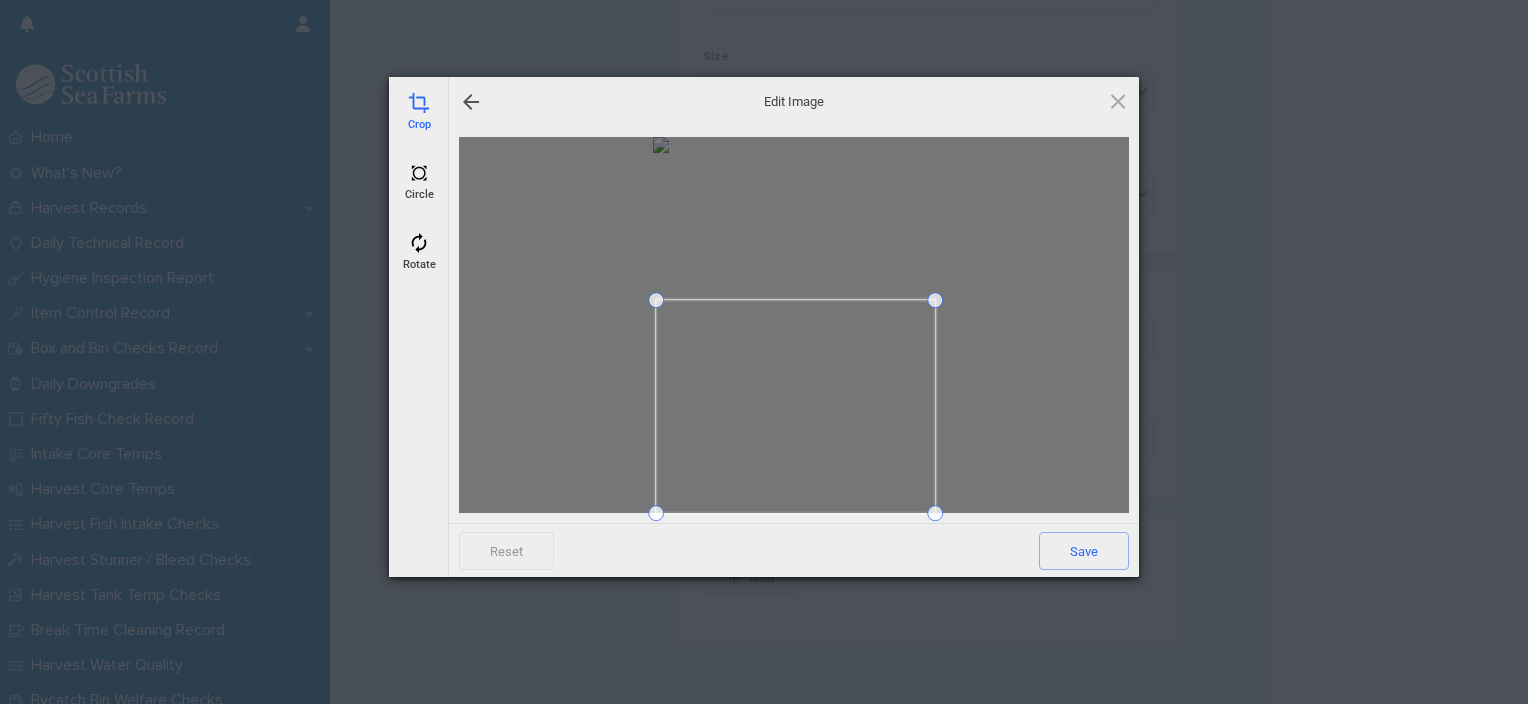 click at bounding box center (656, 300) 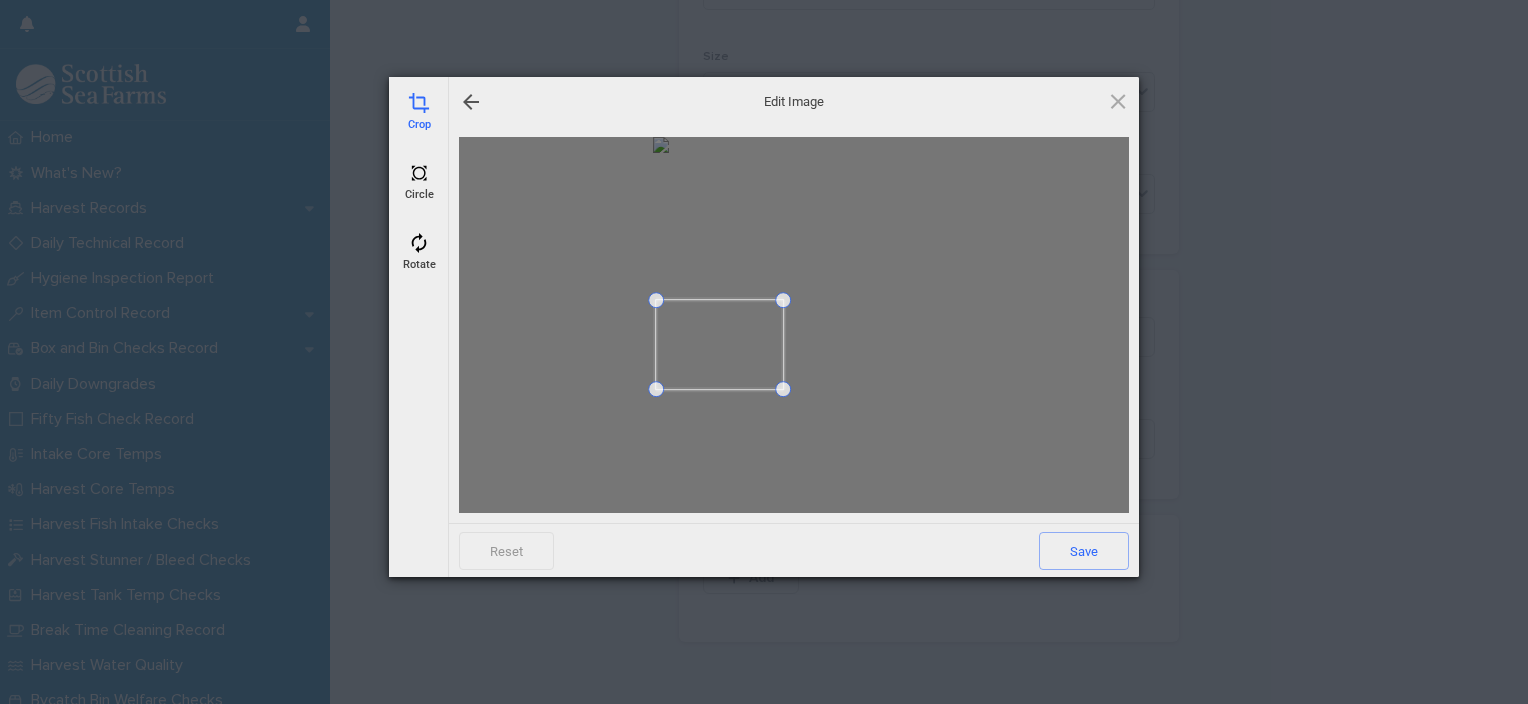 click at bounding box center (783, 389) 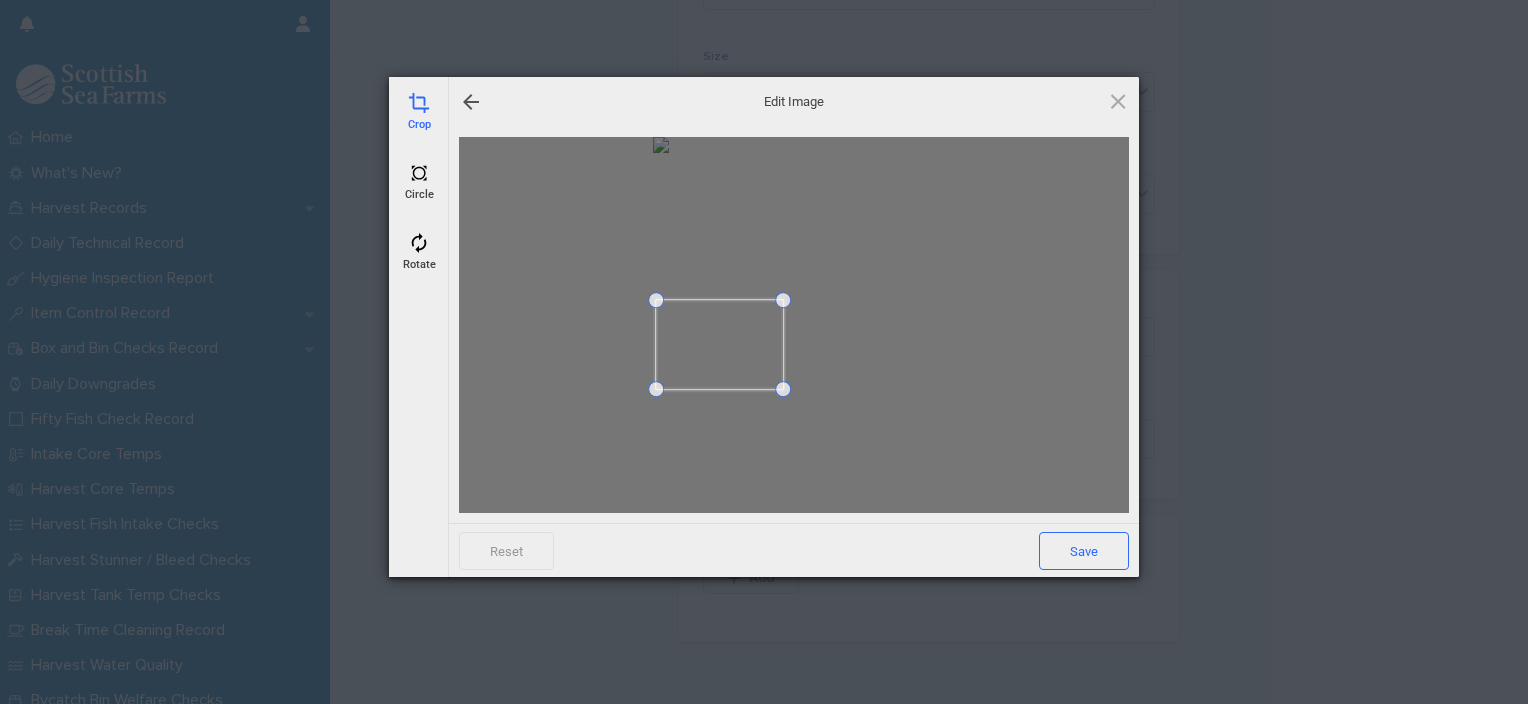 click on "Save" at bounding box center (1084, 551) 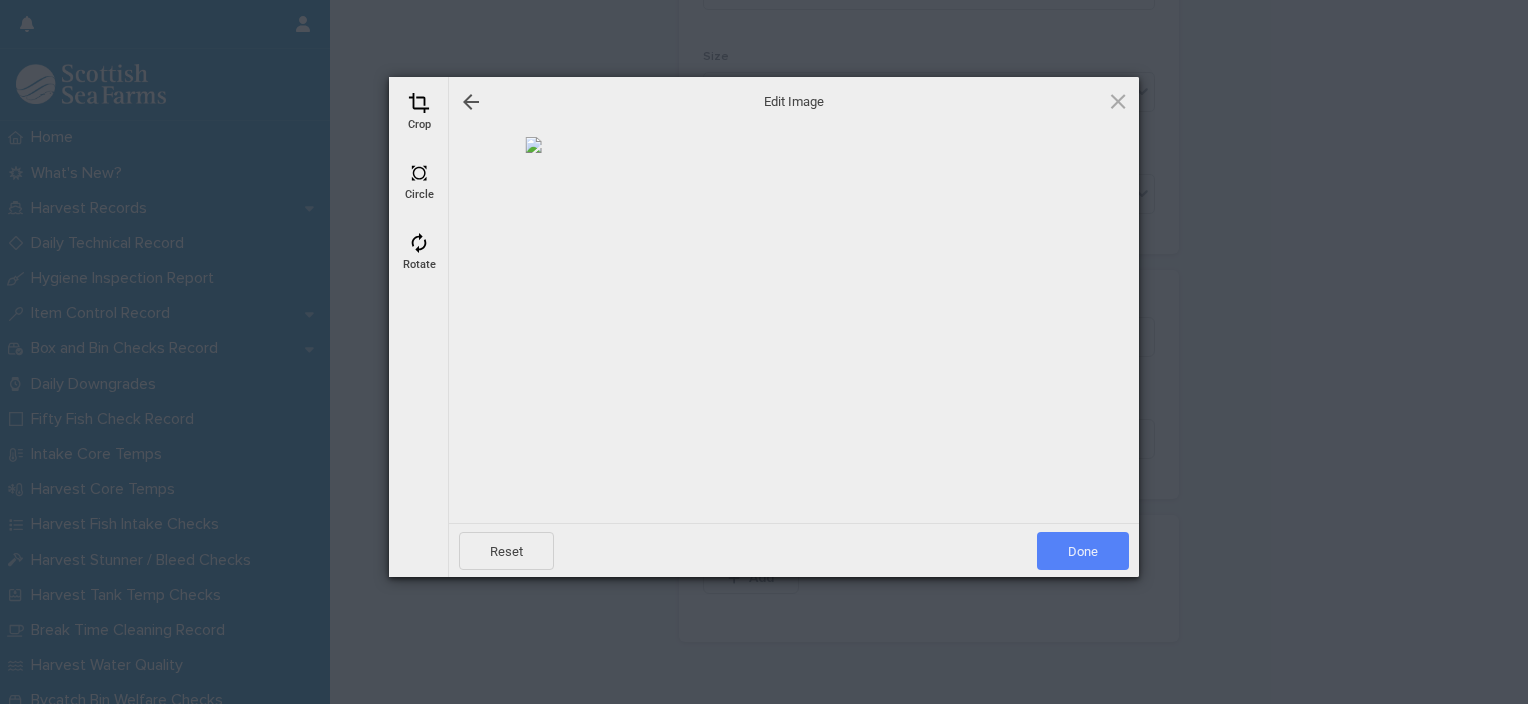 click on "Done" at bounding box center (1083, 551) 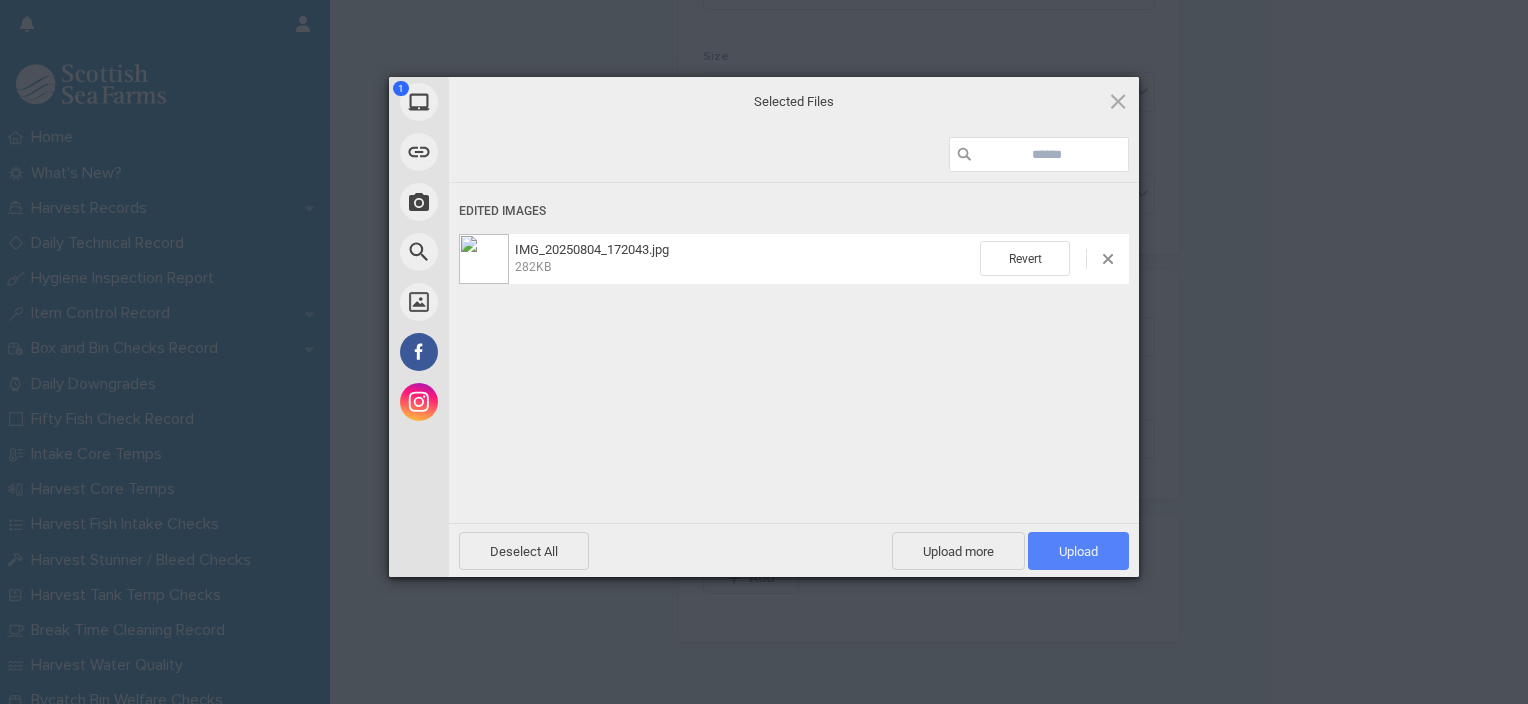 click on "Upload
1" at bounding box center (1078, 551) 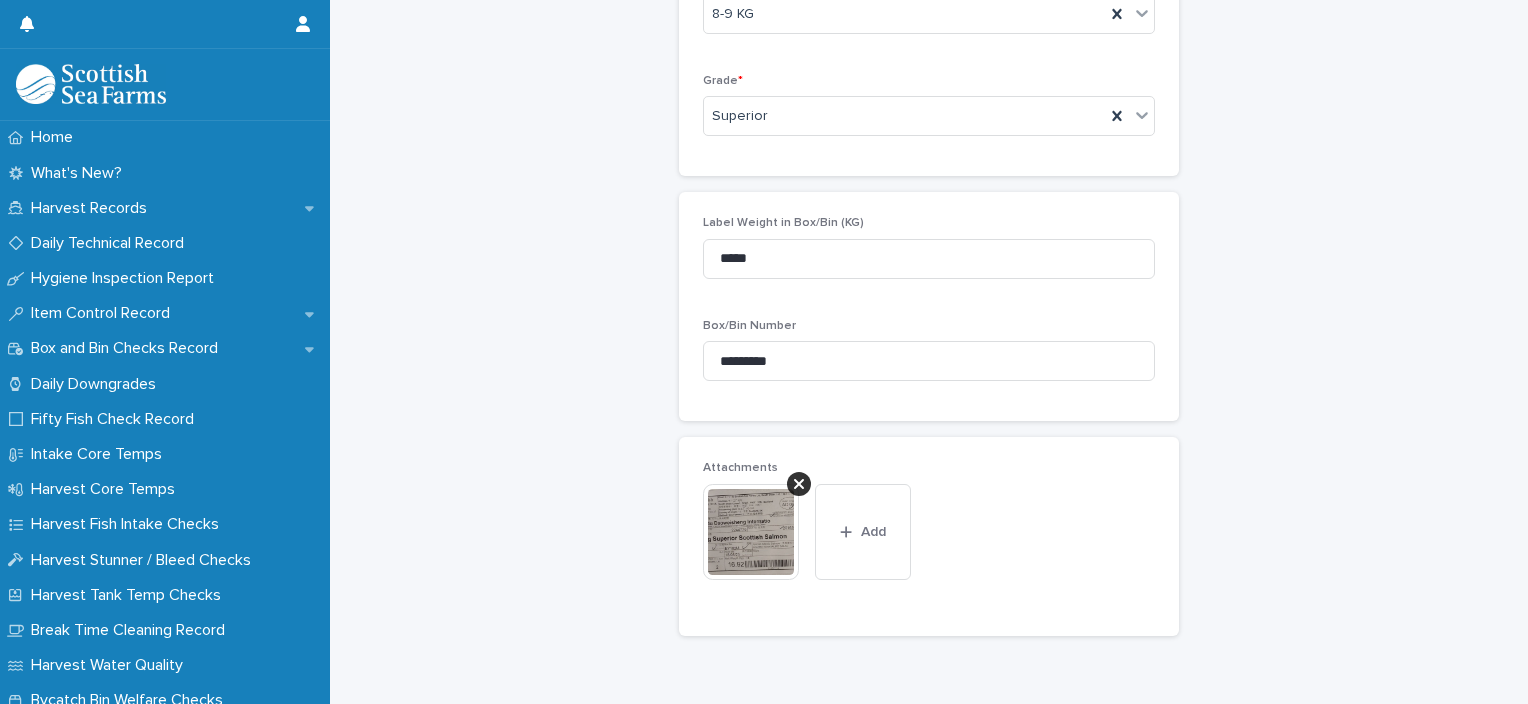 scroll, scrollTop: 842, scrollLeft: 0, axis: vertical 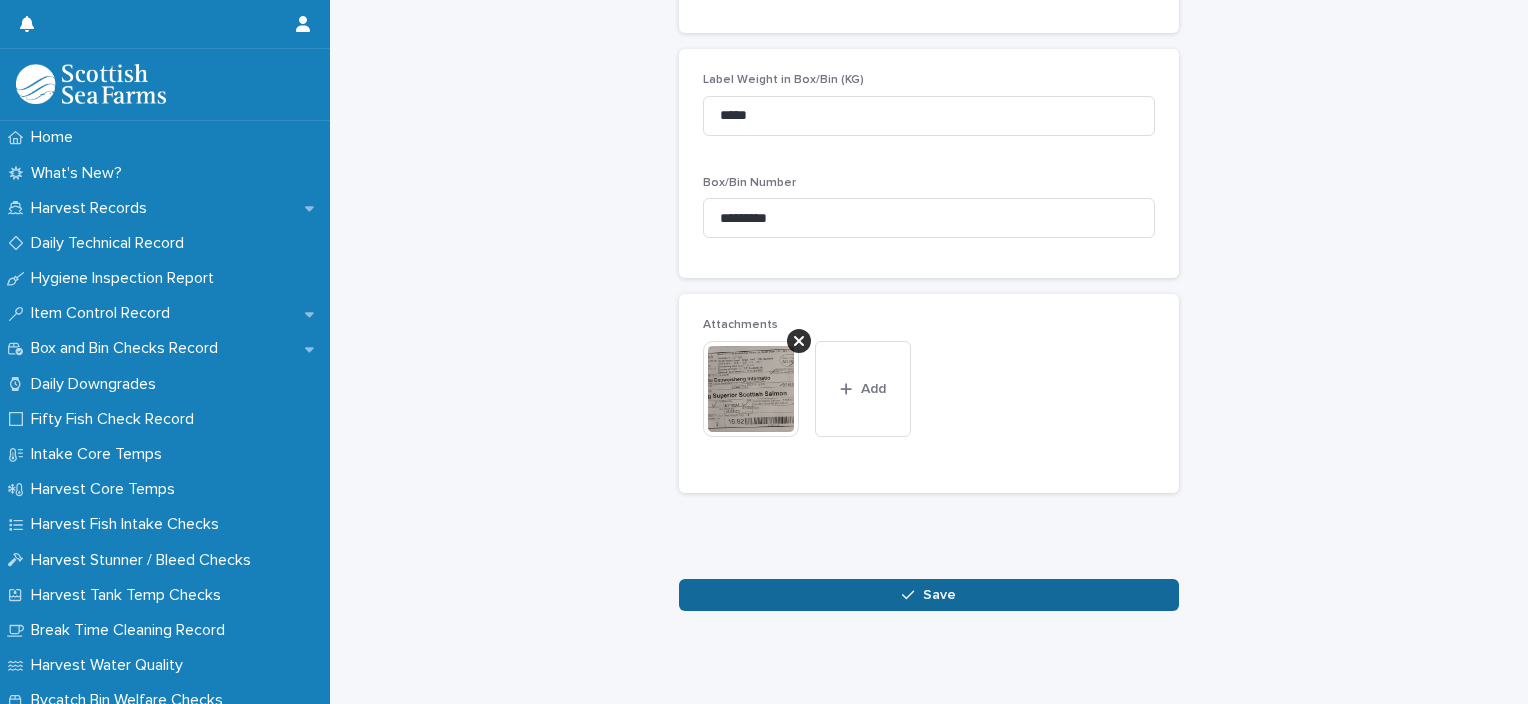 click on "Save" at bounding box center (929, 595) 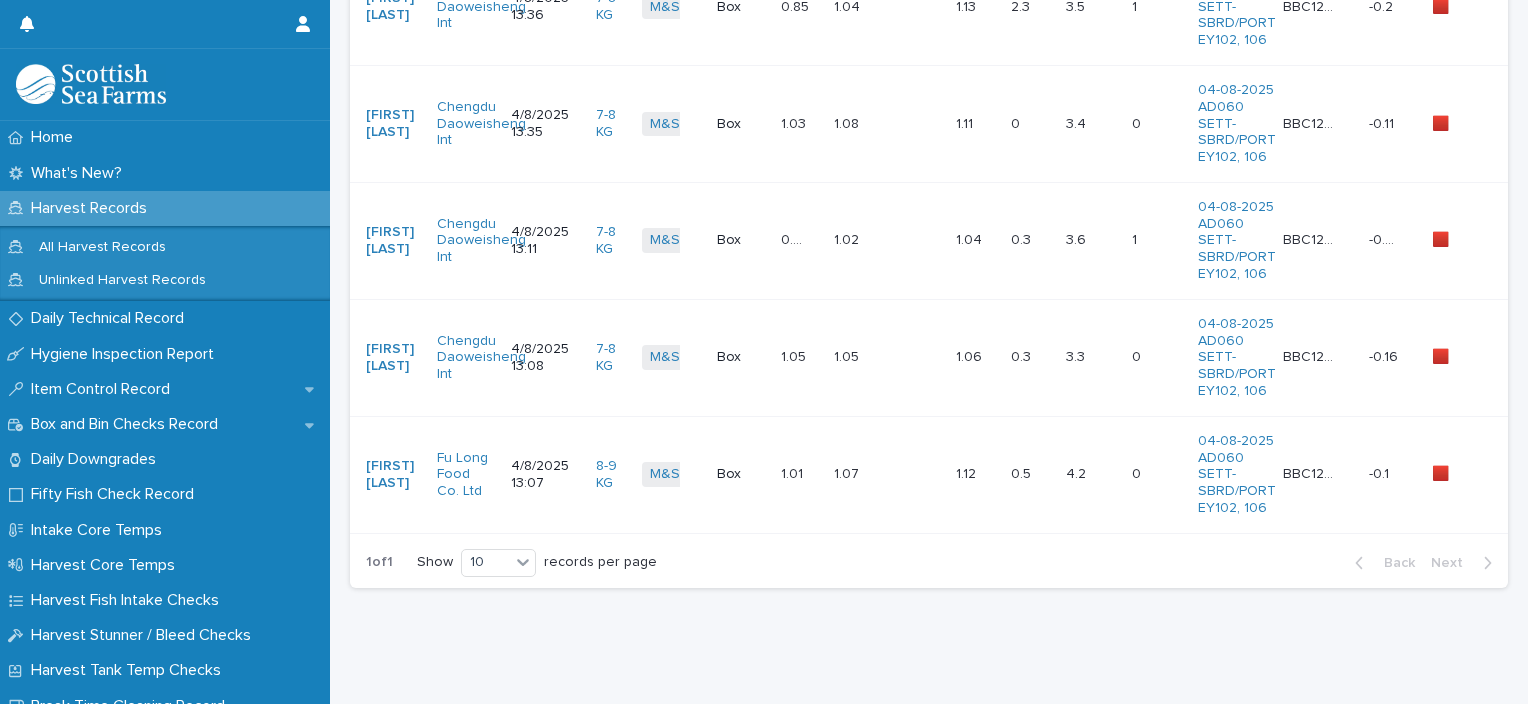 scroll, scrollTop: 0, scrollLeft: 0, axis: both 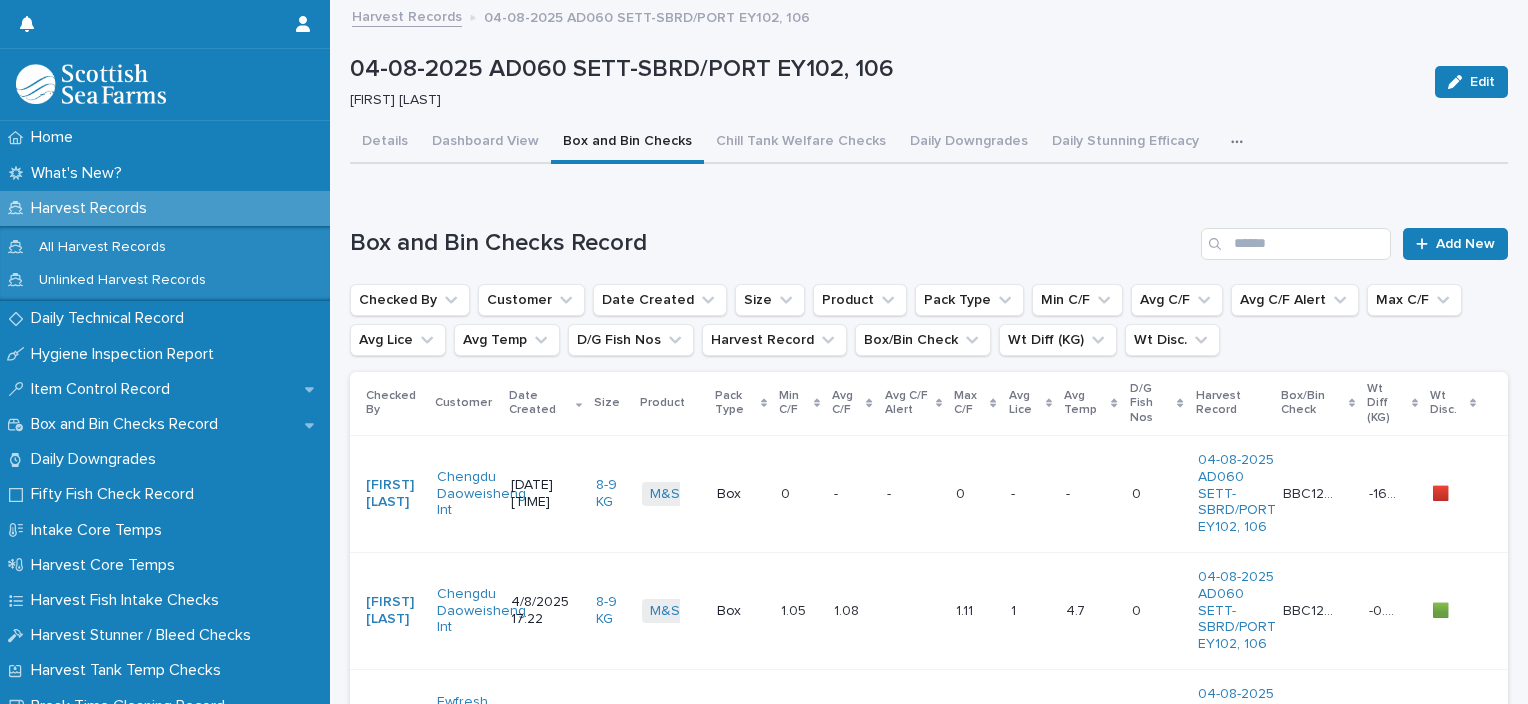 click on "- -" at bounding box center (913, 493) 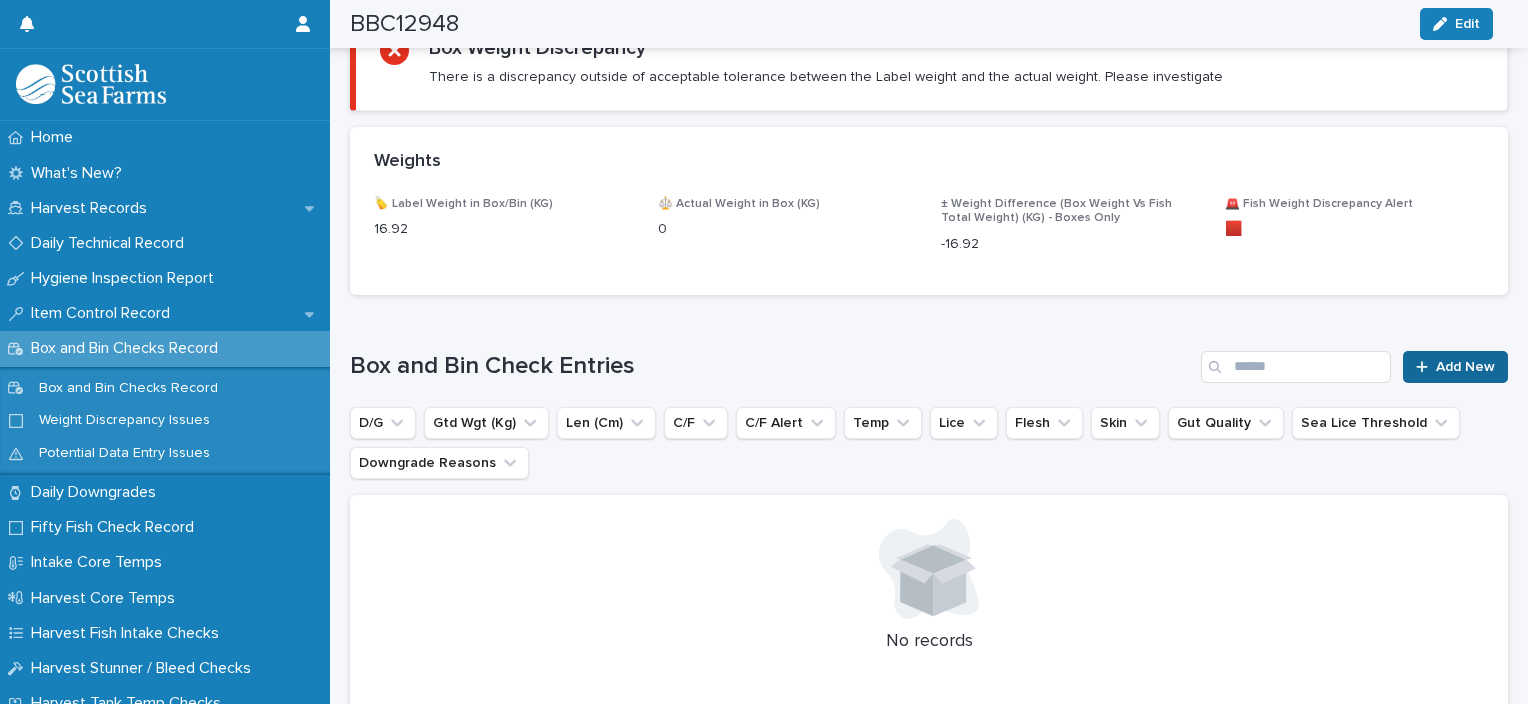 click on "Add New" at bounding box center (1465, 367) 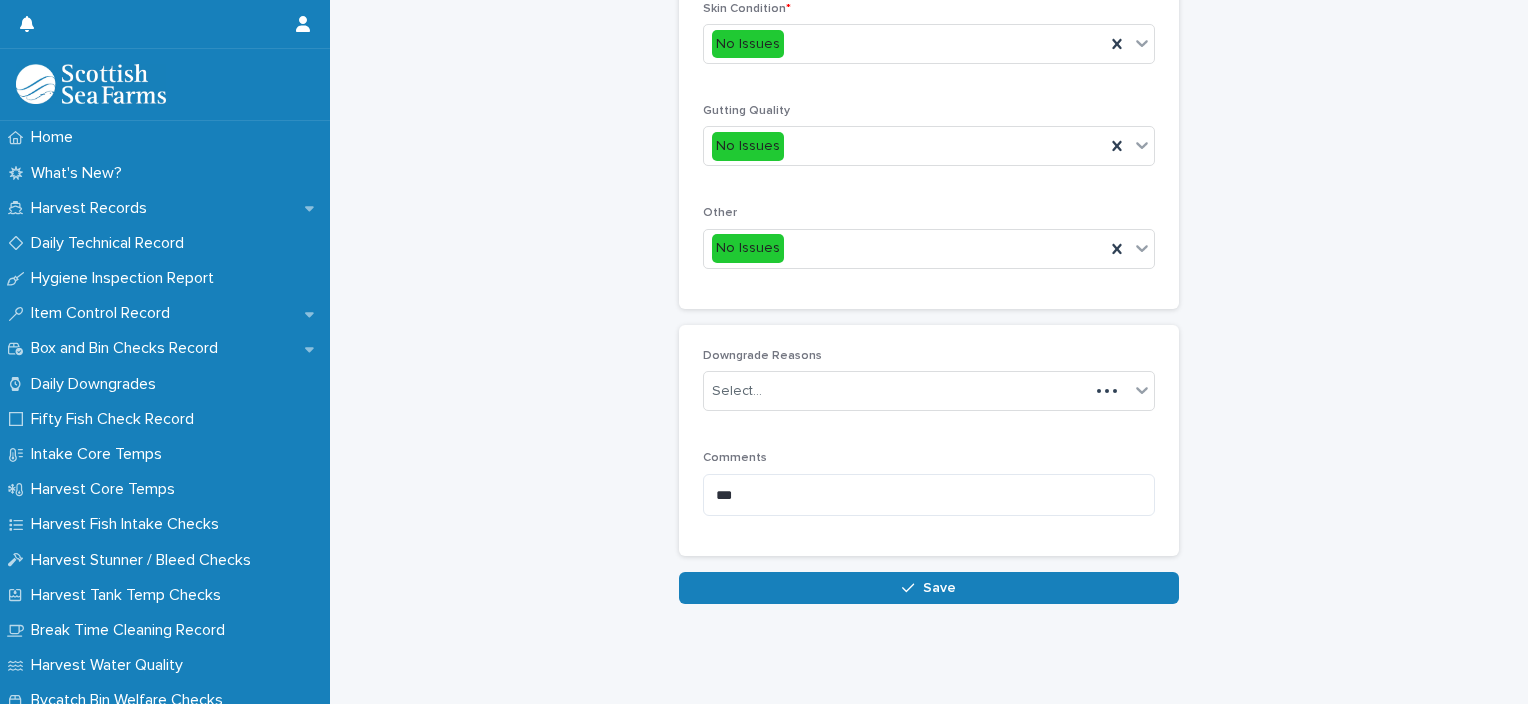 scroll, scrollTop: 911, scrollLeft: 0, axis: vertical 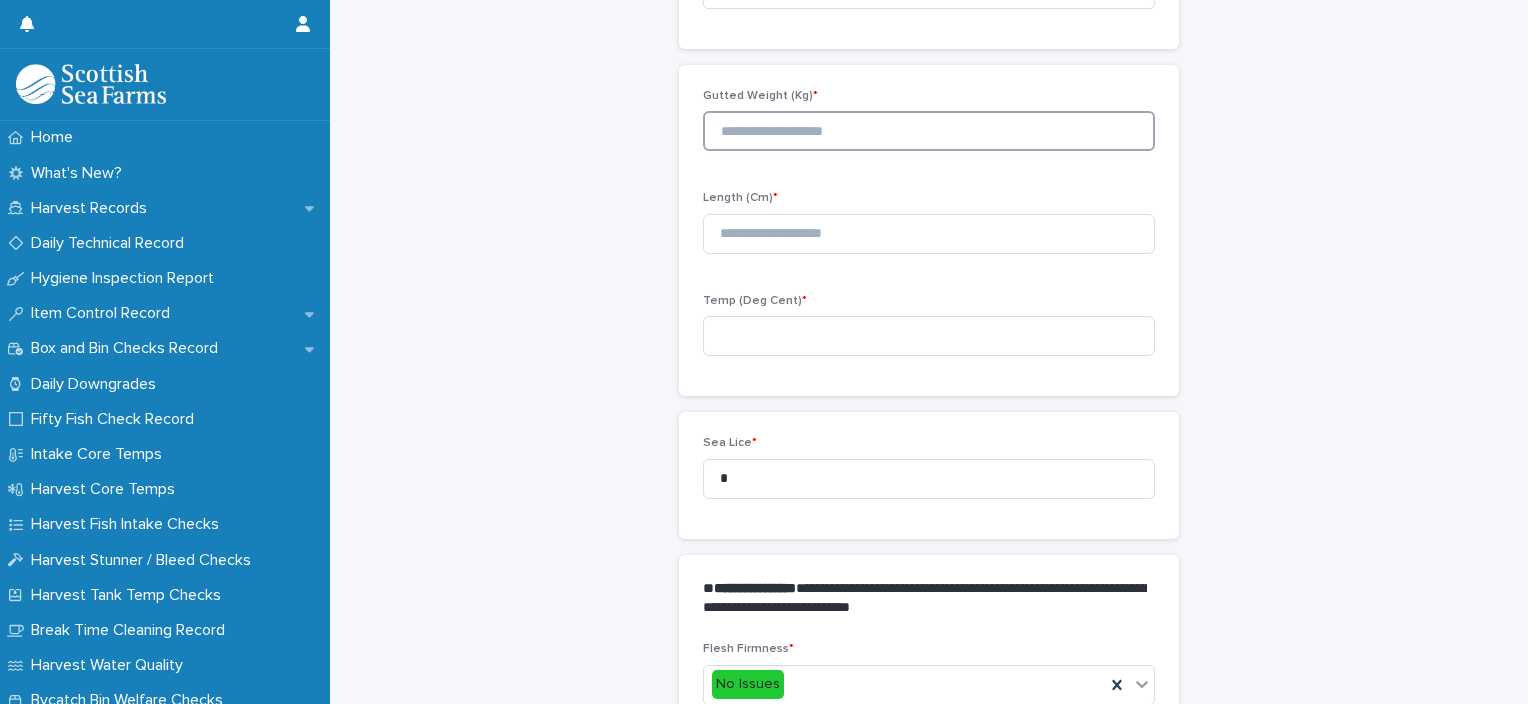 click at bounding box center (929, 131) 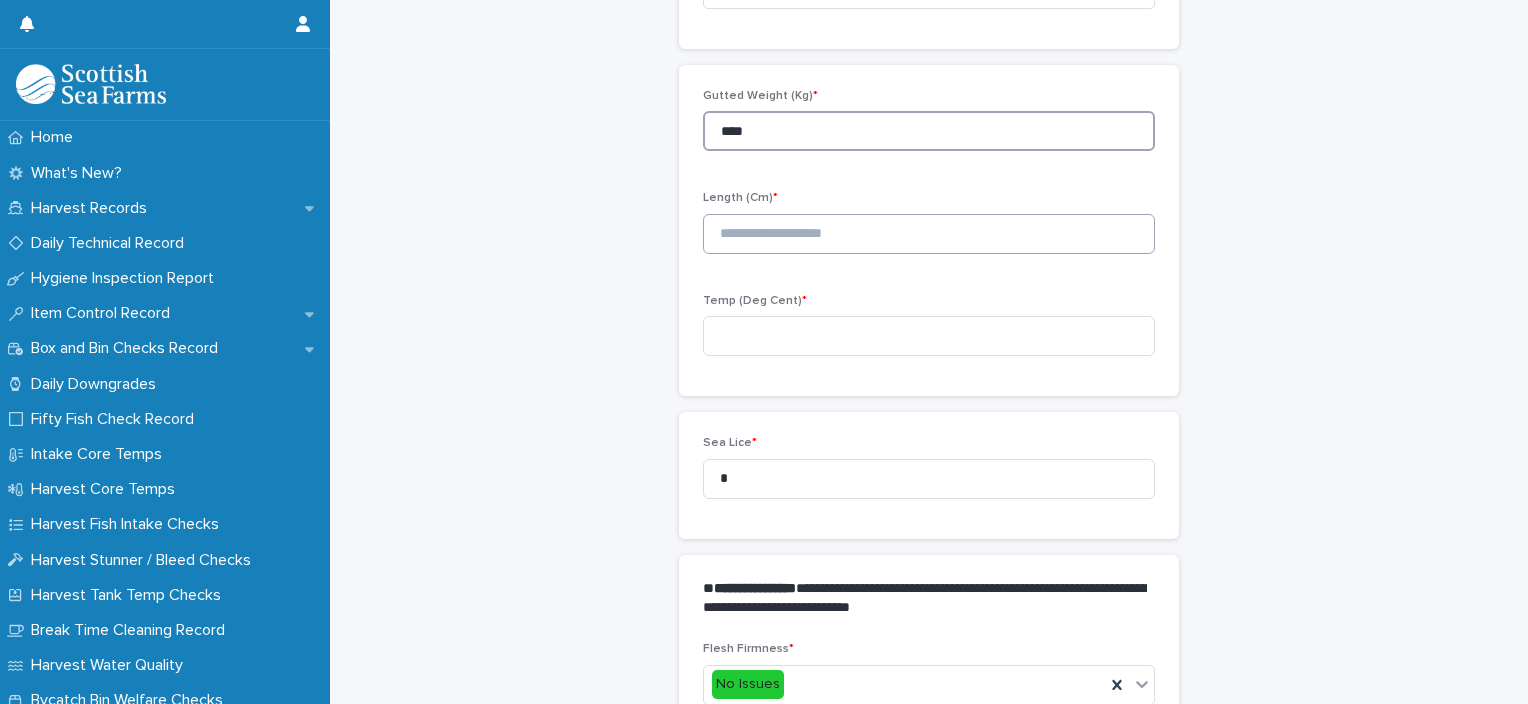 type on "****" 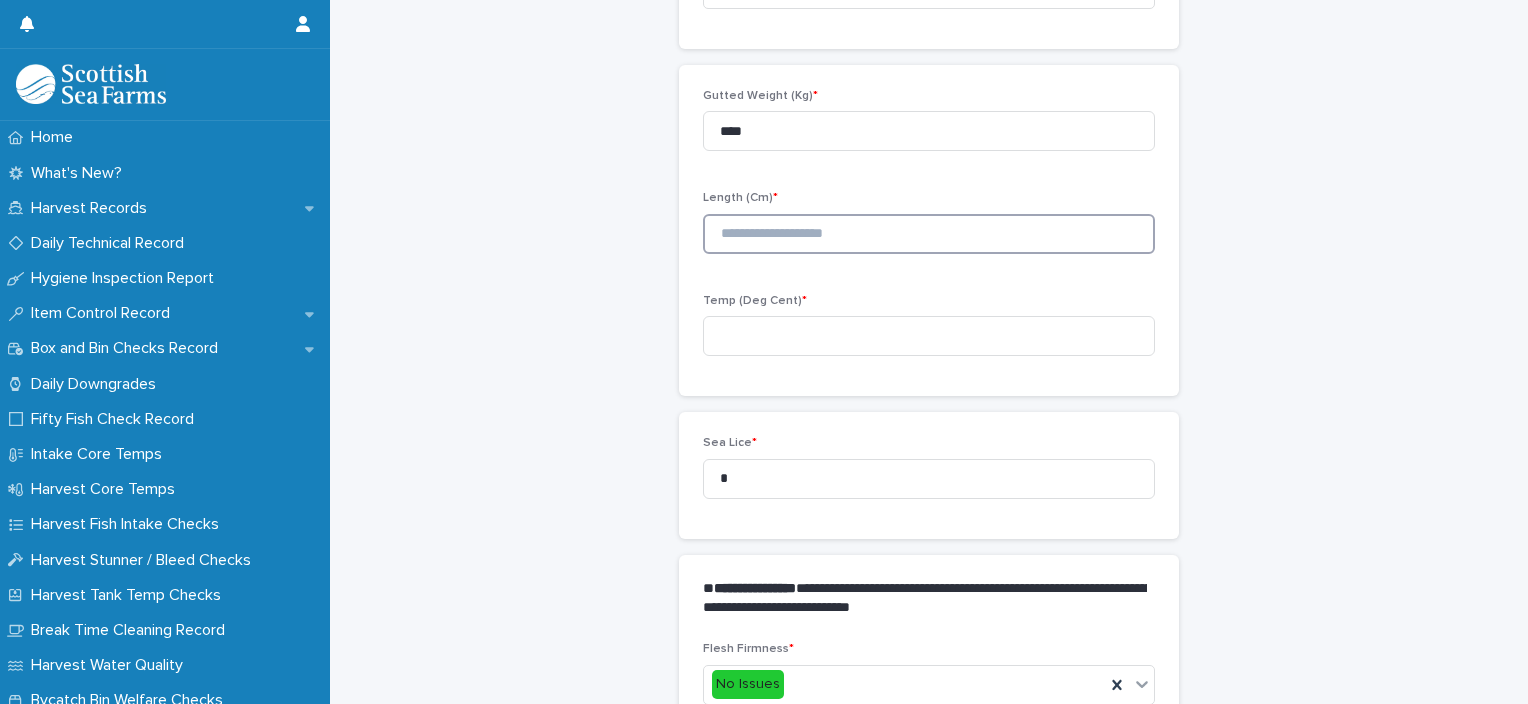 click at bounding box center [929, 234] 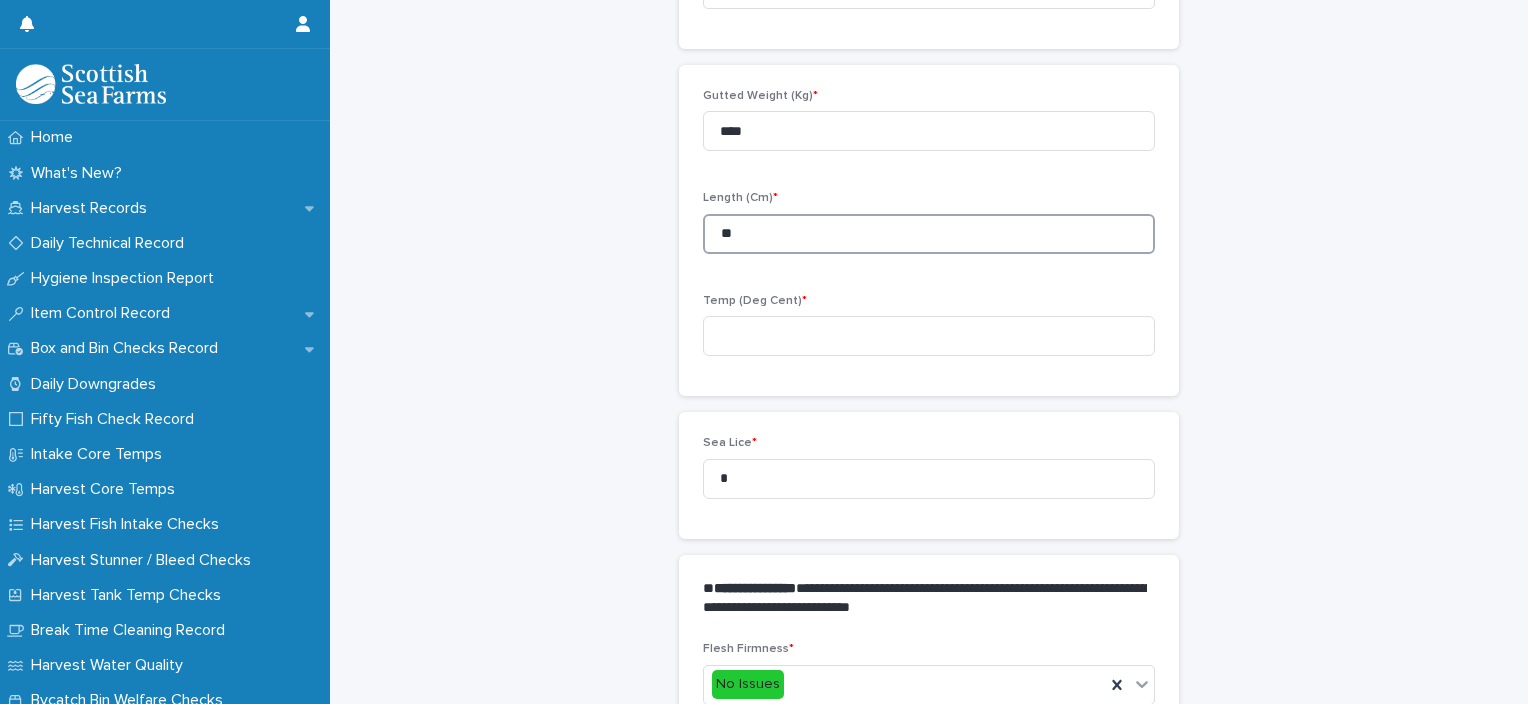 type on "**" 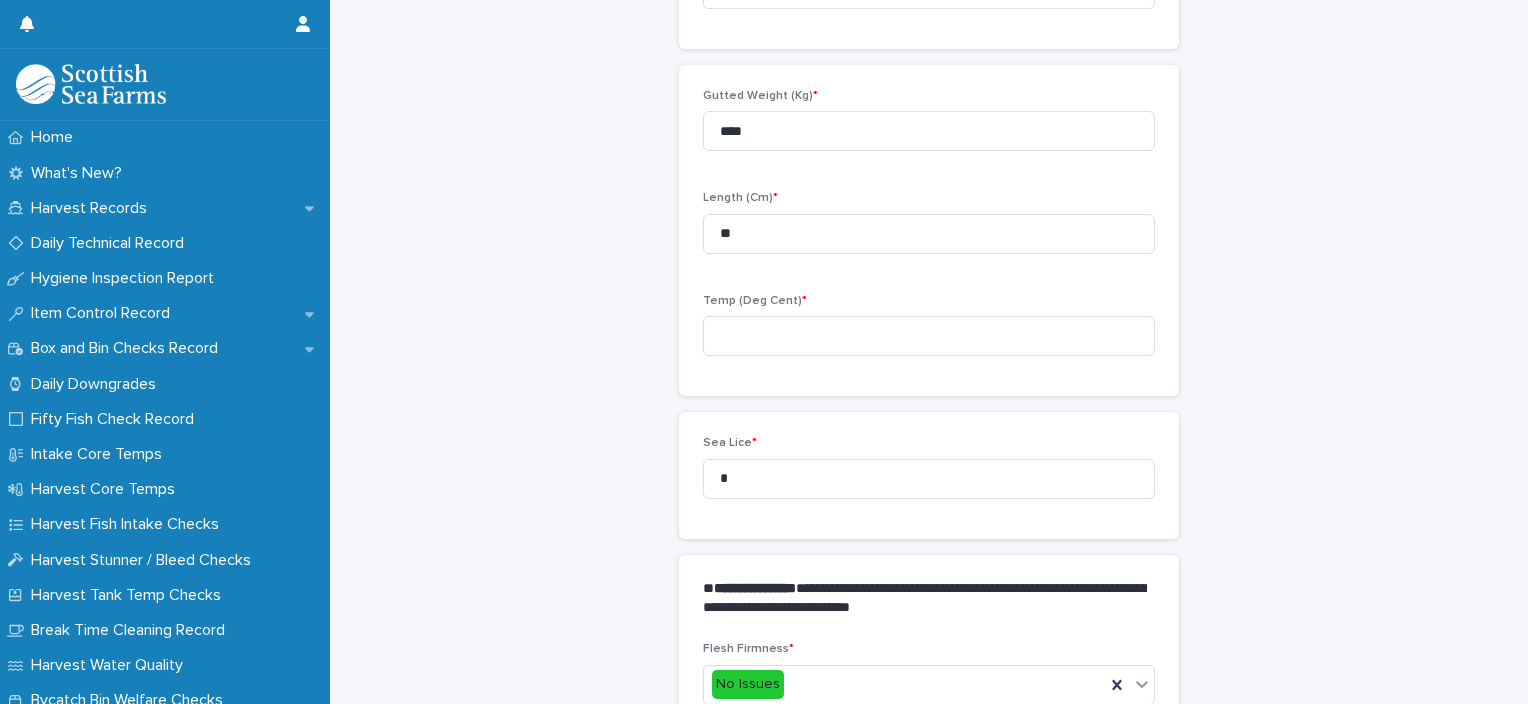 click on "Temp (Deg Cent) *" at bounding box center [929, 333] 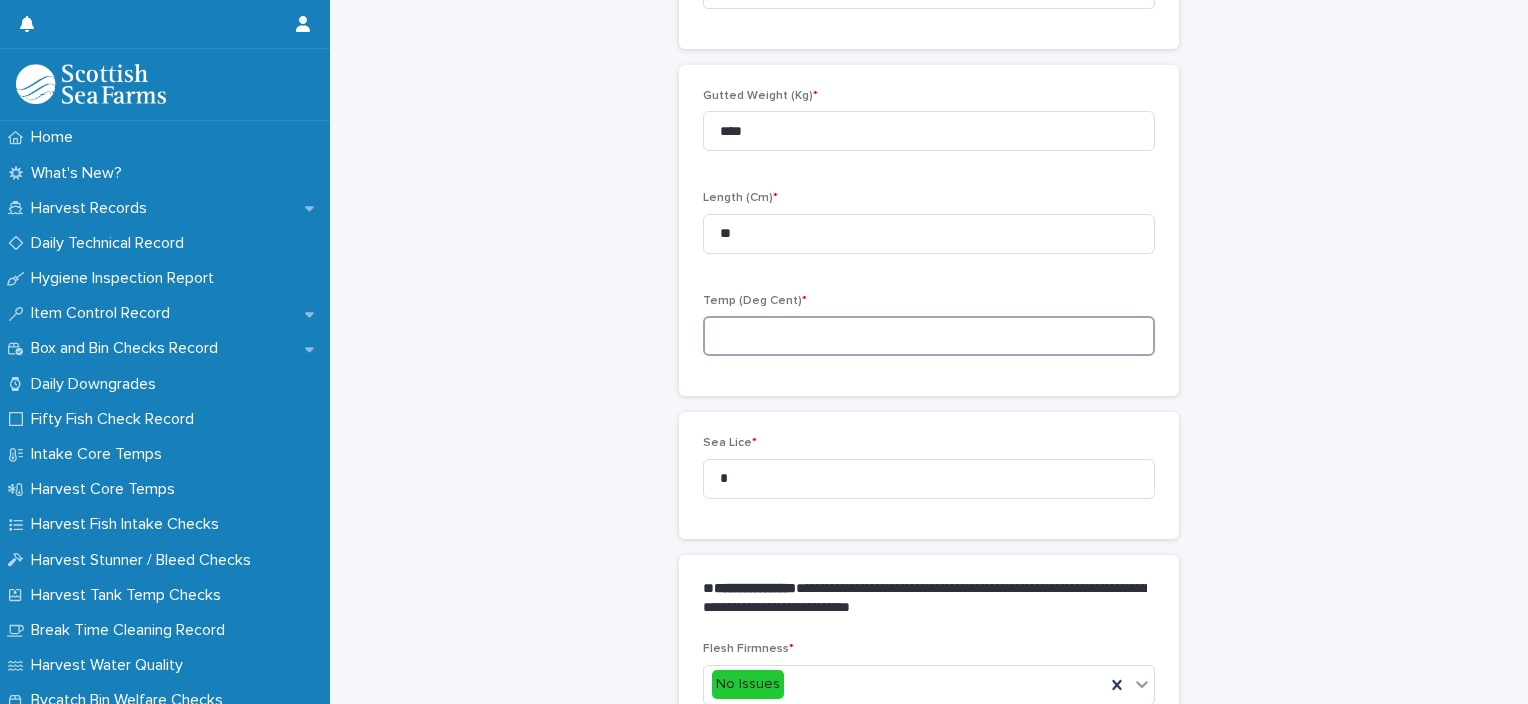 click at bounding box center (929, 336) 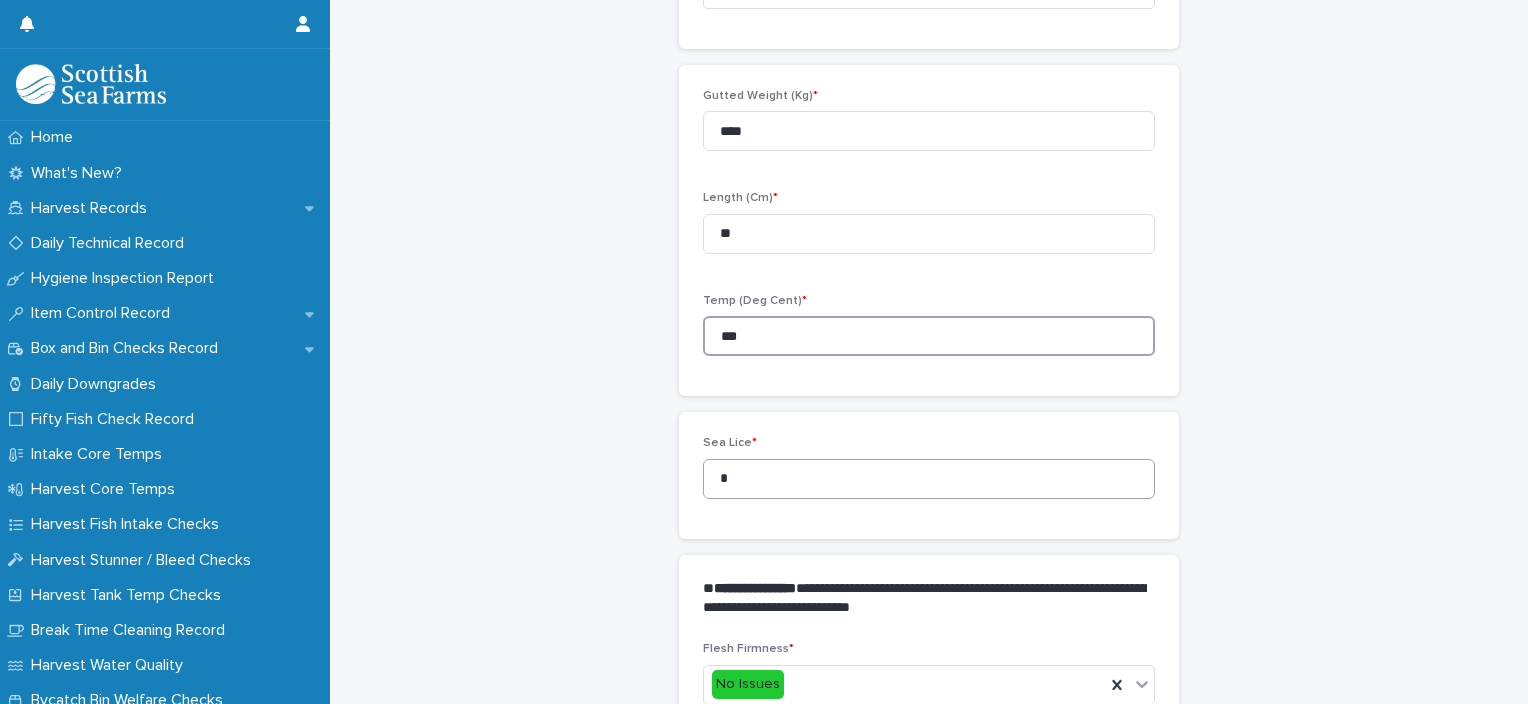 type on "***" 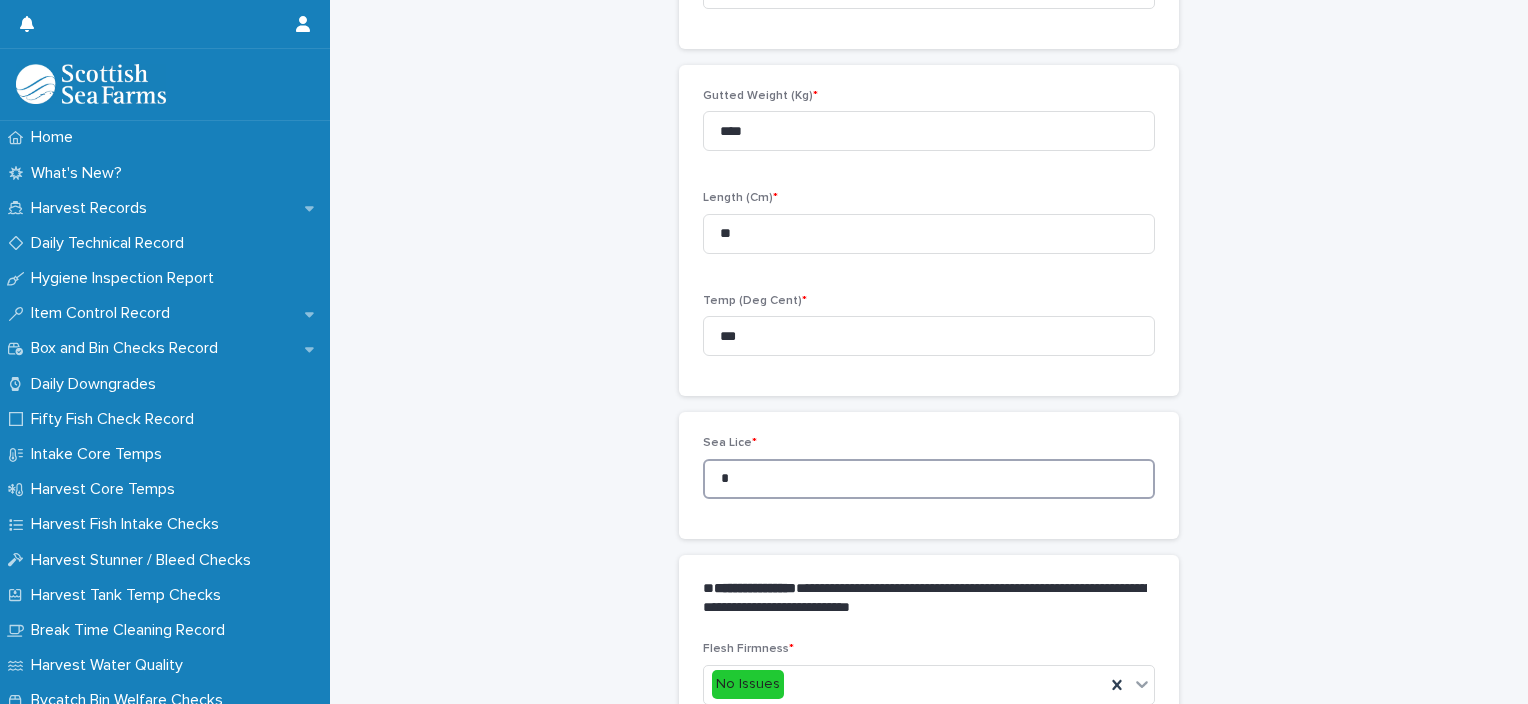 drag, startPoint x: 812, startPoint y: 478, endPoint x: 656, endPoint y: 476, distance: 156.01282 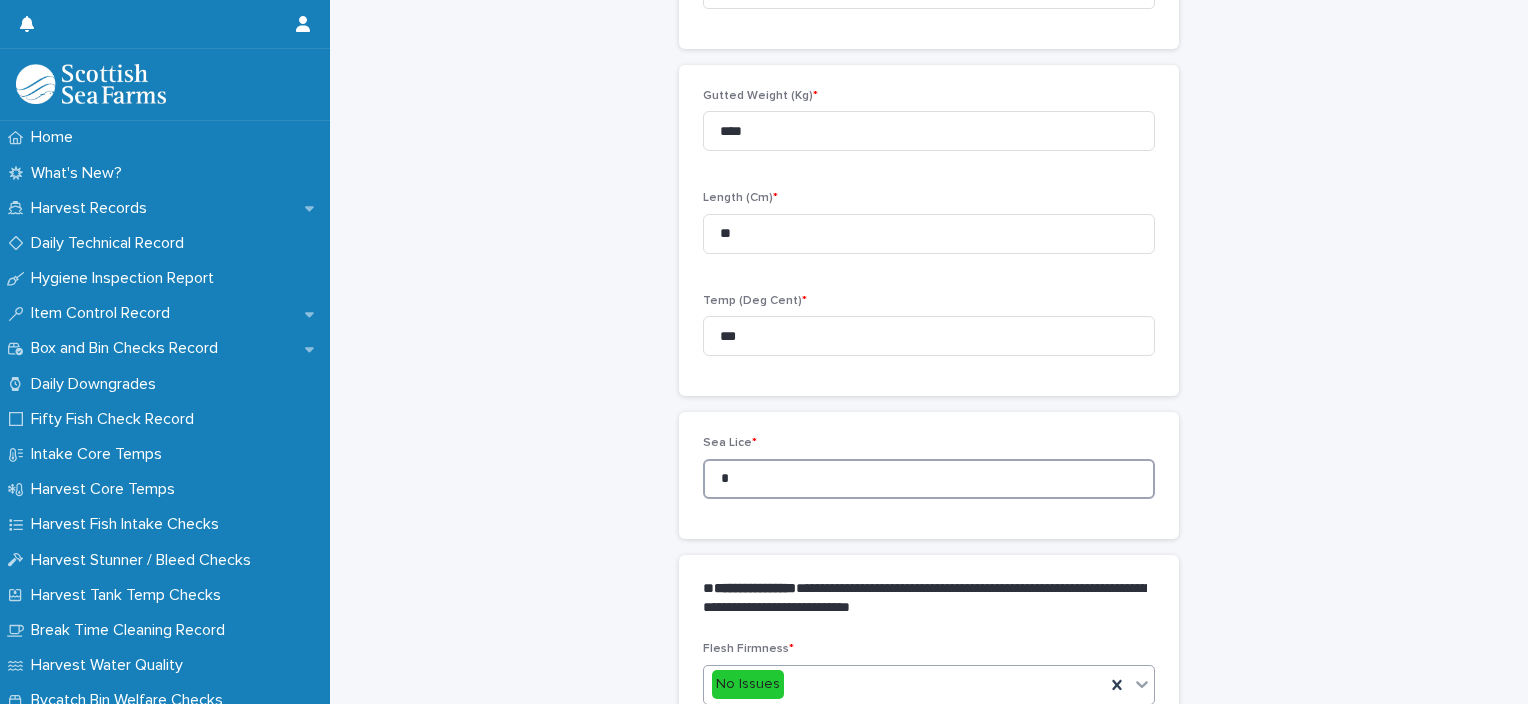 type on "*" 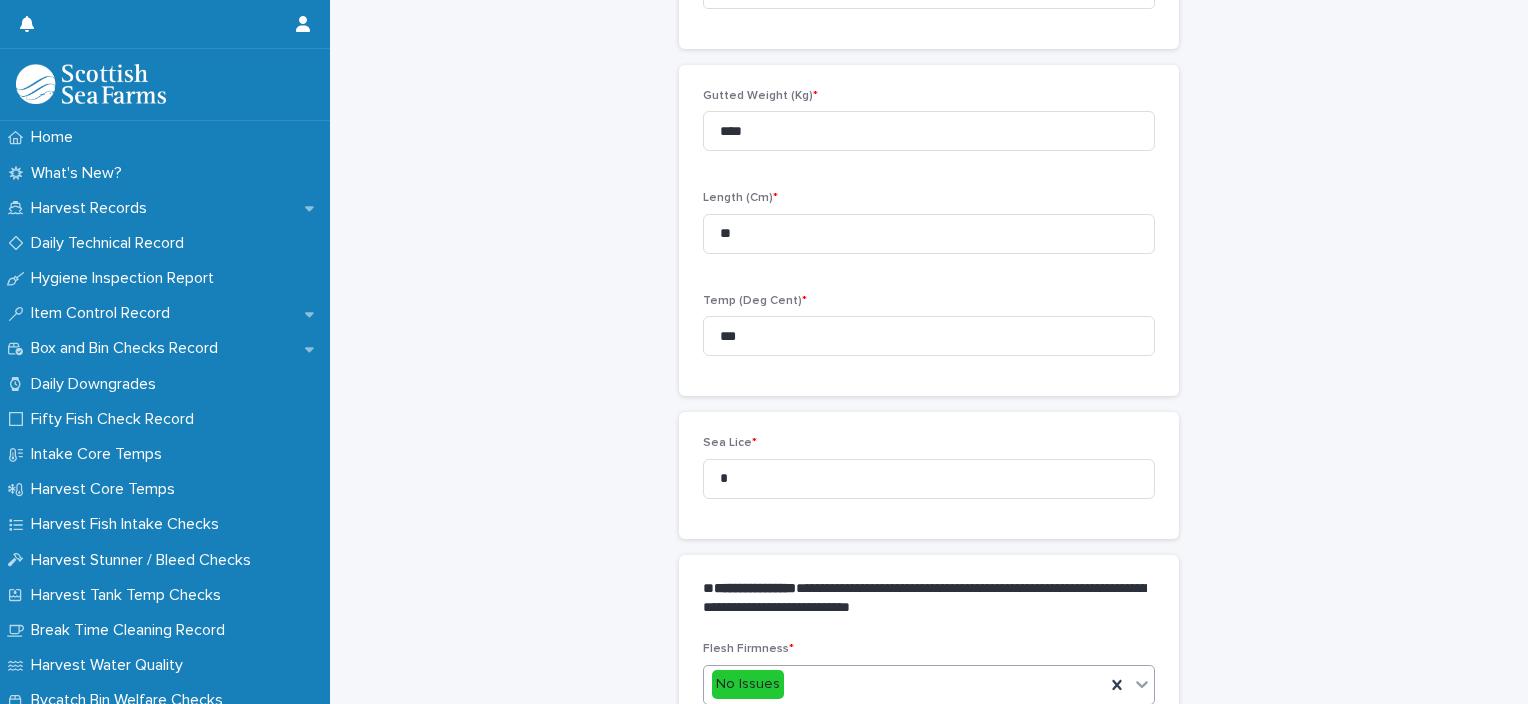 click on "No Issues" at bounding box center (904, 684) 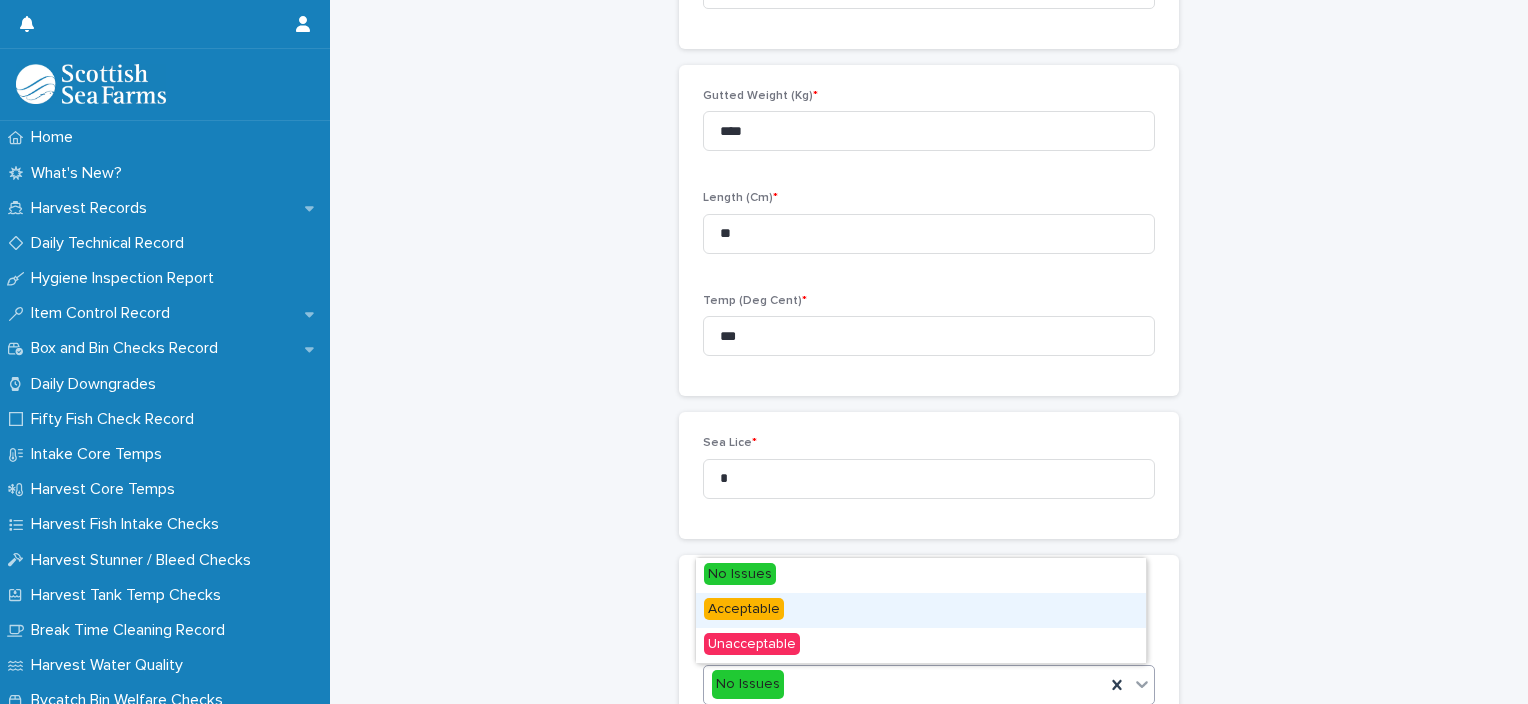 click on "Acceptable" at bounding box center (921, 610) 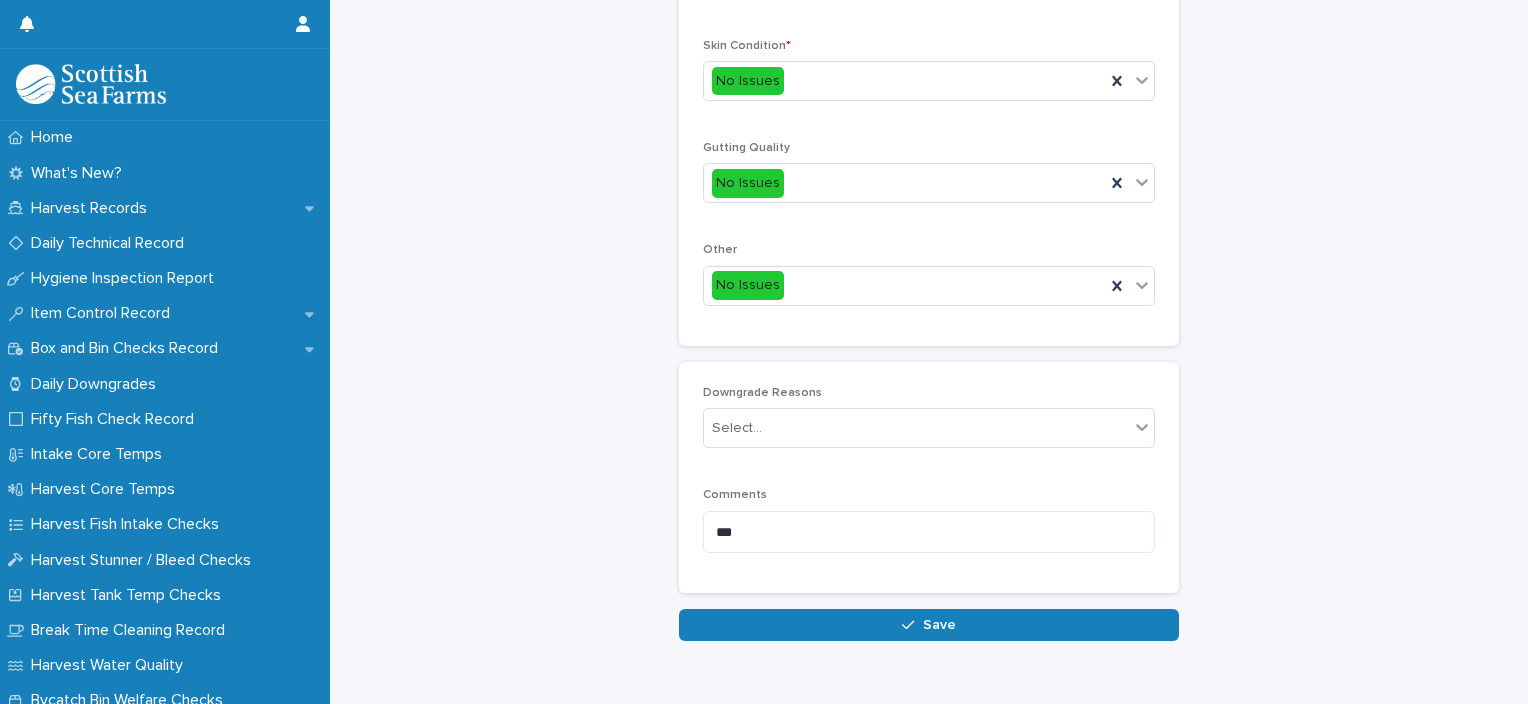 scroll, scrollTop: 948, scrollLeft: 0, axis: vertical 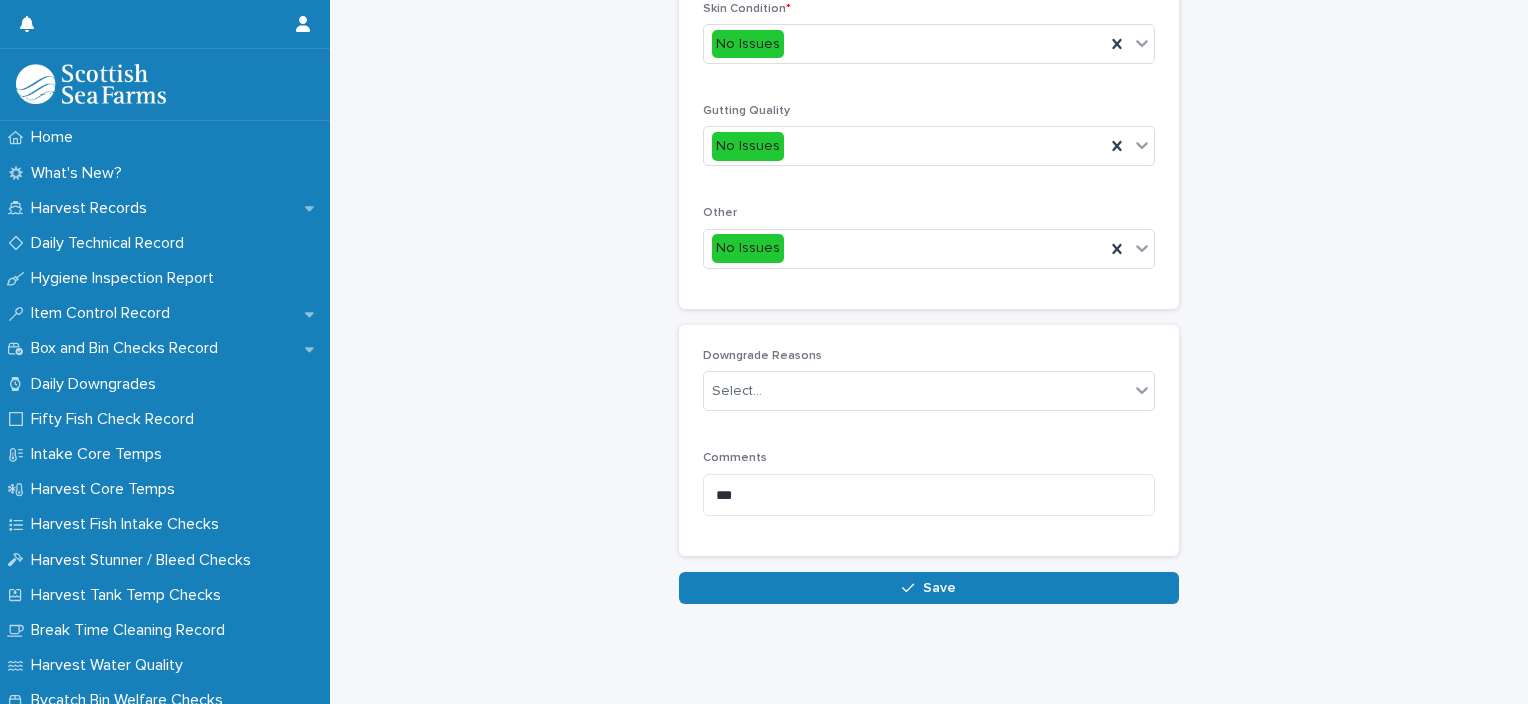 click on "**********" at bounding box center (929, -140) 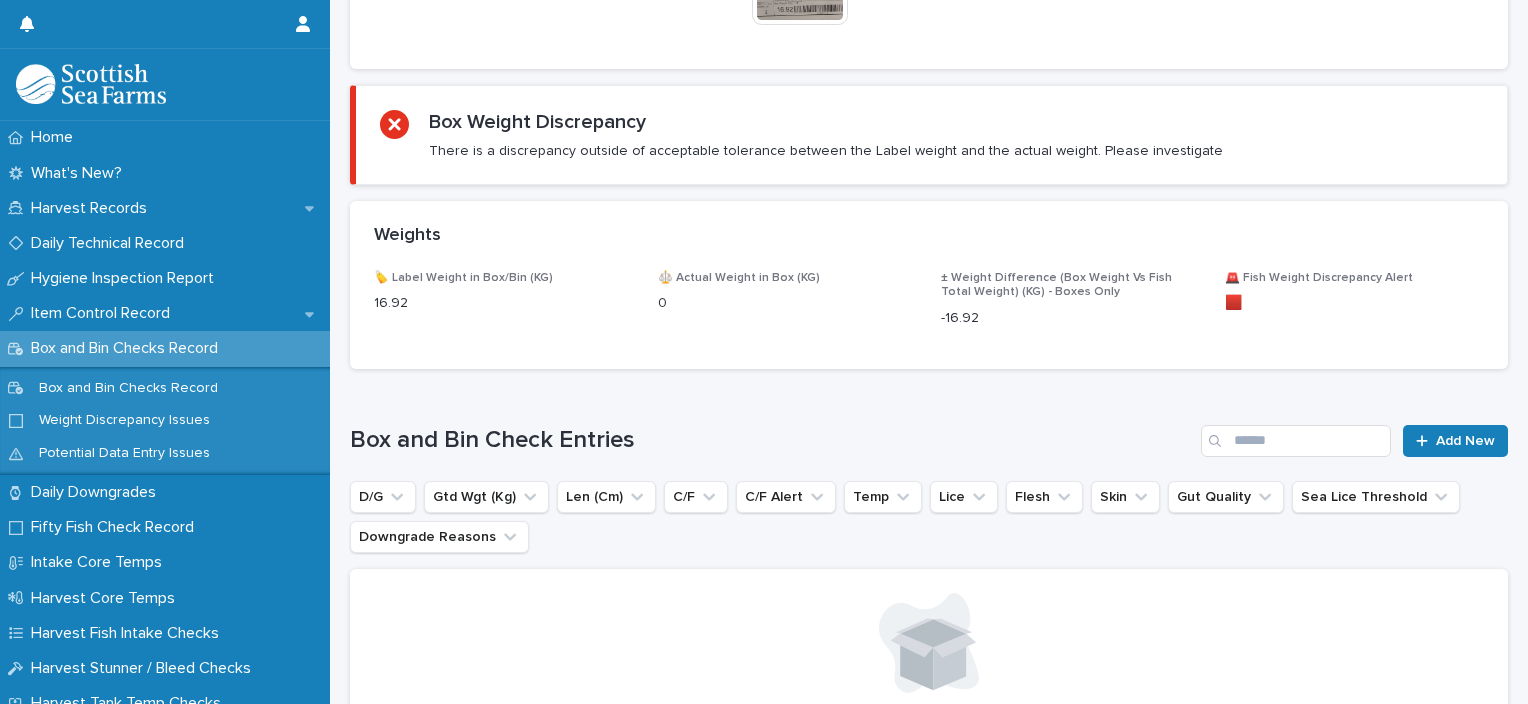 scroll, scrollTop: 0, scrollLeft: 0, axis: both 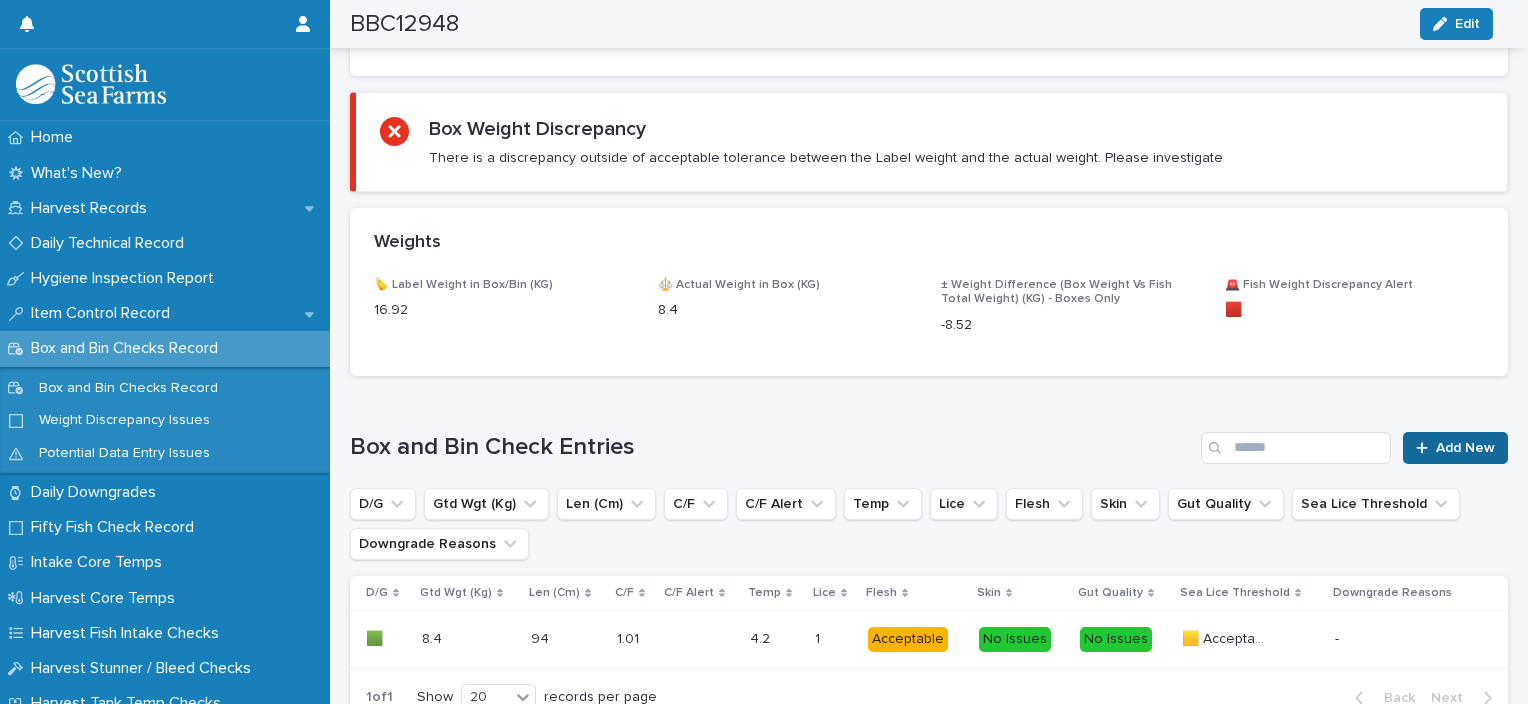 click on "Add New" at bounding box center (1455, 448) 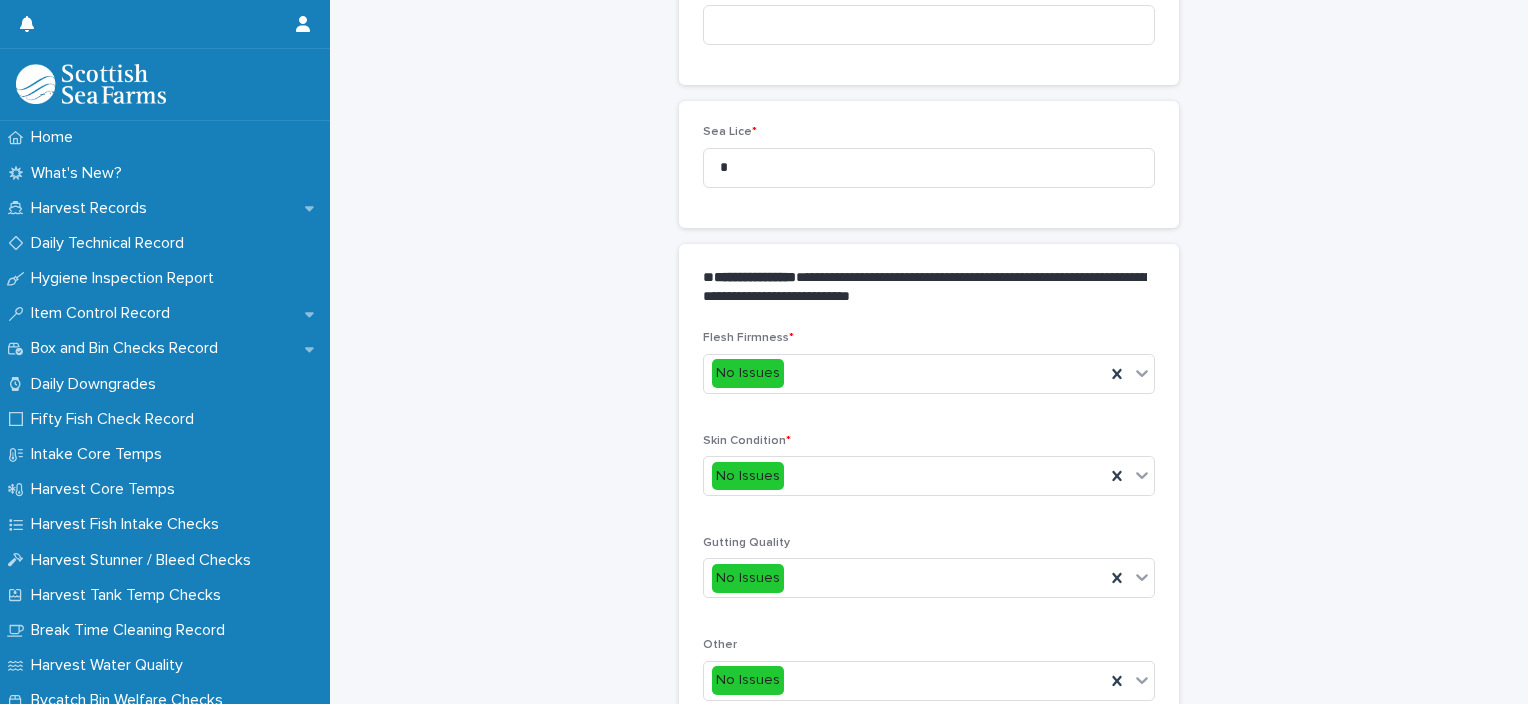 scroll, scrollTop: 192, scrollLeft: 0, axis: vertical 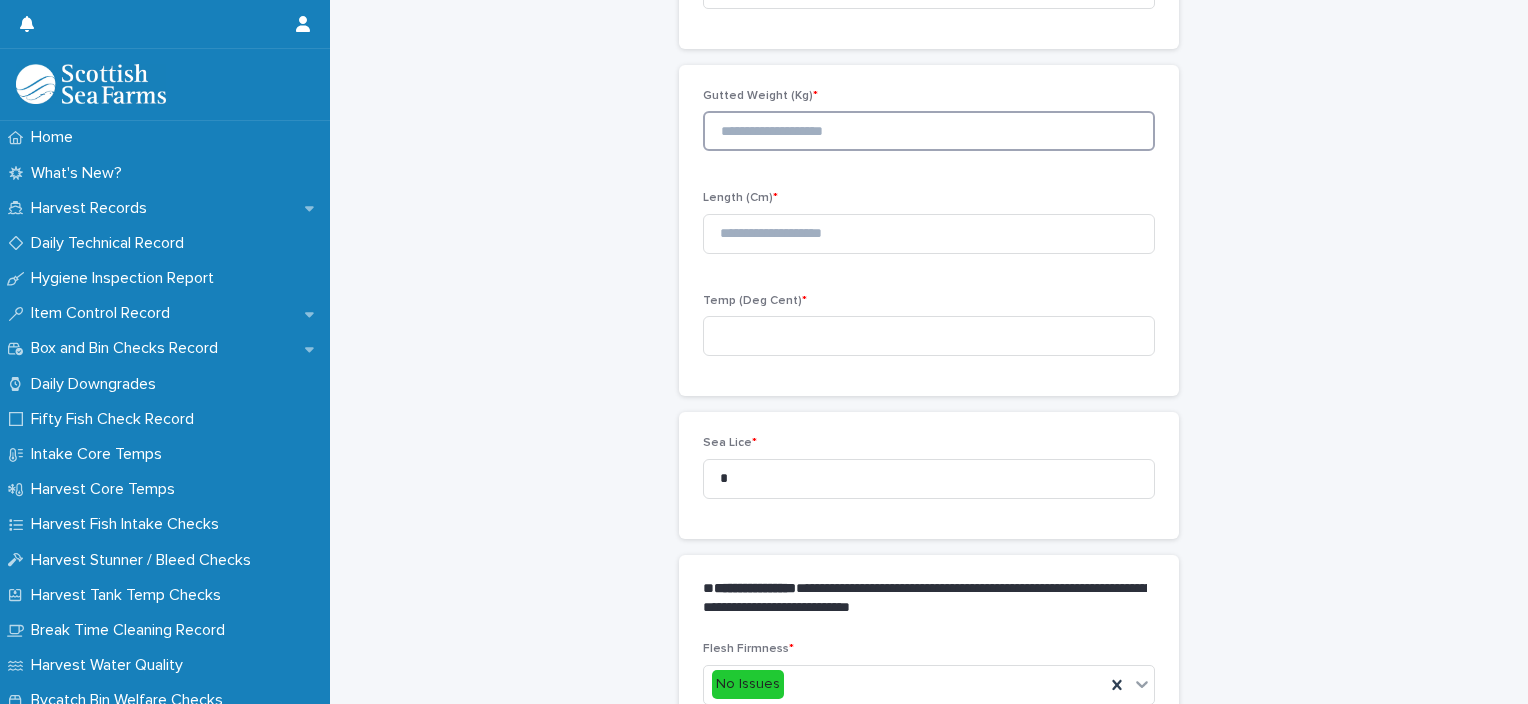 click at bounding box center (929, 131) 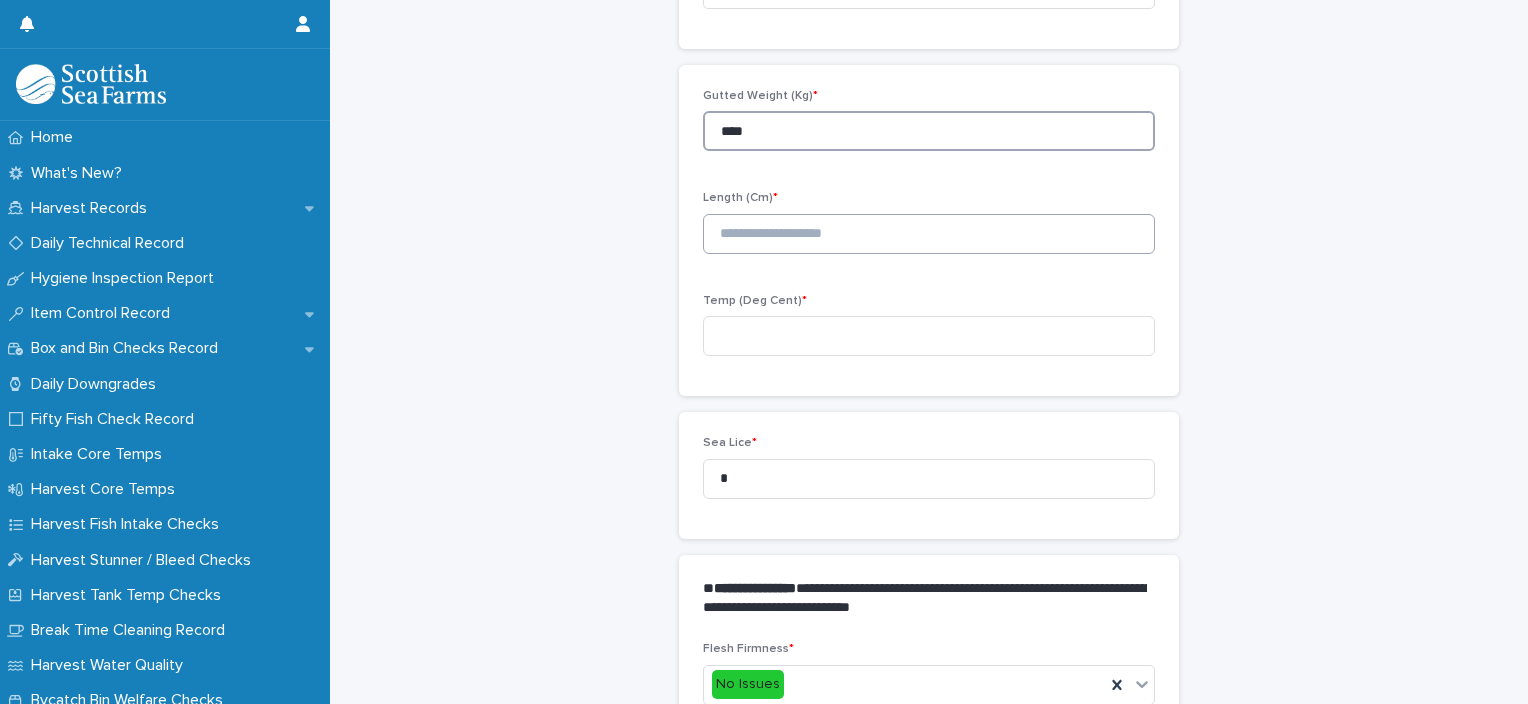 type on "****" 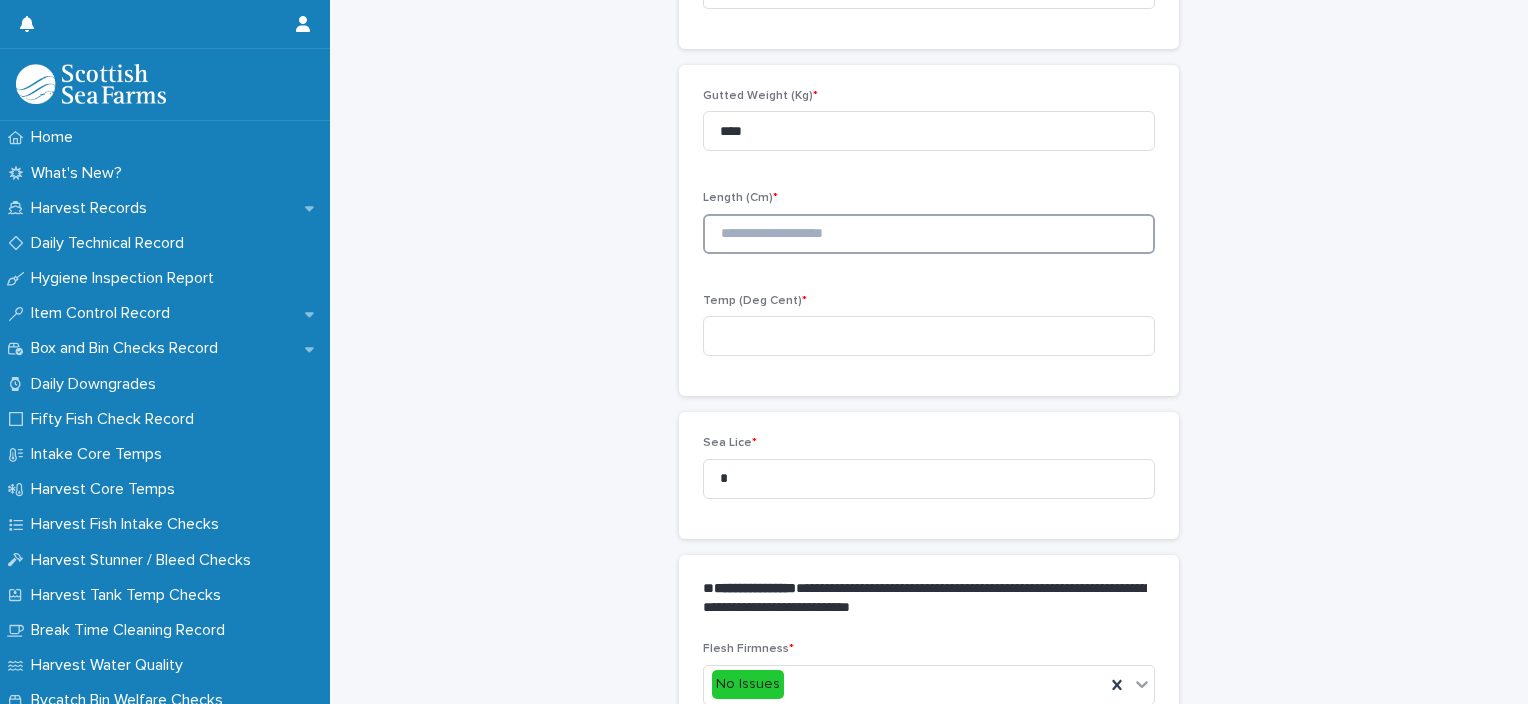 click at bounding box center (929, 234) 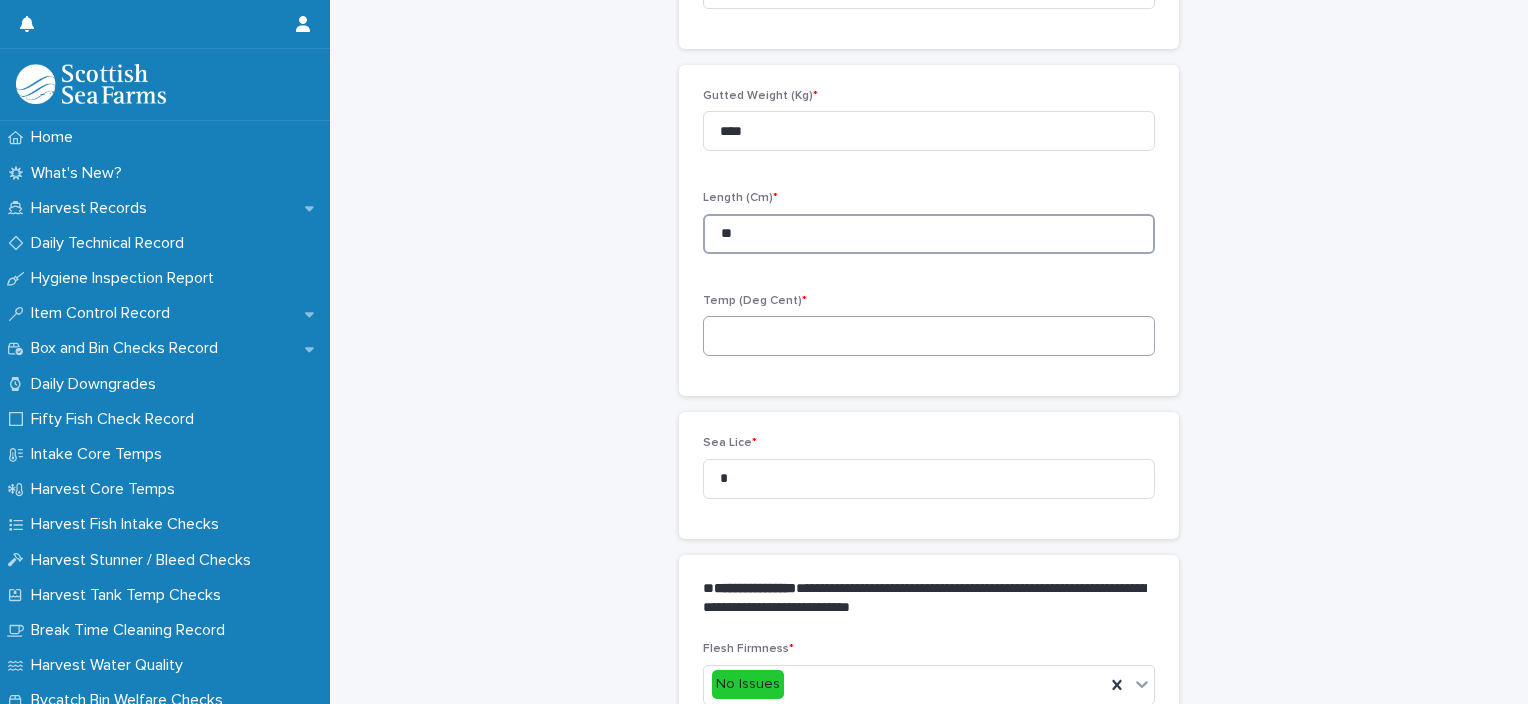 type on "**" 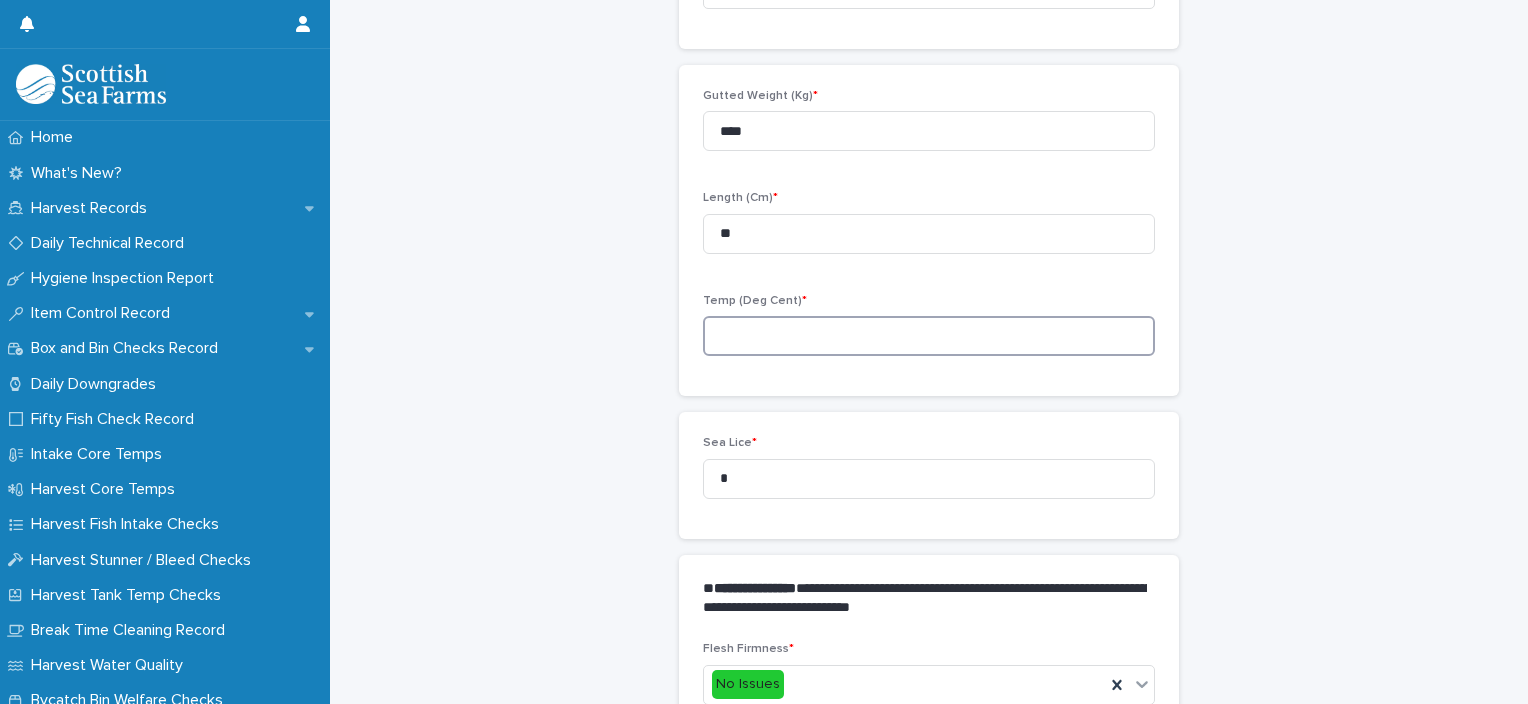 click at bounding box center (929, 336) 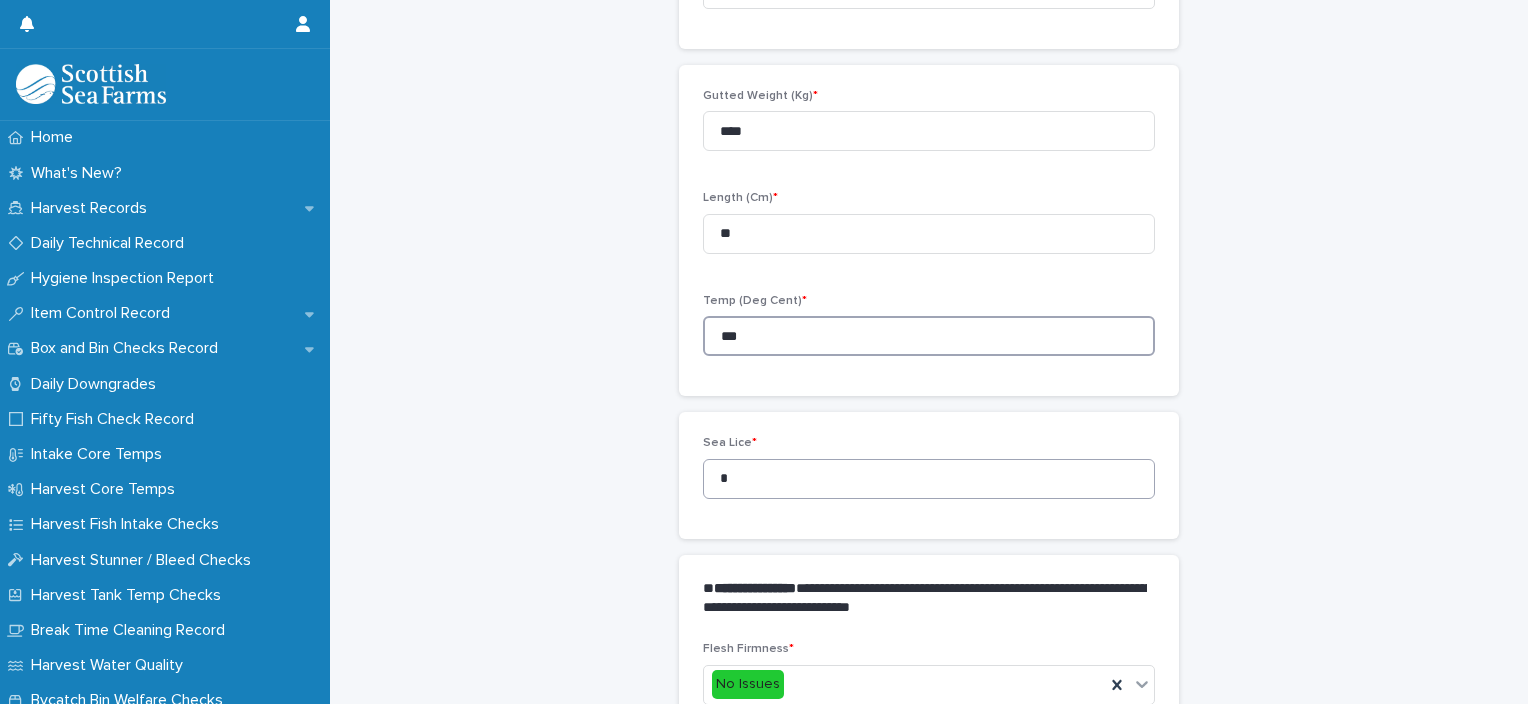 type on "***" 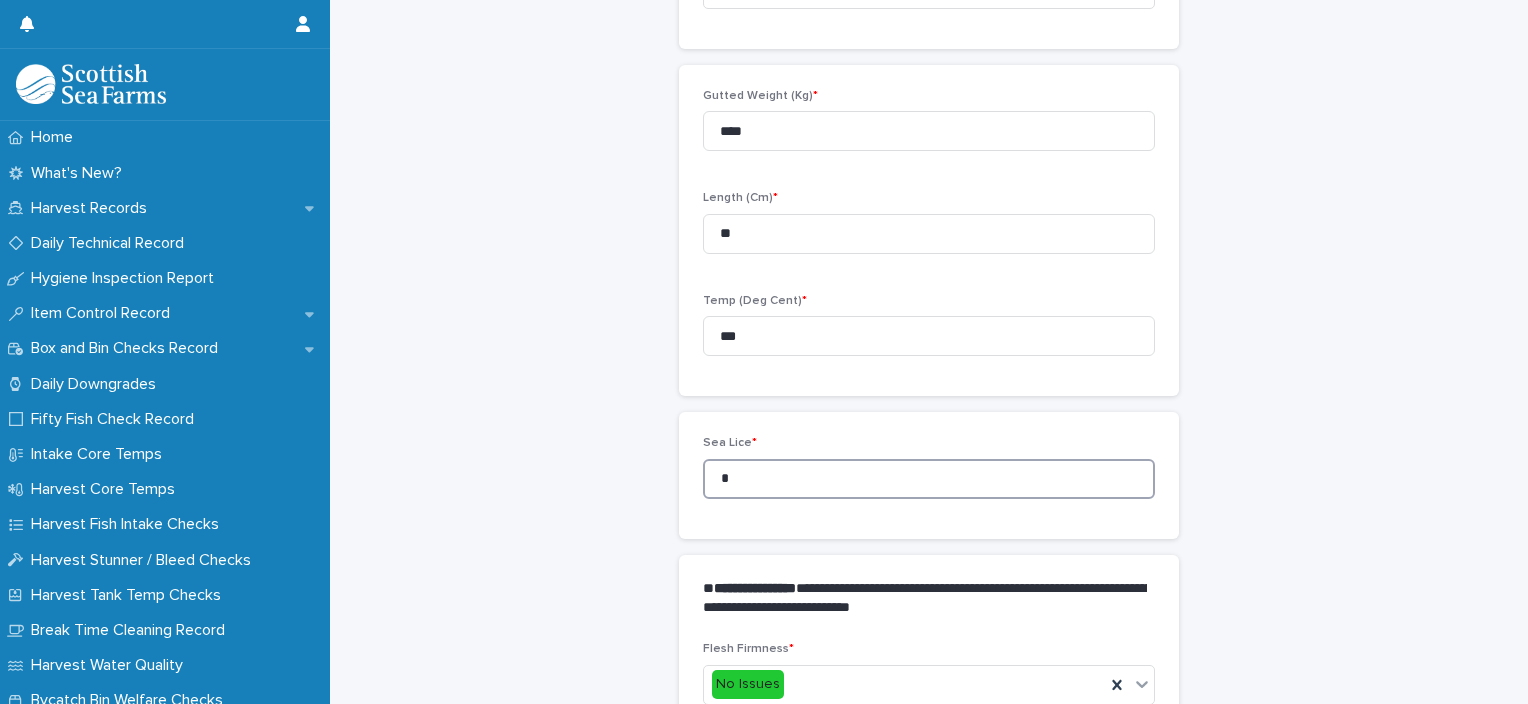 drag, startPoint x: 730, startPoint y: 480, endPoint x: 688, endPoint y: 480, distance: 42 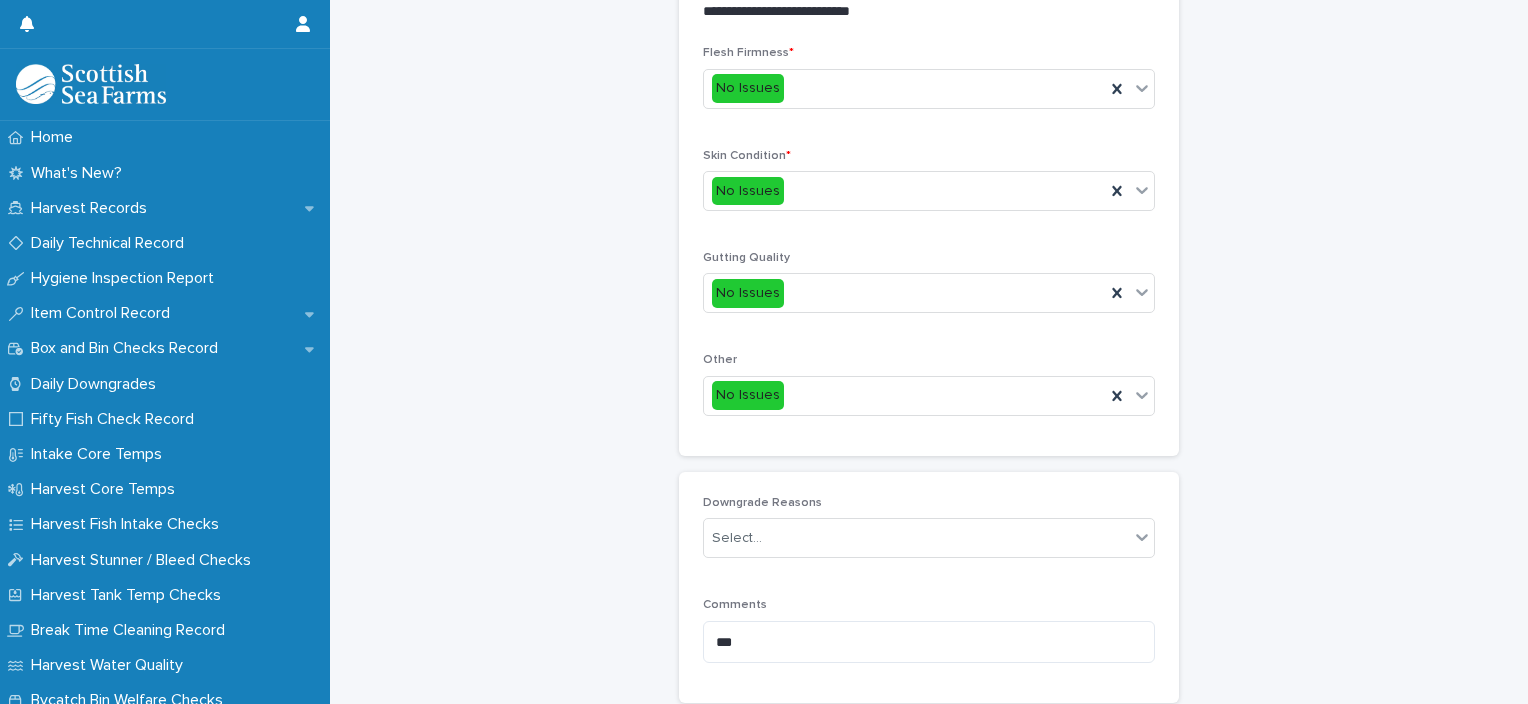 scroll, scrollTop: 948, scrollLeft: 0, axis: vertical 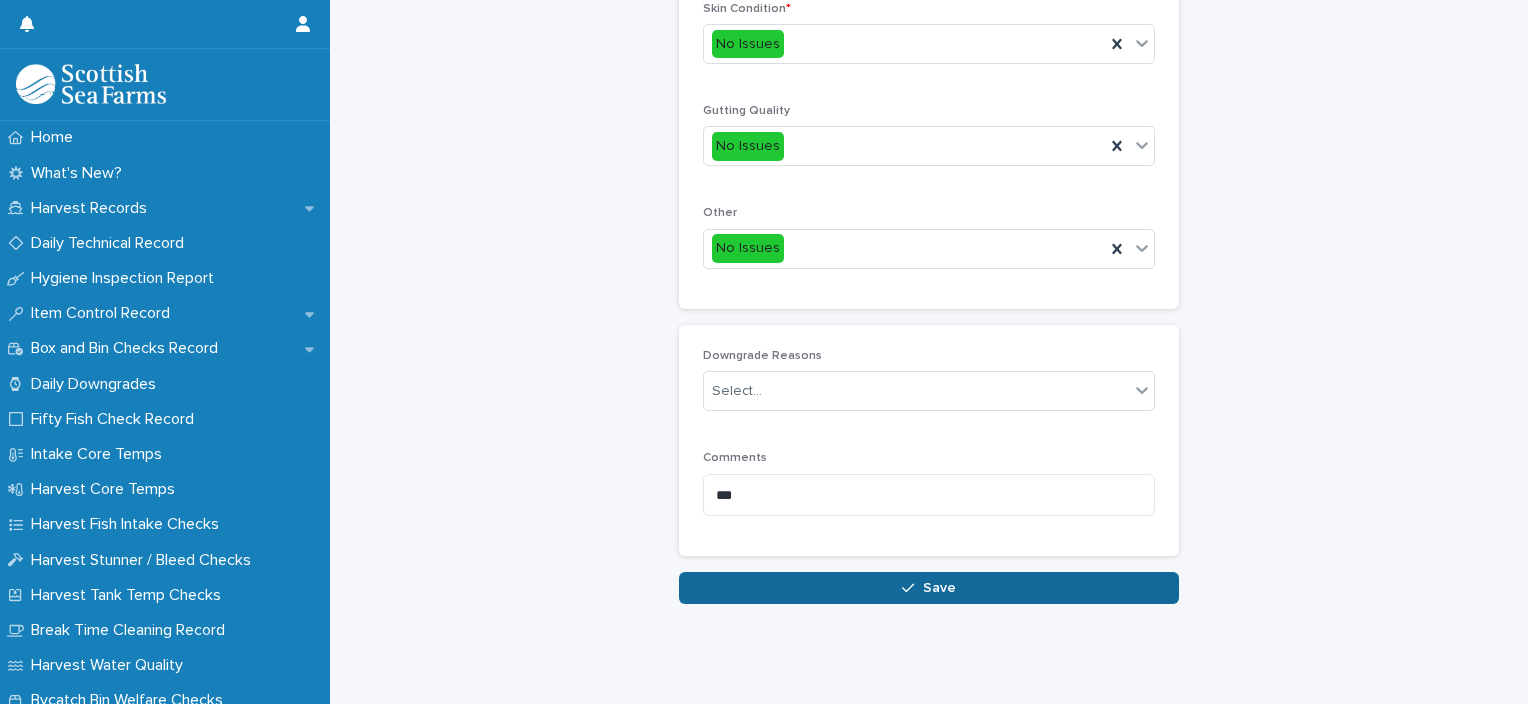 type on "*" 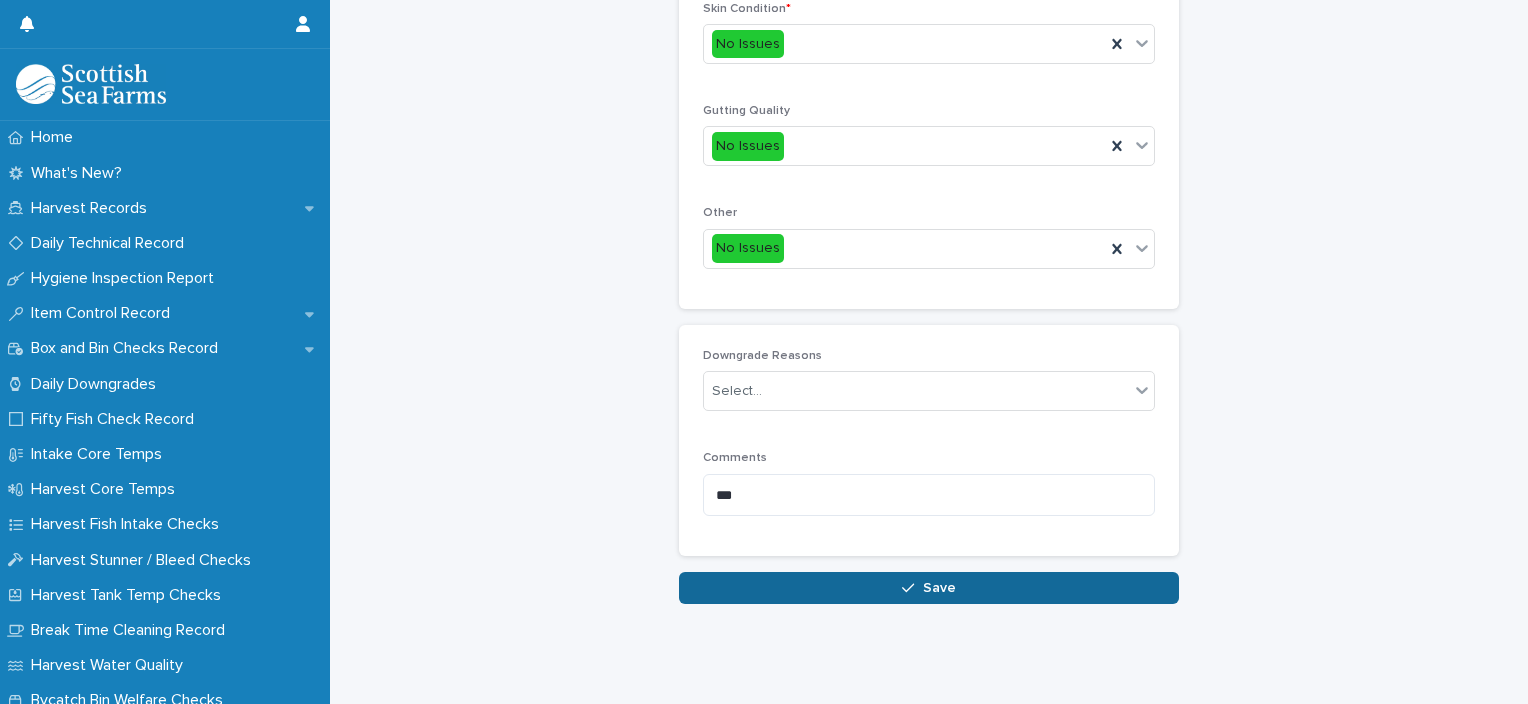 click on "Save" at bounding box center (929, 588) 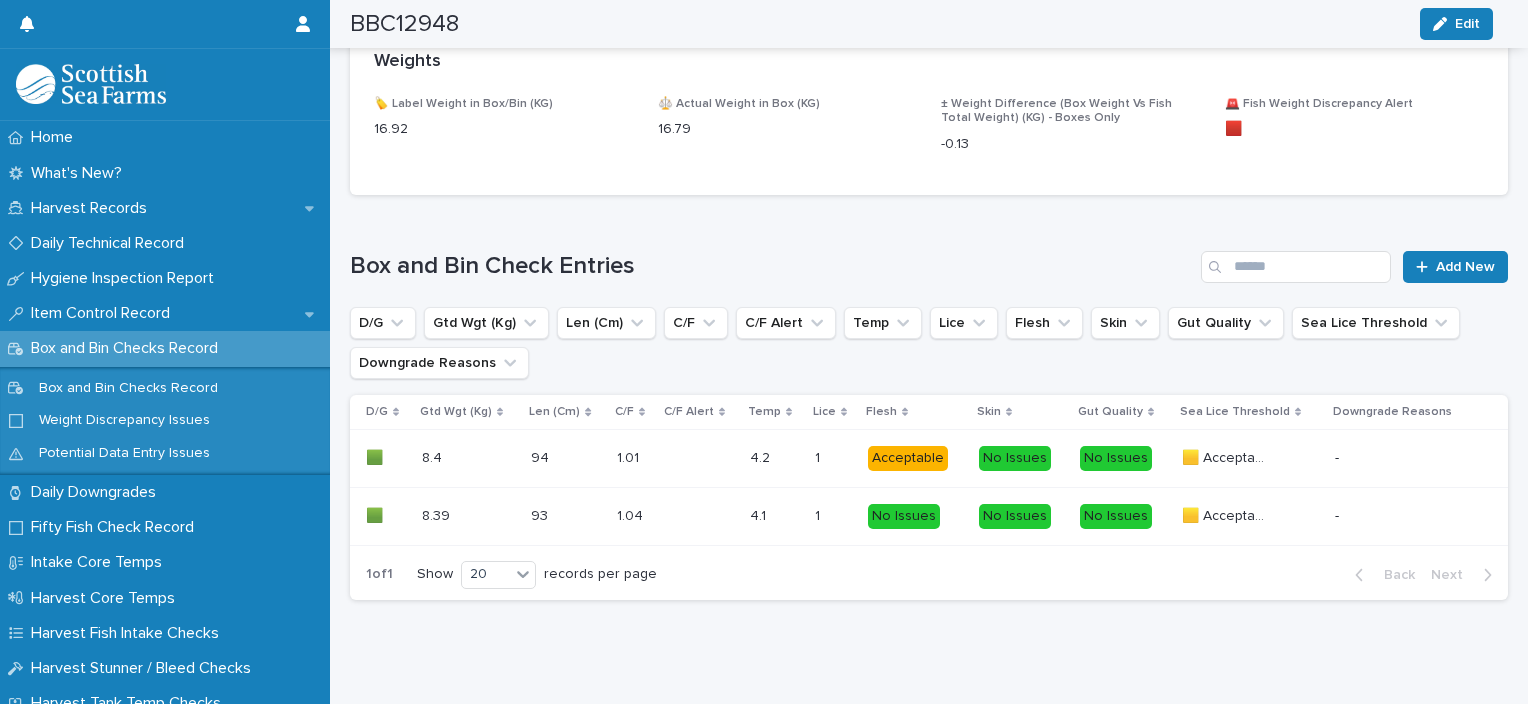scroll, scrollTop: 1144, scrollLeft: 0, axis: vertical 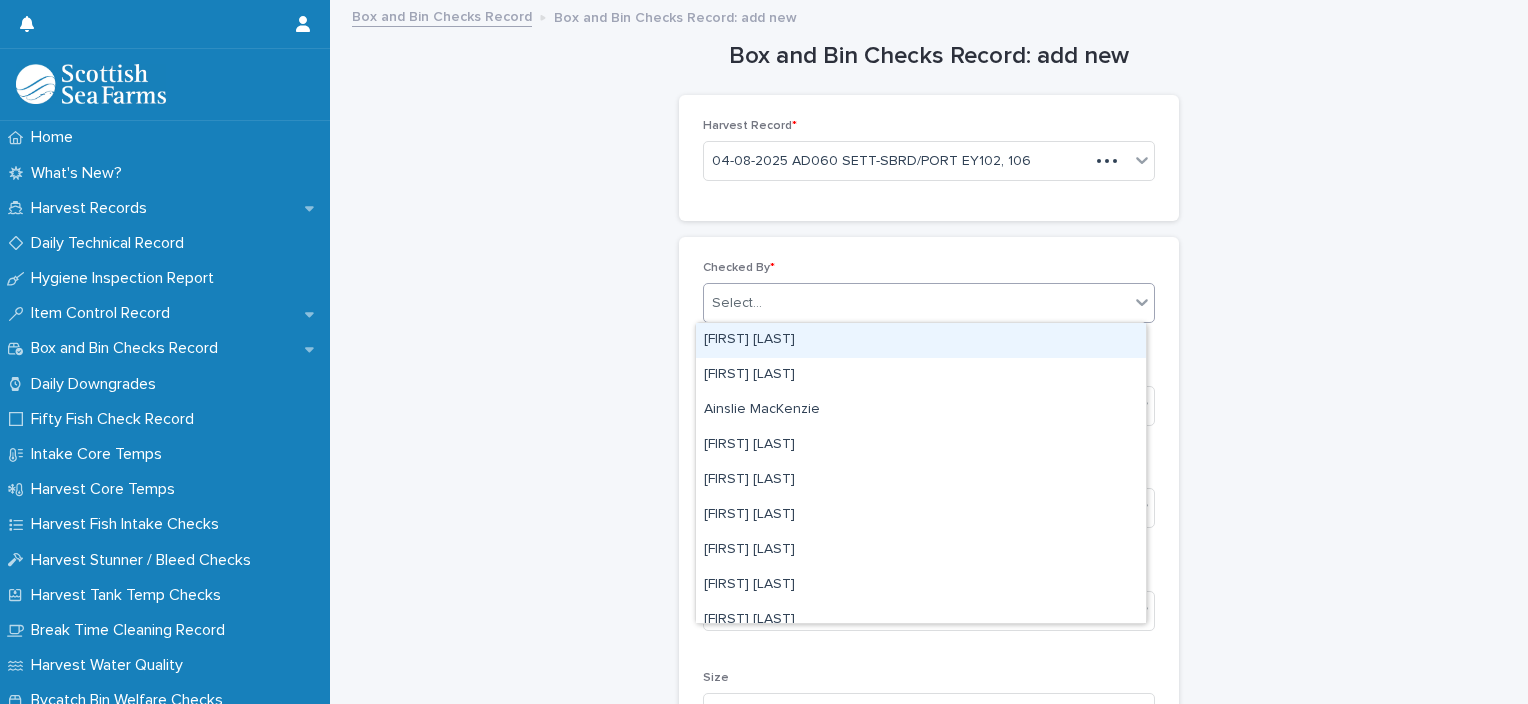 click on "Select..." at bounding box center [916, 303] 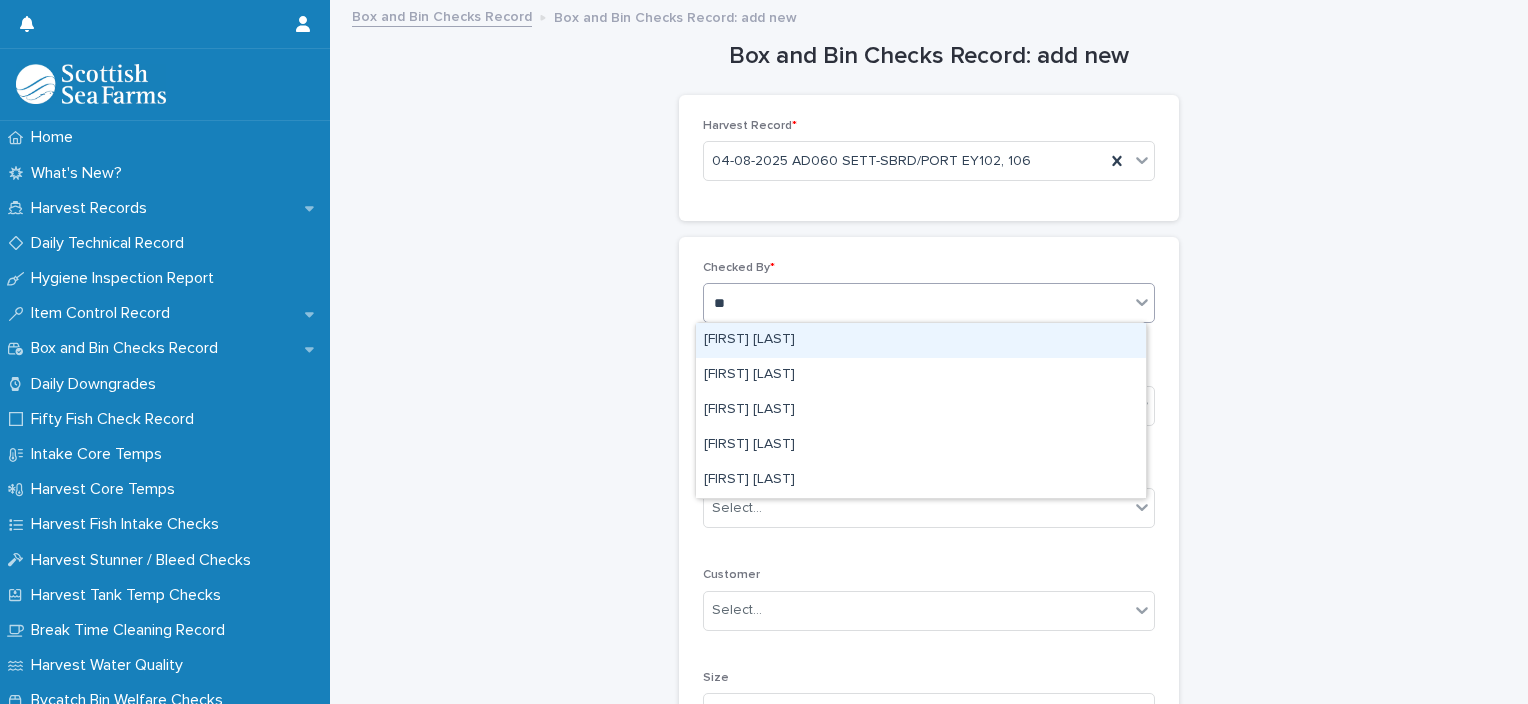 type on "***" 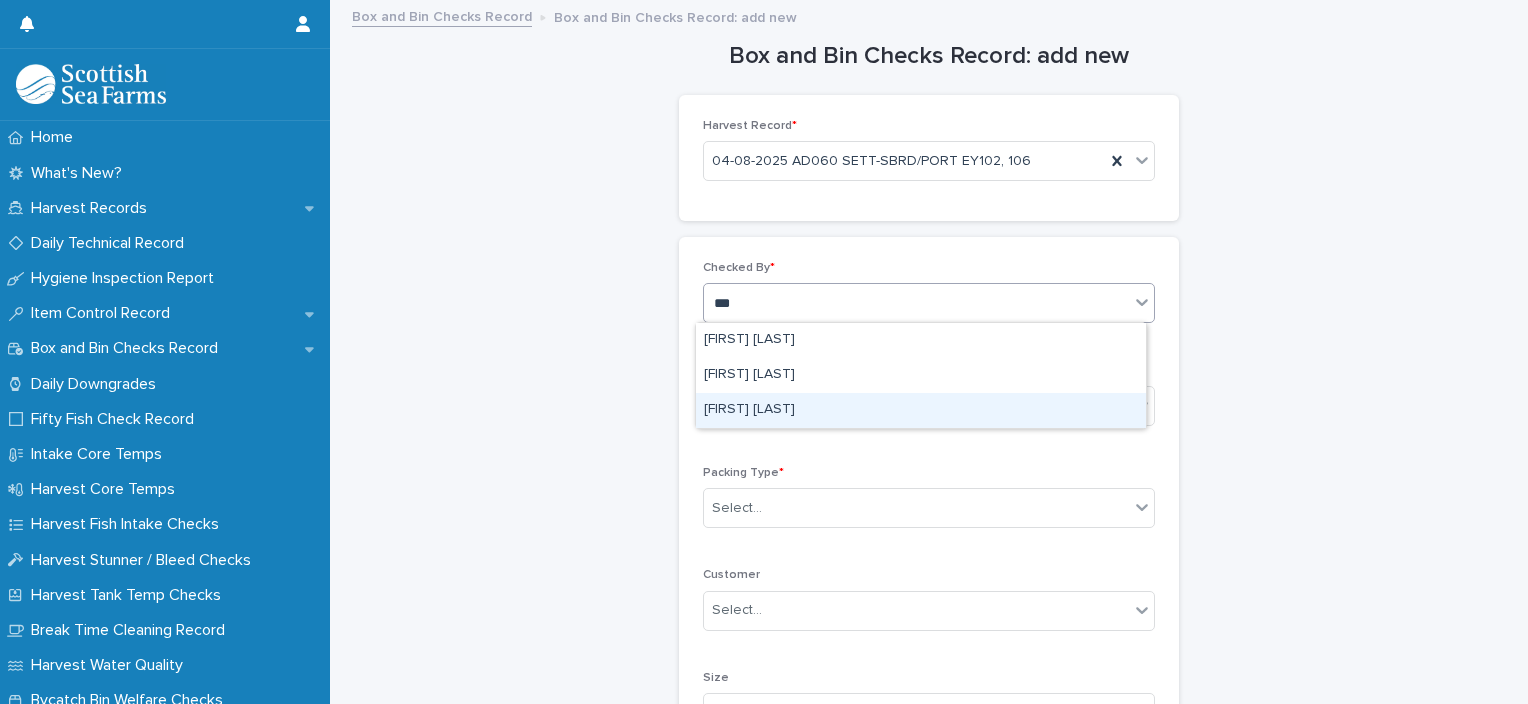 click on "[FIRST] [LAST]" at bounding box center (921, 410) 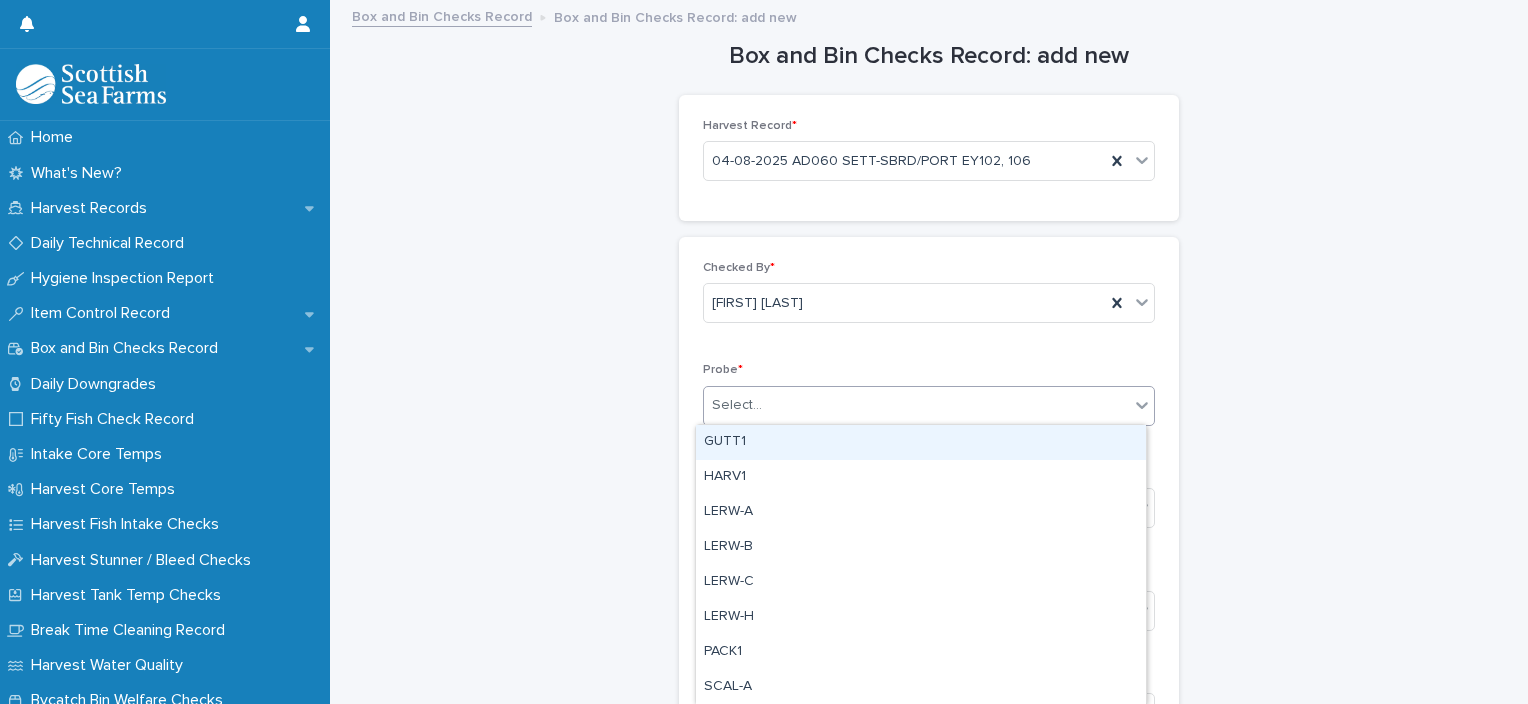 click on "Select..." at bounding box center (916, 405) 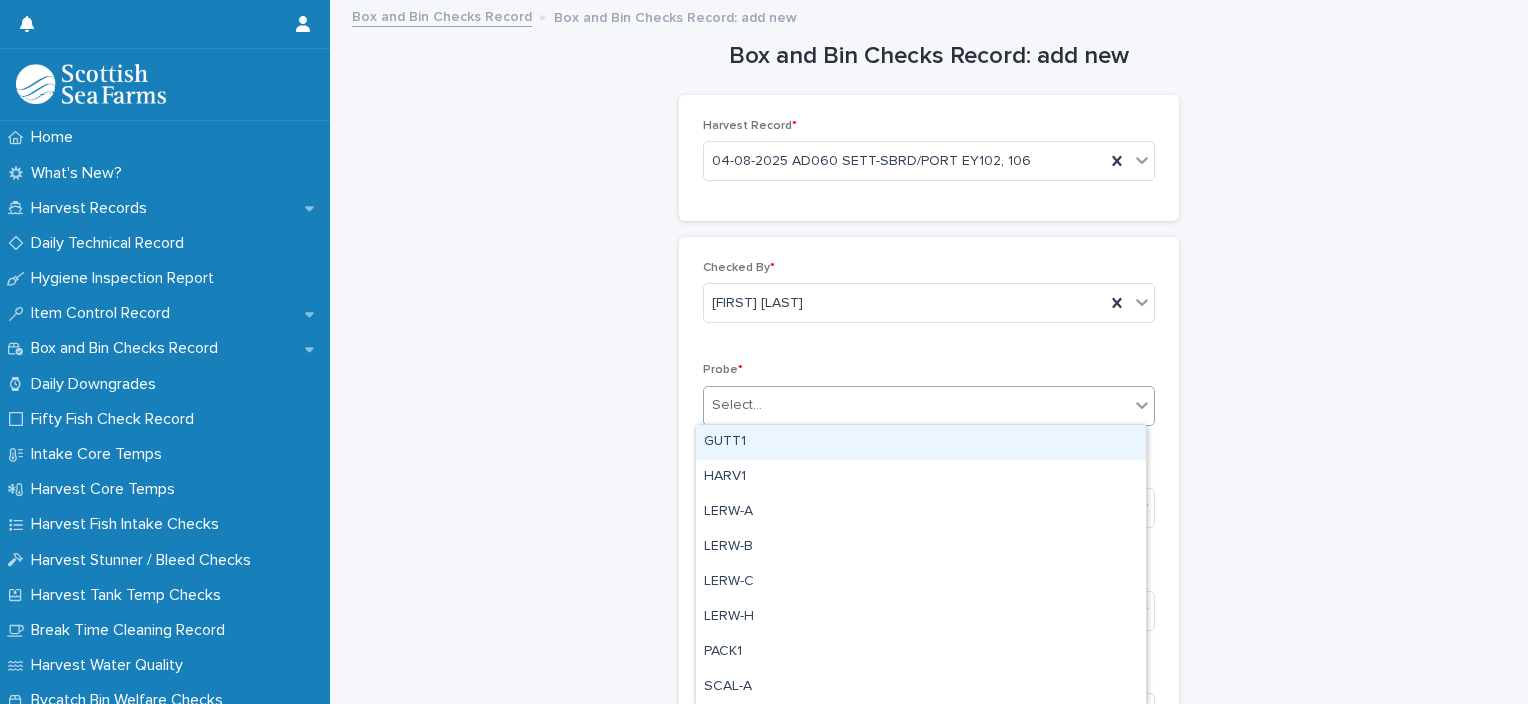 type on "*" 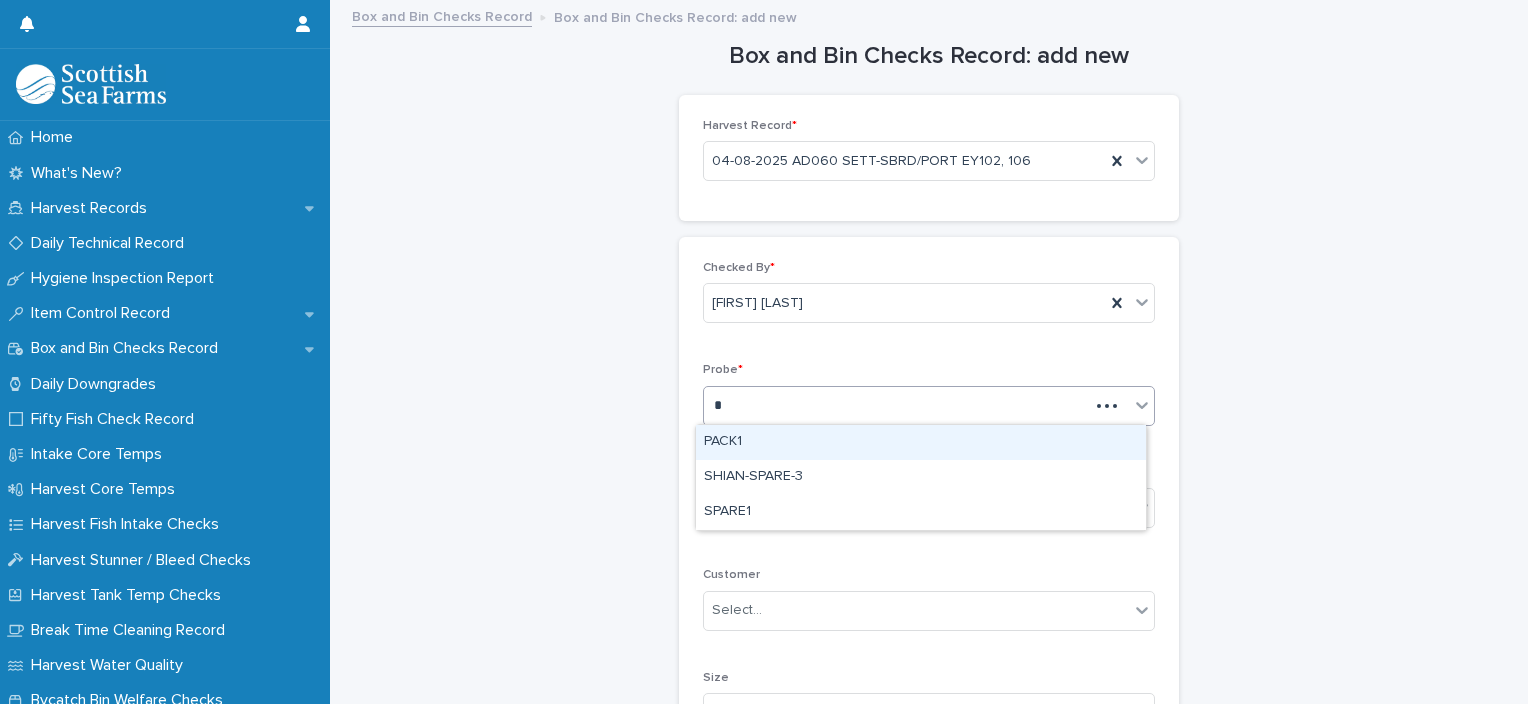 click on "PACK1" at bounding box center [921, 442] 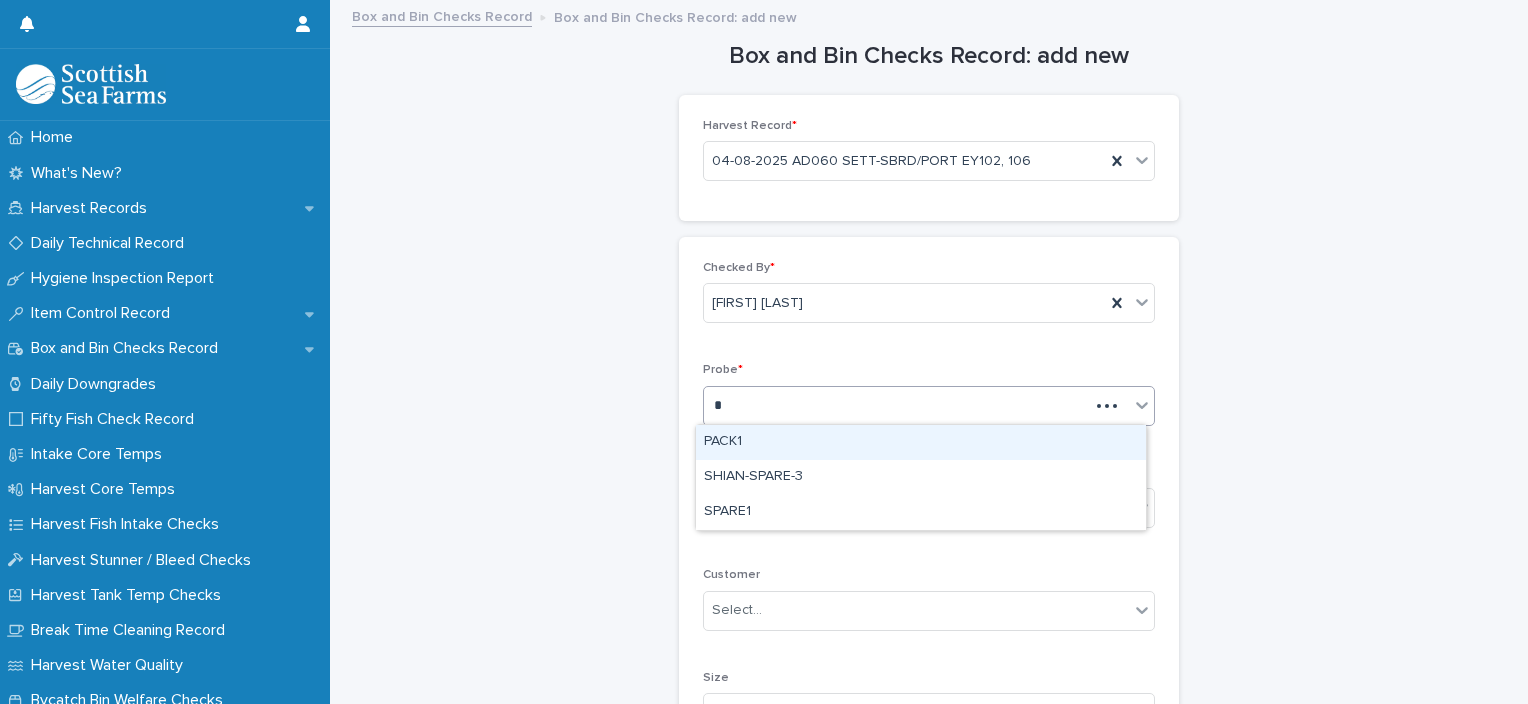 type 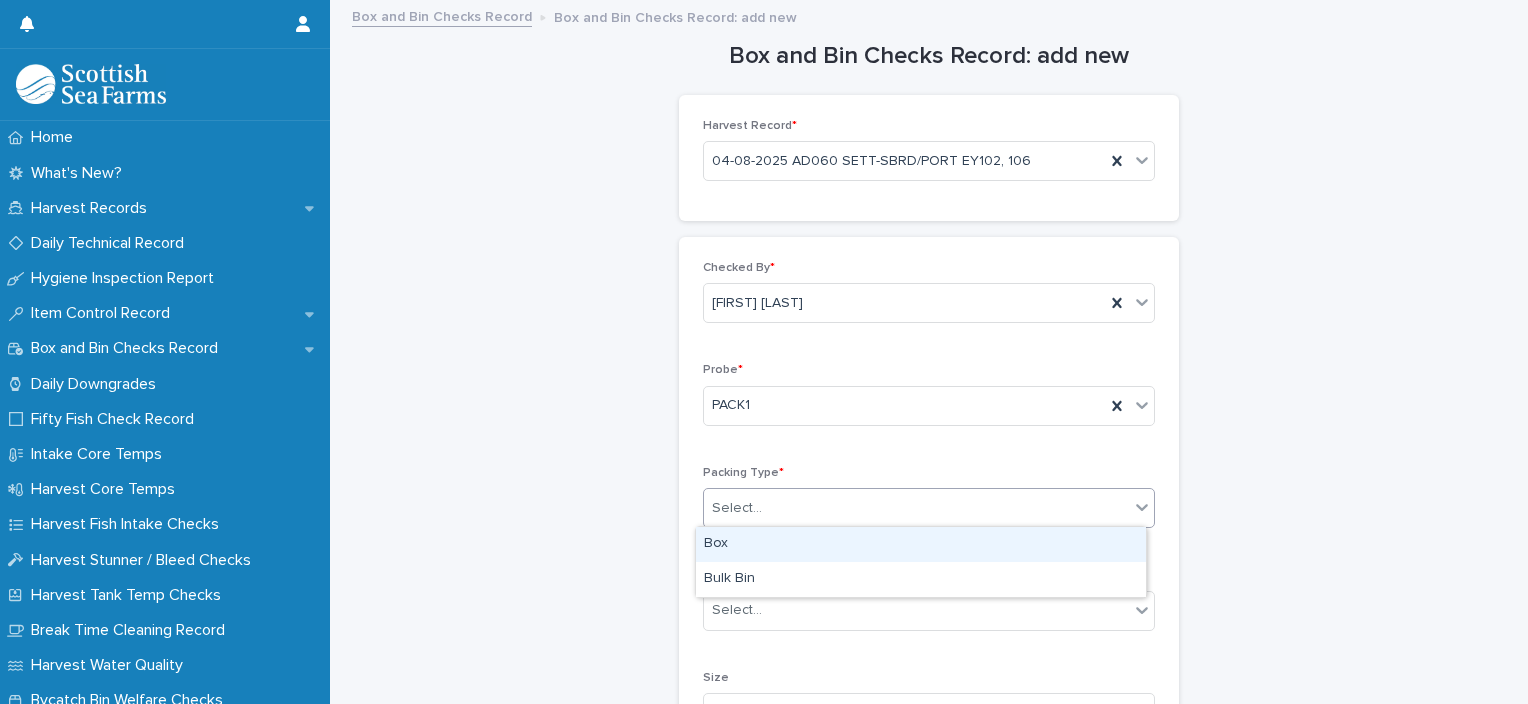 click on "Select..." at bounding box center (916, 508) 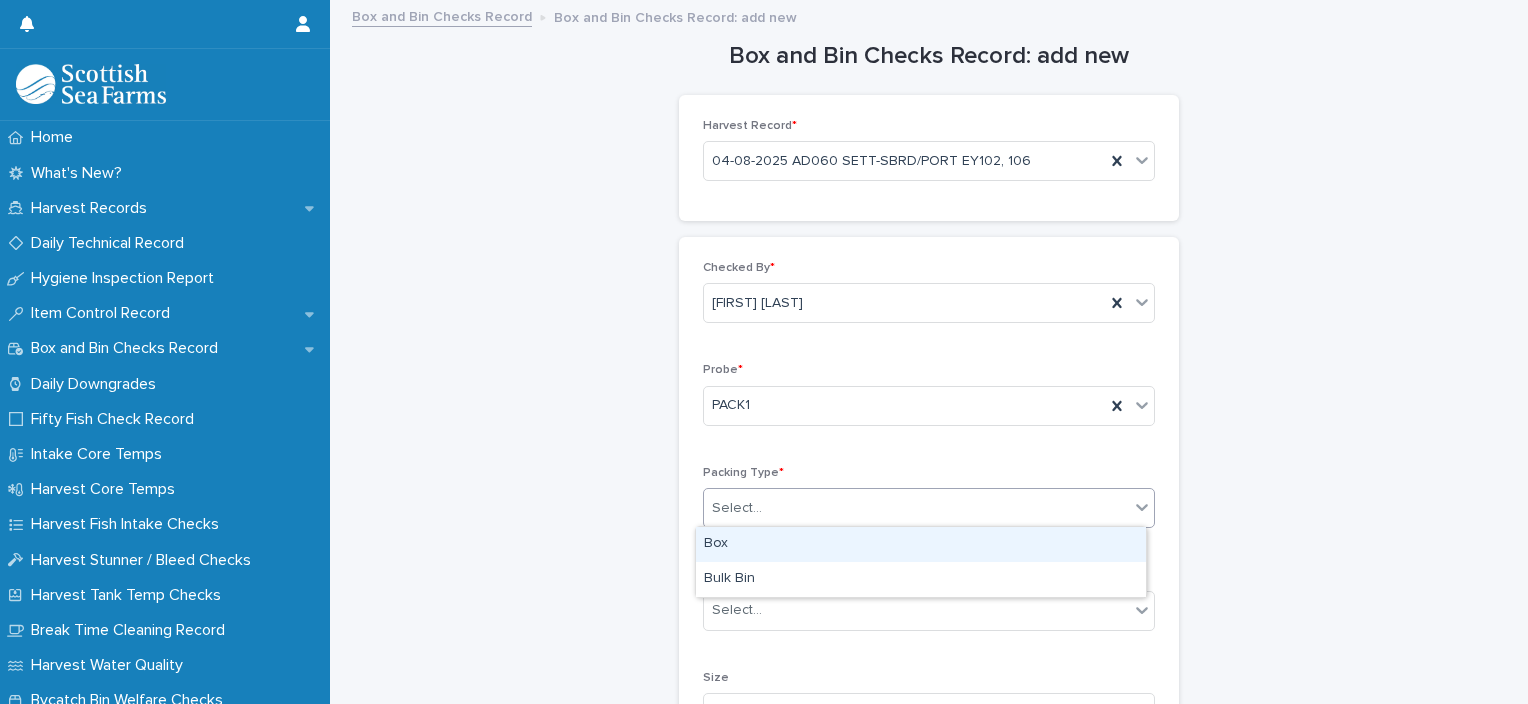 click on "Box" at bounding box center (921, 544) 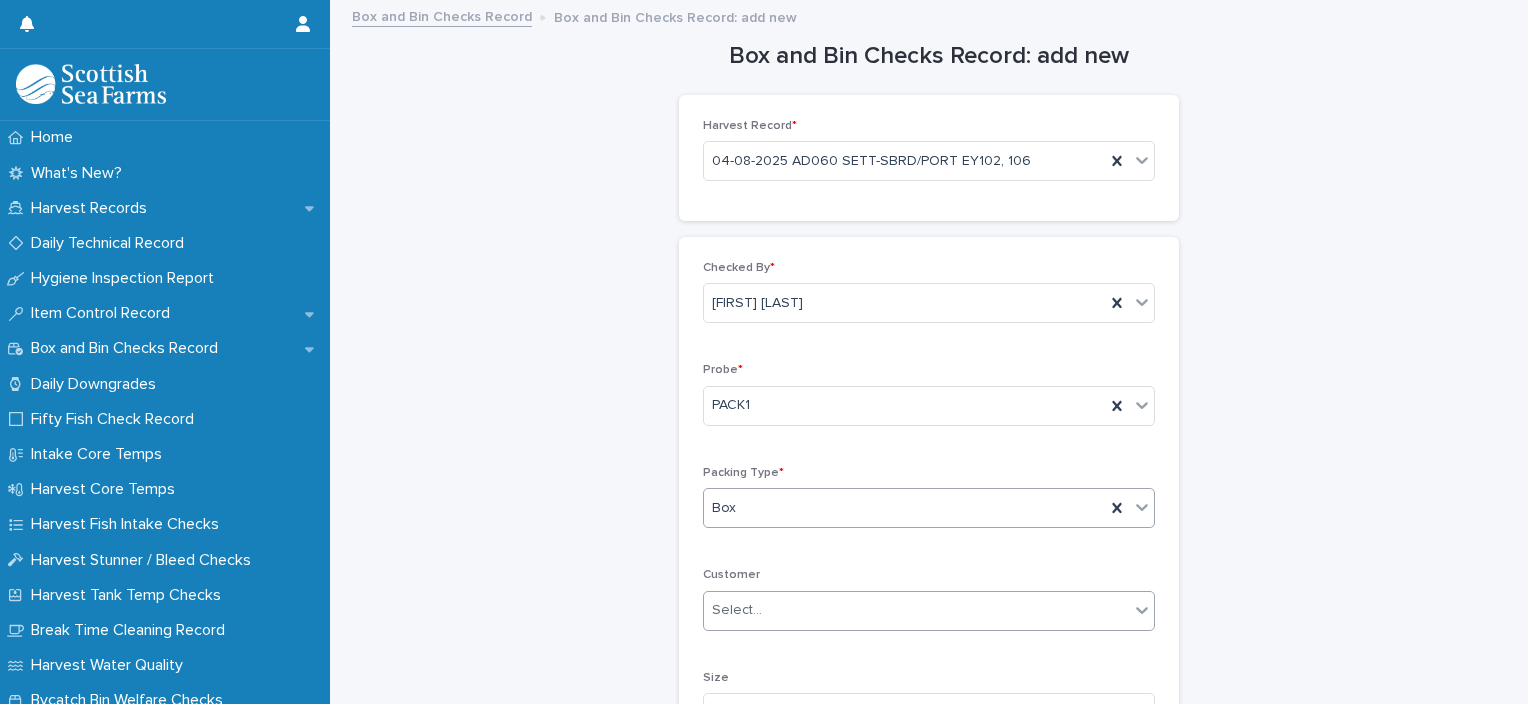click on "Select..." at bounding box center (916, 610) 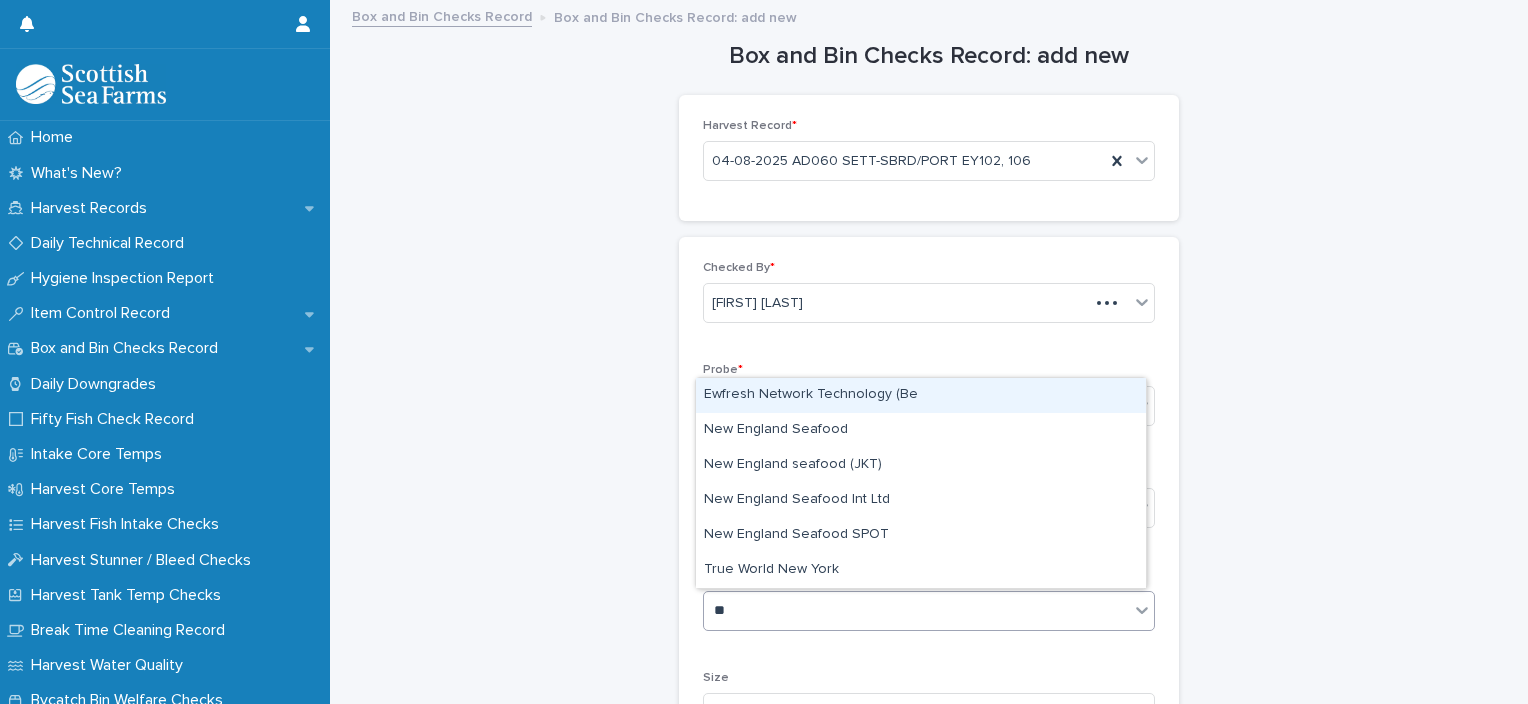 type on "***" 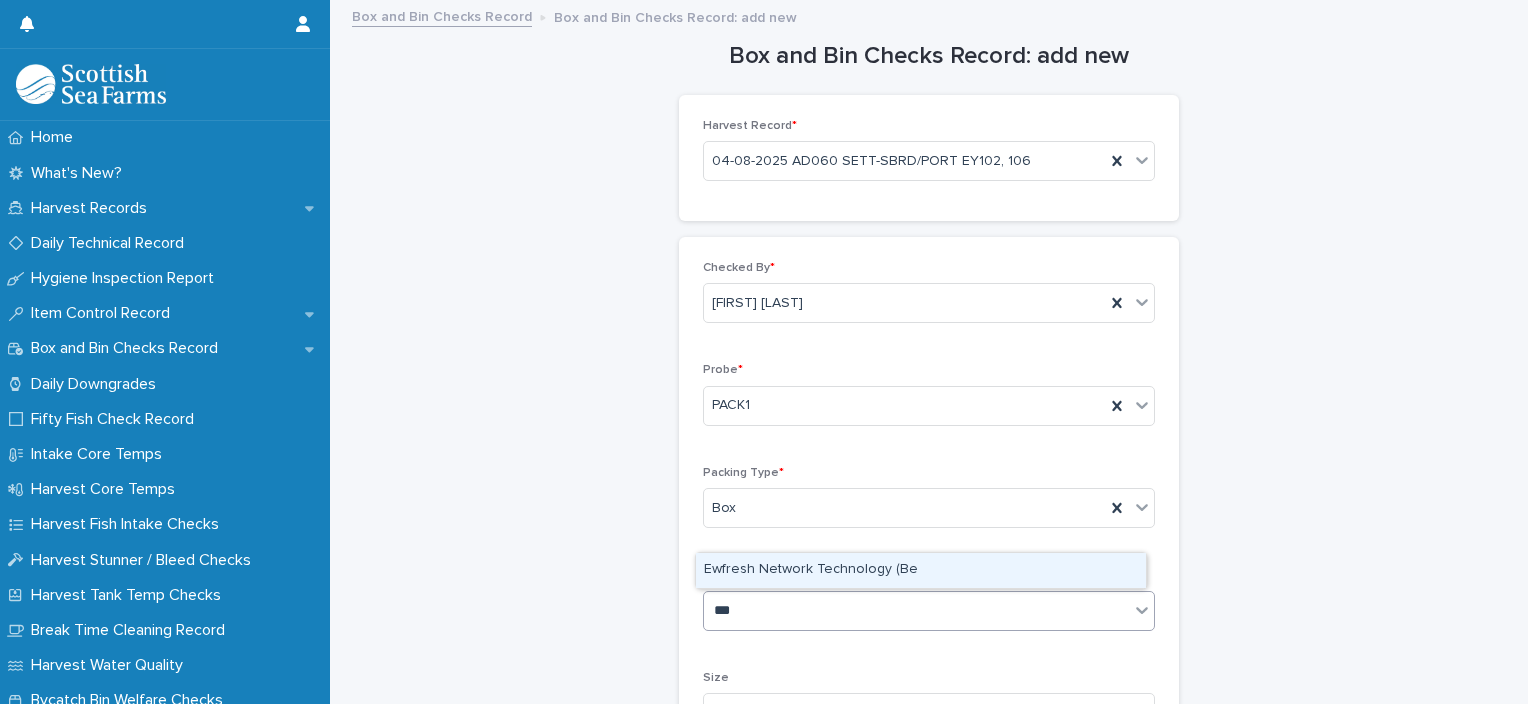 click on "Ewfresh Network Technology (Be" at bounding box center (921, 570) 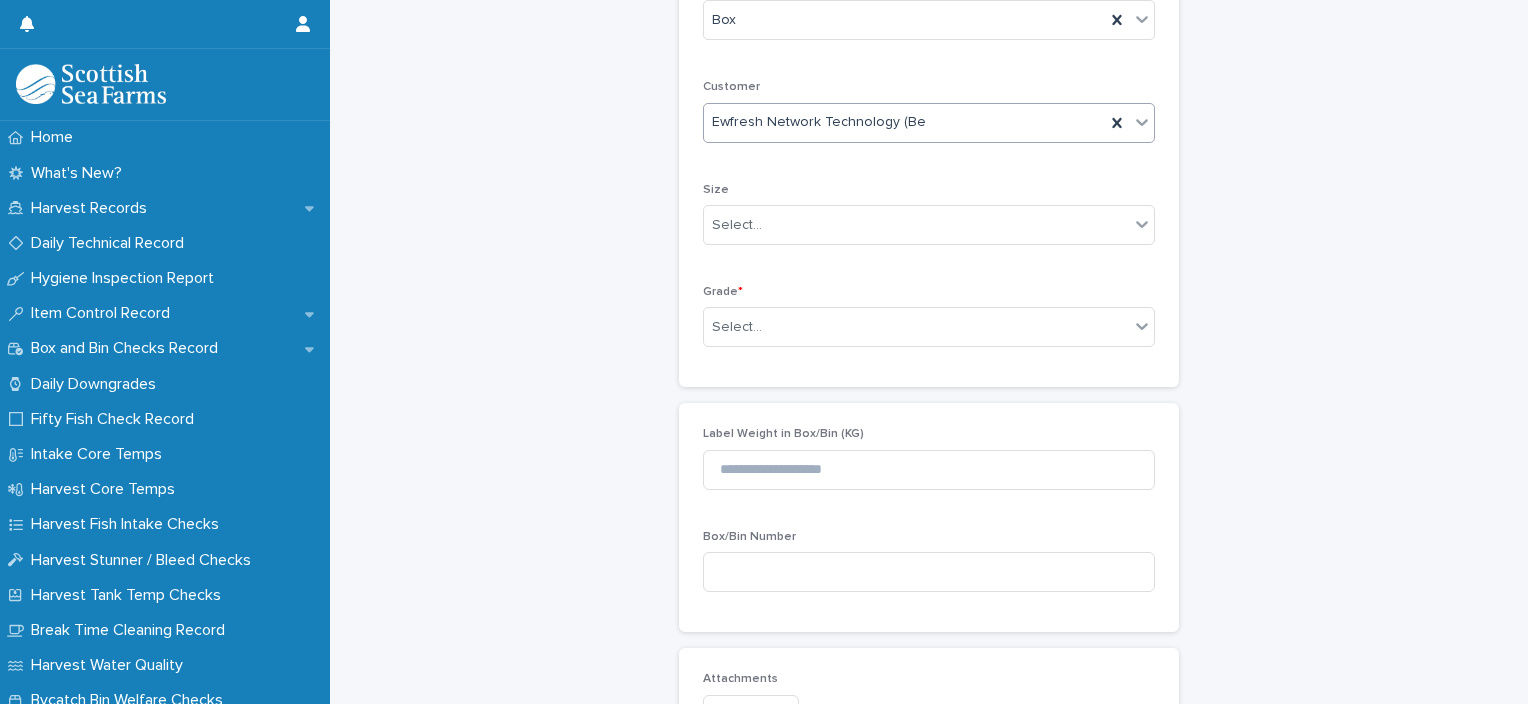 scroll, scrollTop: 503, scrollLeft: 0, axis: vertical 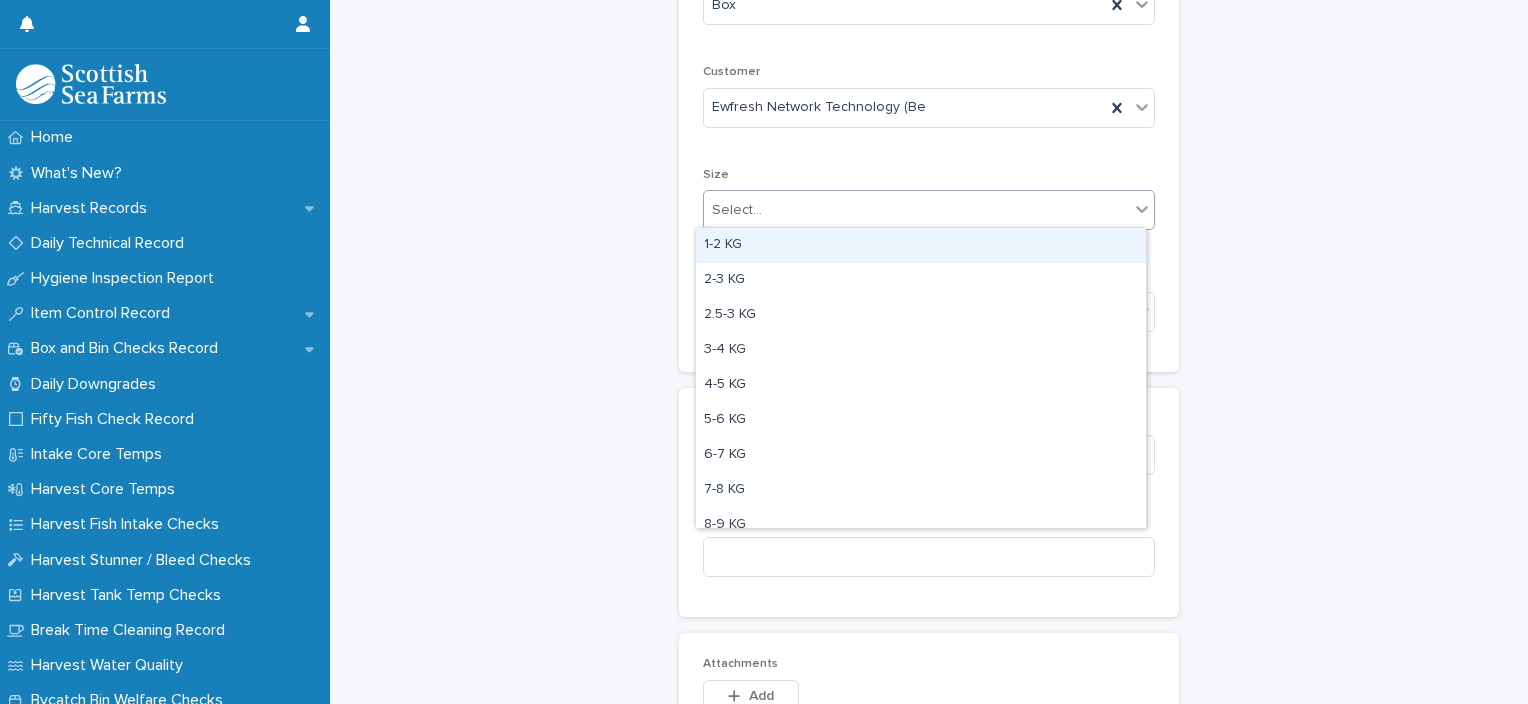 click on "Select..." at bounding box center (916, 210) 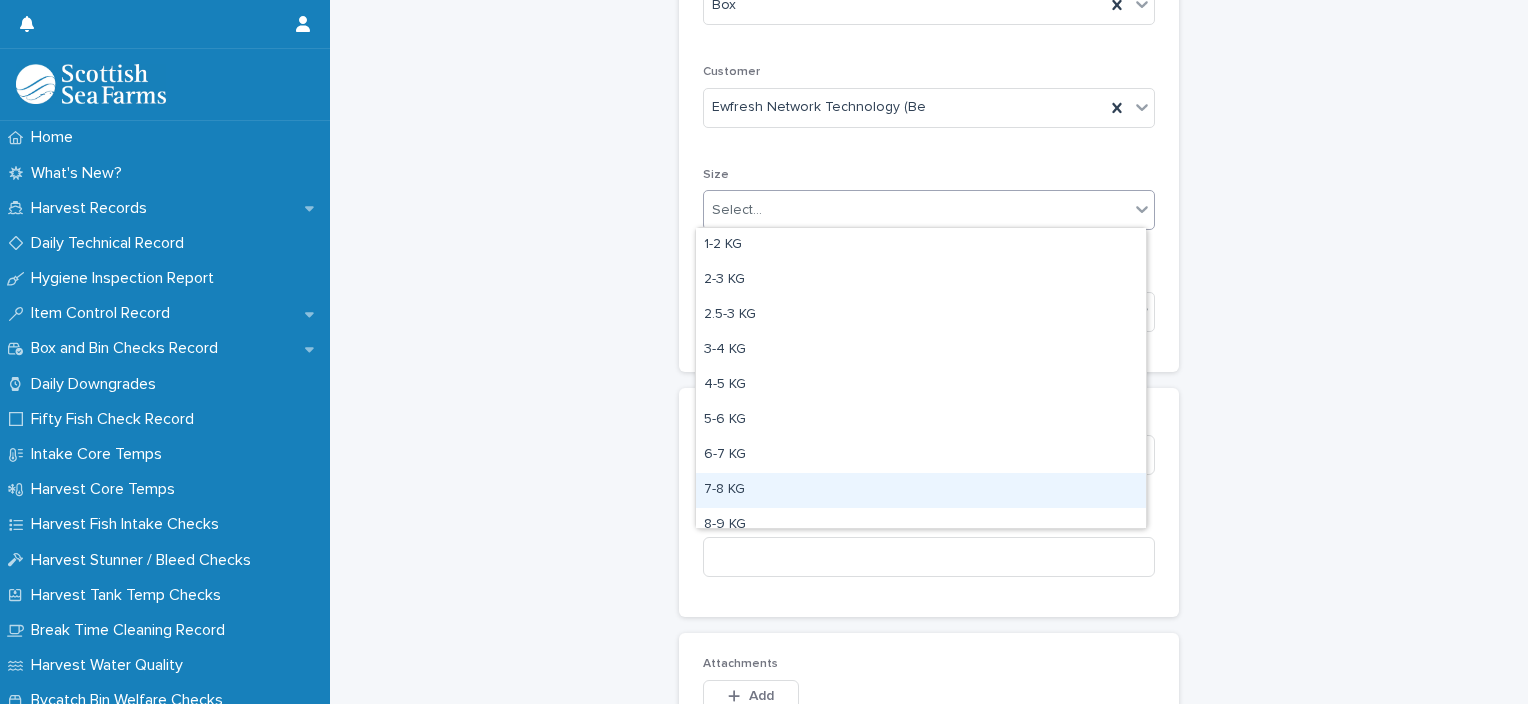 click on "7-8 KG" at bounding box center [921, 490] 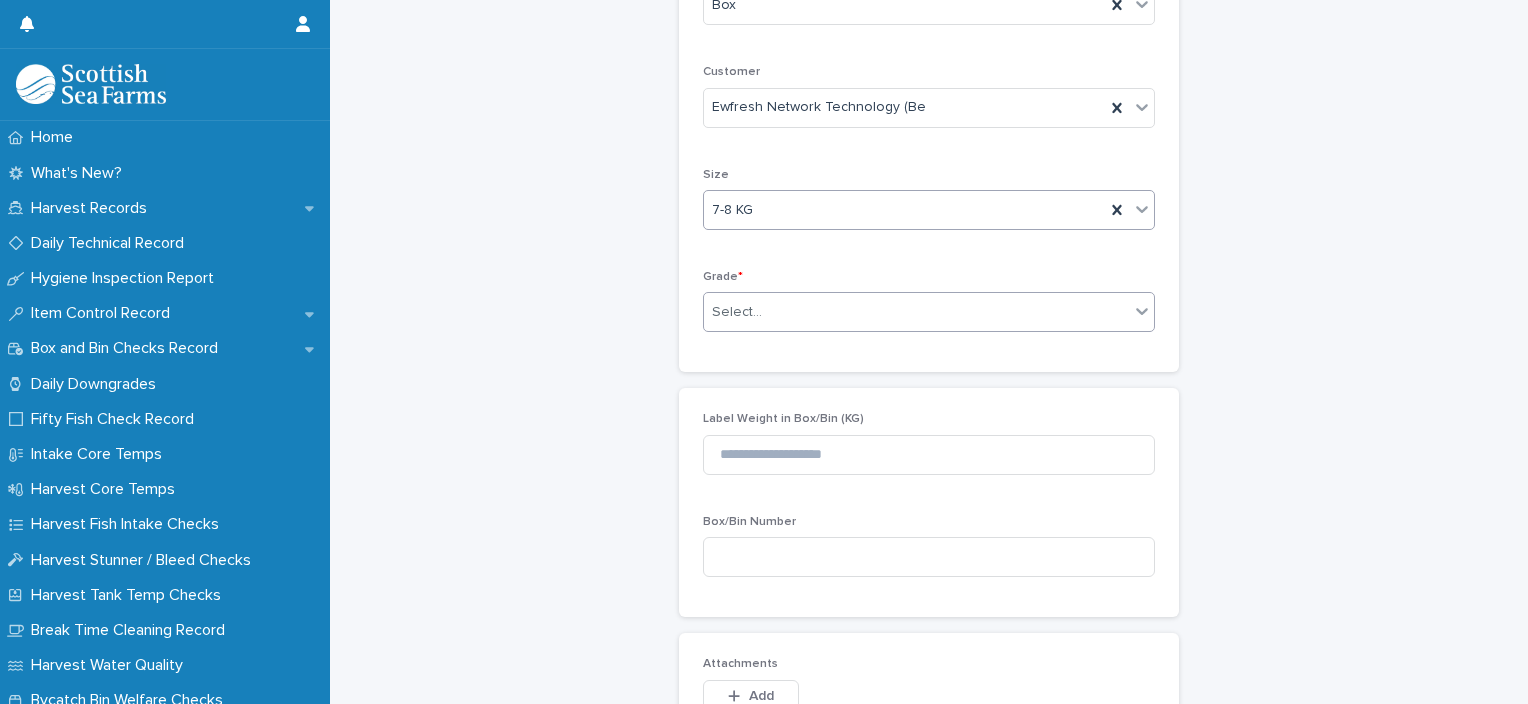 click on "Select..." at bounding box center [916, 312] 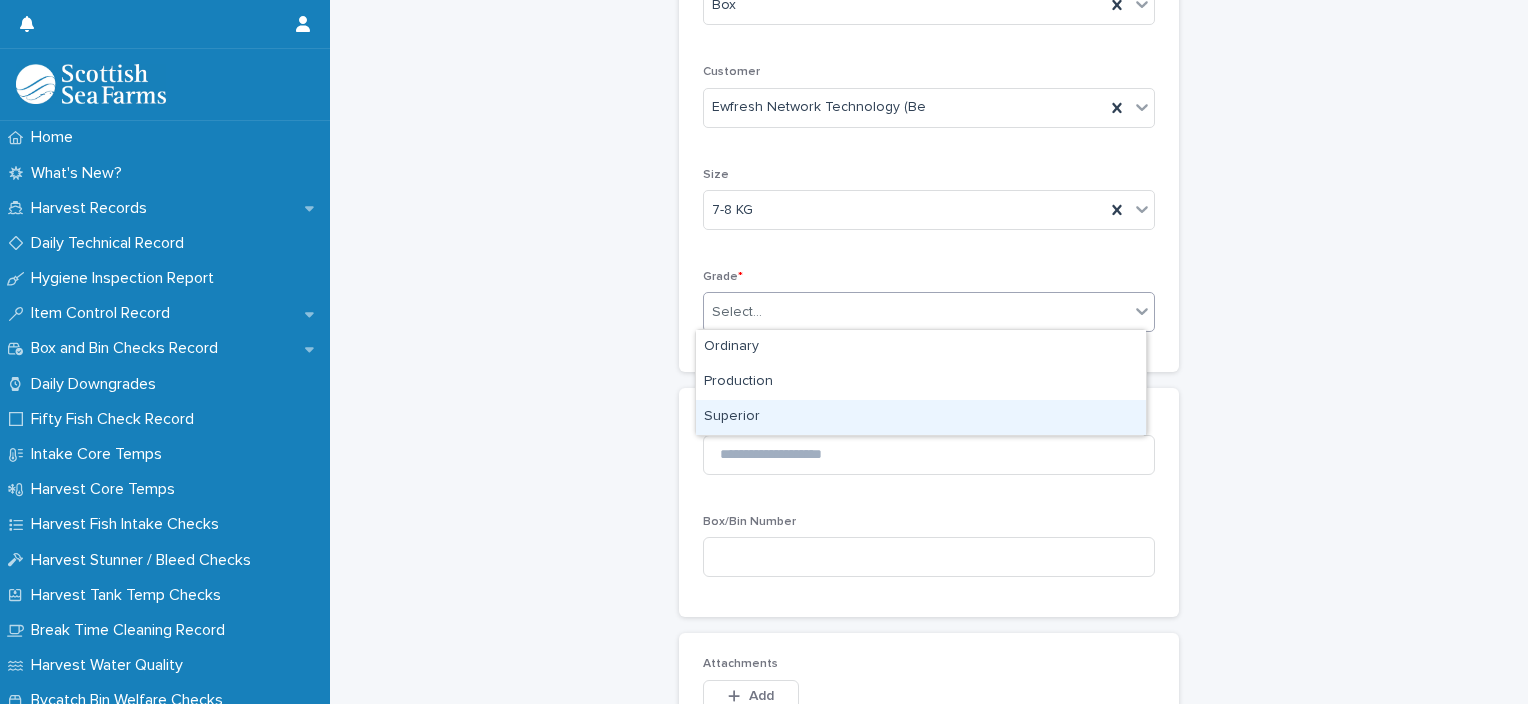 click on "Superior" at bounding box center (921, 417) 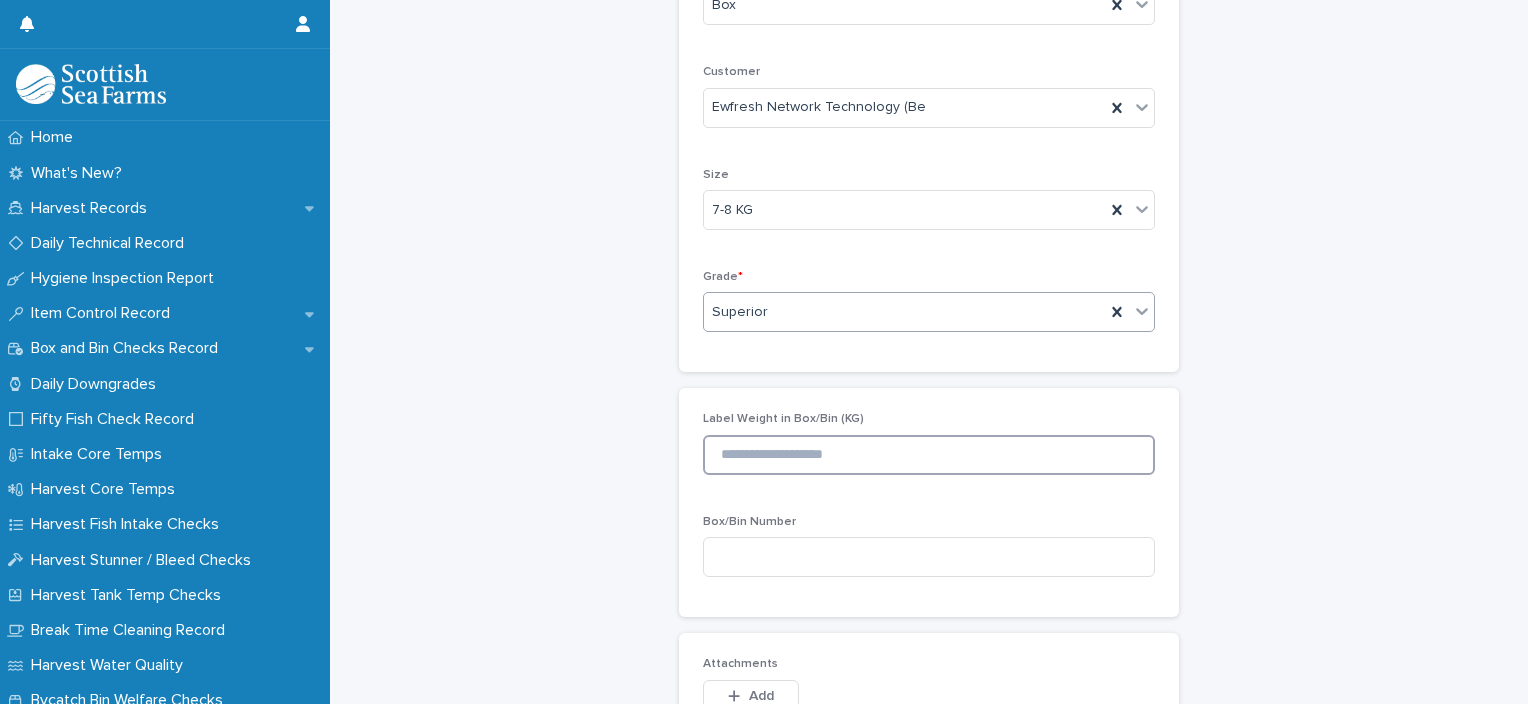 click at bounding box center (929, 455) 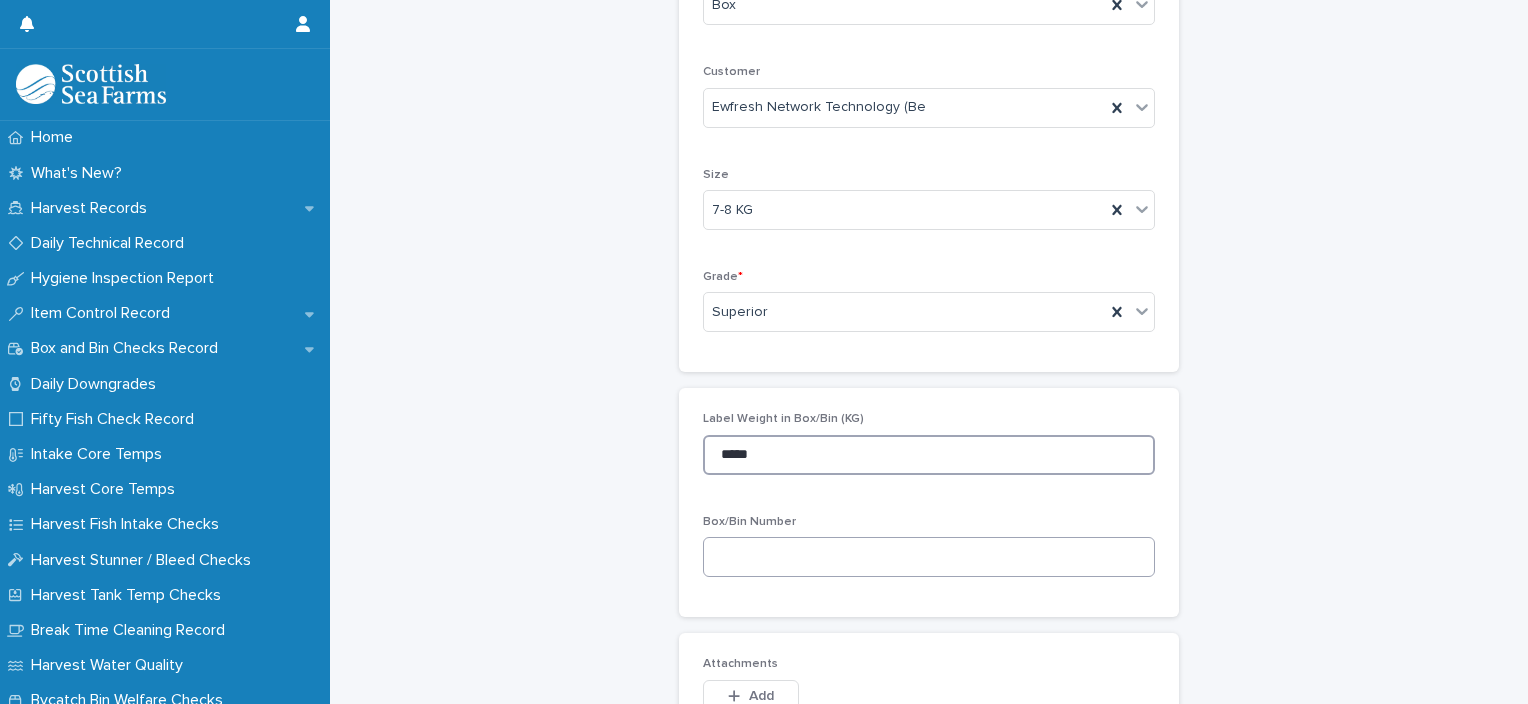 type on "*****" 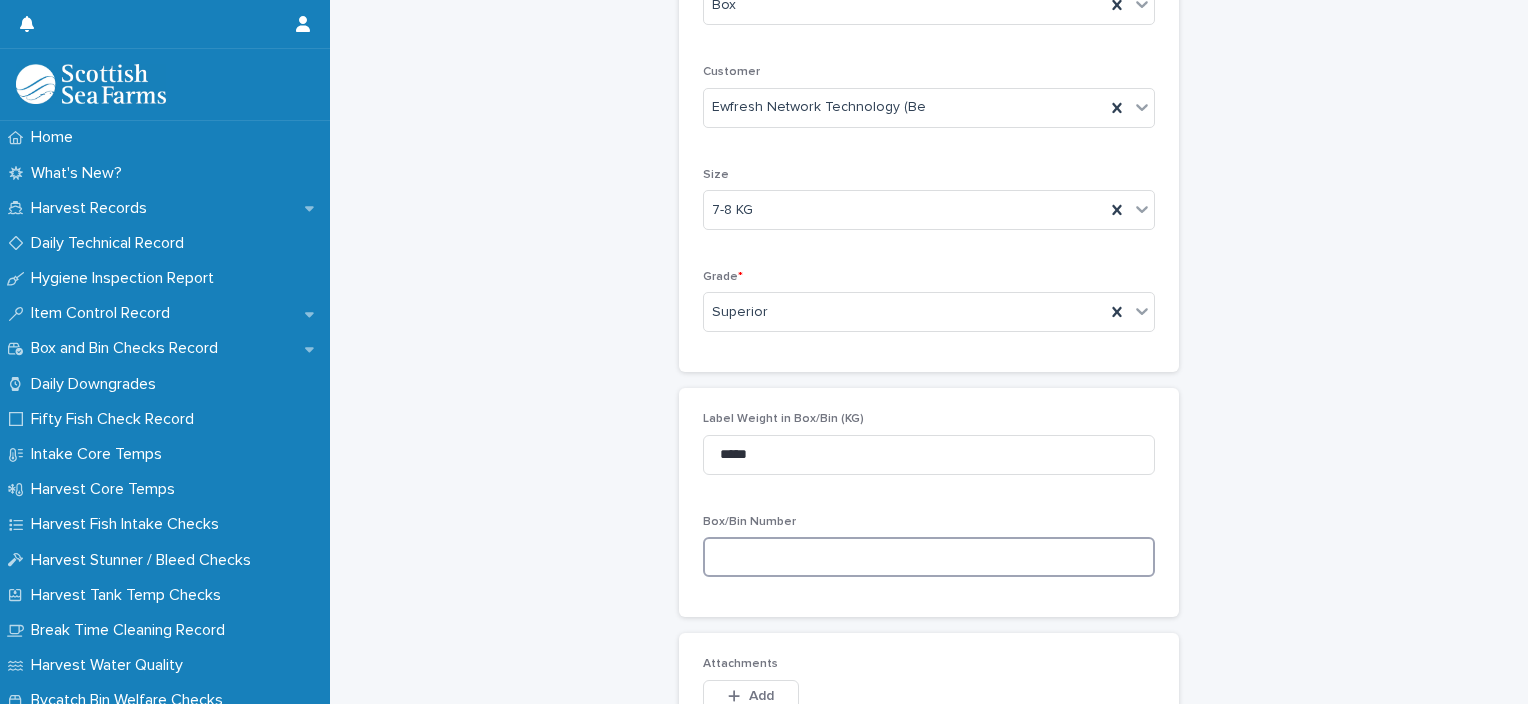click at bounding box center [929, 557] 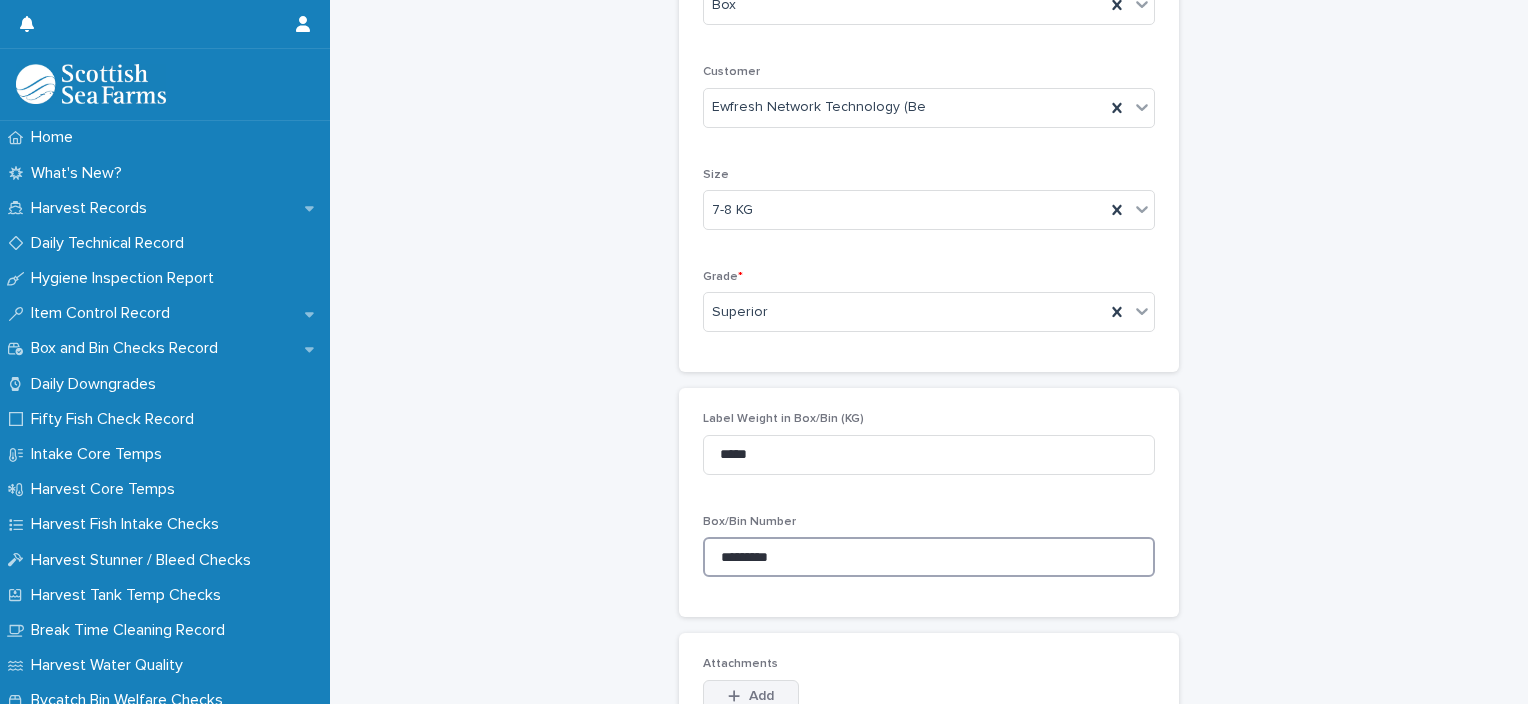 type on "*********" 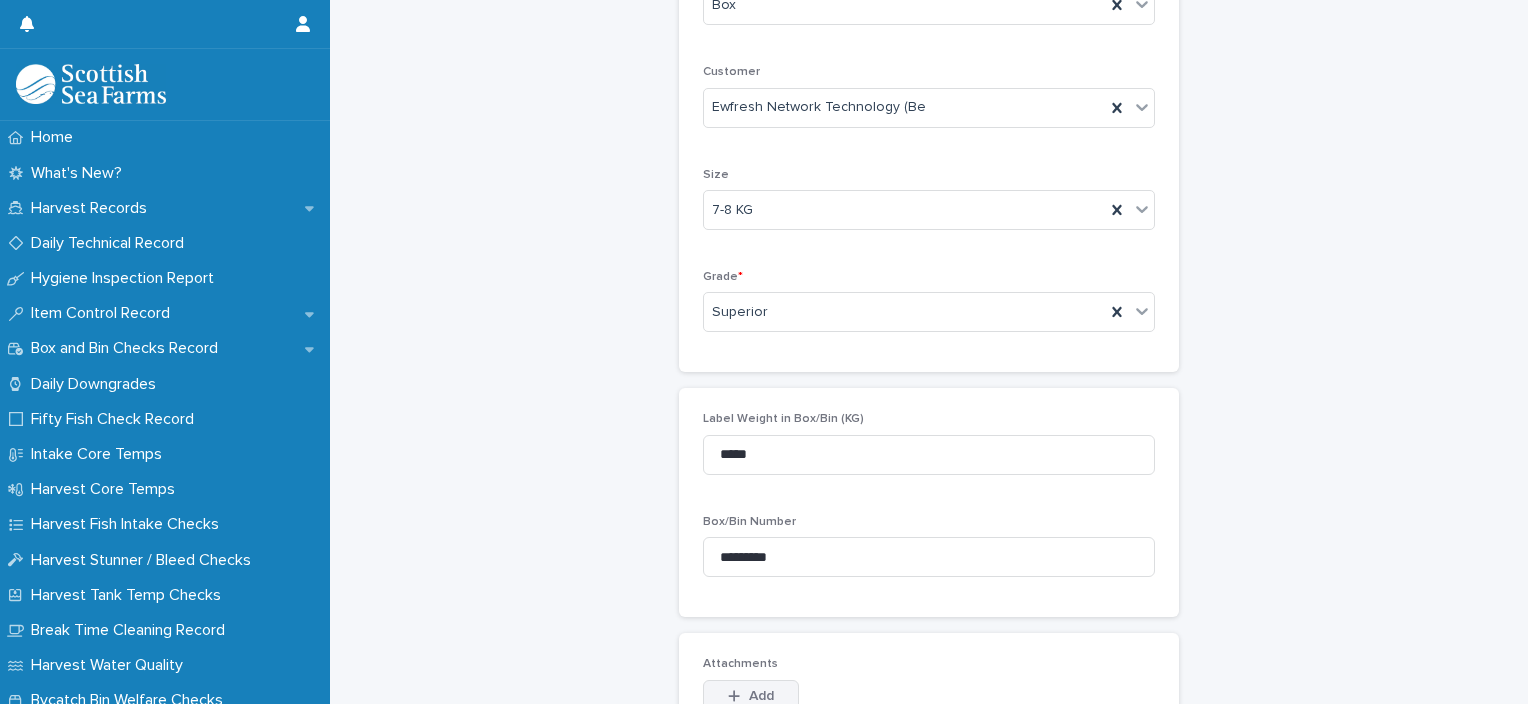 click on "Add" at bounding box center [751, 696] 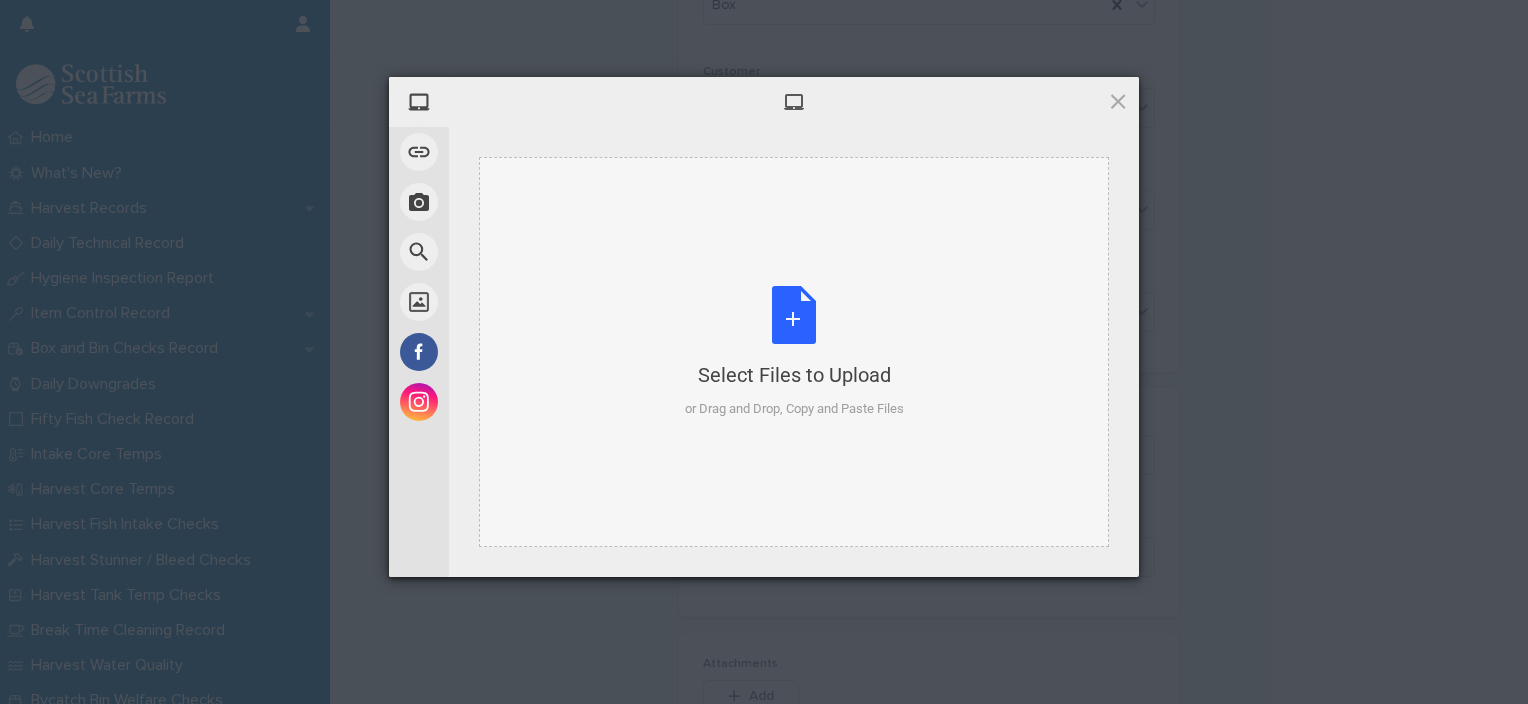 click on "Select Files to Upload
or Drag and Drop, Copy and Paste Files" at bounding box center (794, 352) 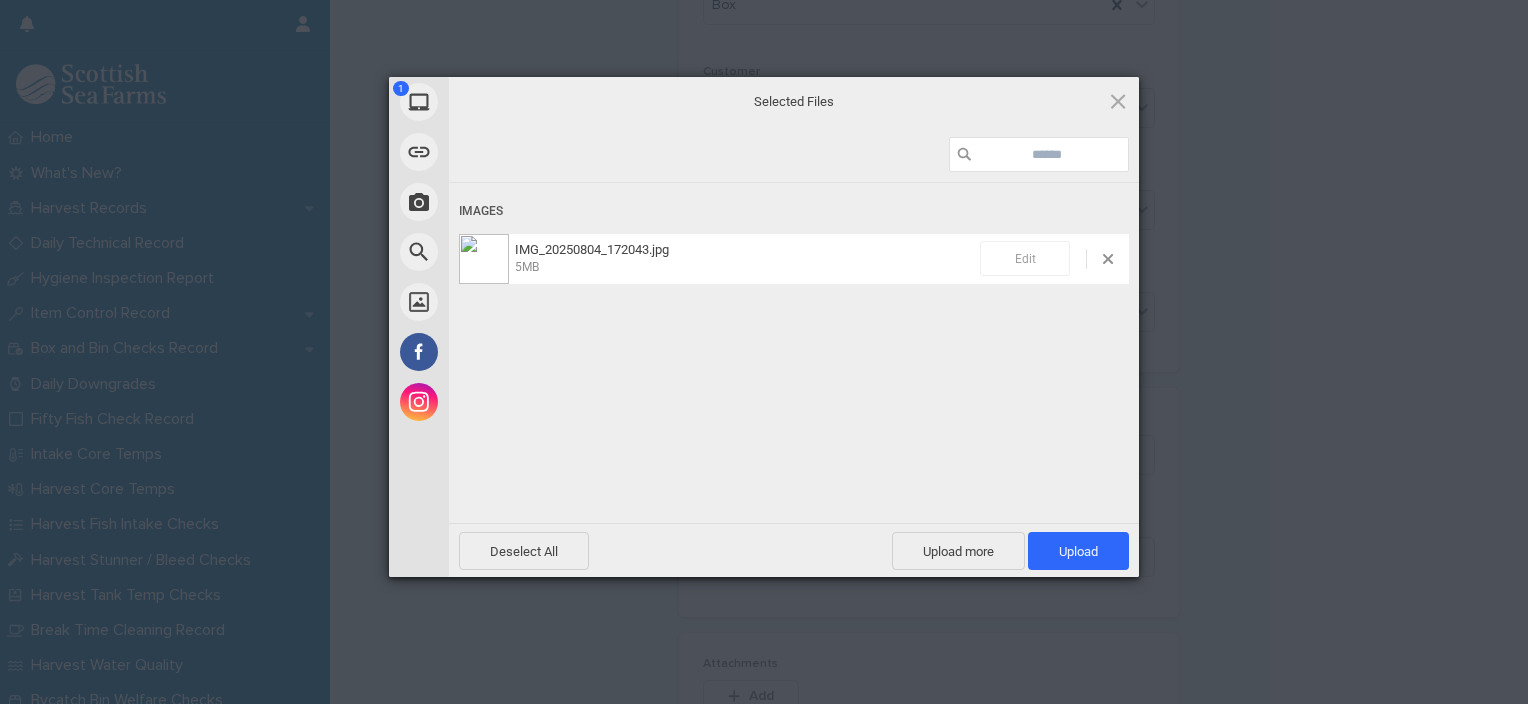 click on "Edit" at bounding box center [1025, 258] 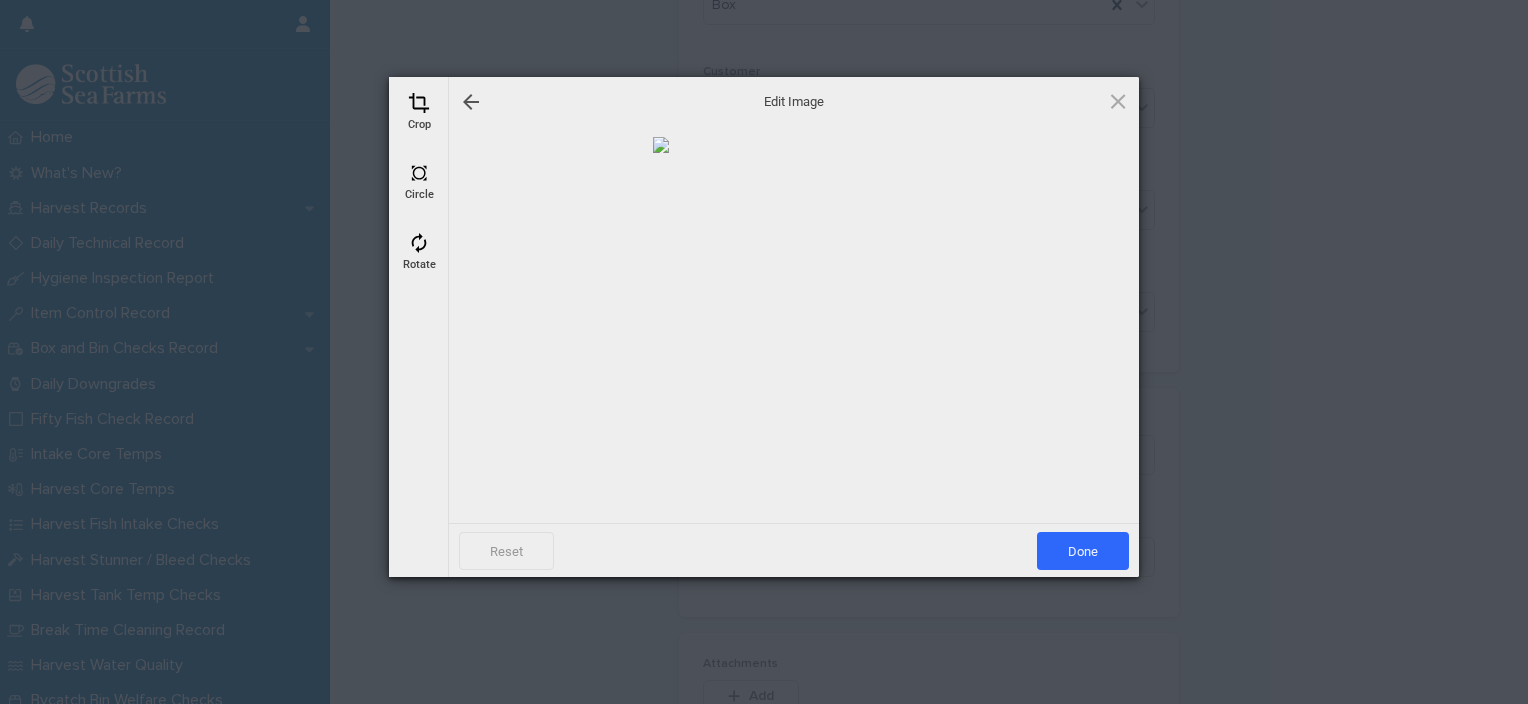 click on "Crop" at bounding box center [419, 112] 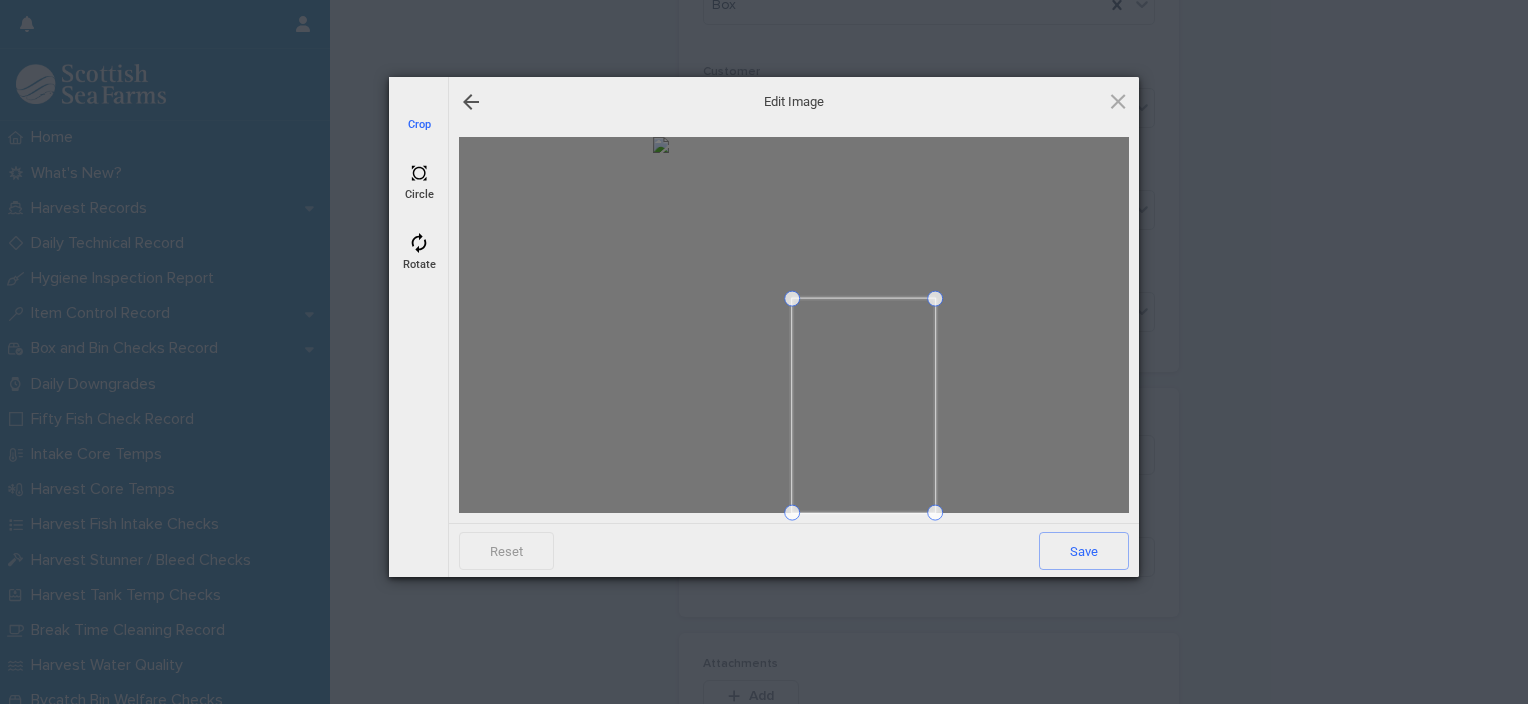 click at bounding box center (792, 299) 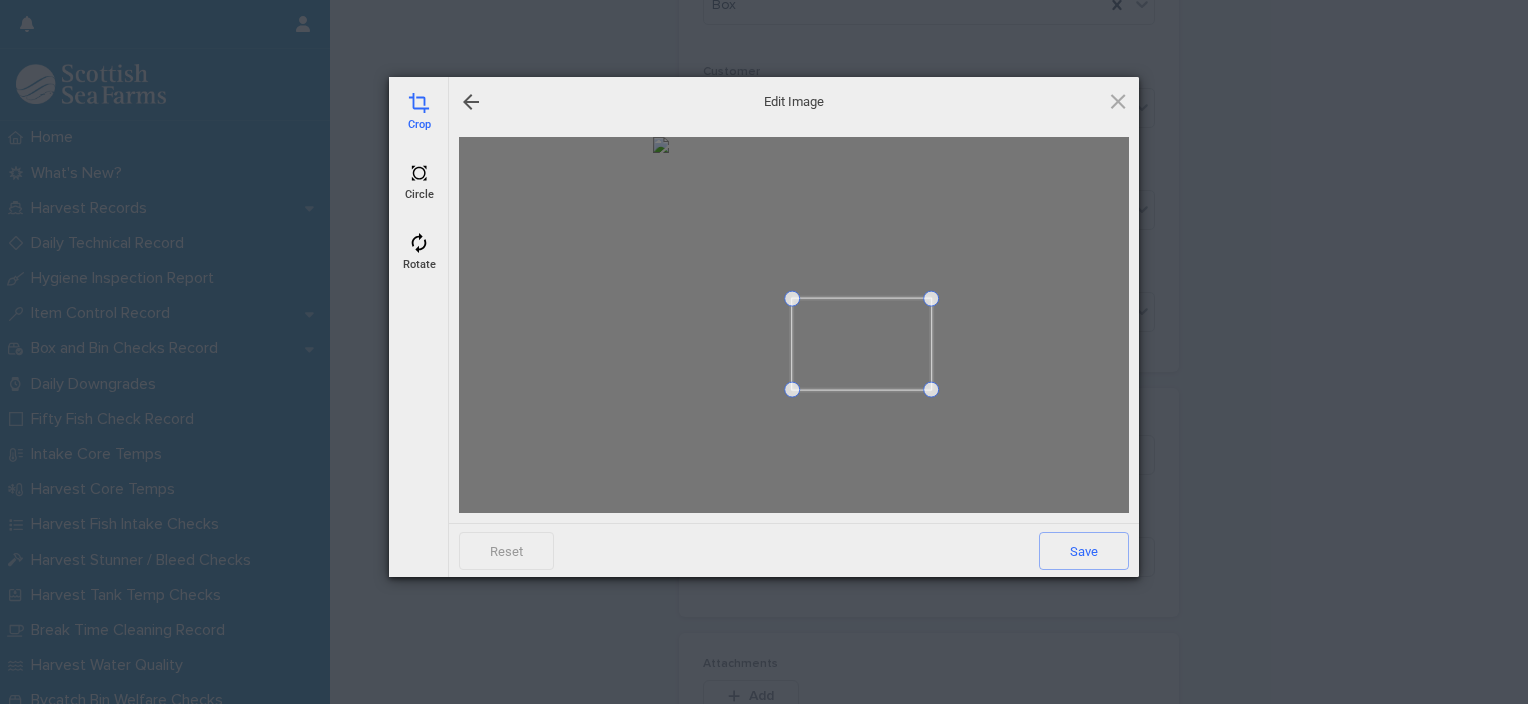 click at bounding box center (931, 390) 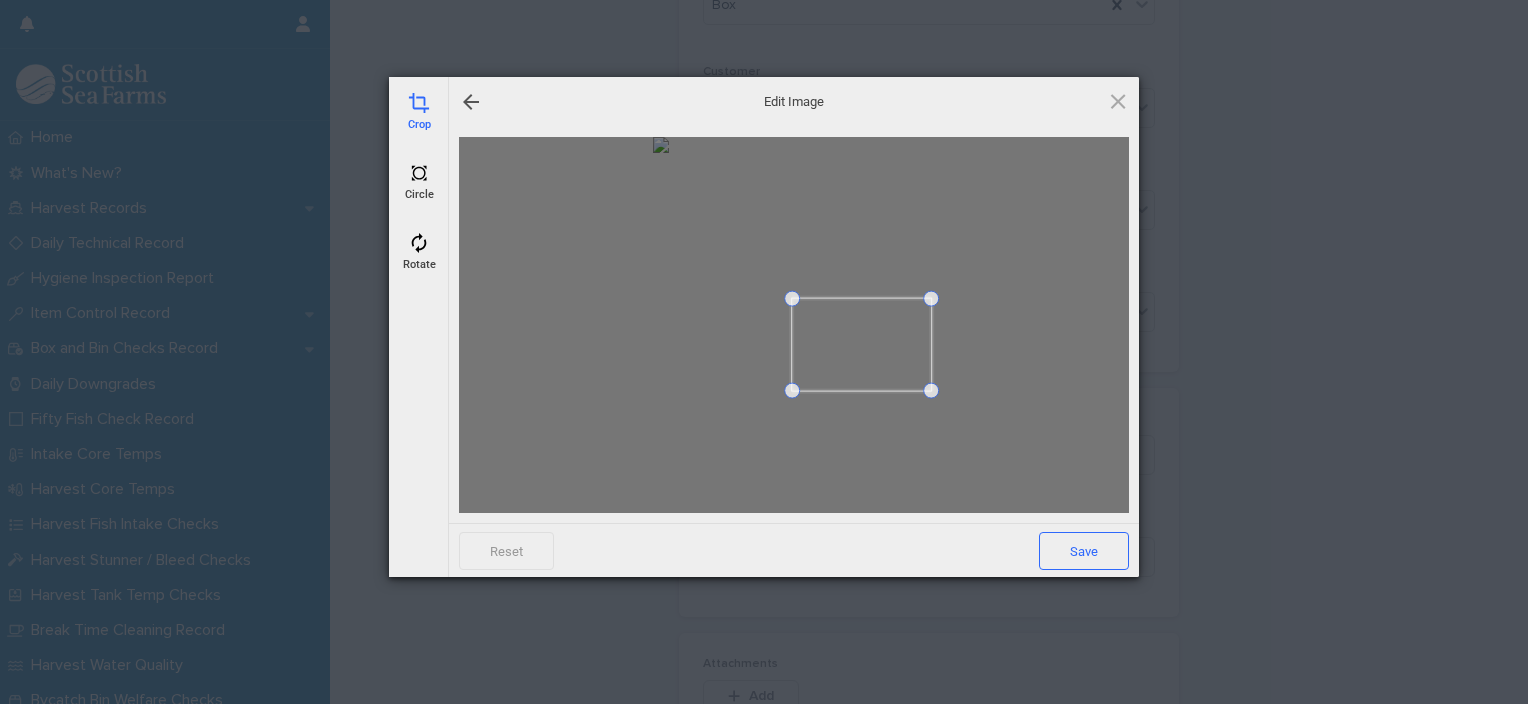 click on "Save" at bounding box center [1084, 551] 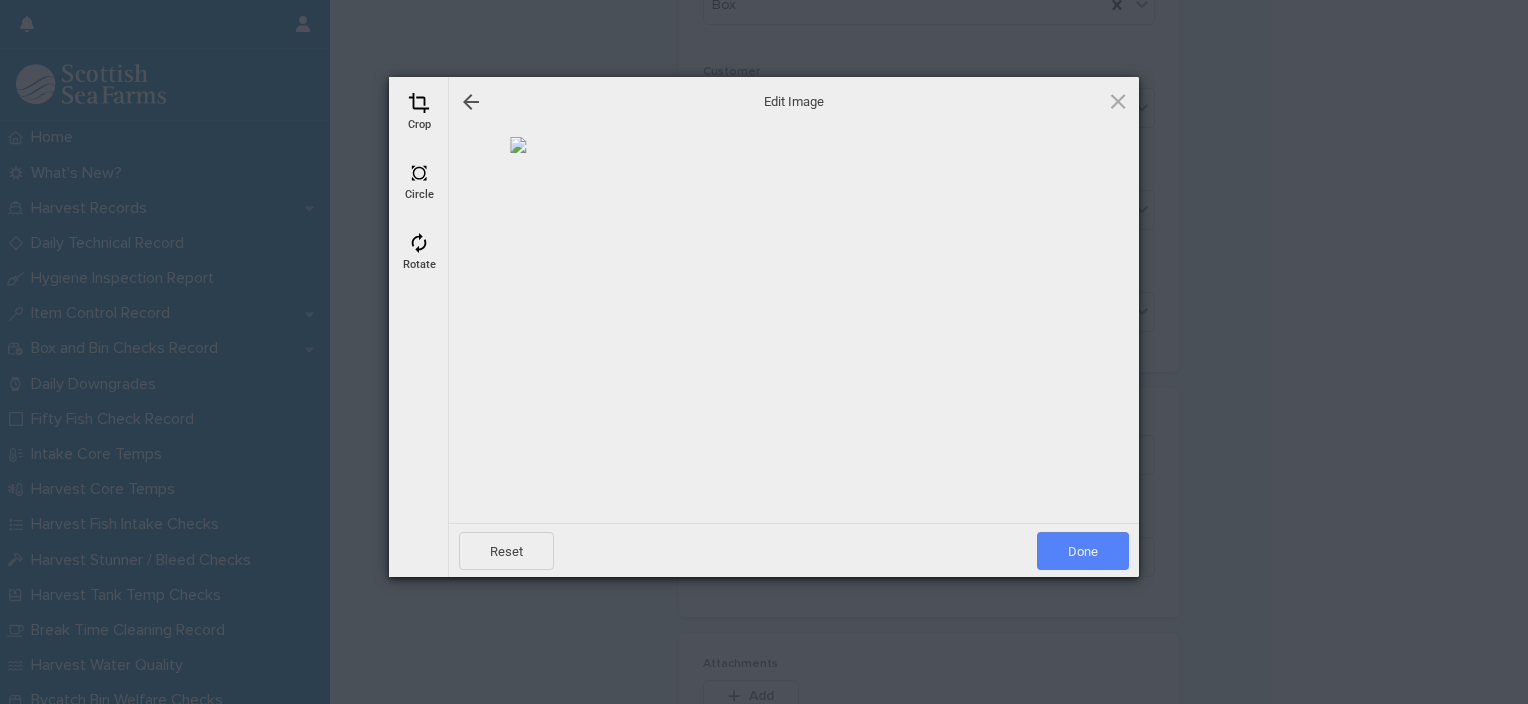 click on "Done" at bounding box center [1083, 551] 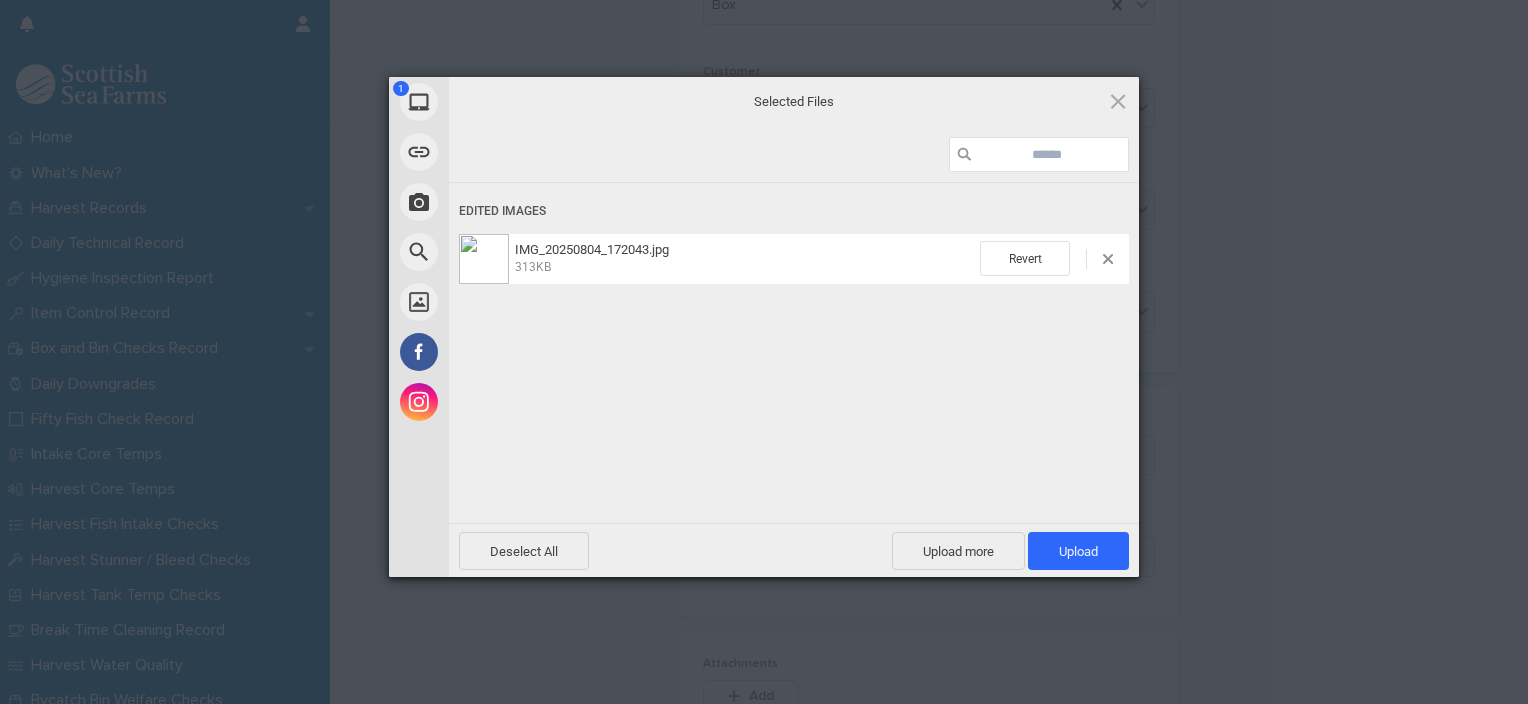 click on "Upload
1" at bounding box center (1078, 551) 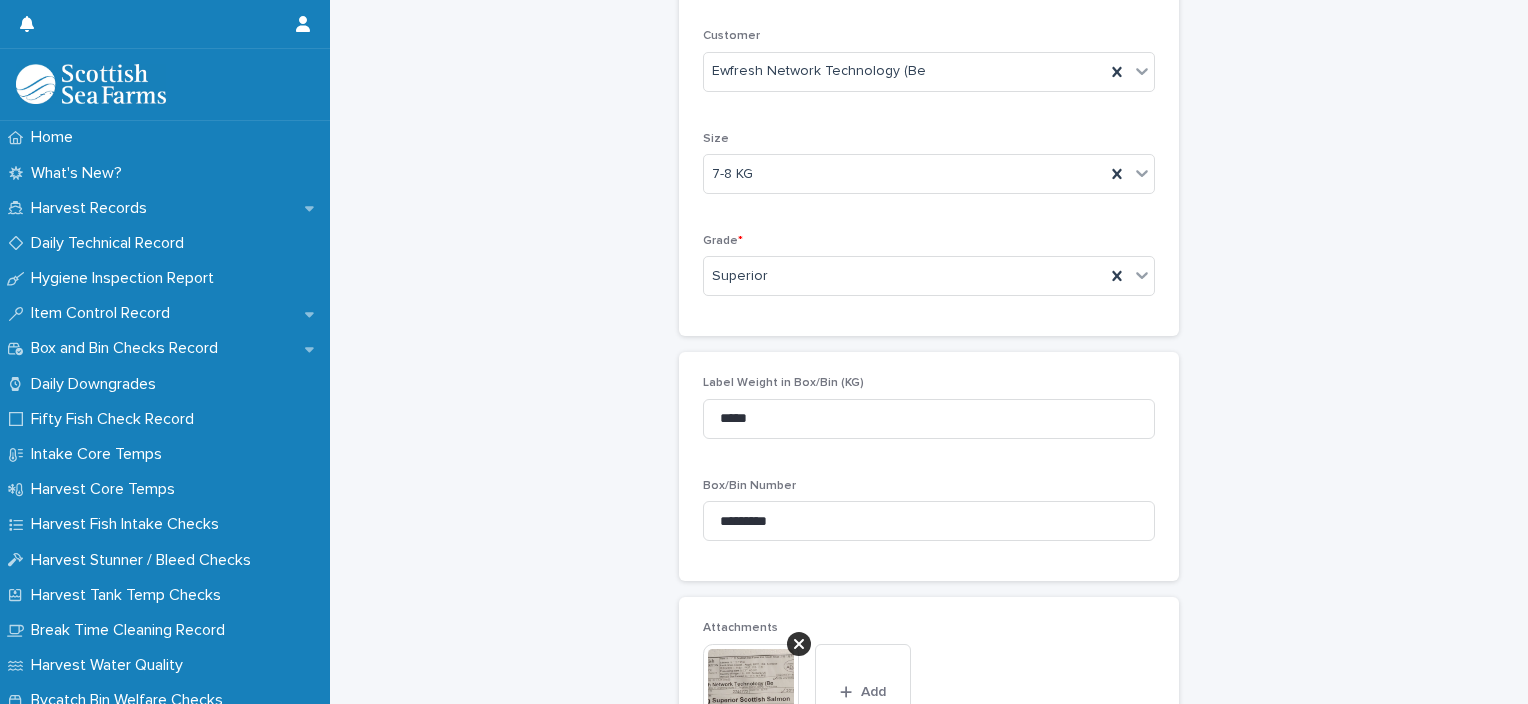 scroll, scrollTop: 860, scrollLeft: 0, axis: vertical 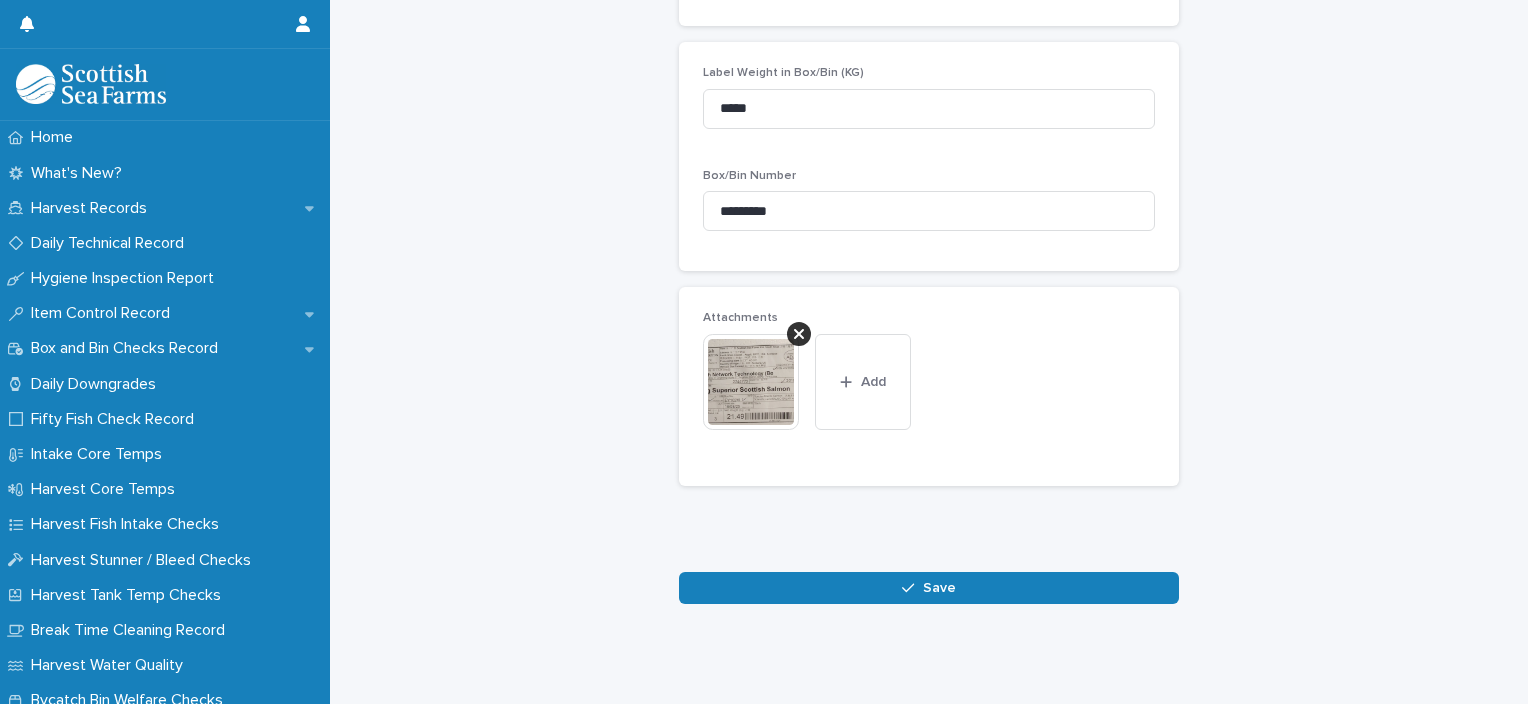click on "Save" at bounding box center (929, 588) 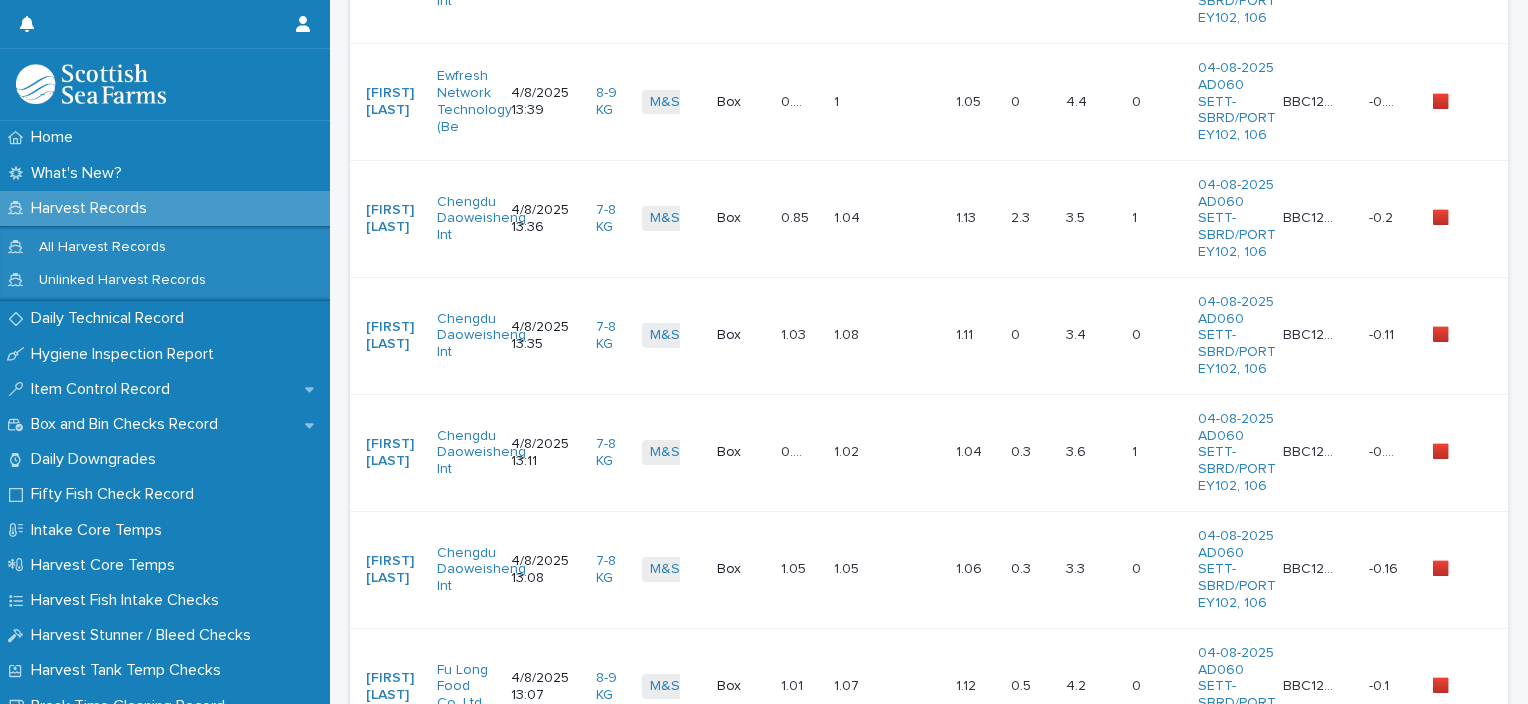 scroll, scrollTop: 0, scrollLeft: 0, axis: both 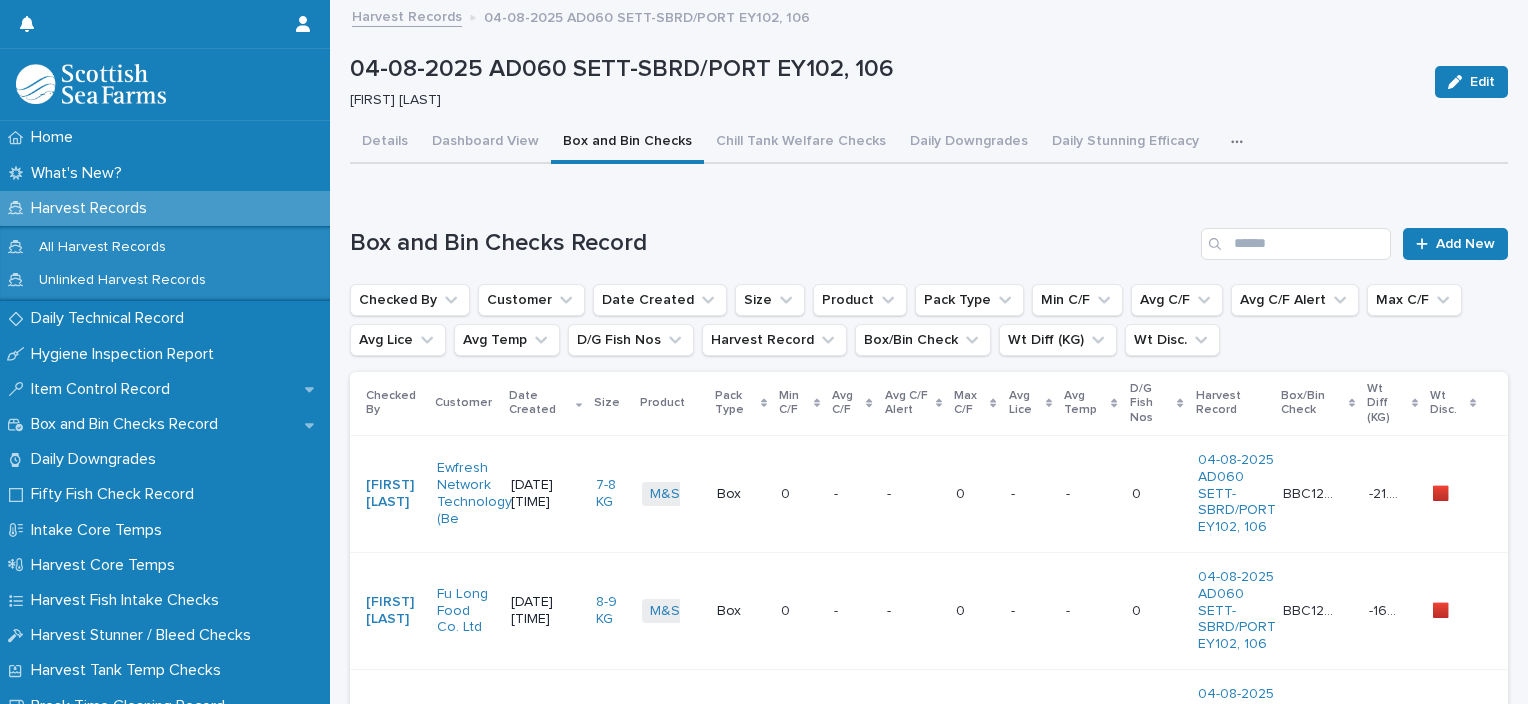 click on "- -" at bounding box center [913, 493] 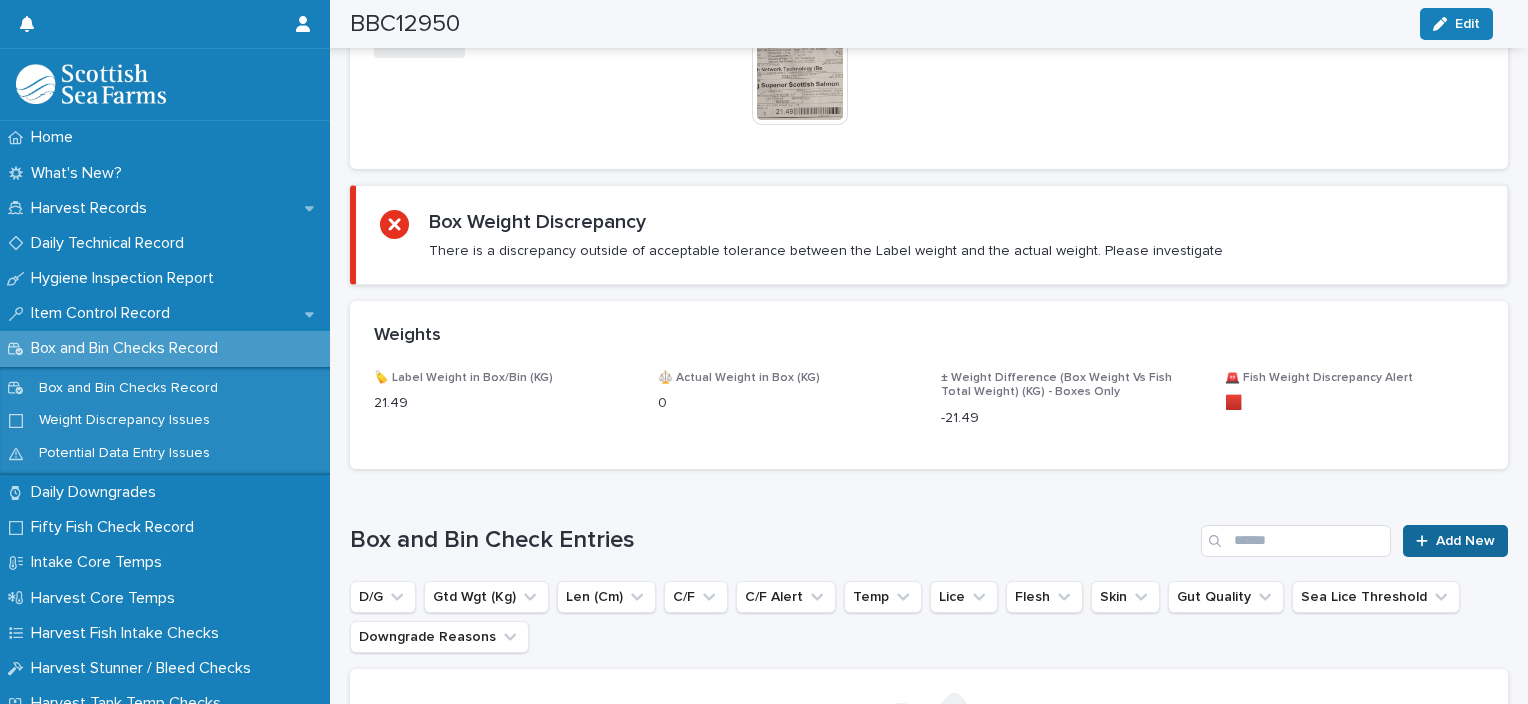click on "Add New" at bounding box center [1465, 541] 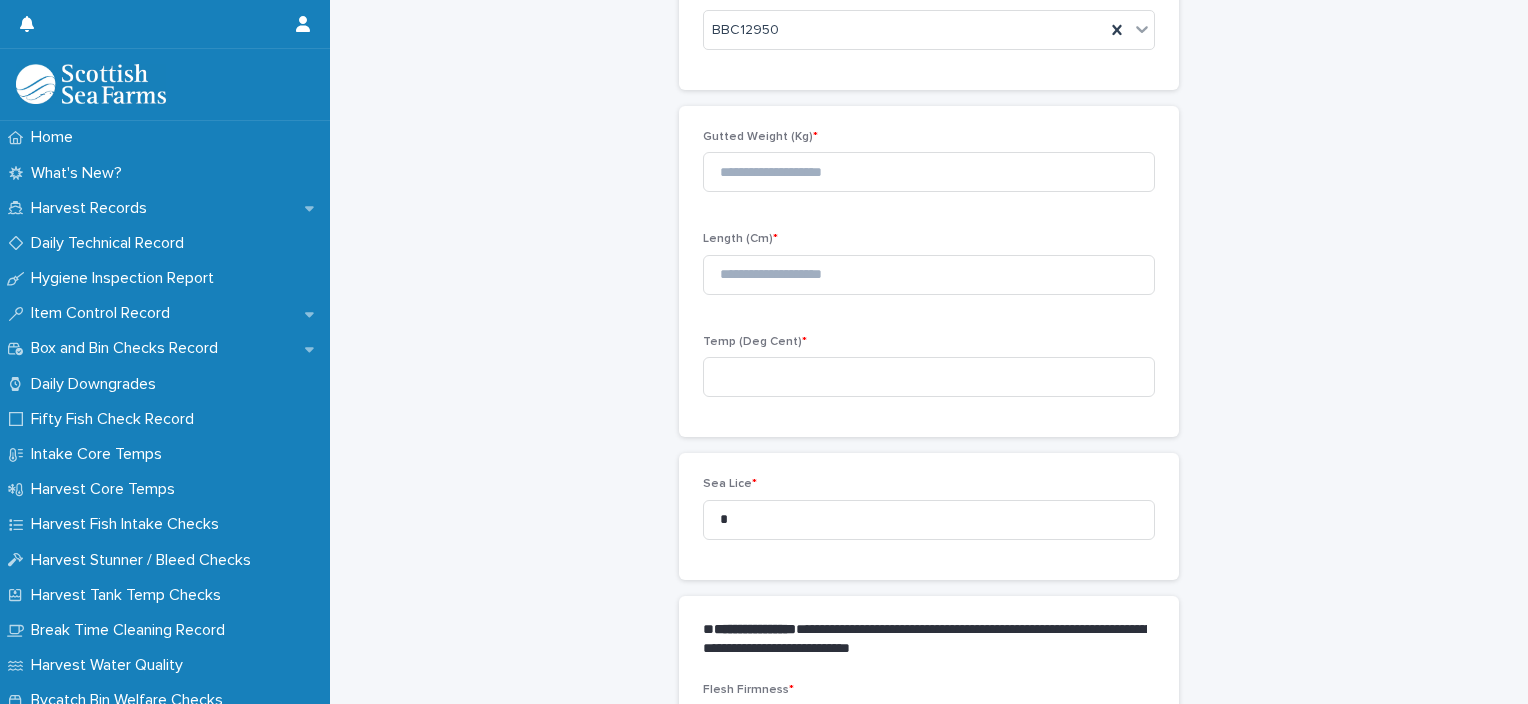 scroll, scrollTop: 147, scrollLeft: 0, axis: vertical 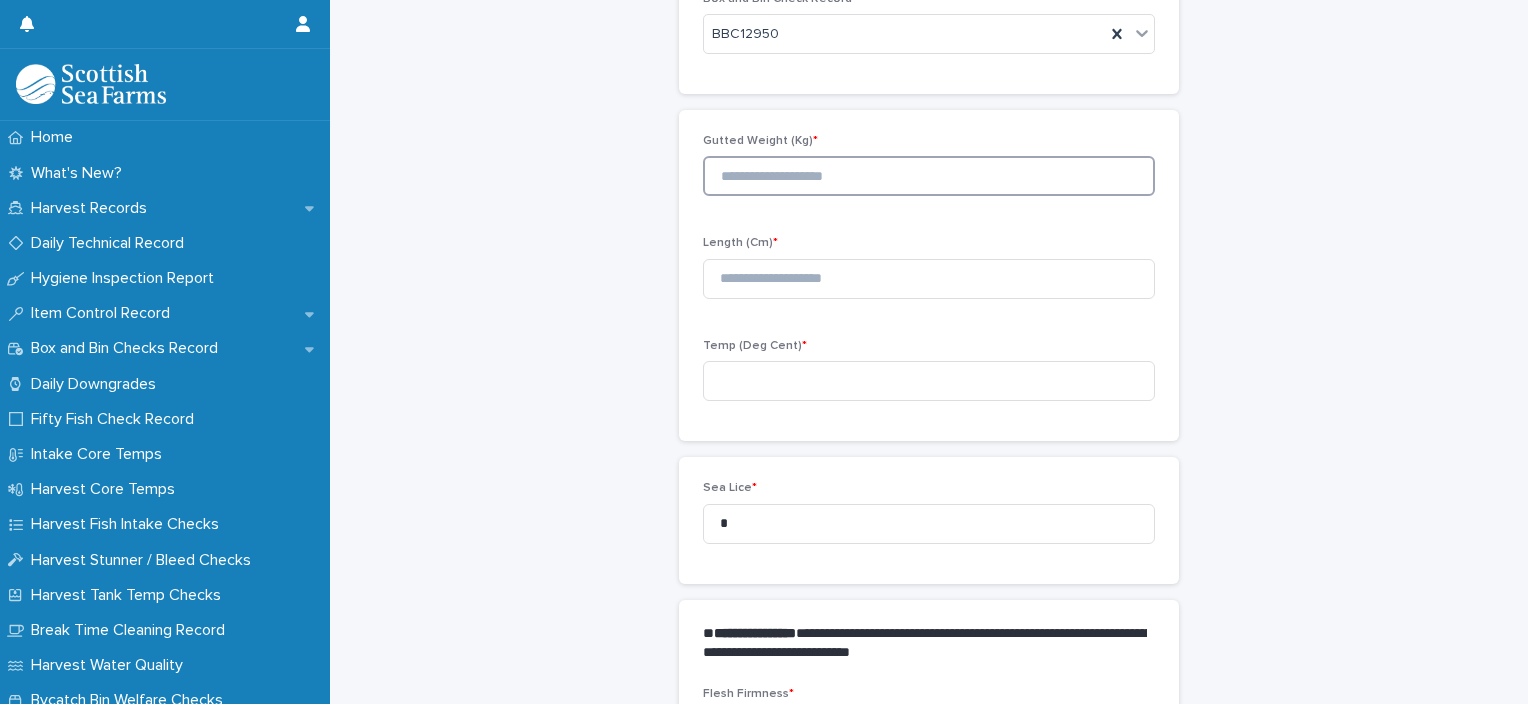 click 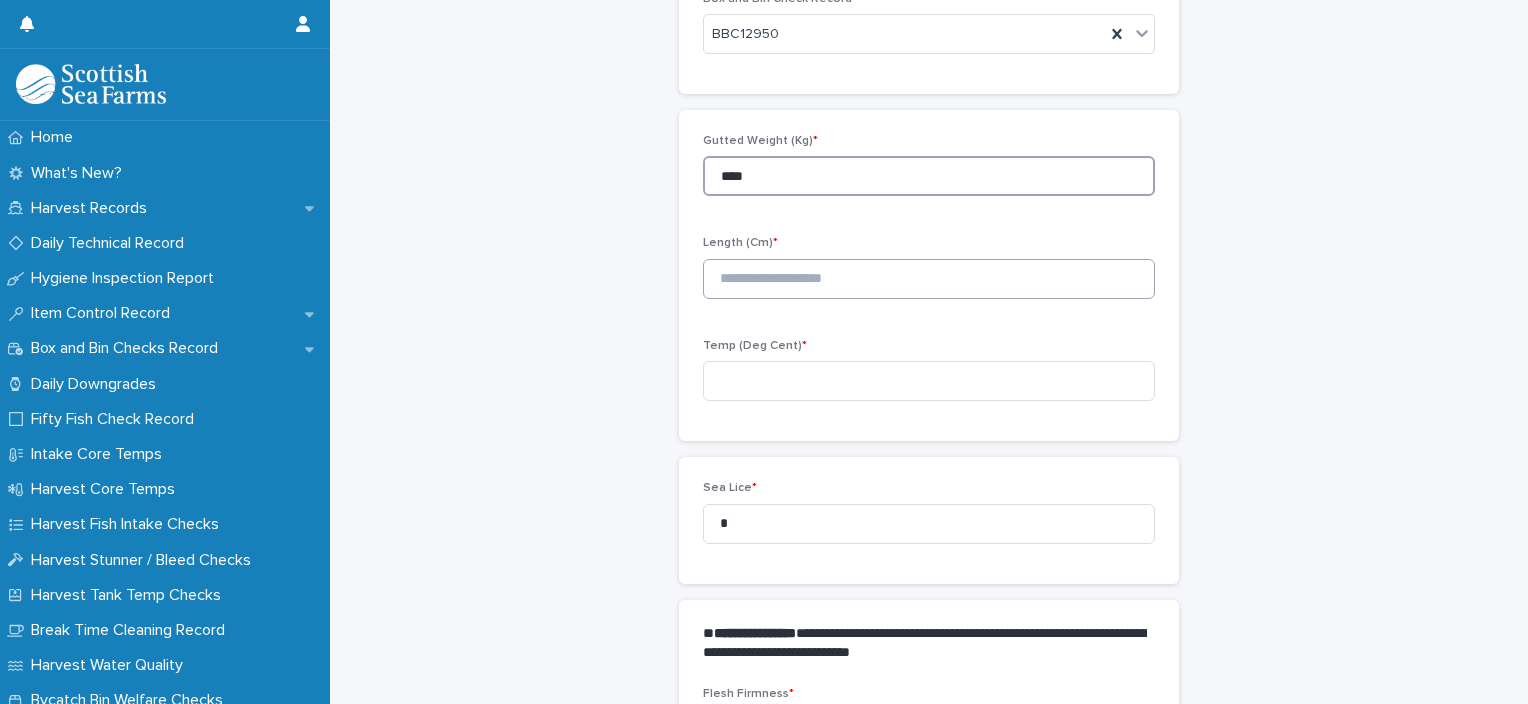 type on "****" 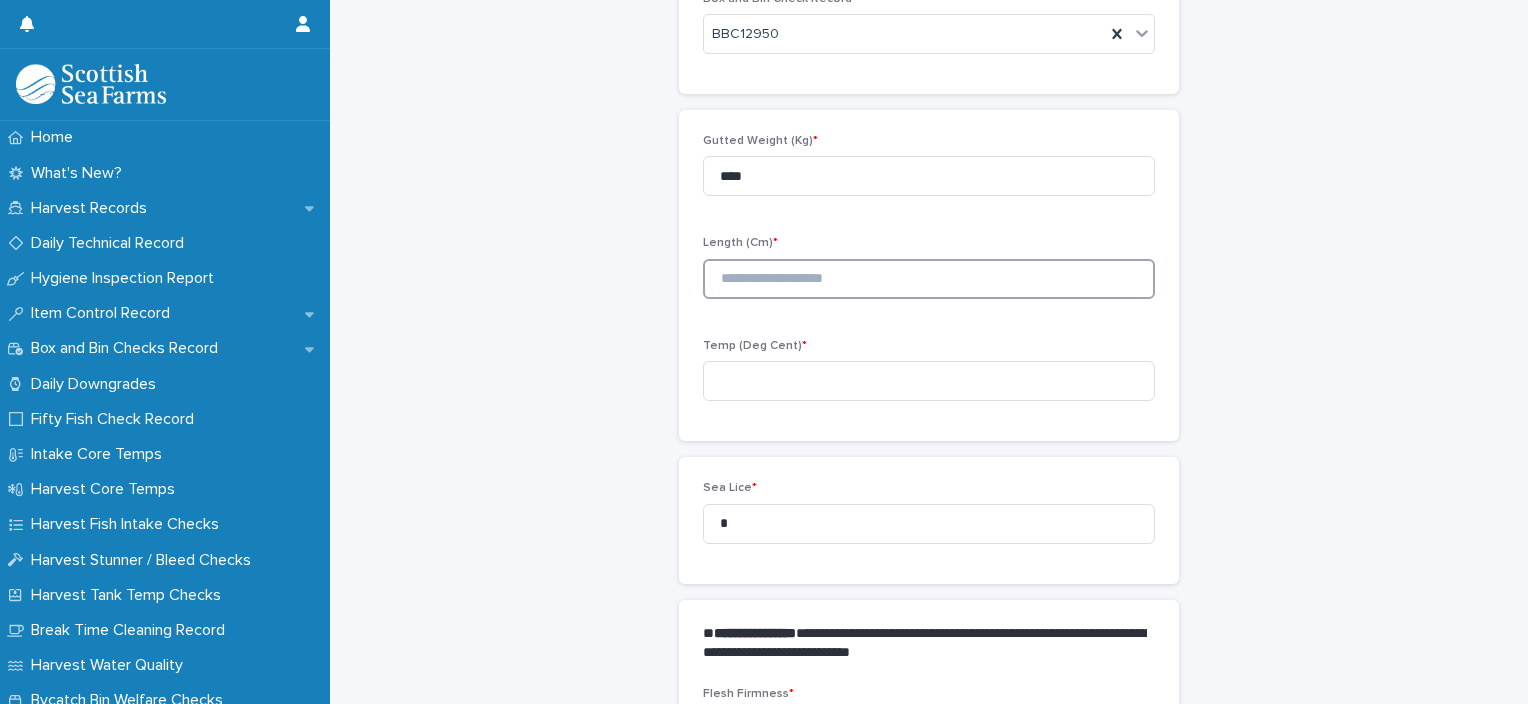 click at bounding box center [929, 279] 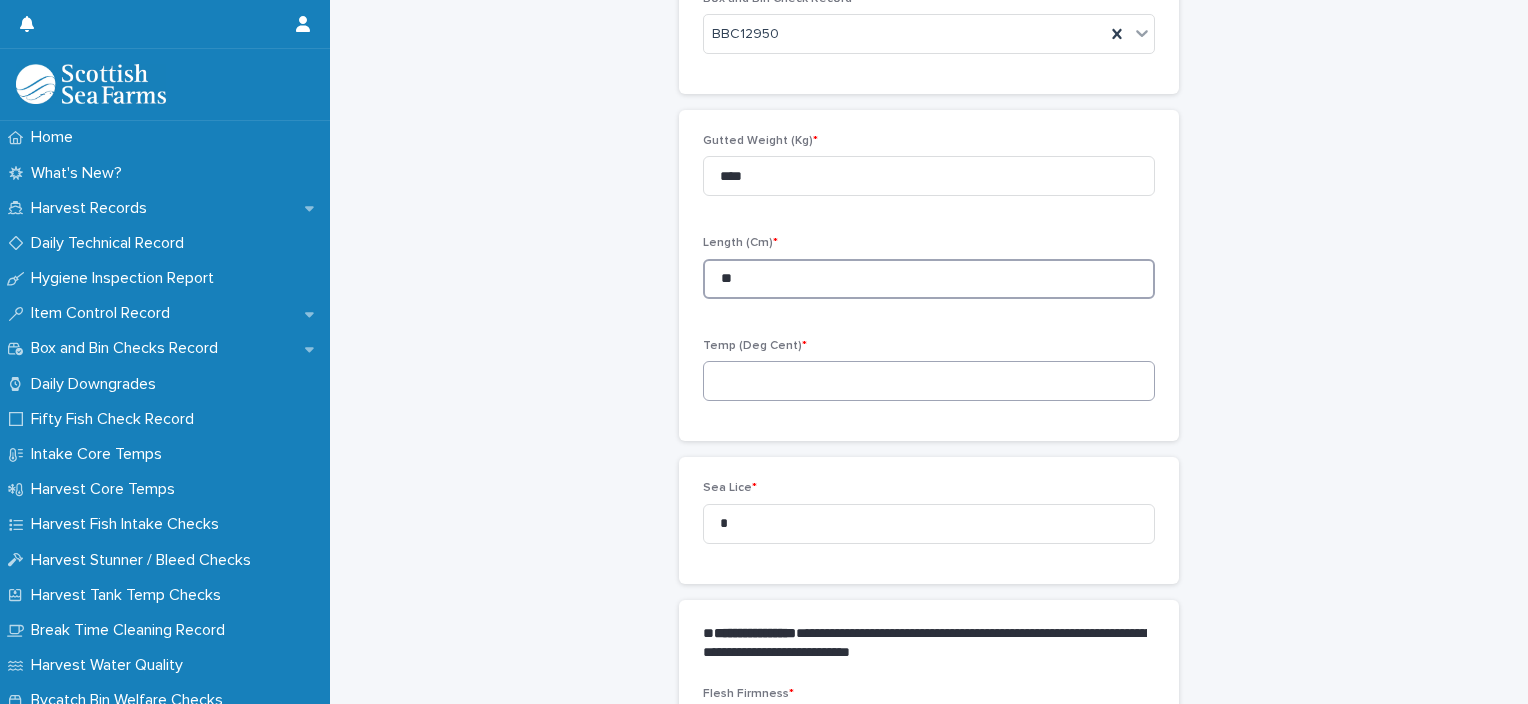 type on "**" 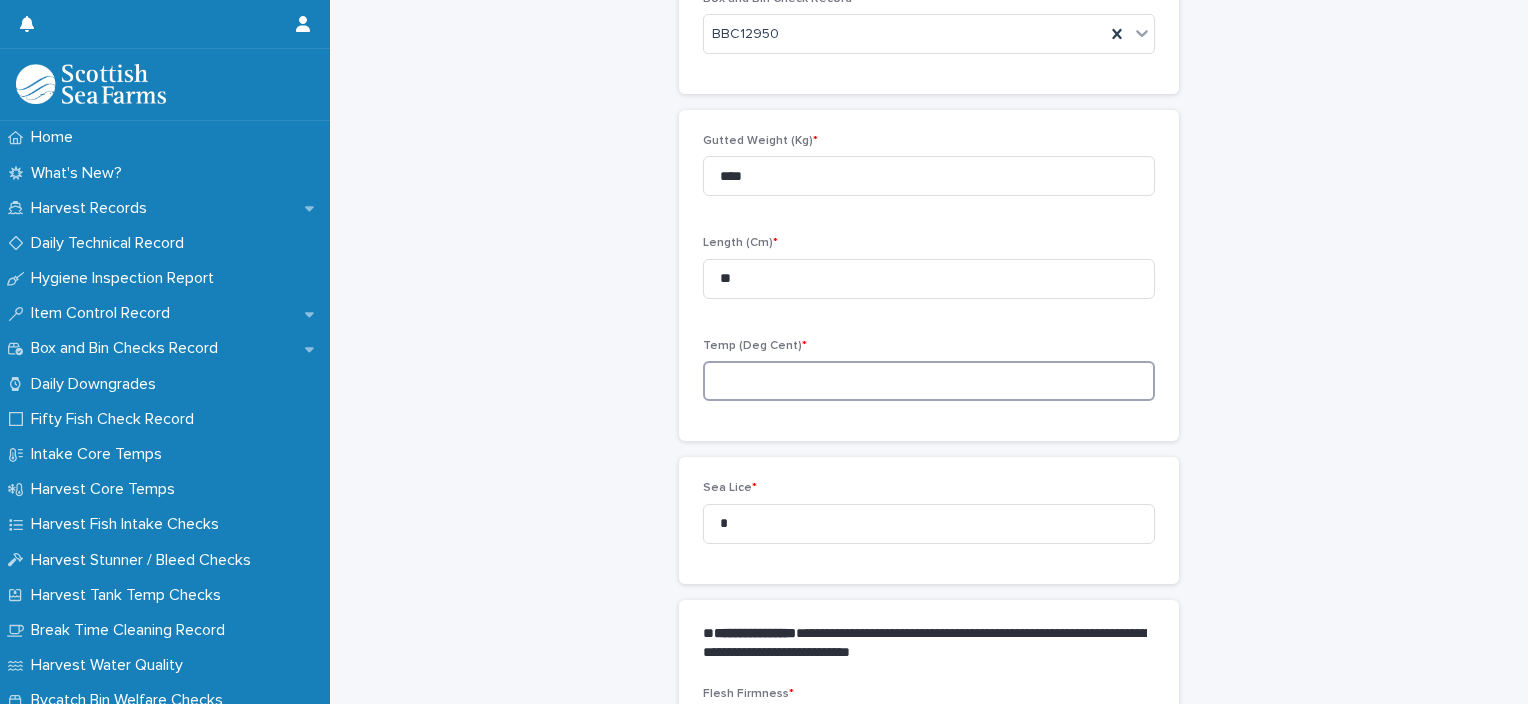 click at bounding box center (929, 381) 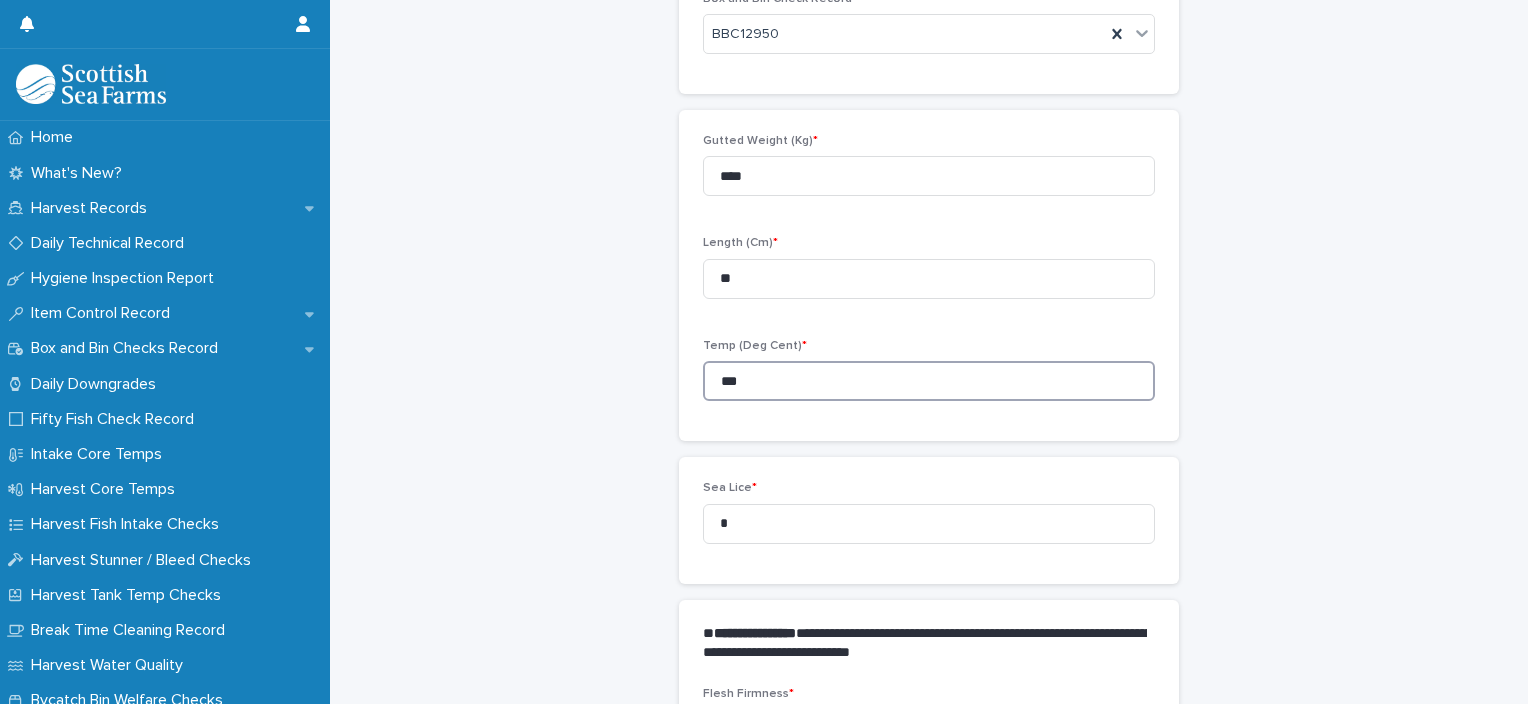 scroll, scrollTop: 948, scrollLeft: 0, axis: vertical 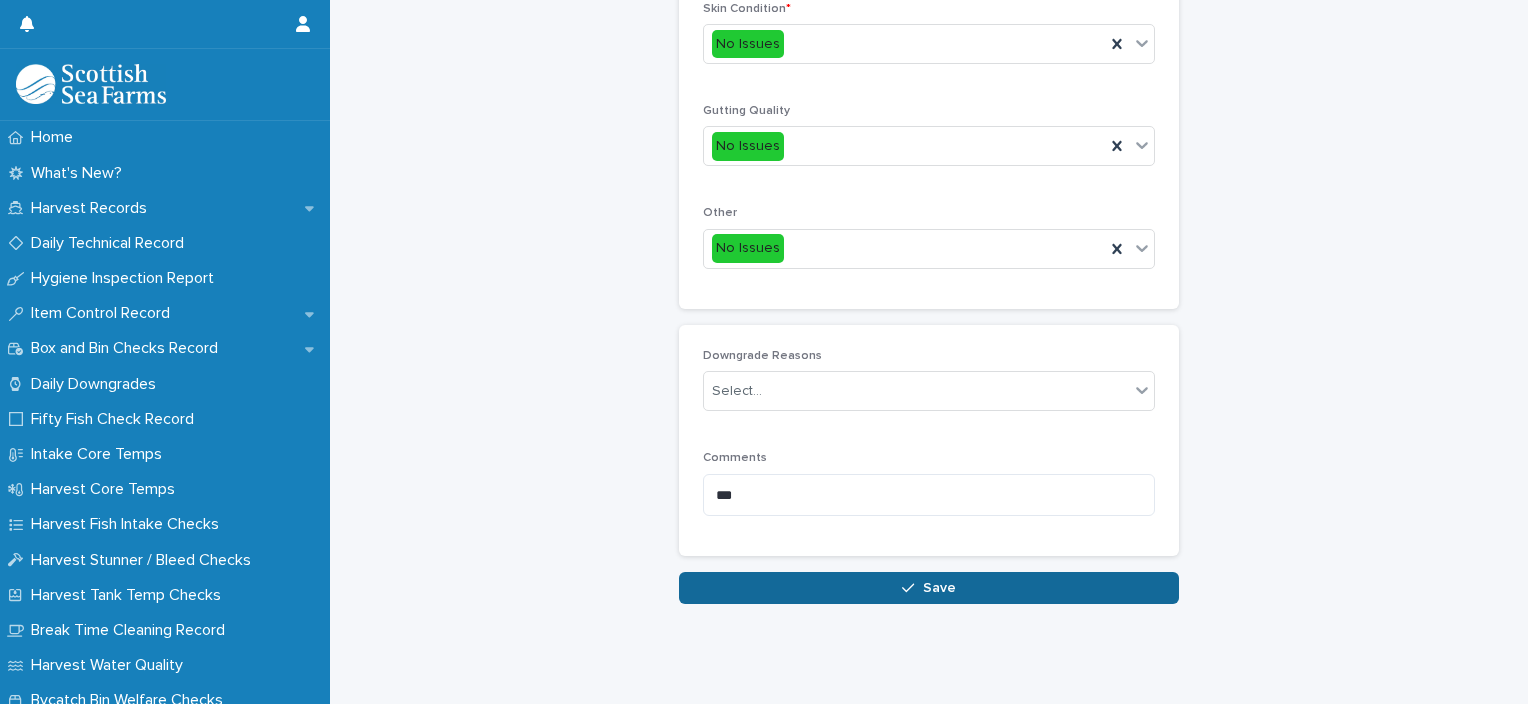 type on "***" 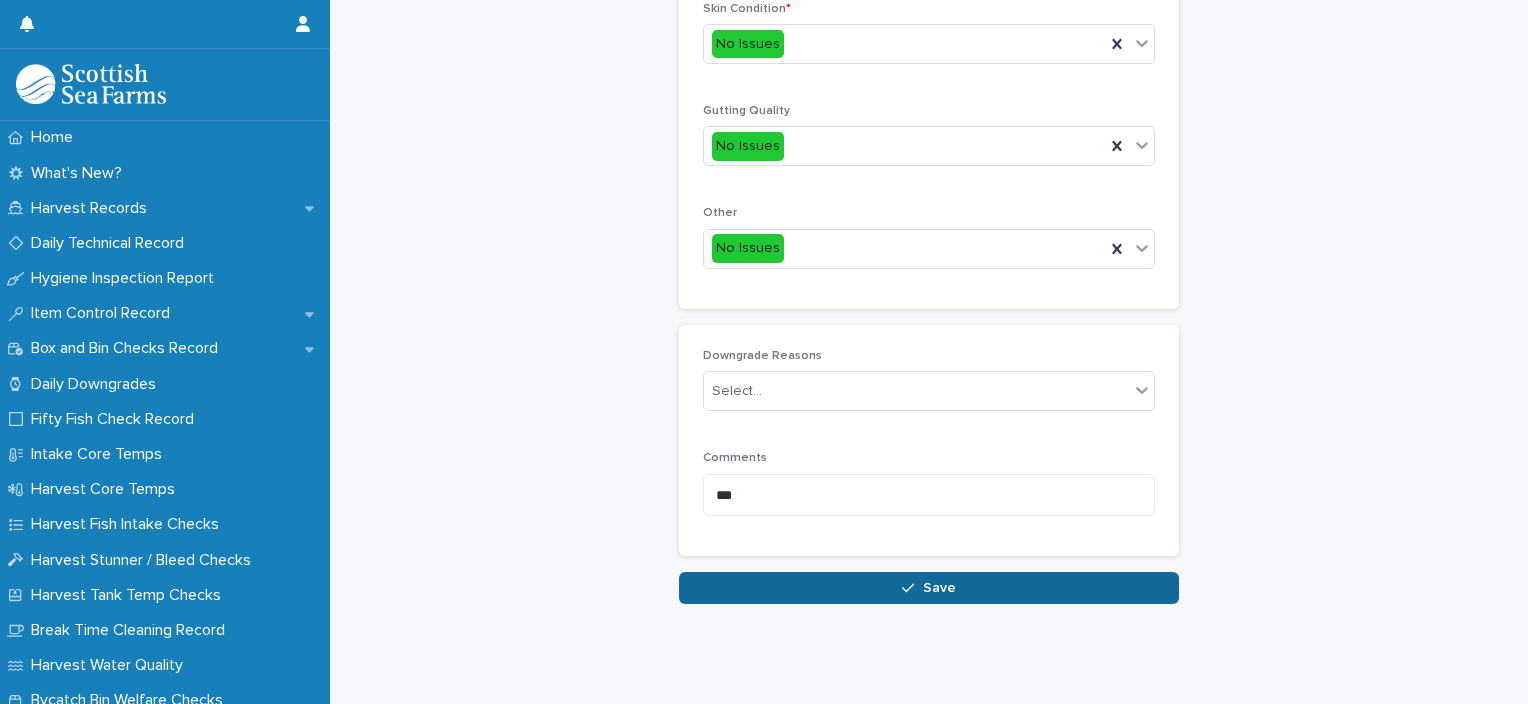 click on "Save" at bounding box center [929, 588] 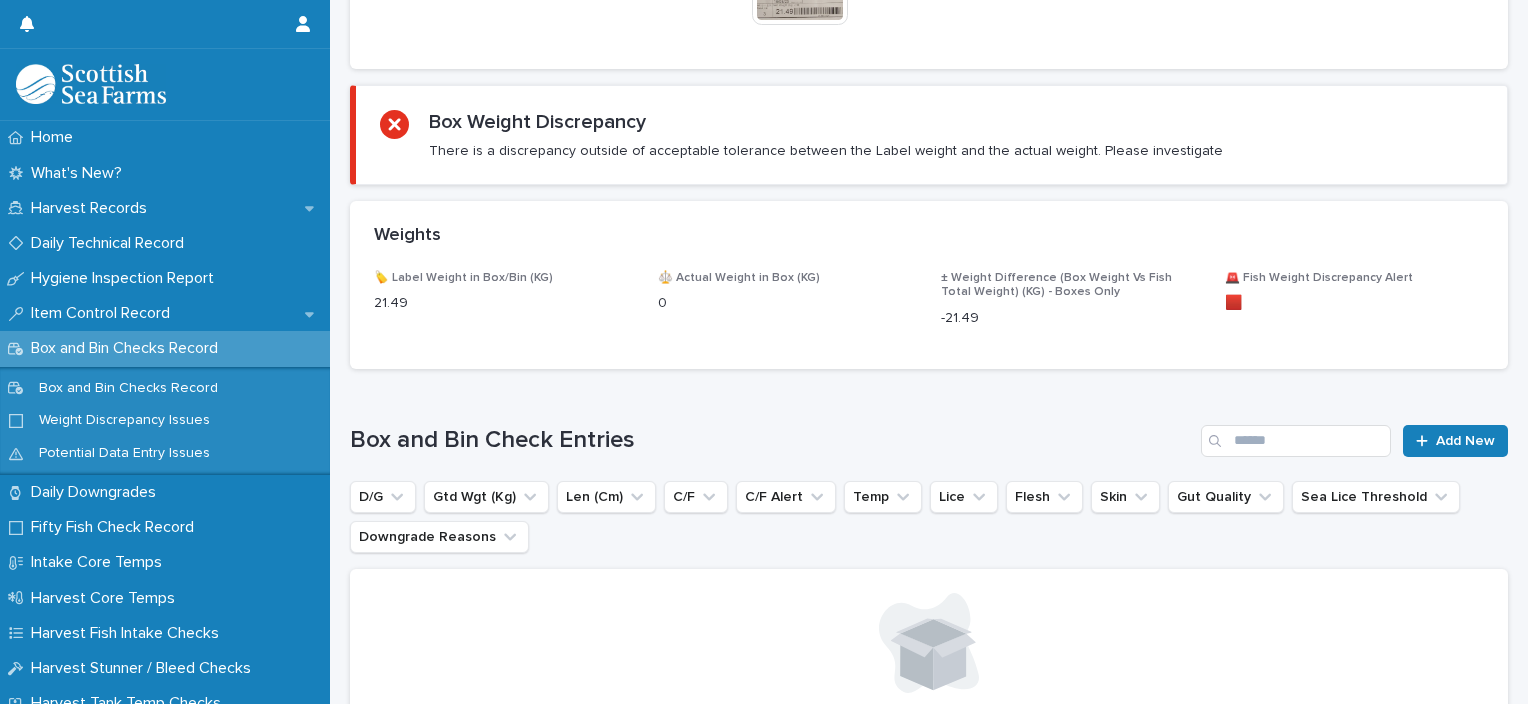 scroll, scrollTop: 0, scrollLeft: 0, axis: both 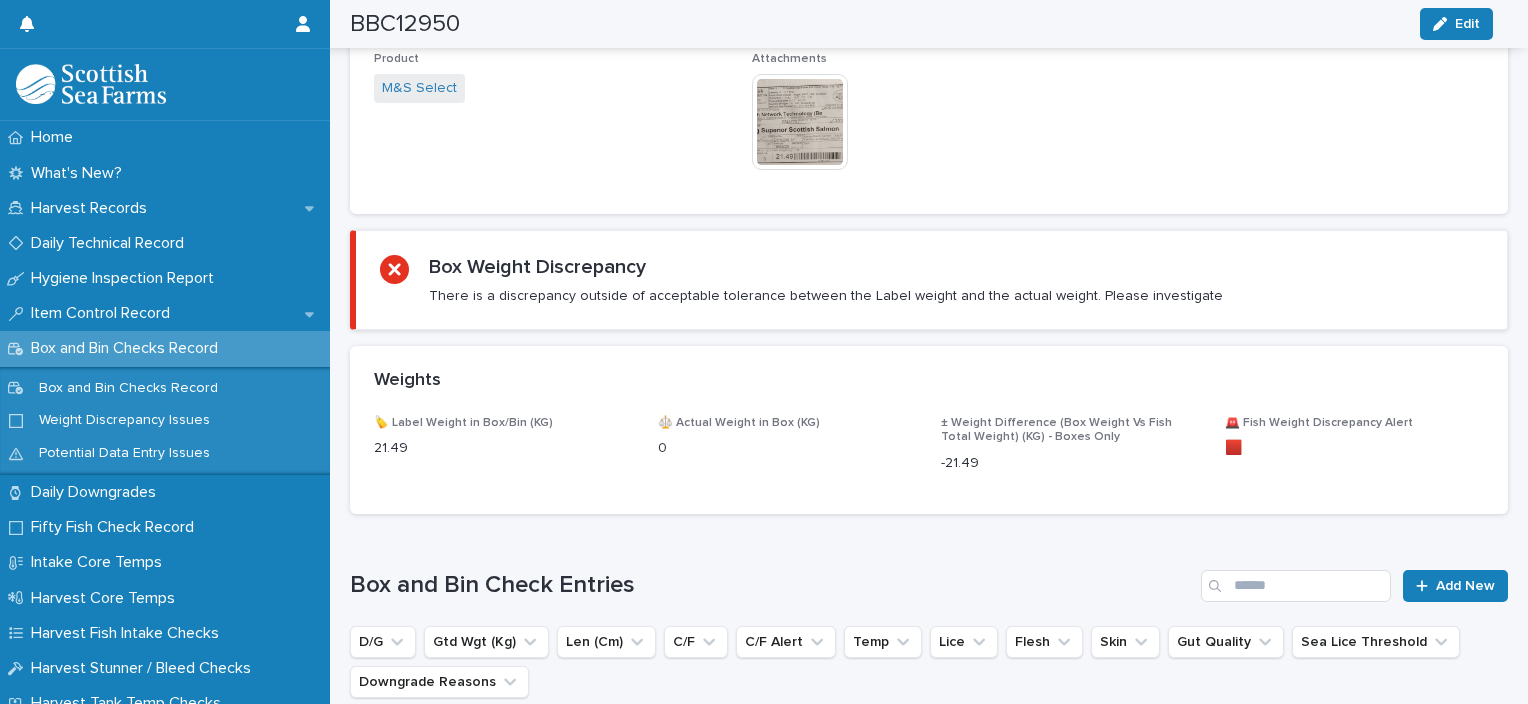 drag, startPoint x: 1439, startPoint y: 581, endPoint x: 1527, endPoint y: 560, distance: 90.47099 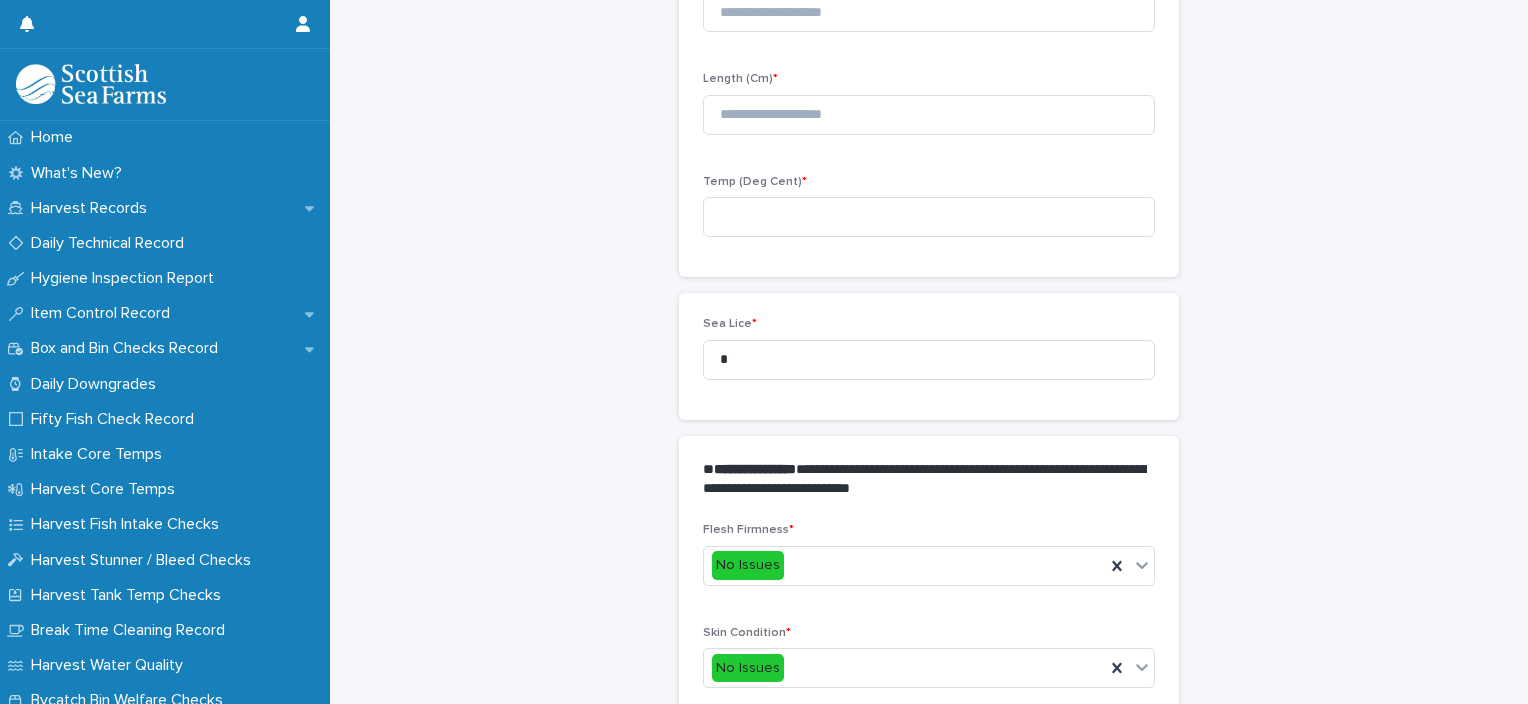 scroll, scrollTop: 258, scrollLeft: 0, axis: vertical 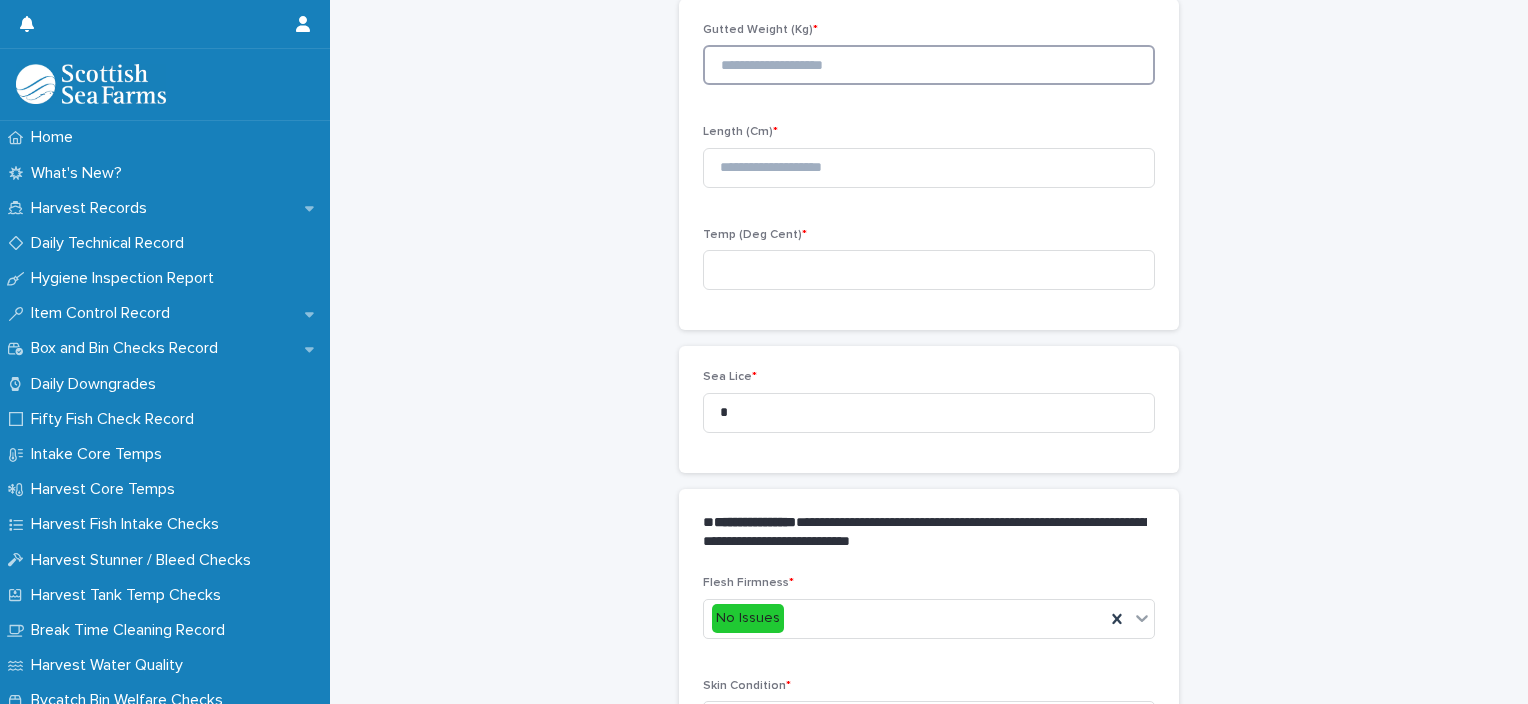 click at bounding box center [929, 65] 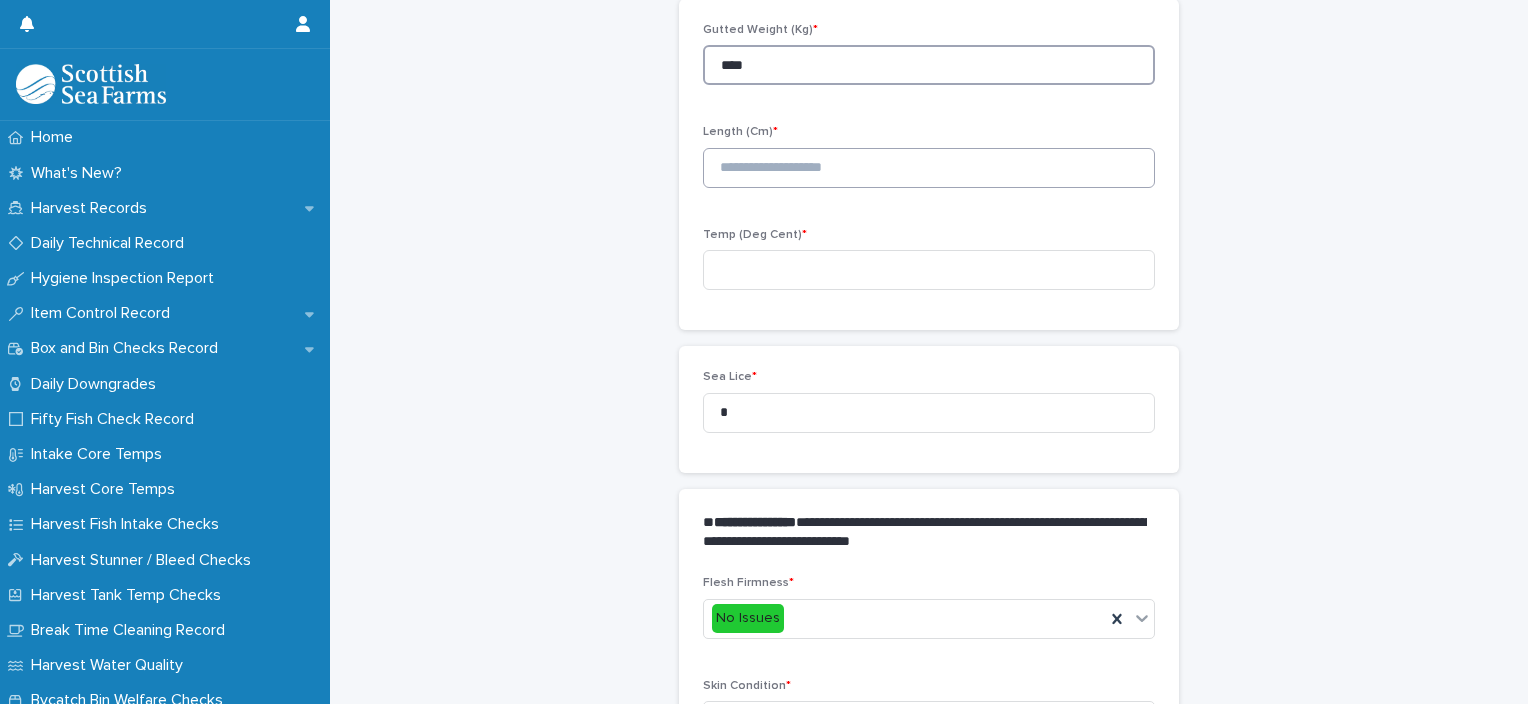 type on "****" 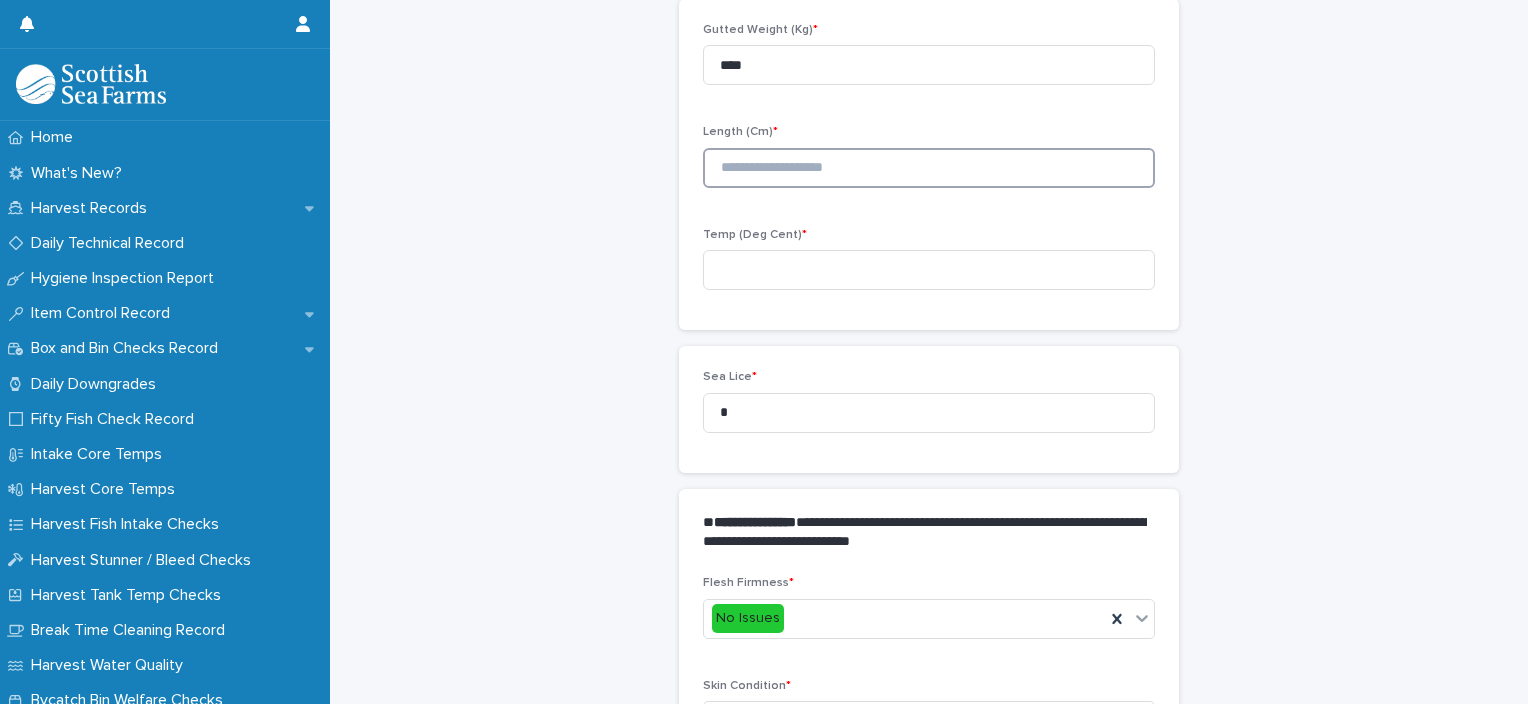 click at bounding box center (929, 168) 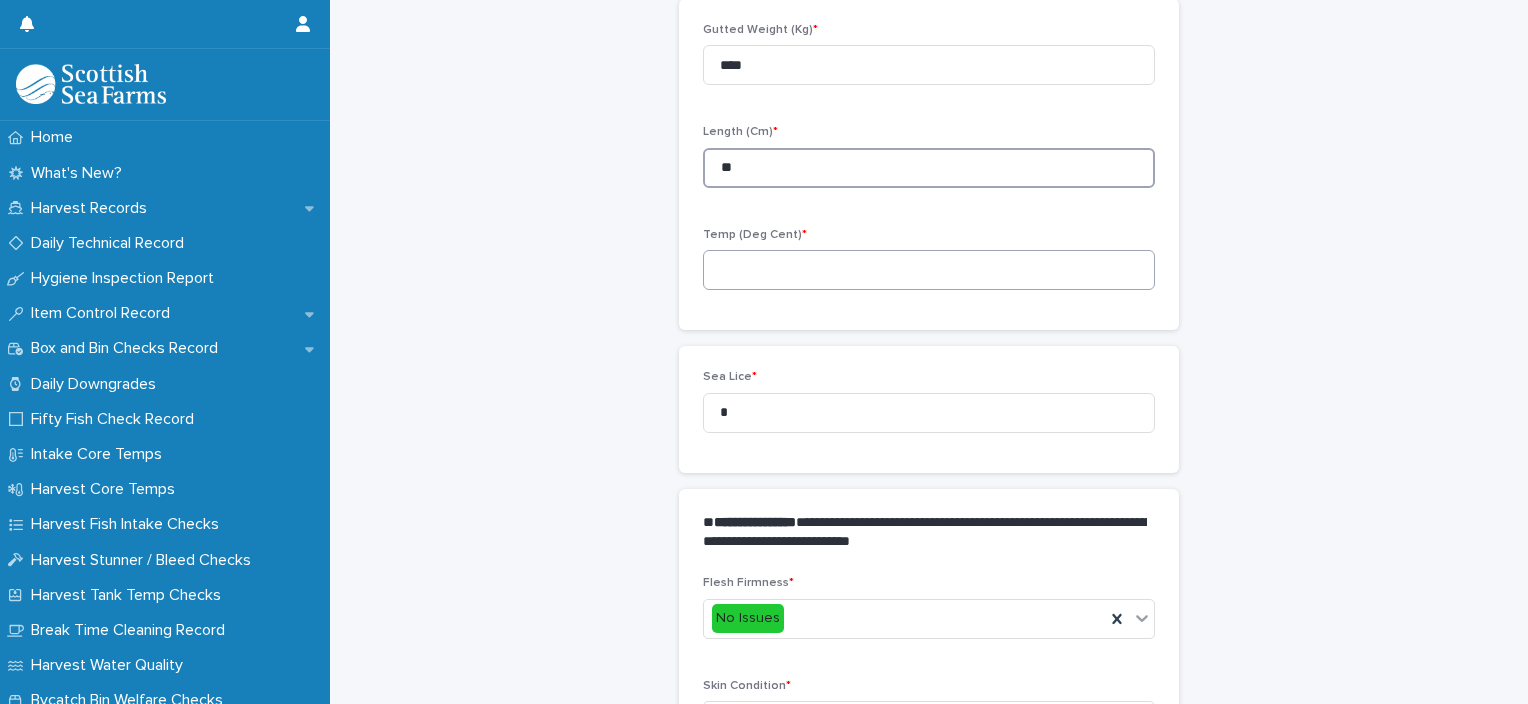type on "**" 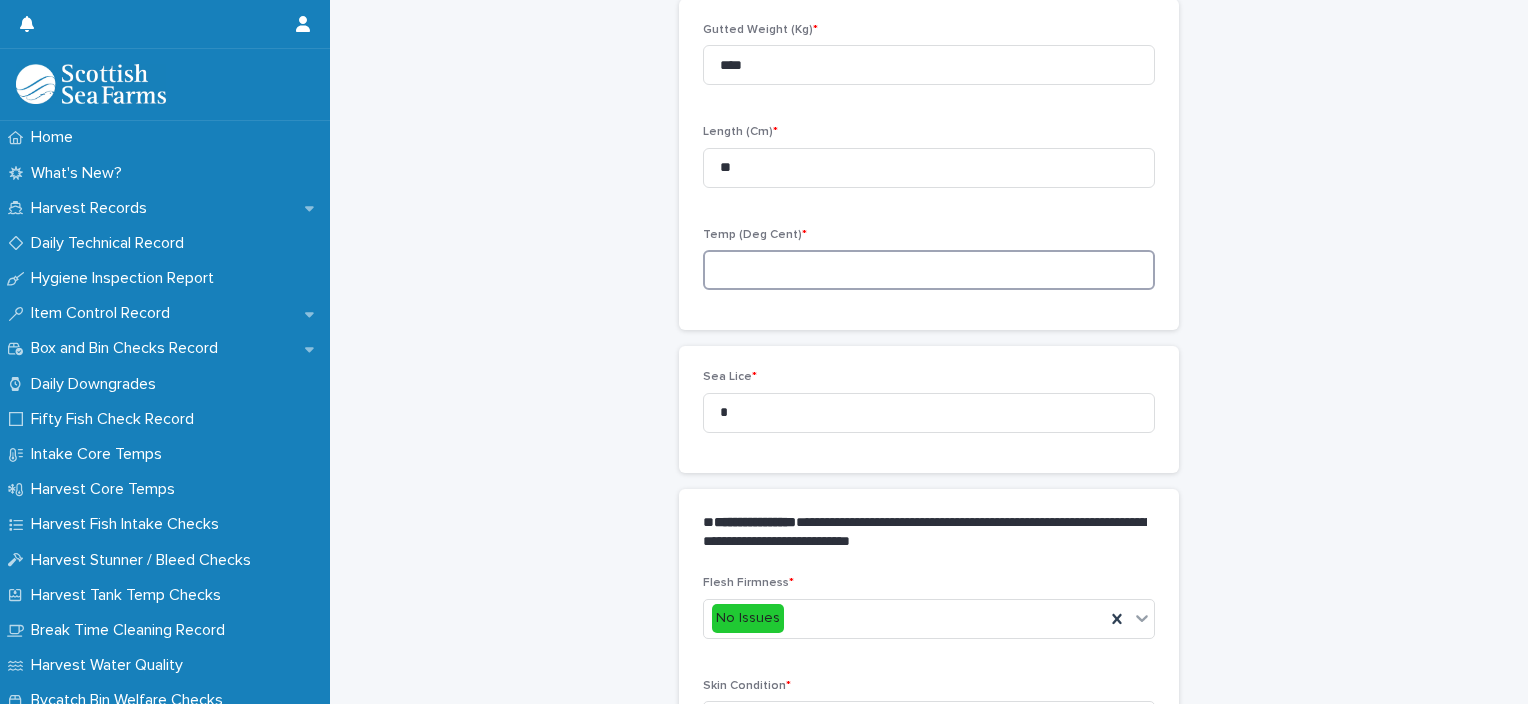 click at bounding box center [929, 270] 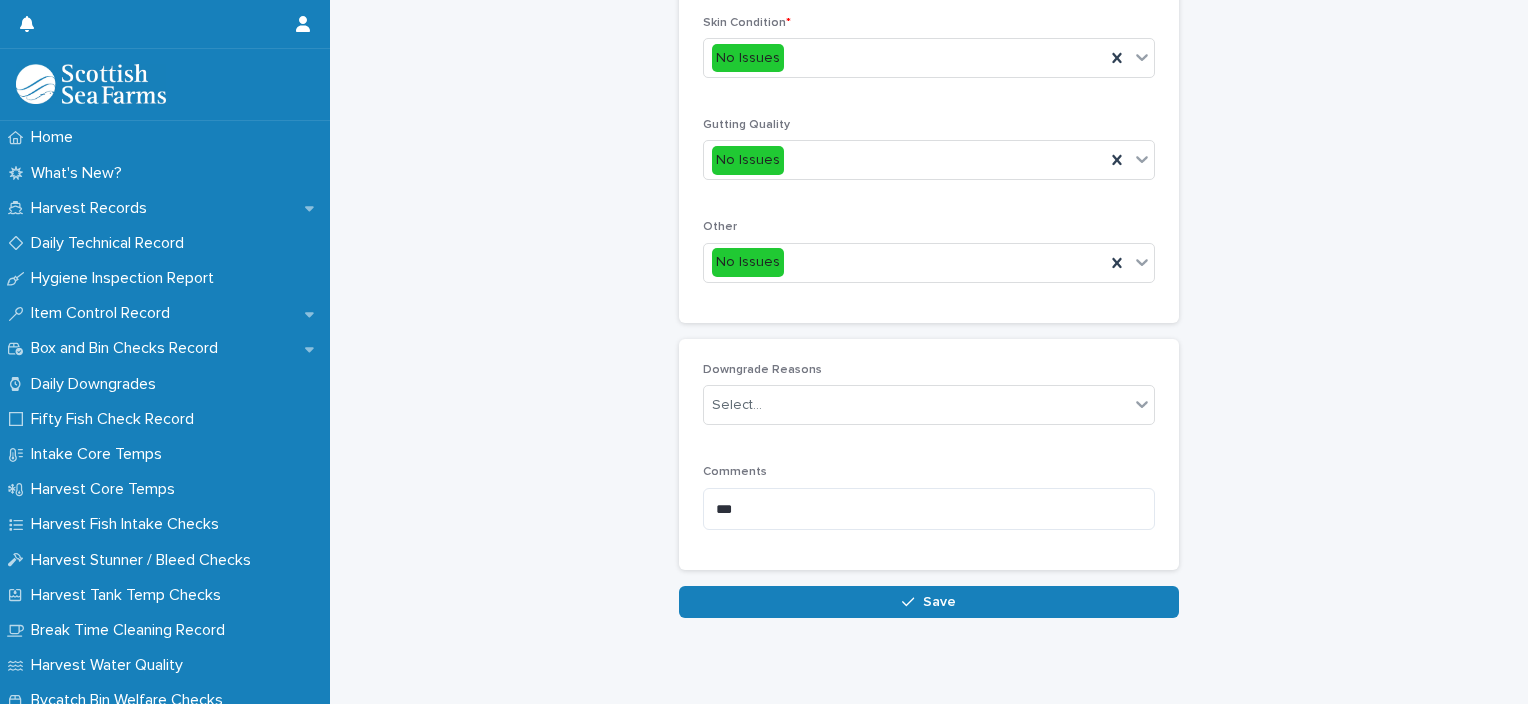 scroll, scrollTop: 948, scrollLeft: 0, axis: vertical 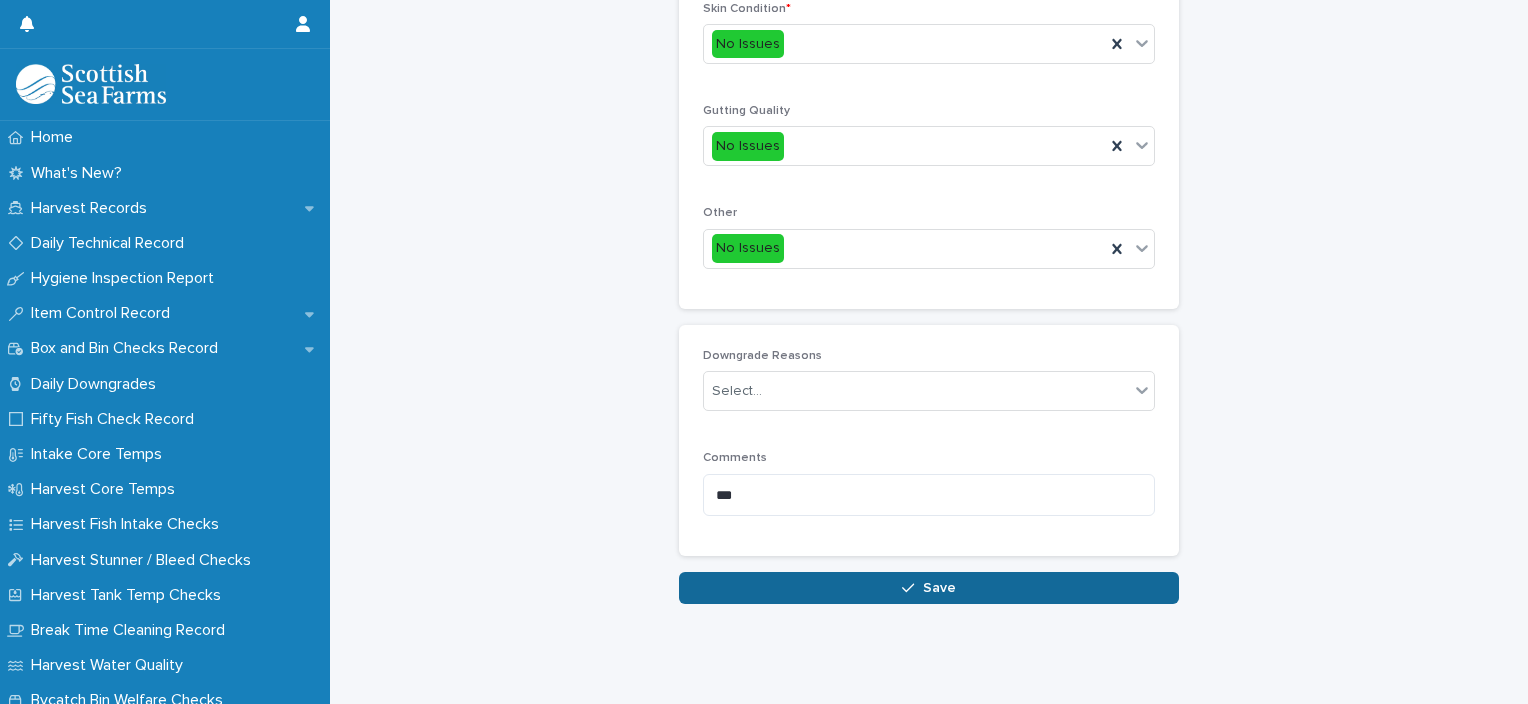 type on "***" 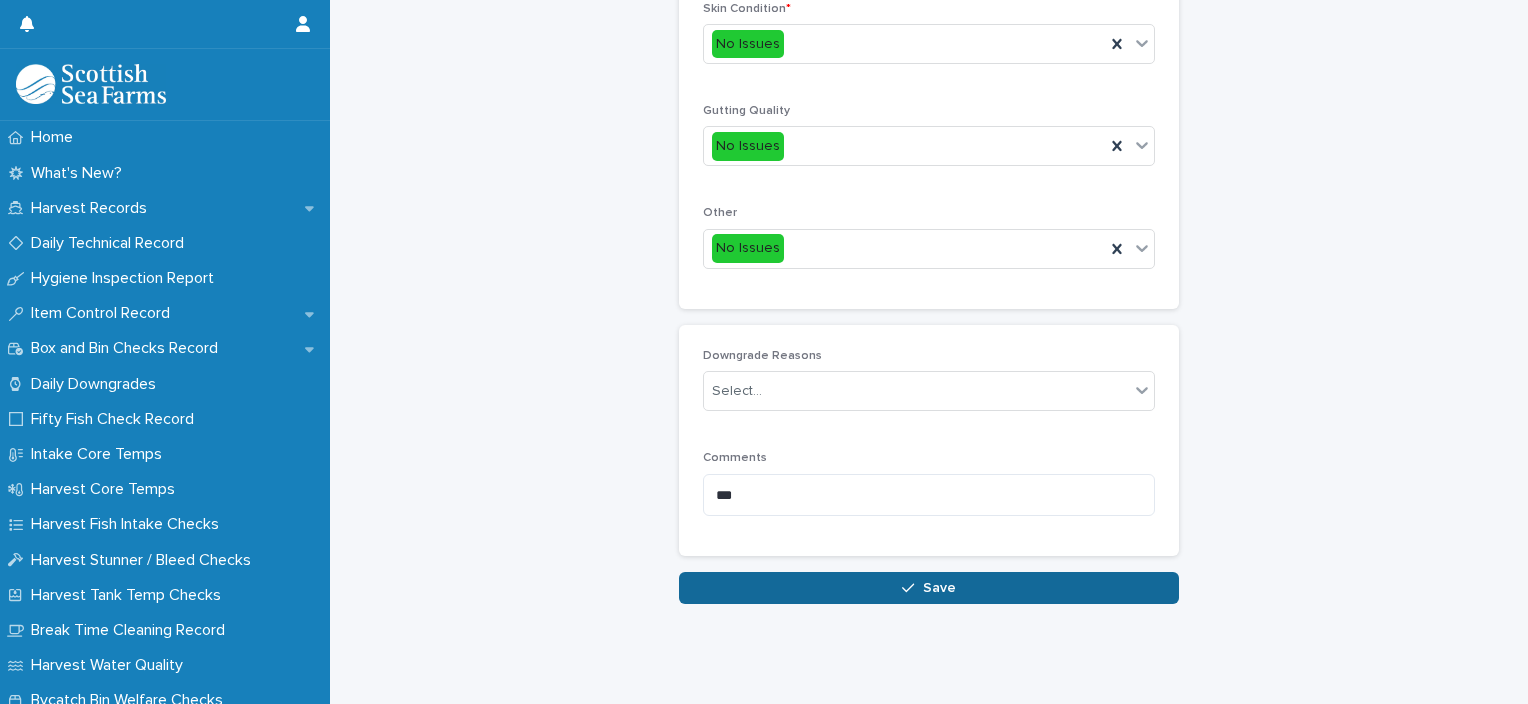 click on "Save" at bounding box center (929, 588) 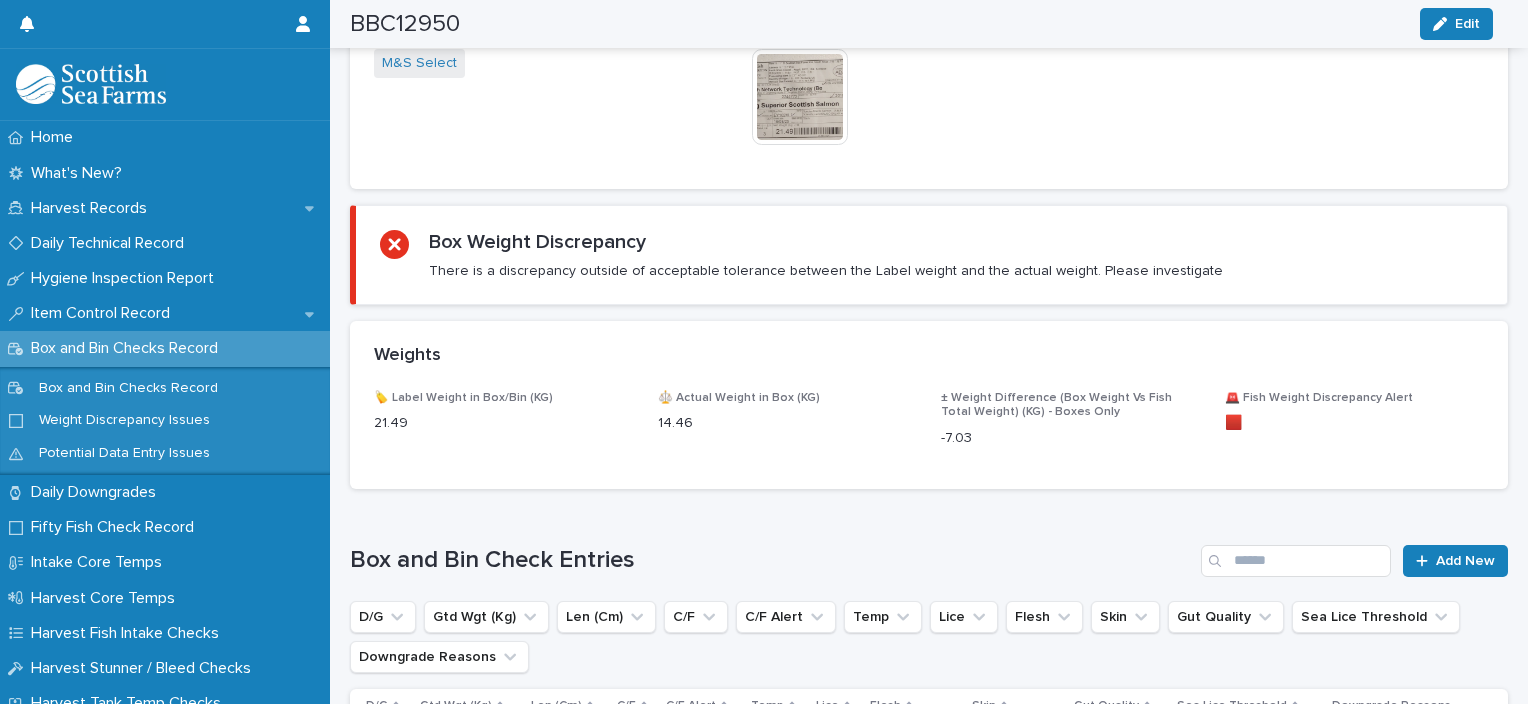 scroll, scrollTop: 865, scrollLeft: 0, axis: vertical 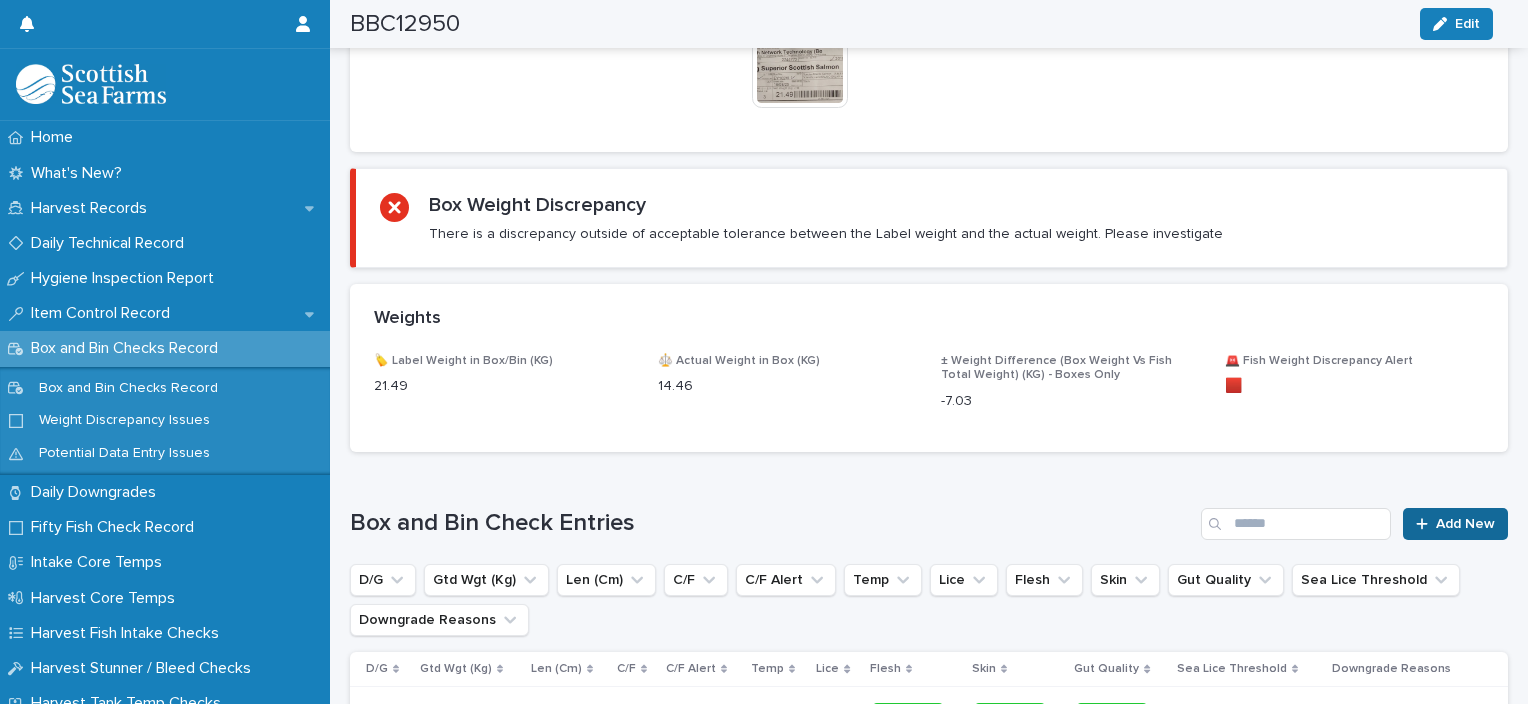click on "Add New" at bounding box center (1465, 524) 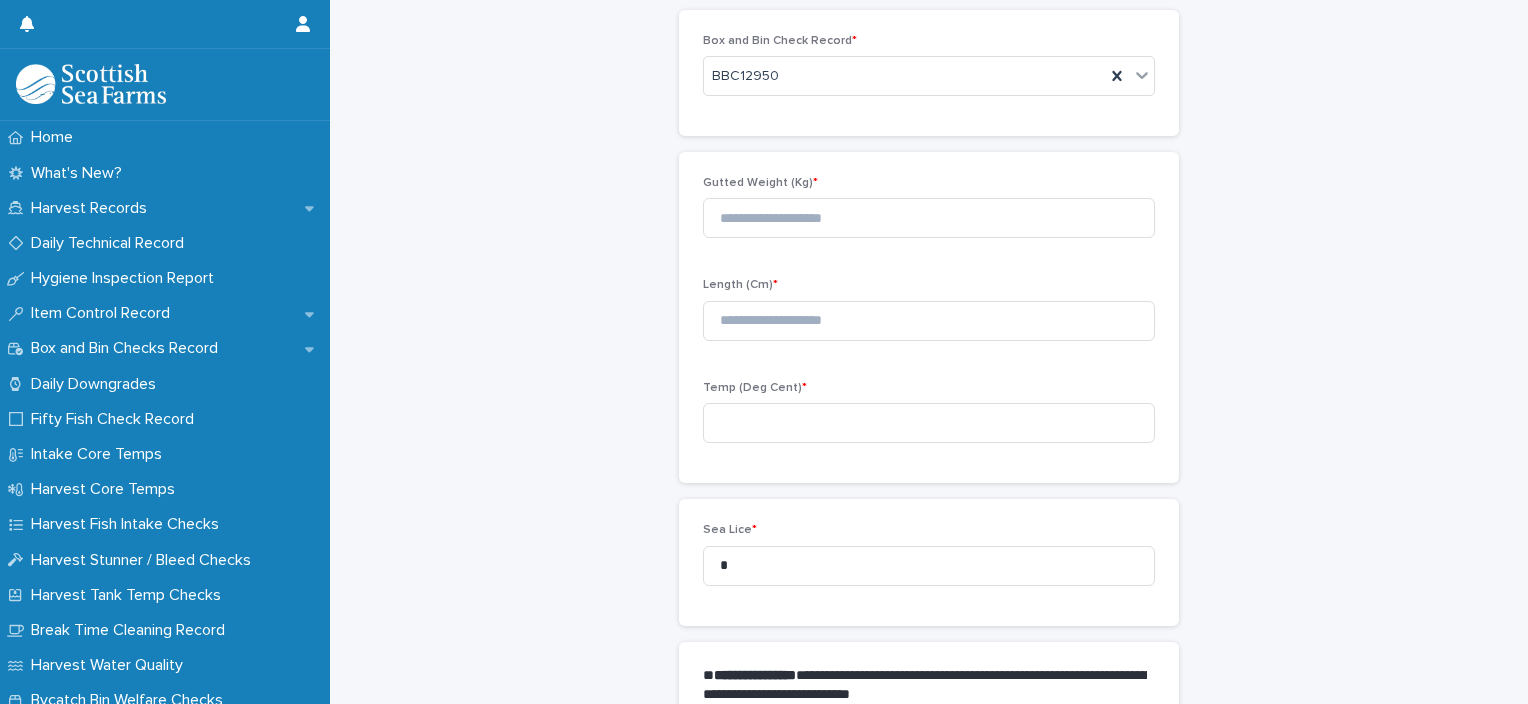 scroll, scrollTop: 84, scrollLeft: 0, axis: vertical 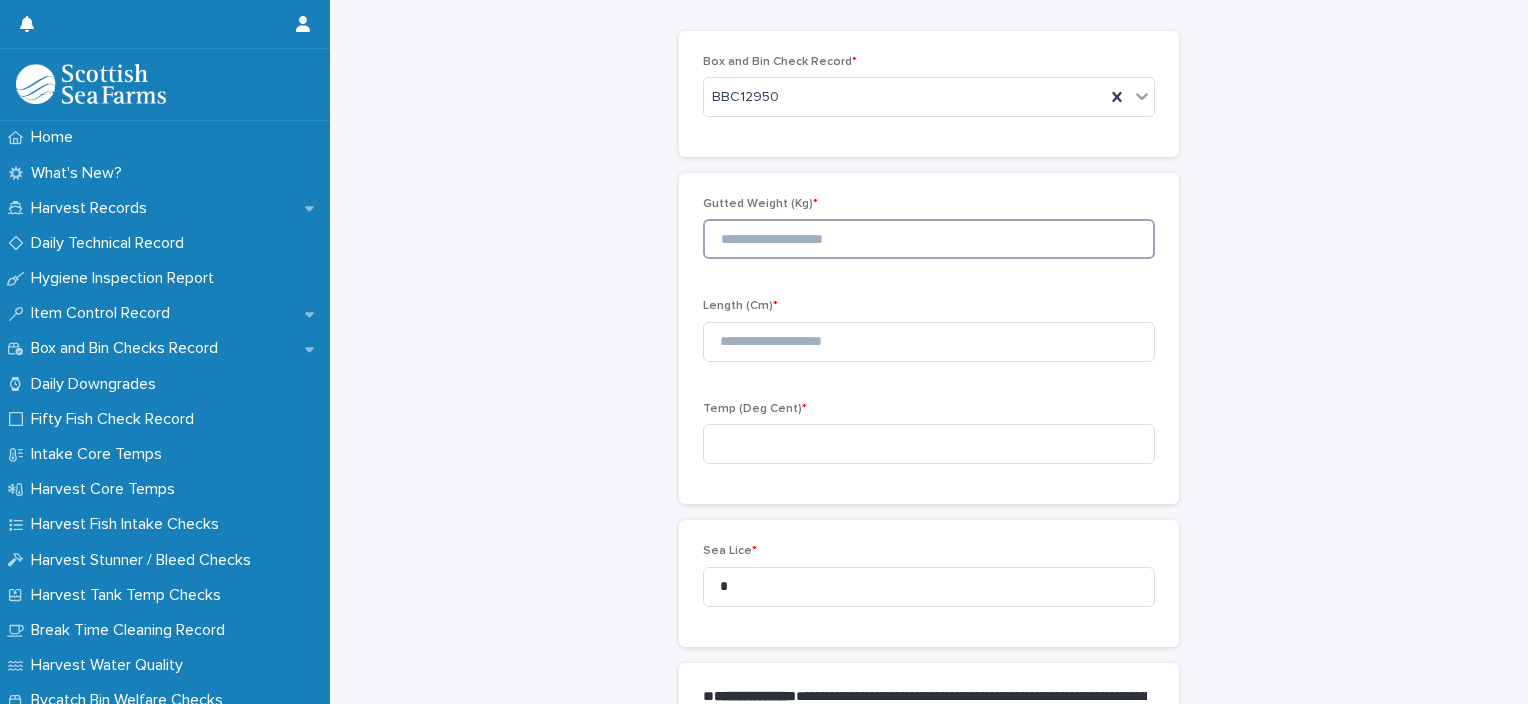click at bounding box center [929, 239] 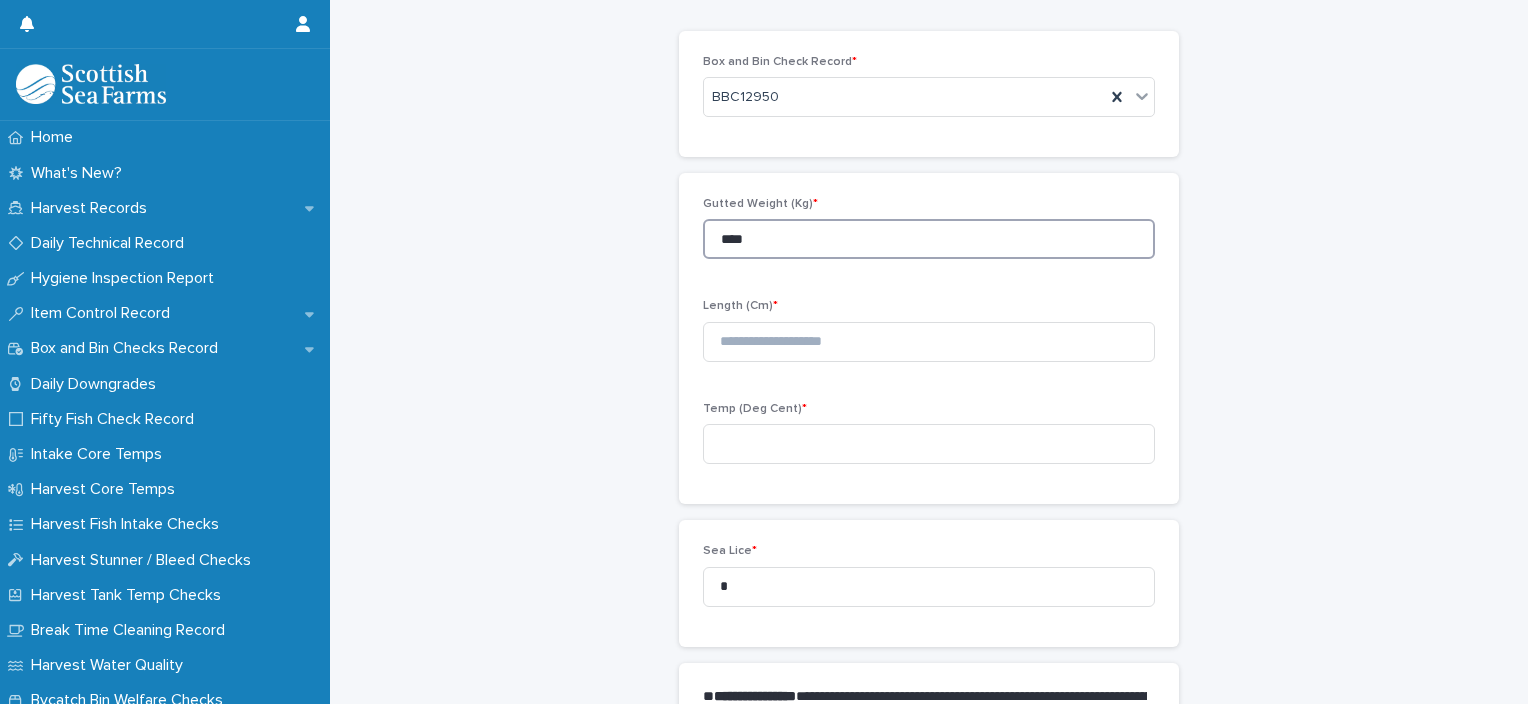 type on "****" 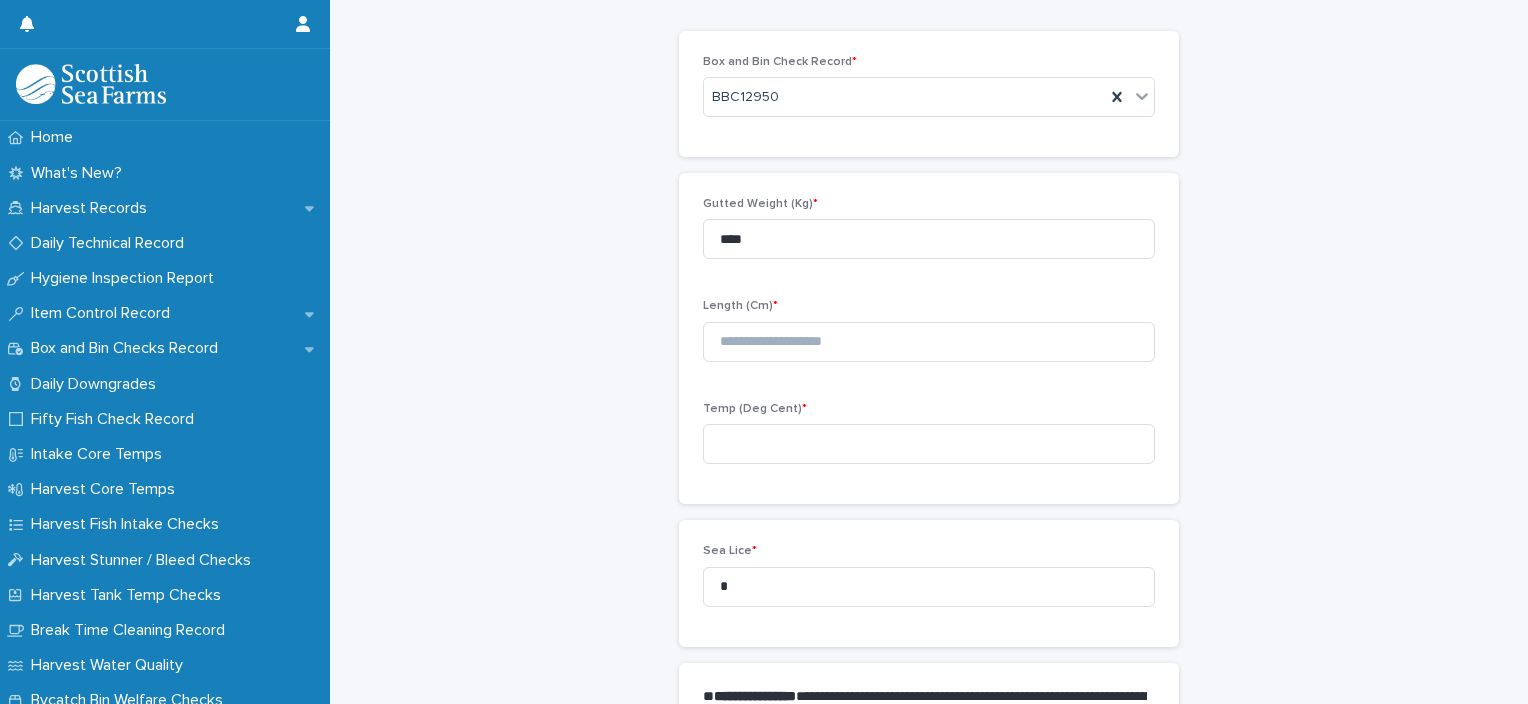 click on "Length (Cm) *" at bounding box center (929, 338) 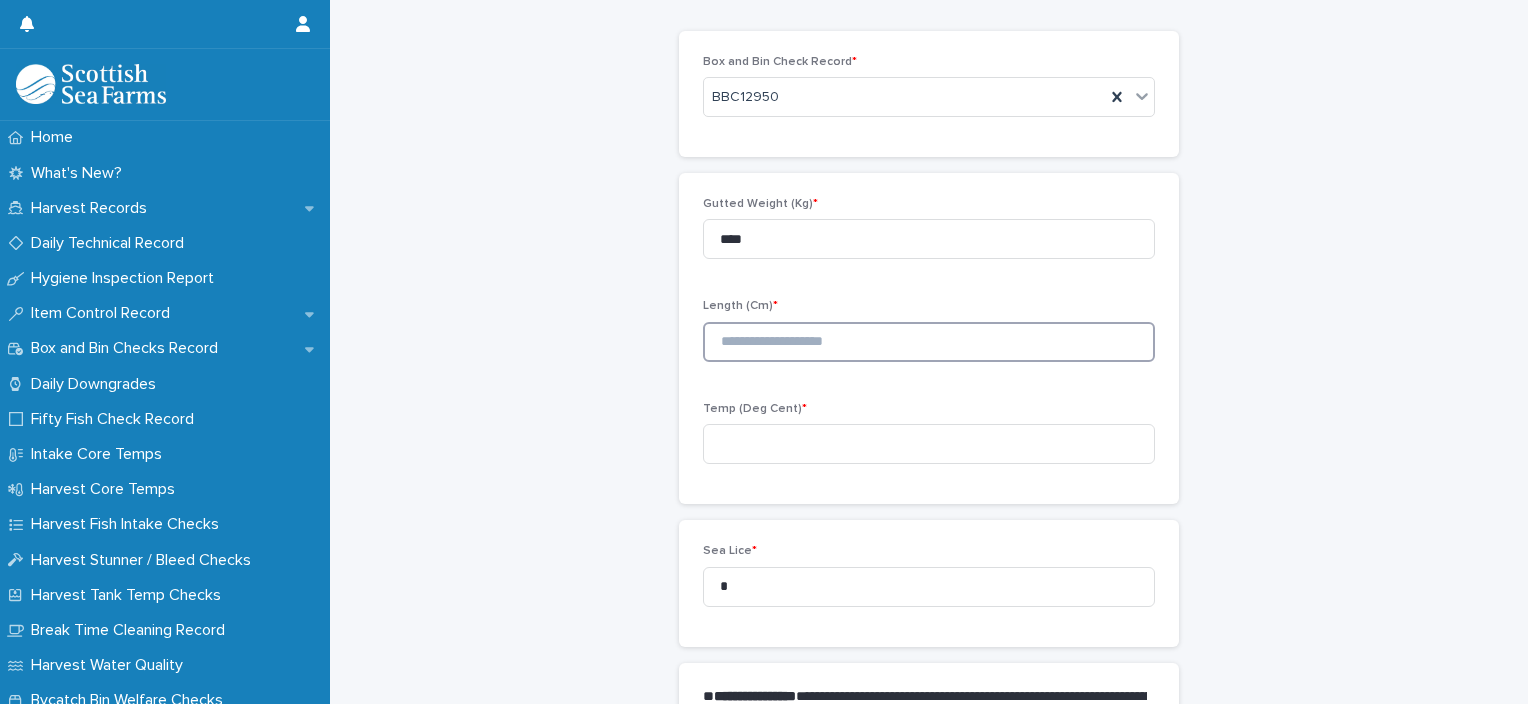 click at bounding box center (929, 342) 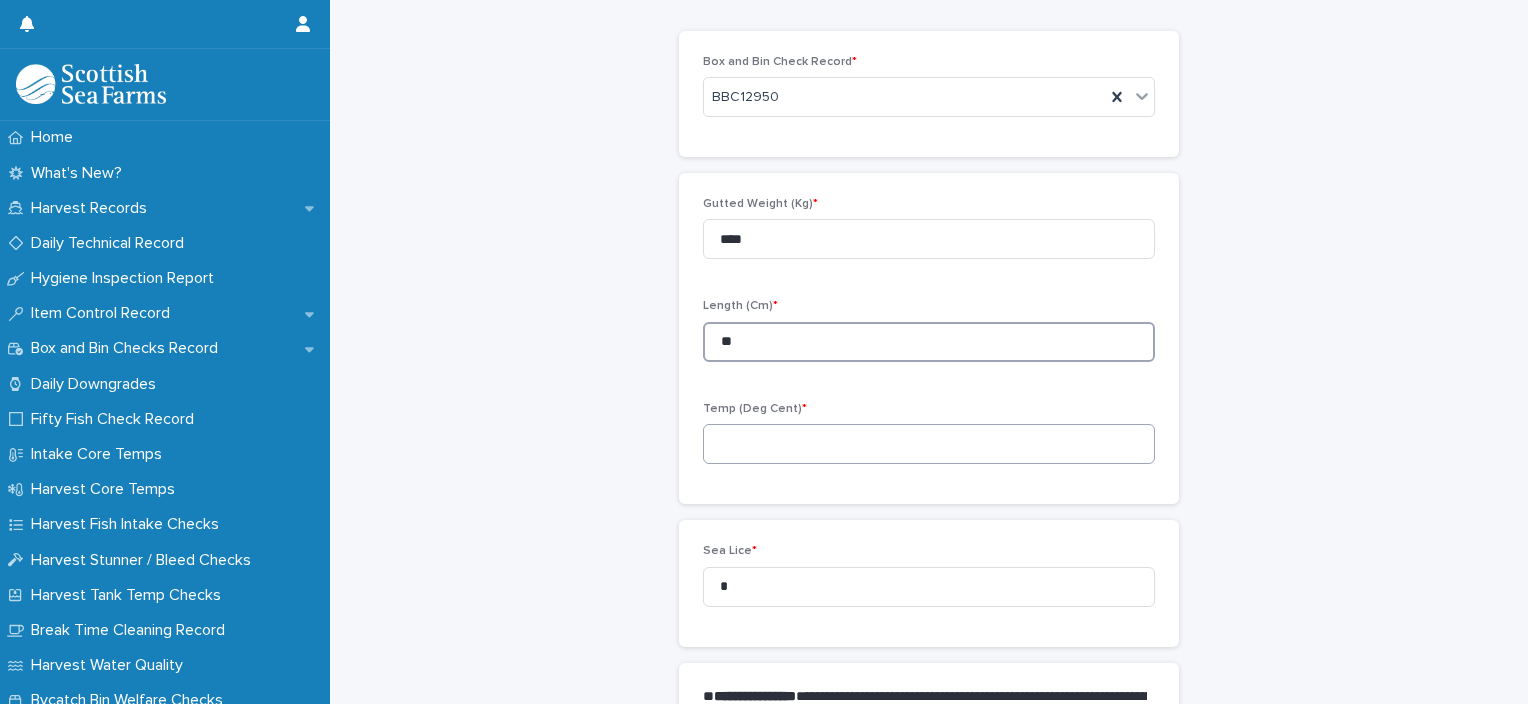 type on "**" 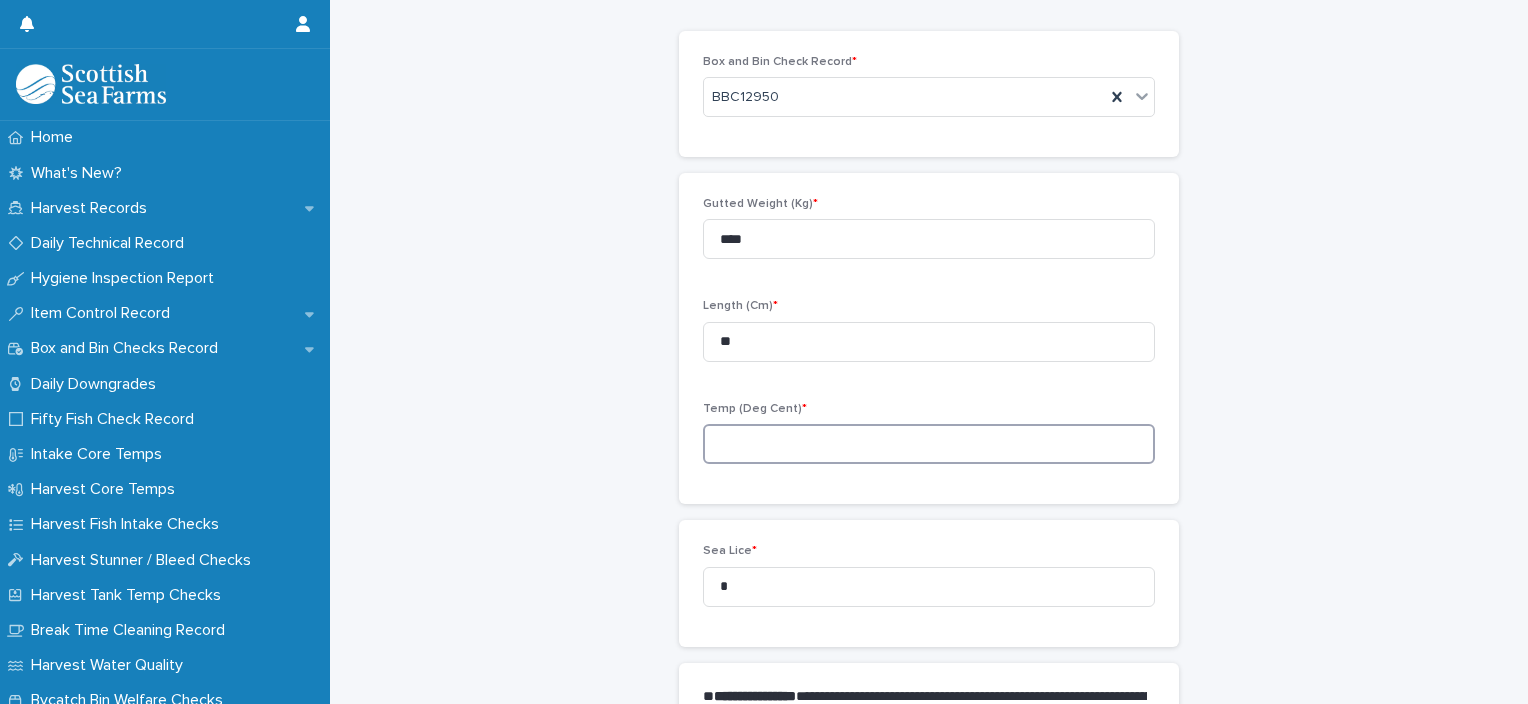 click at bounding box center [929, 444] 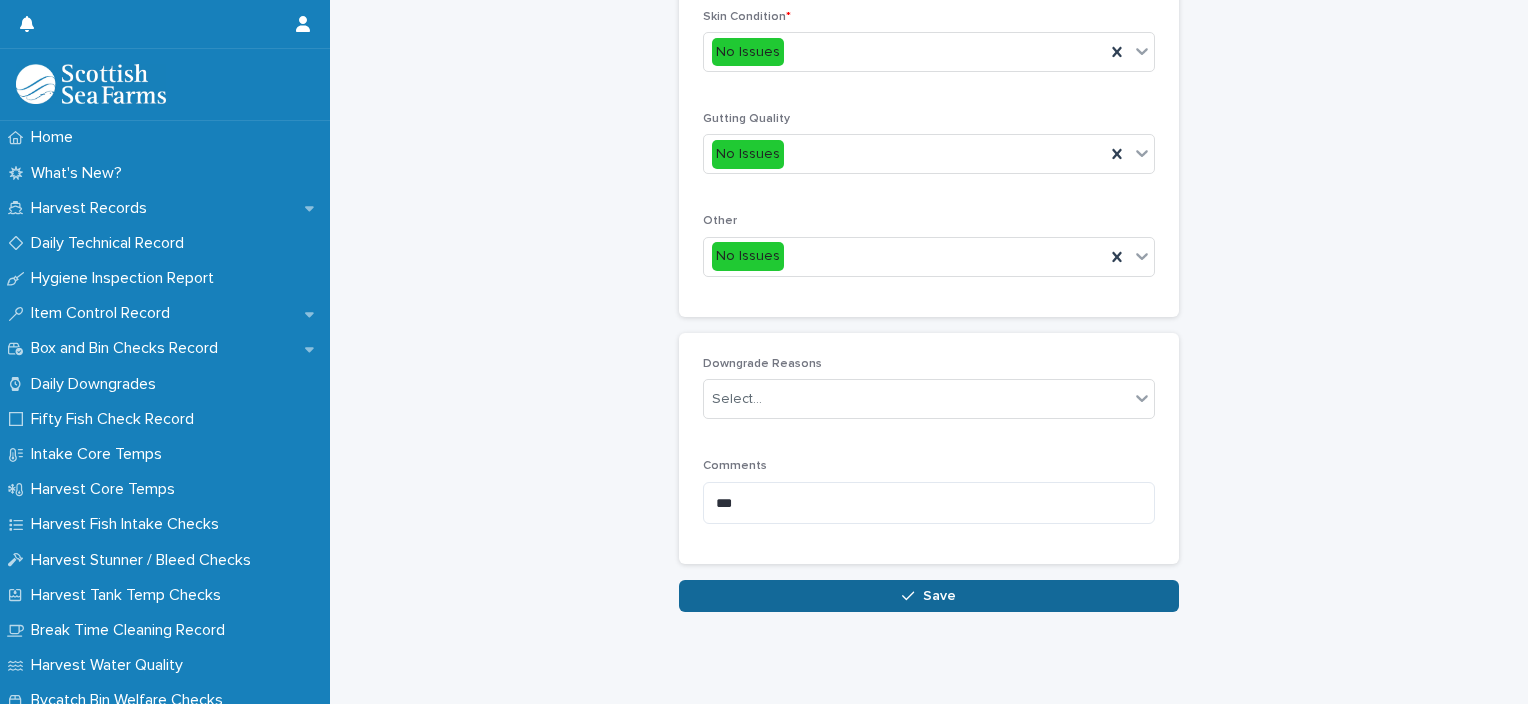 scroll, scrollTop: 948, scrollLeft: 0, axis: vertical 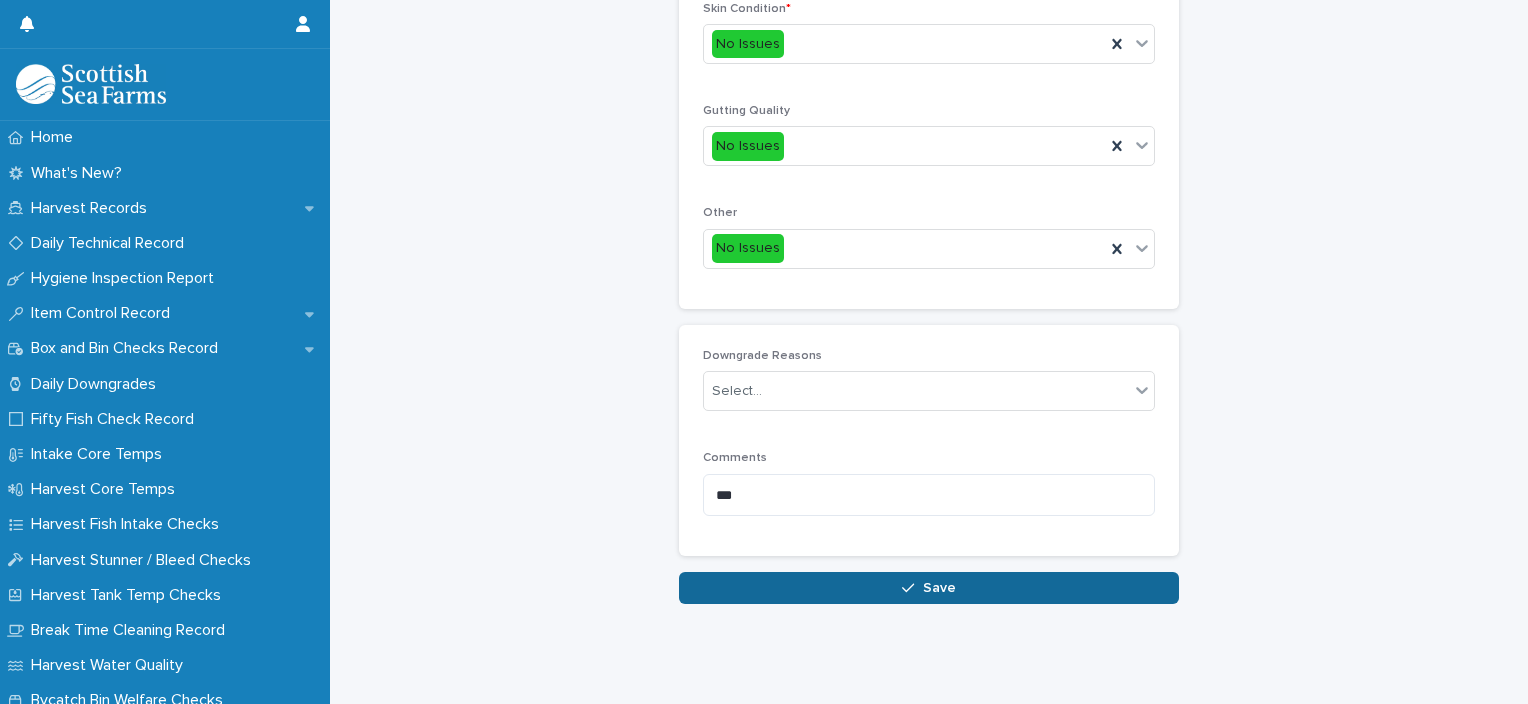 type on "***" 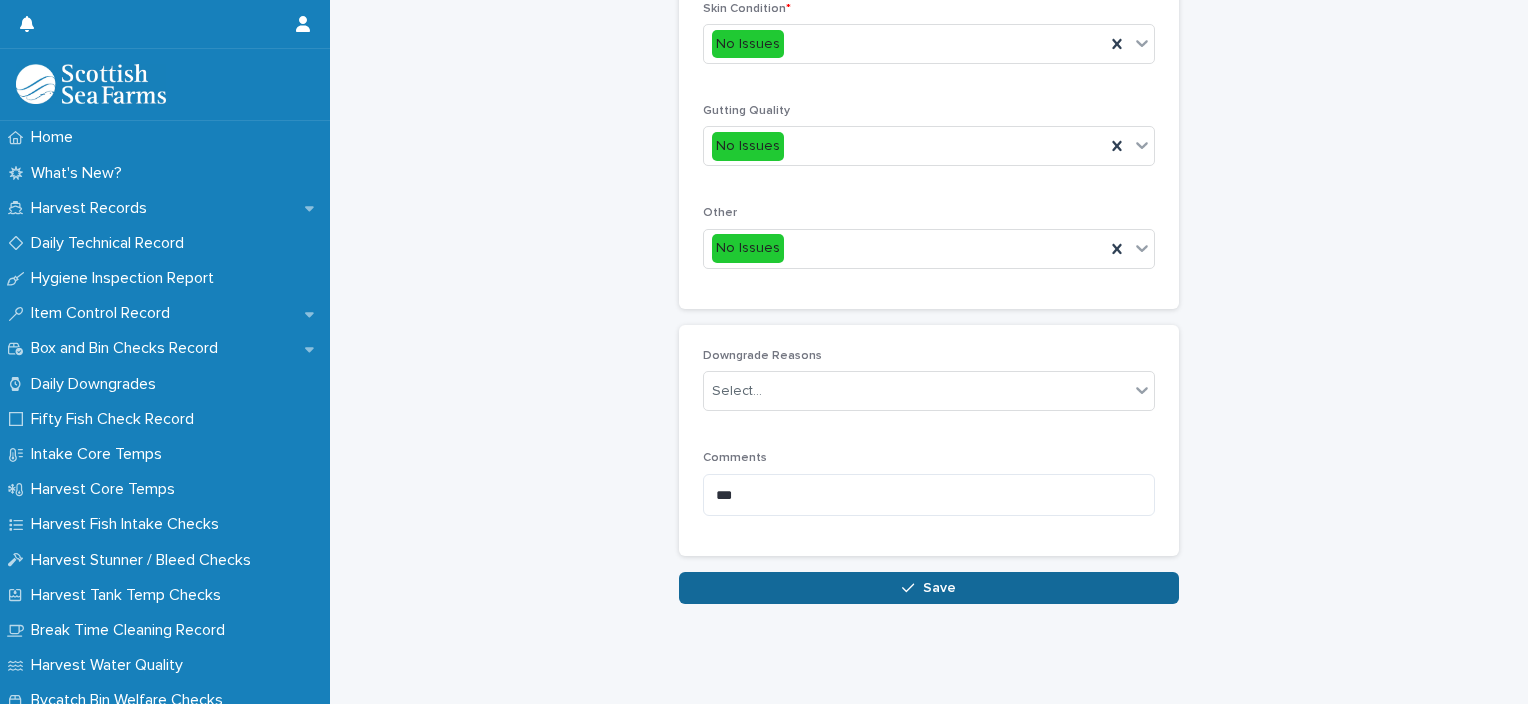 click on "Save" at bounding box center [929, 588] 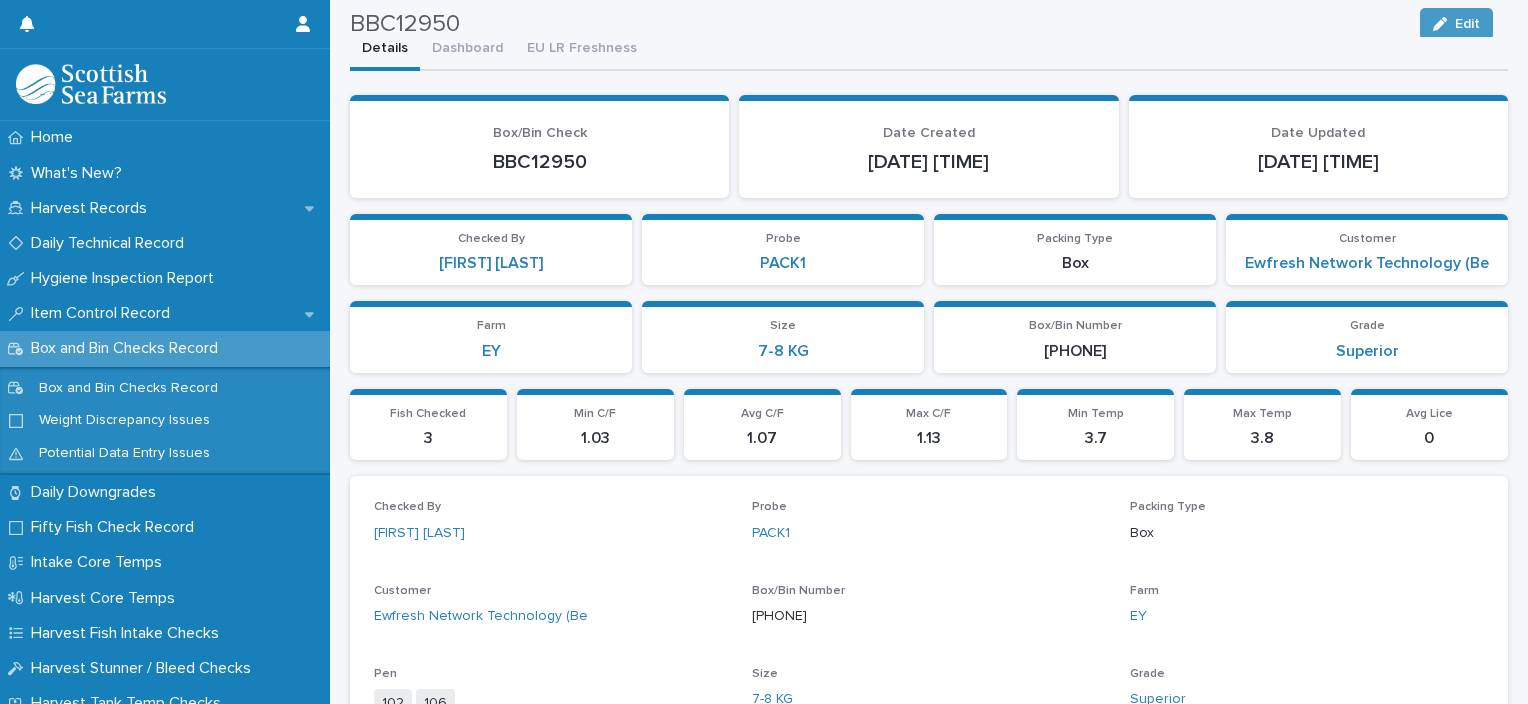 scroll, scrollTop: 43, scrollLeft: 0, axis: vertical 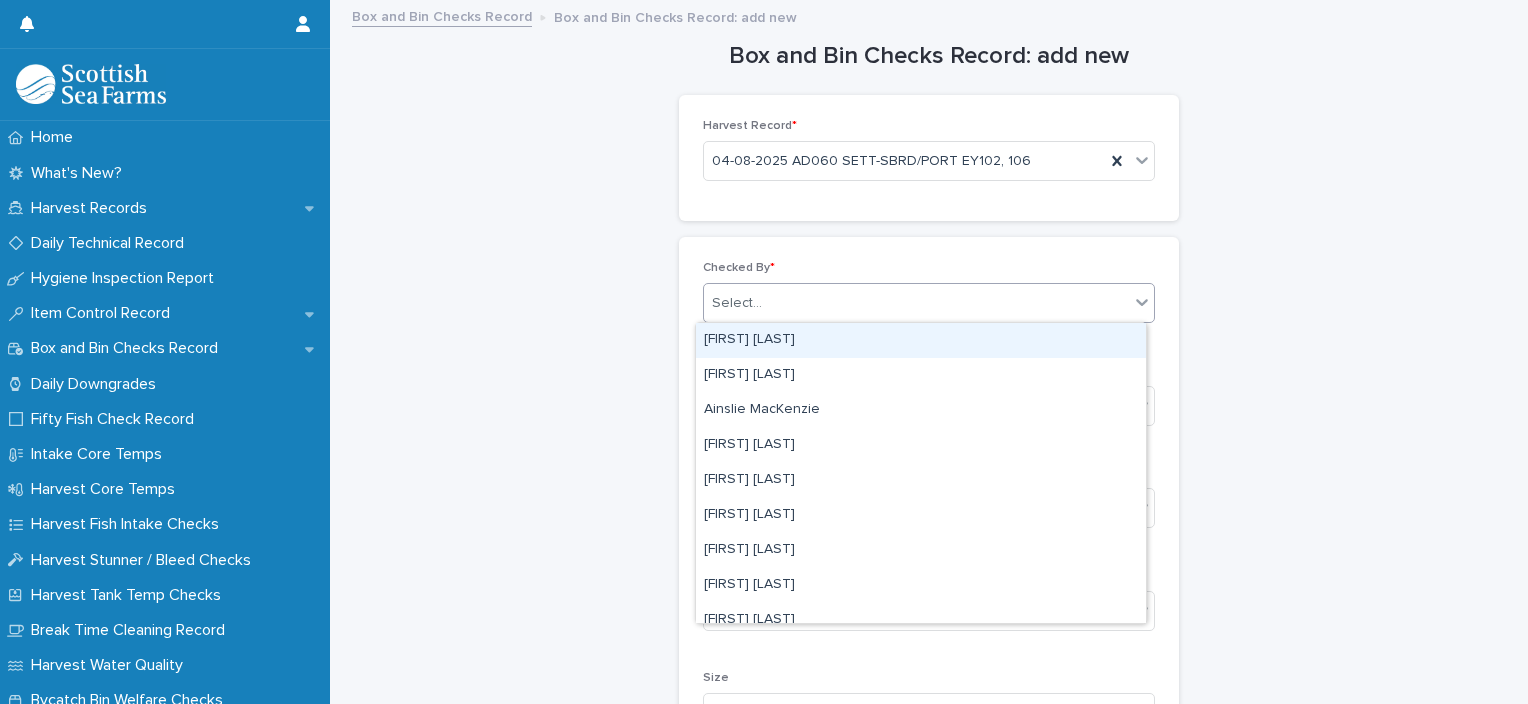 click on "Select..." at bounding box center [916, 303] 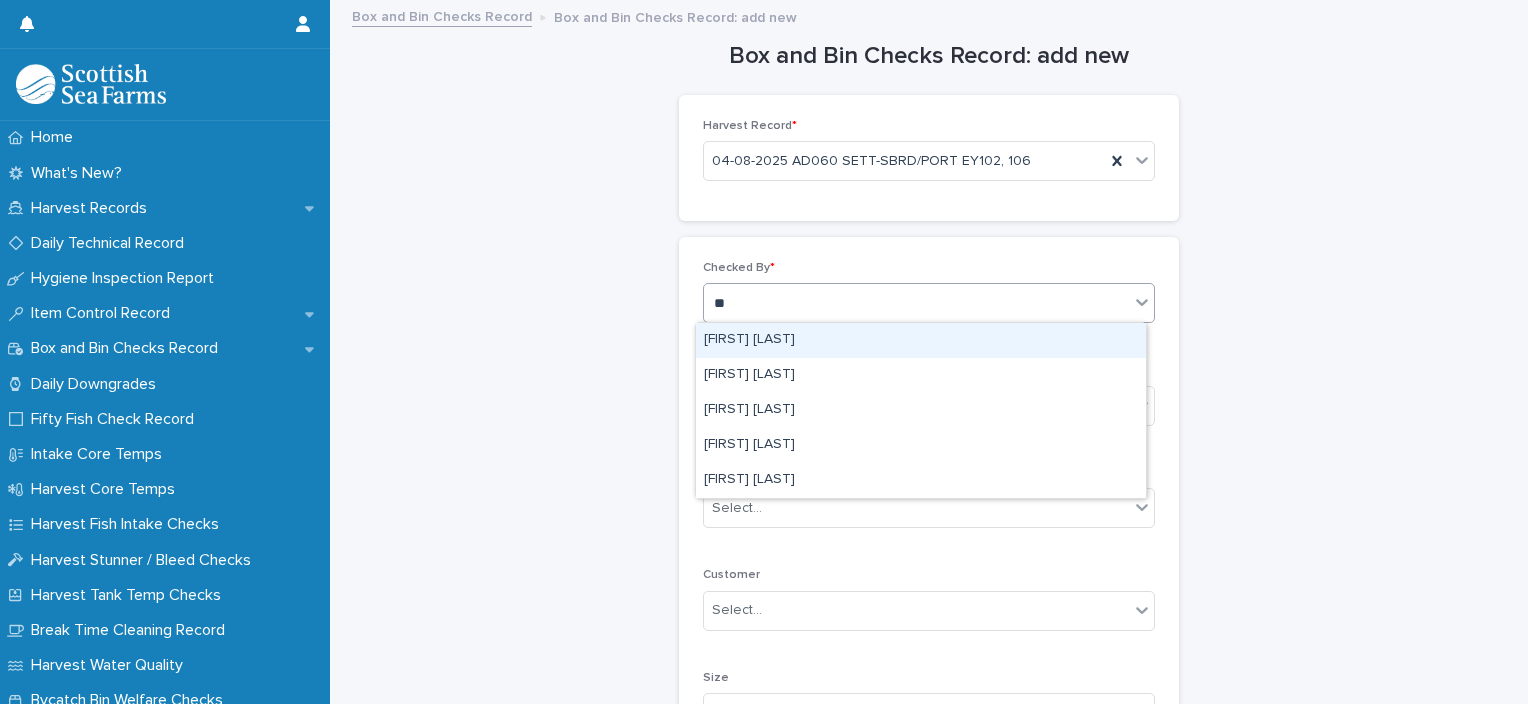 type on "***" 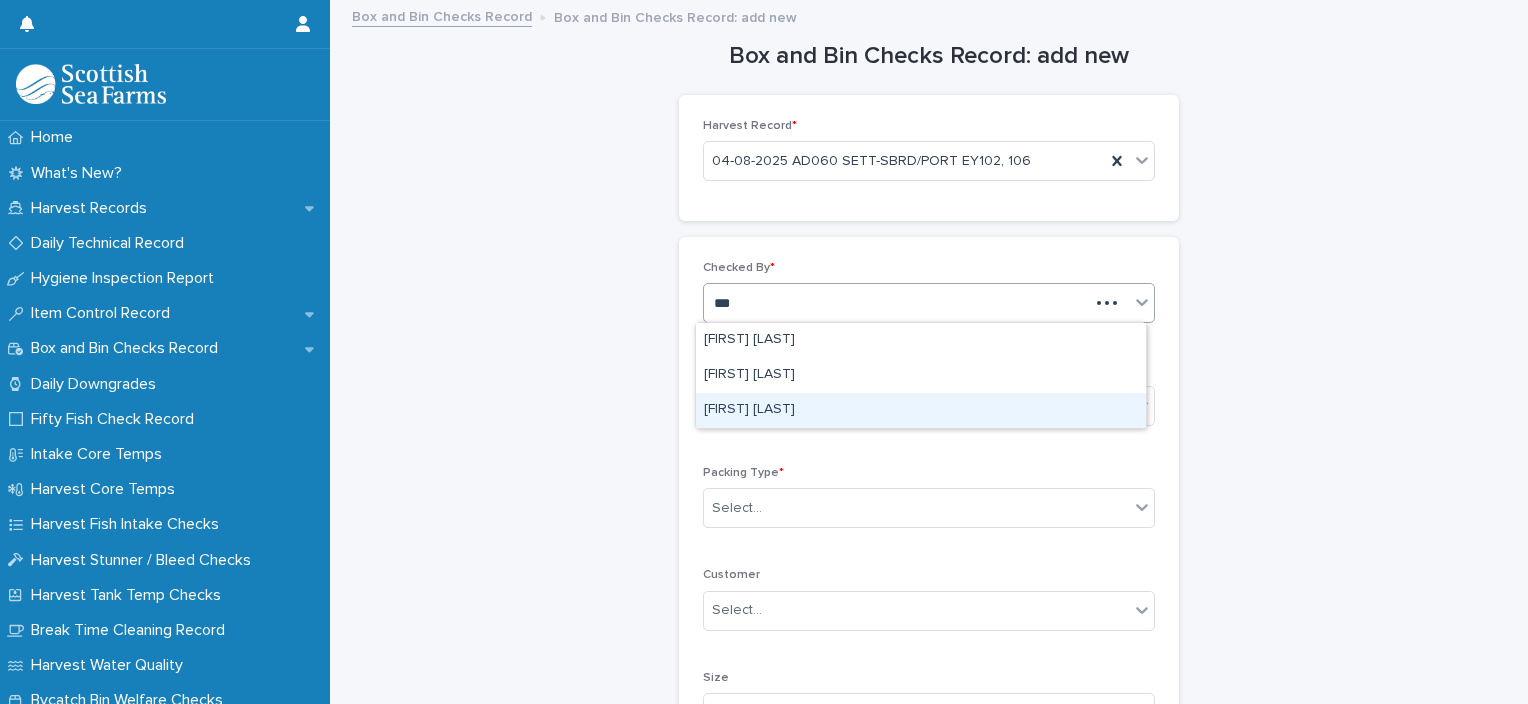 click on "[FIRST] [LAST]" at bounding box center (921, 410) 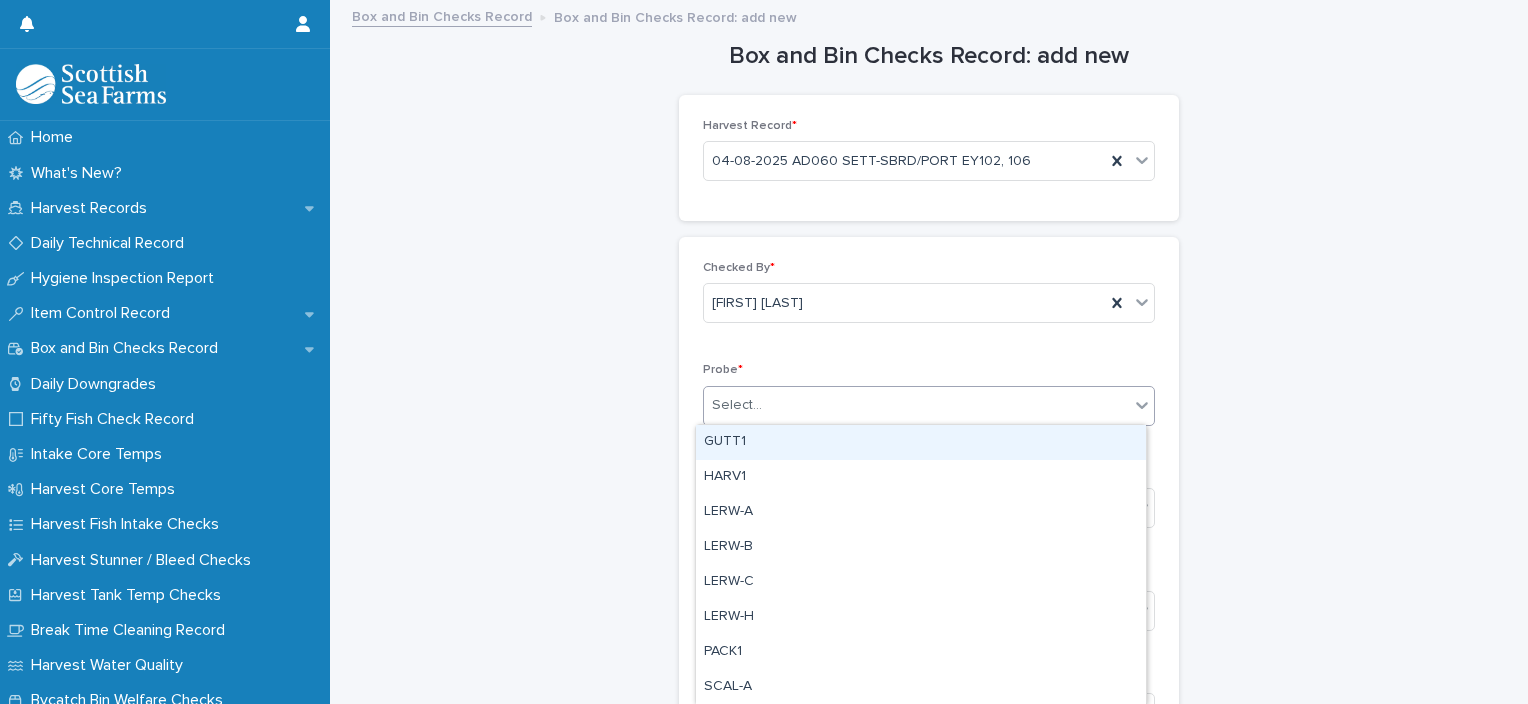 click on "Select..." at bounding box center (916, 405) 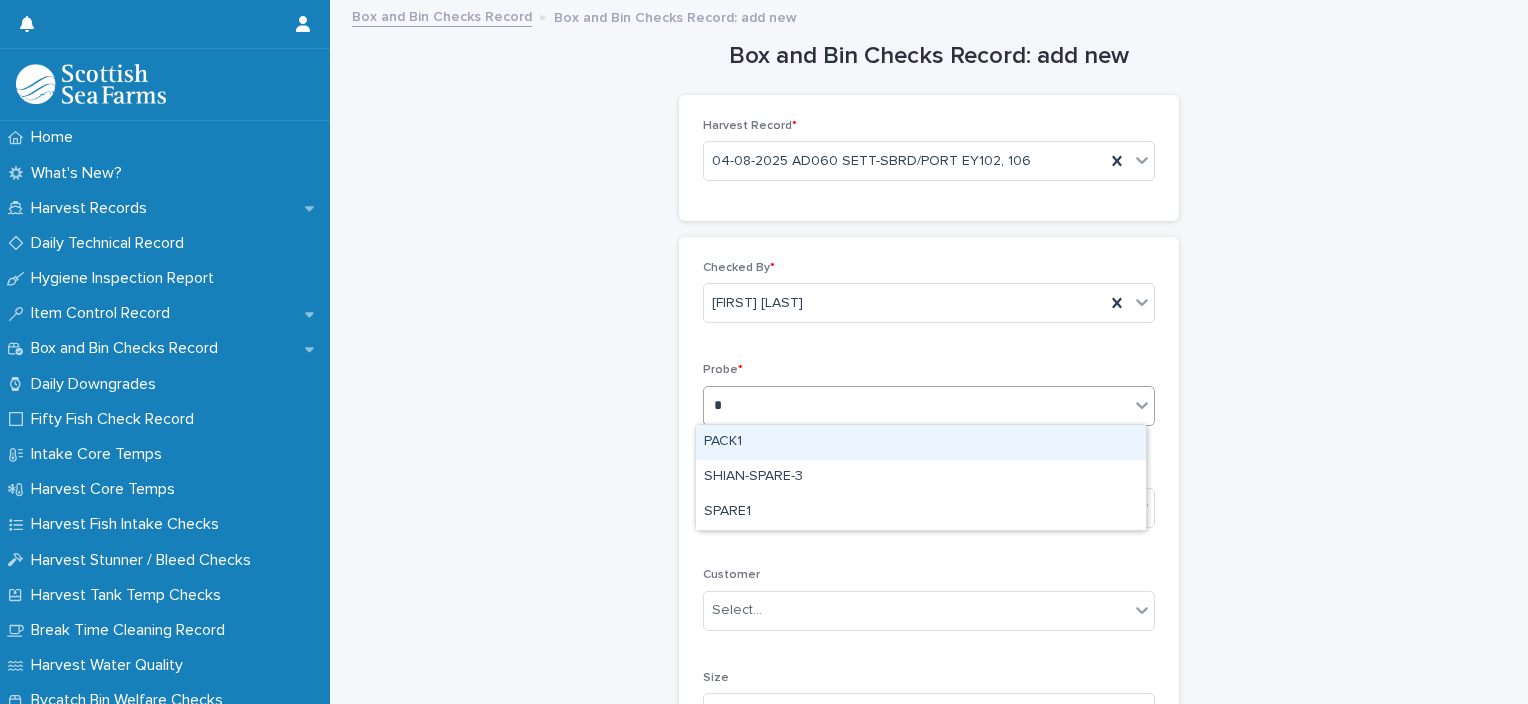 click on "PACK1" at bounding box center [921, 442] 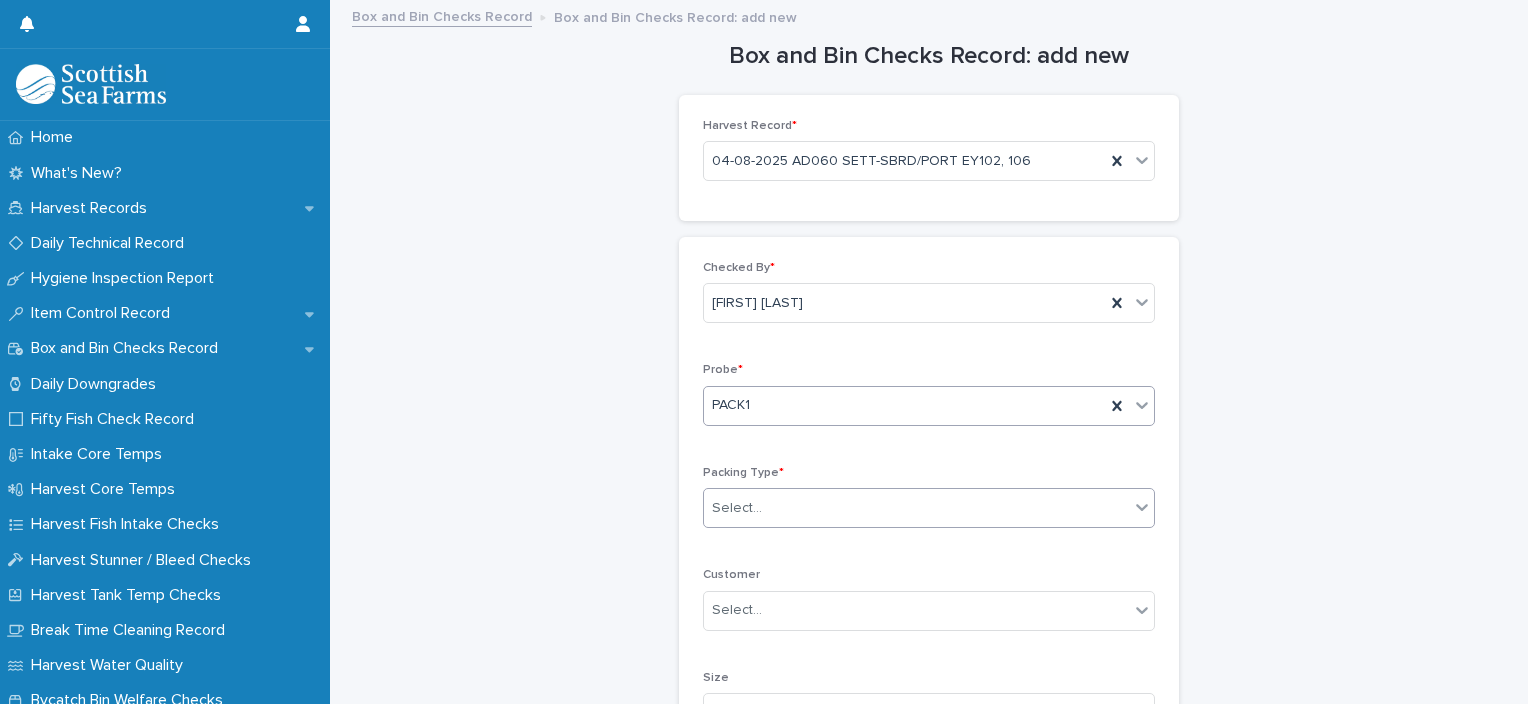 click on "Select..." at bounding box center [916, 508] 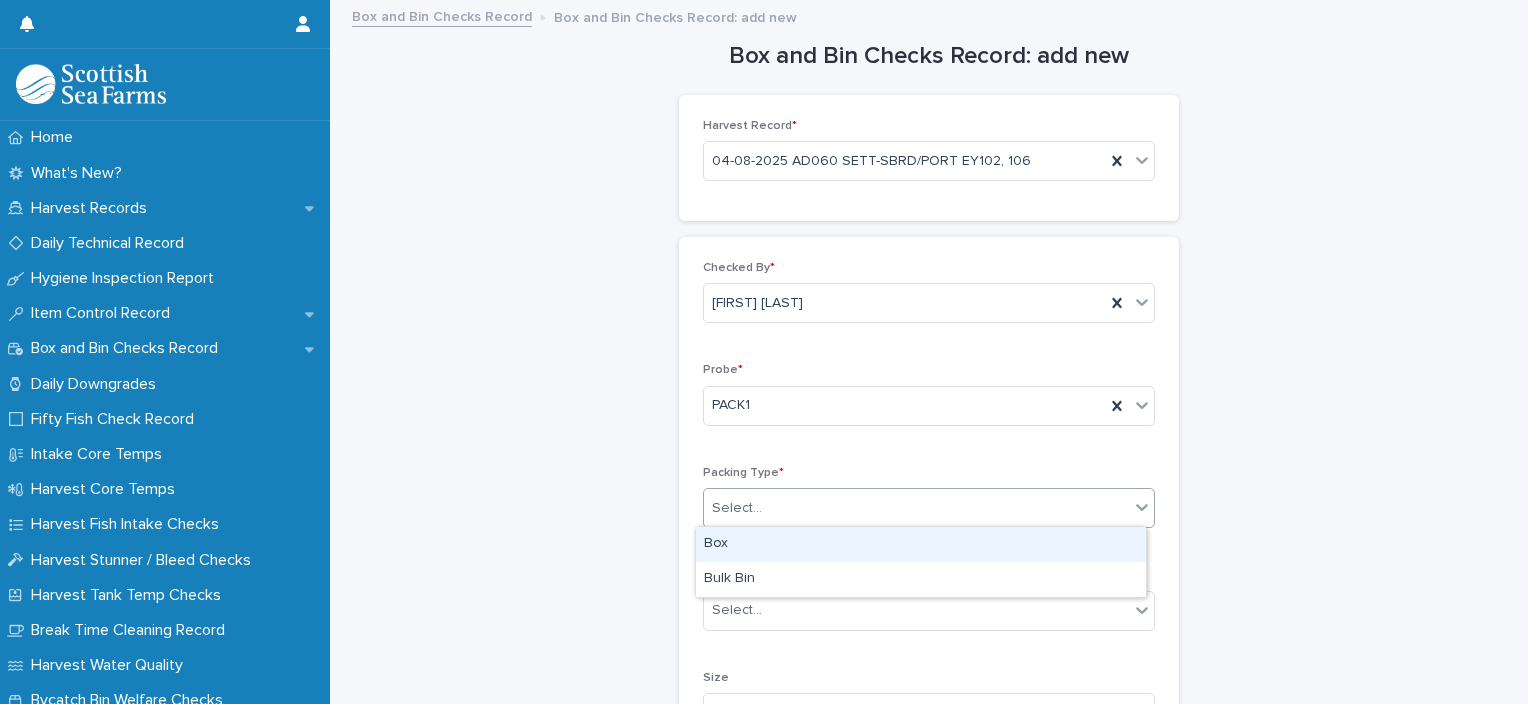 click on "Box" at bounding box center (921, 544) 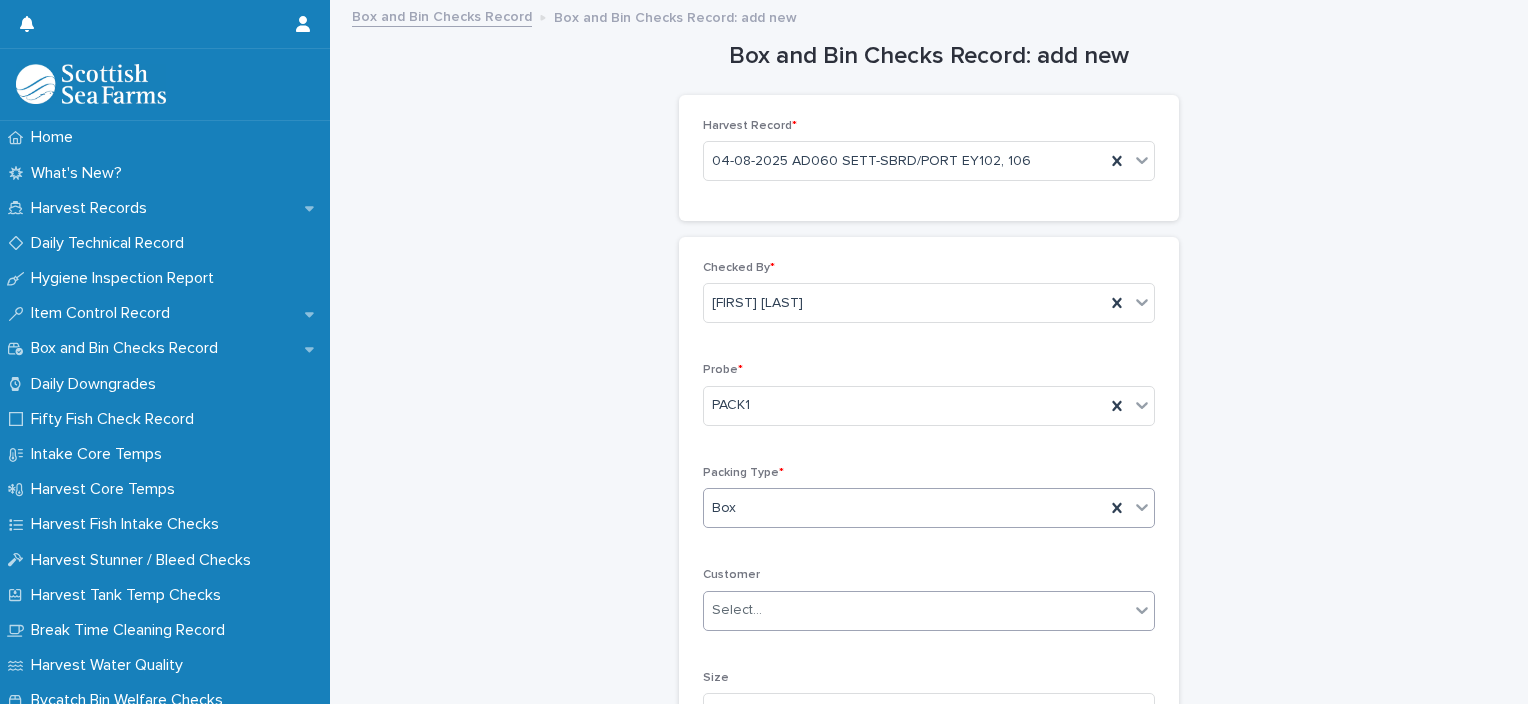 click on "Select..." at bounding box center [916, 610] 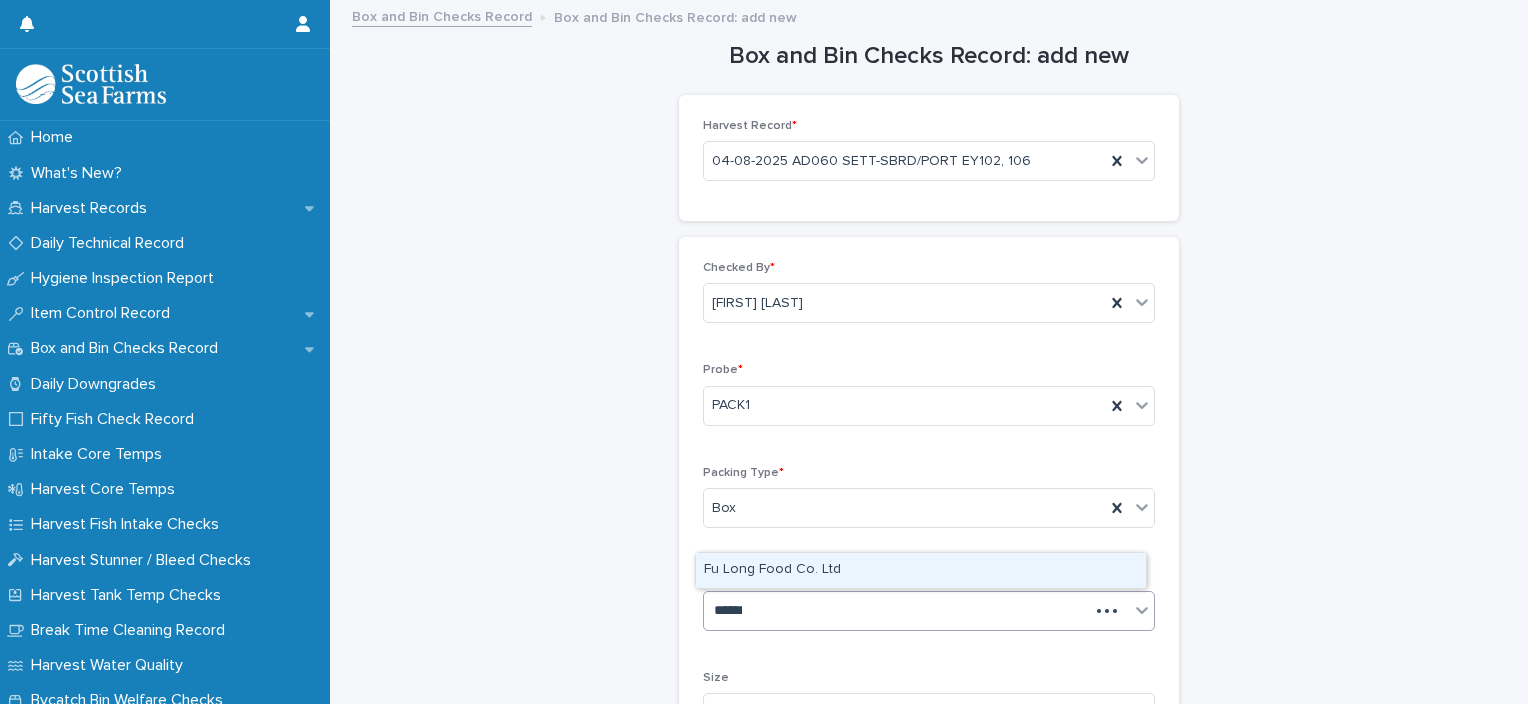 type on "*******" 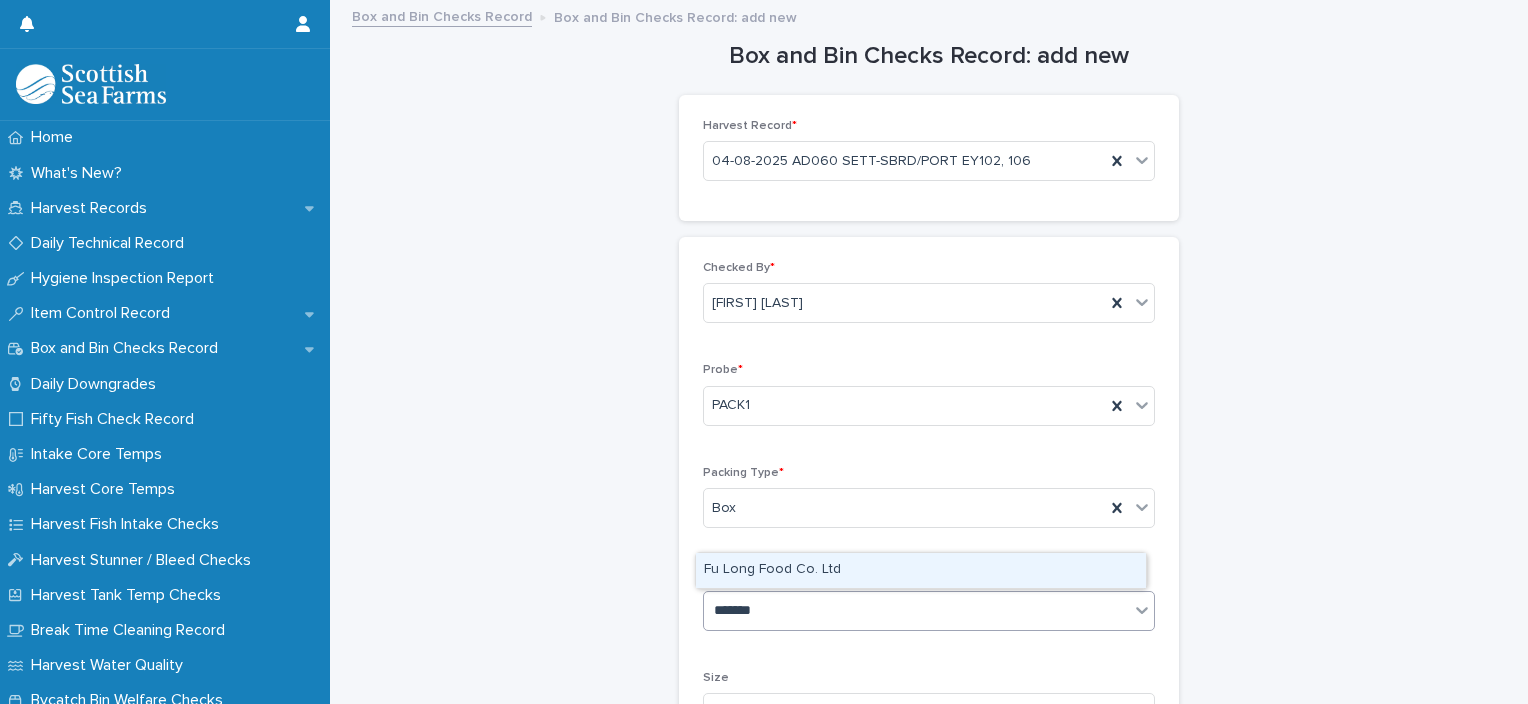 click on "Fu Long Food Co. Ltd" at bounding box center (921, 570) 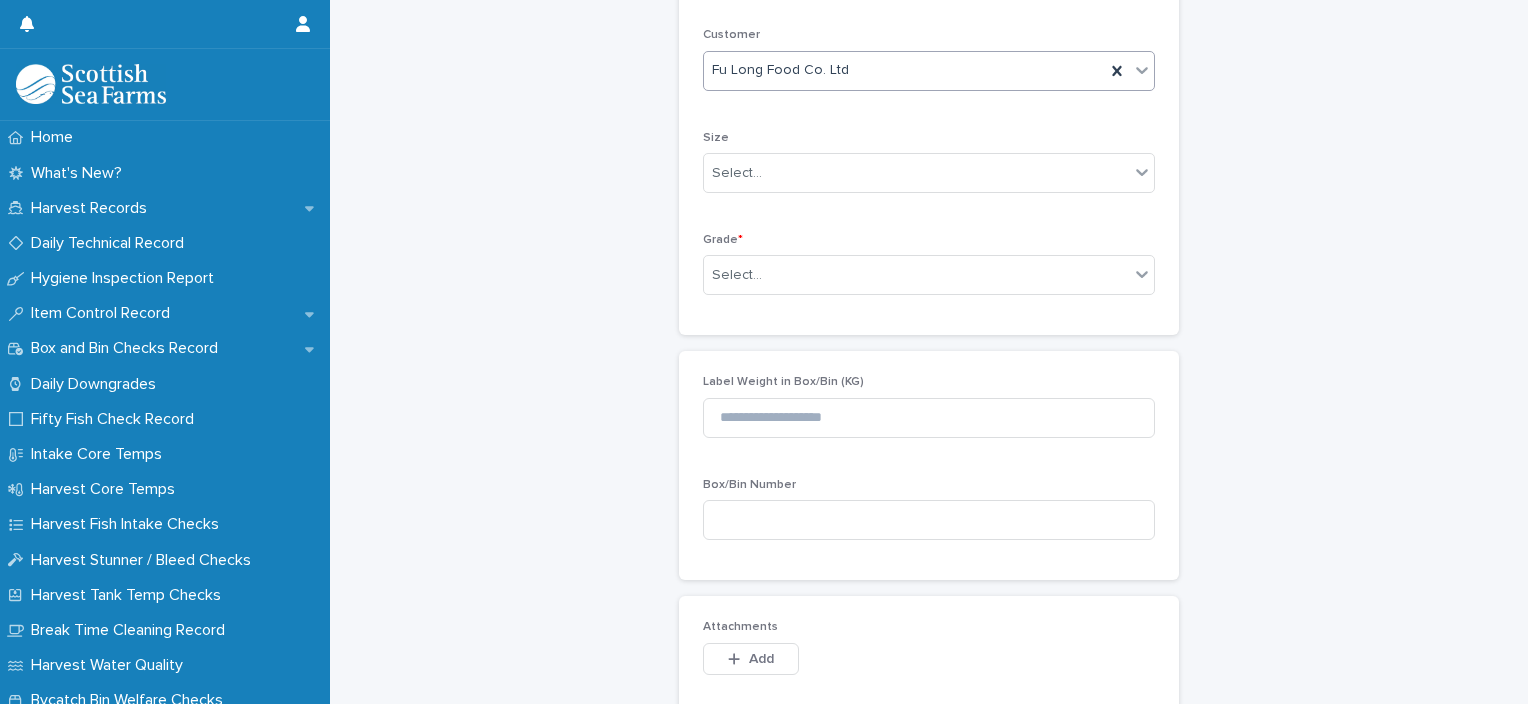 scroll, scrollTop: 548, scrollLeft: 0, axis: vertical 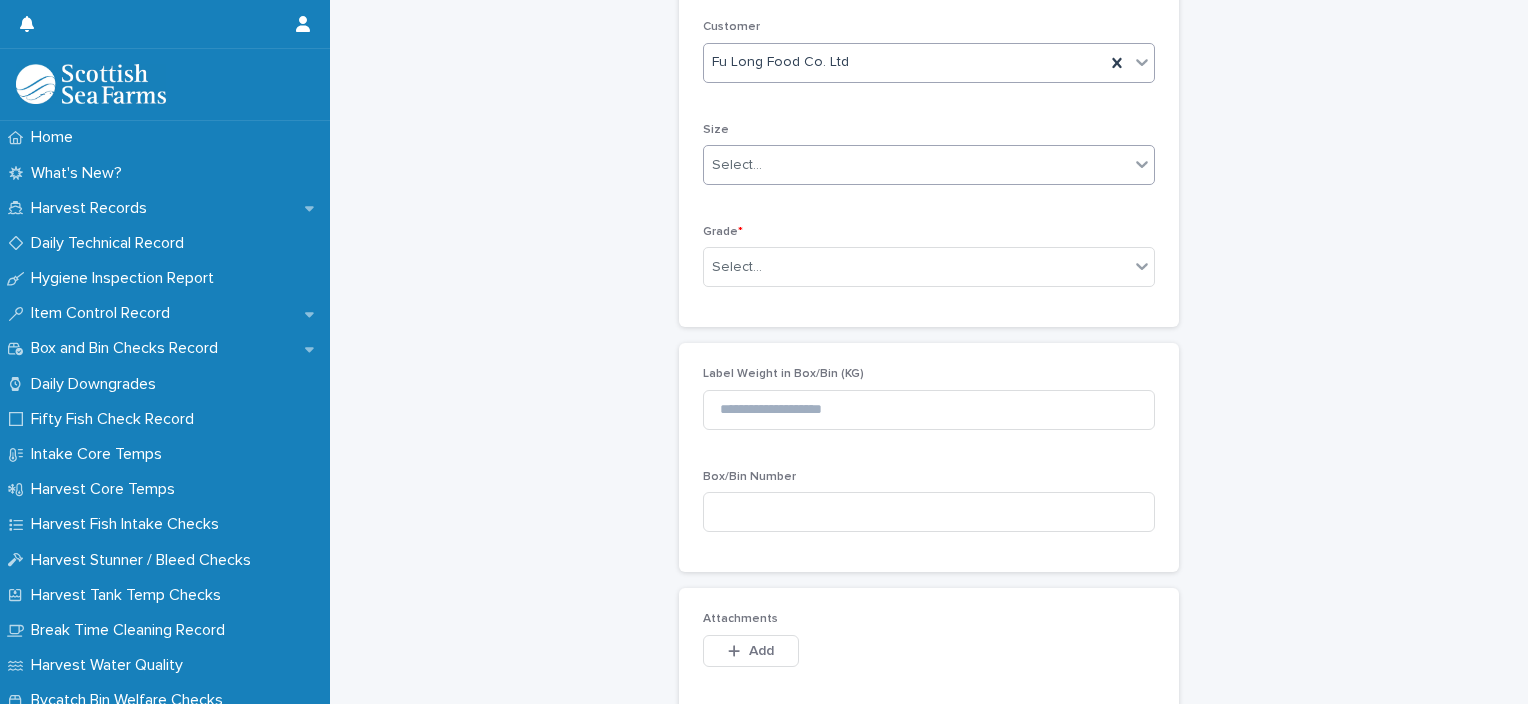 click on "Select..." at bounding box center (916, 165) 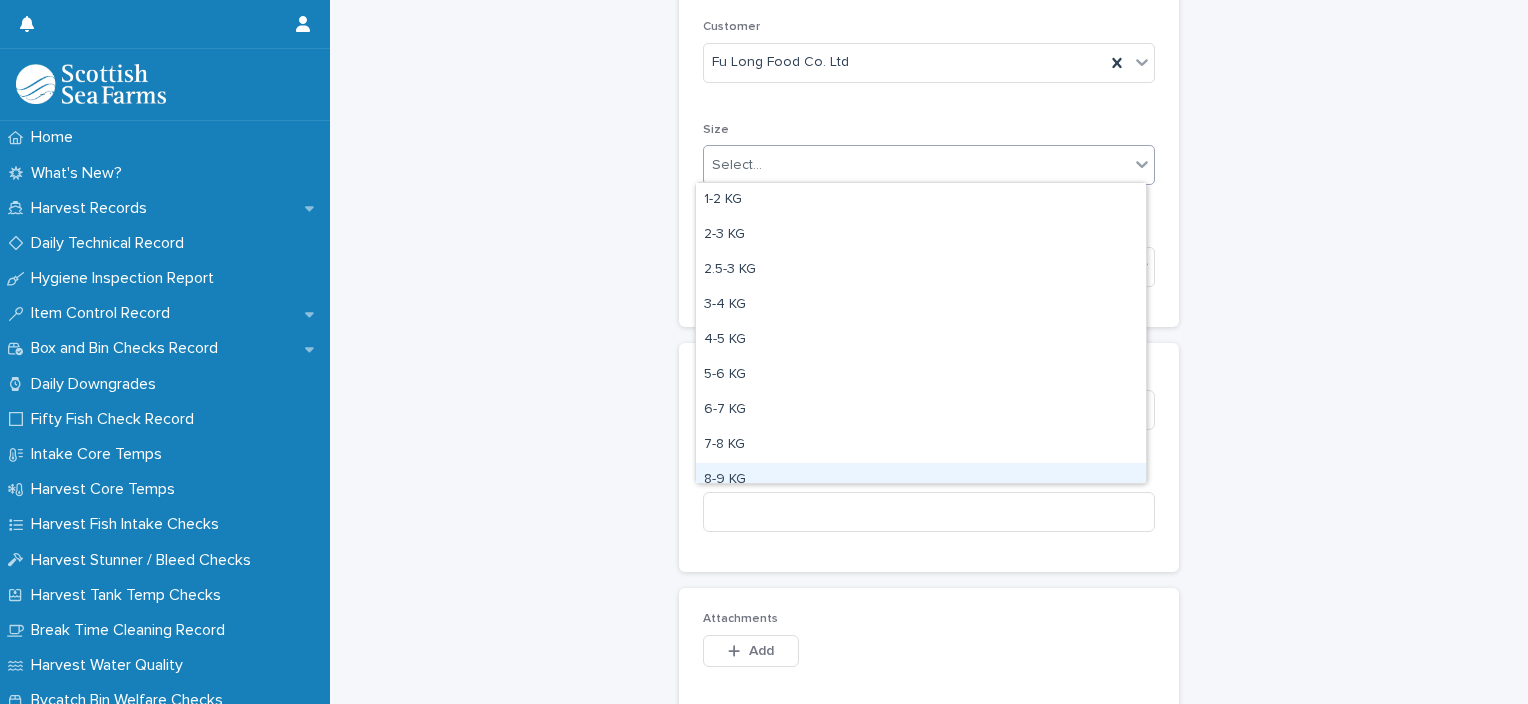 click on "8-9 KG" at bounding box center [921, 480] 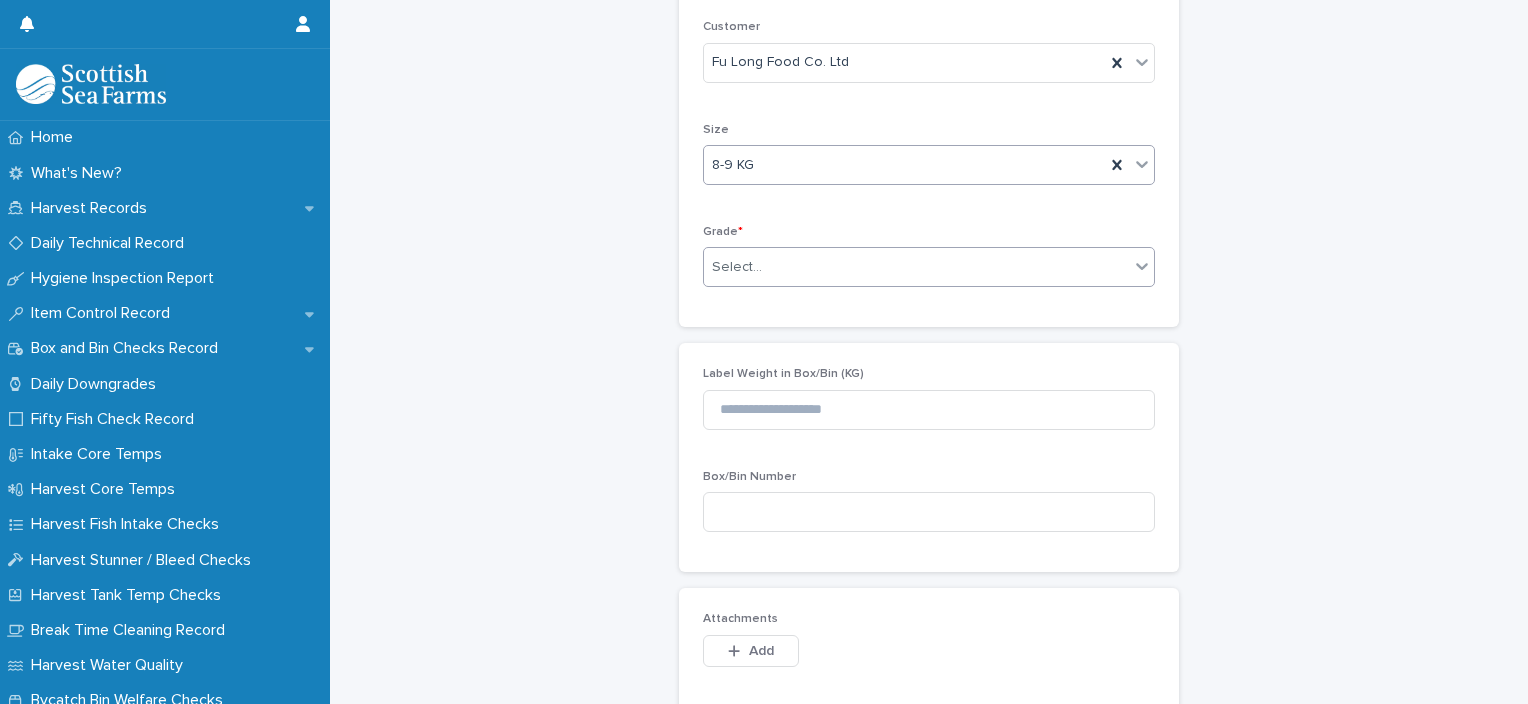 click on "Select..." at bounding box center (916, 267) 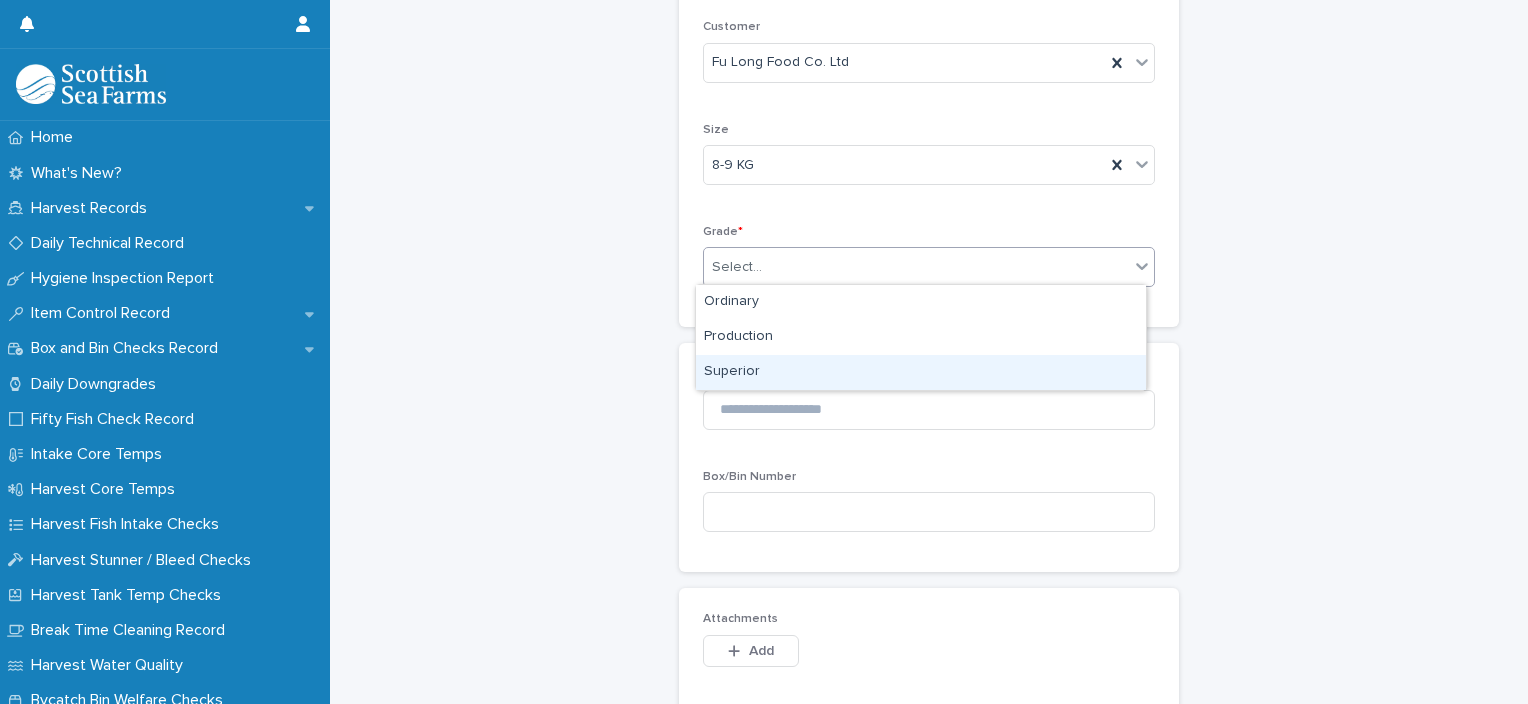 click on "Superior" at bounding box center (921, 372) 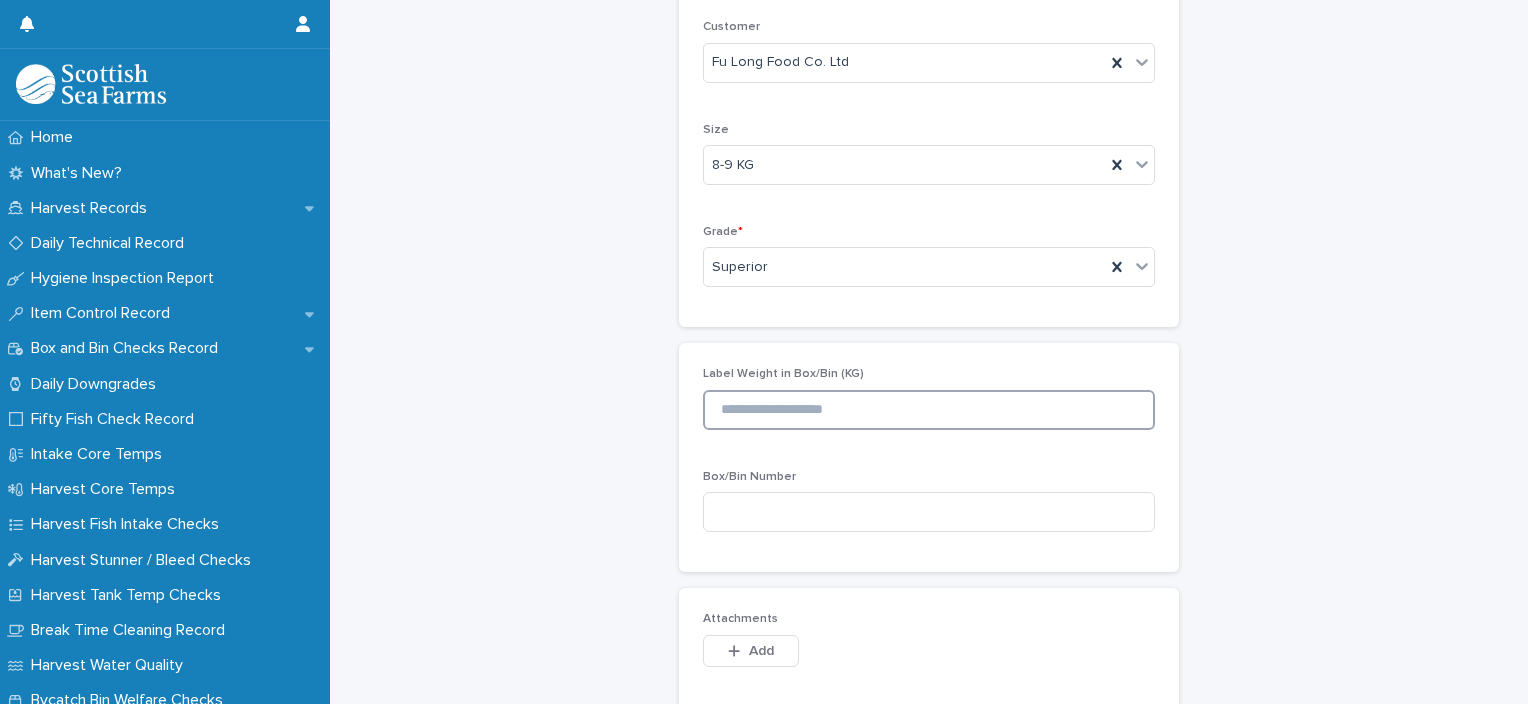 click at bounding box center [929, 410] 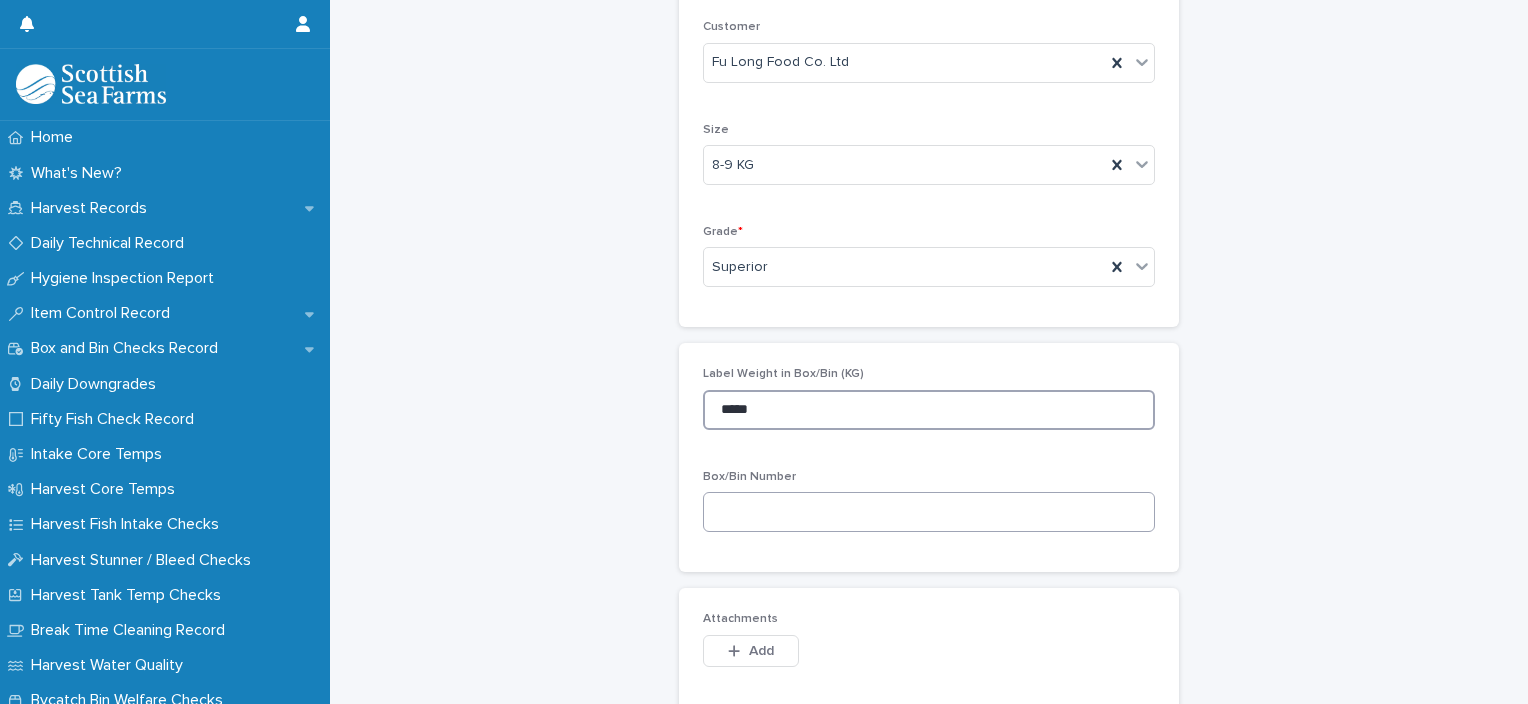 type on "*****" 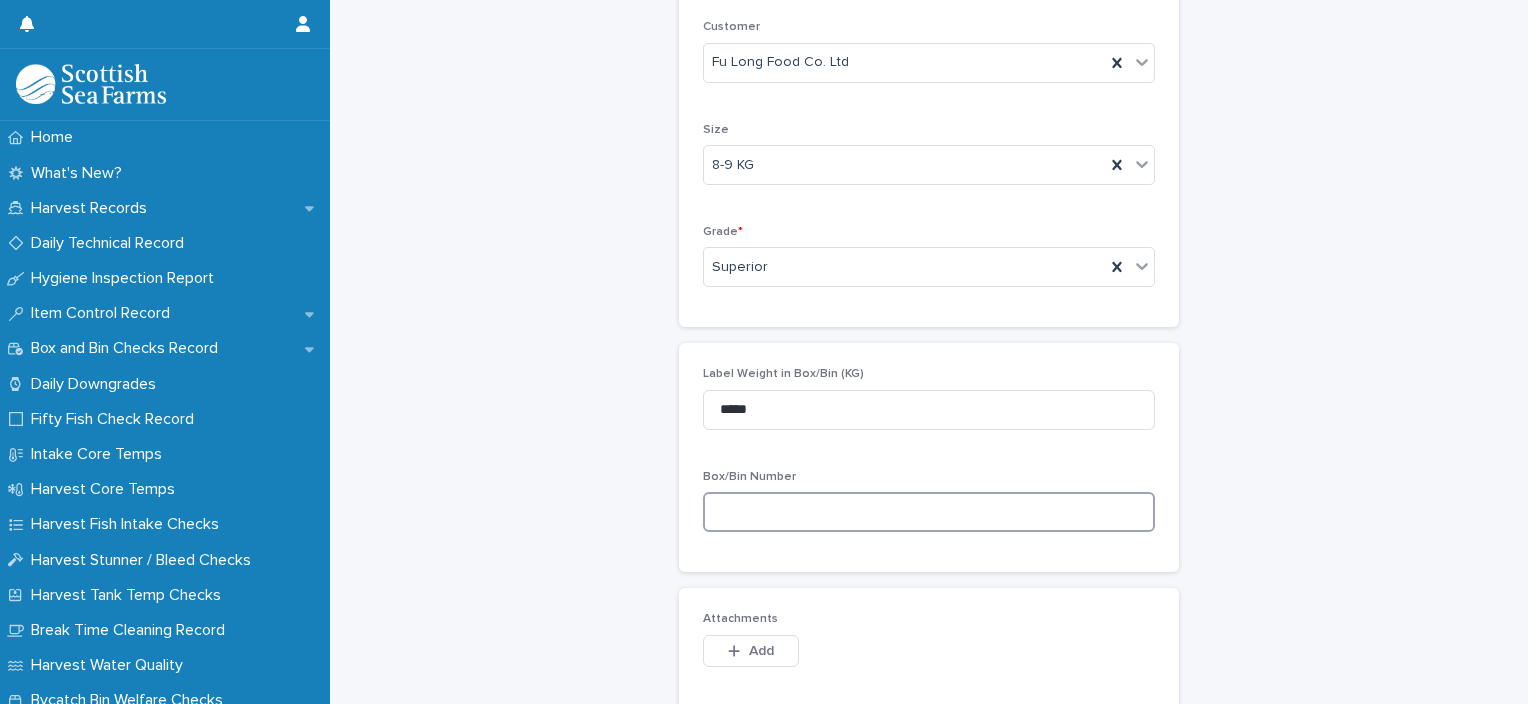 click at bounding box center (929, 512) 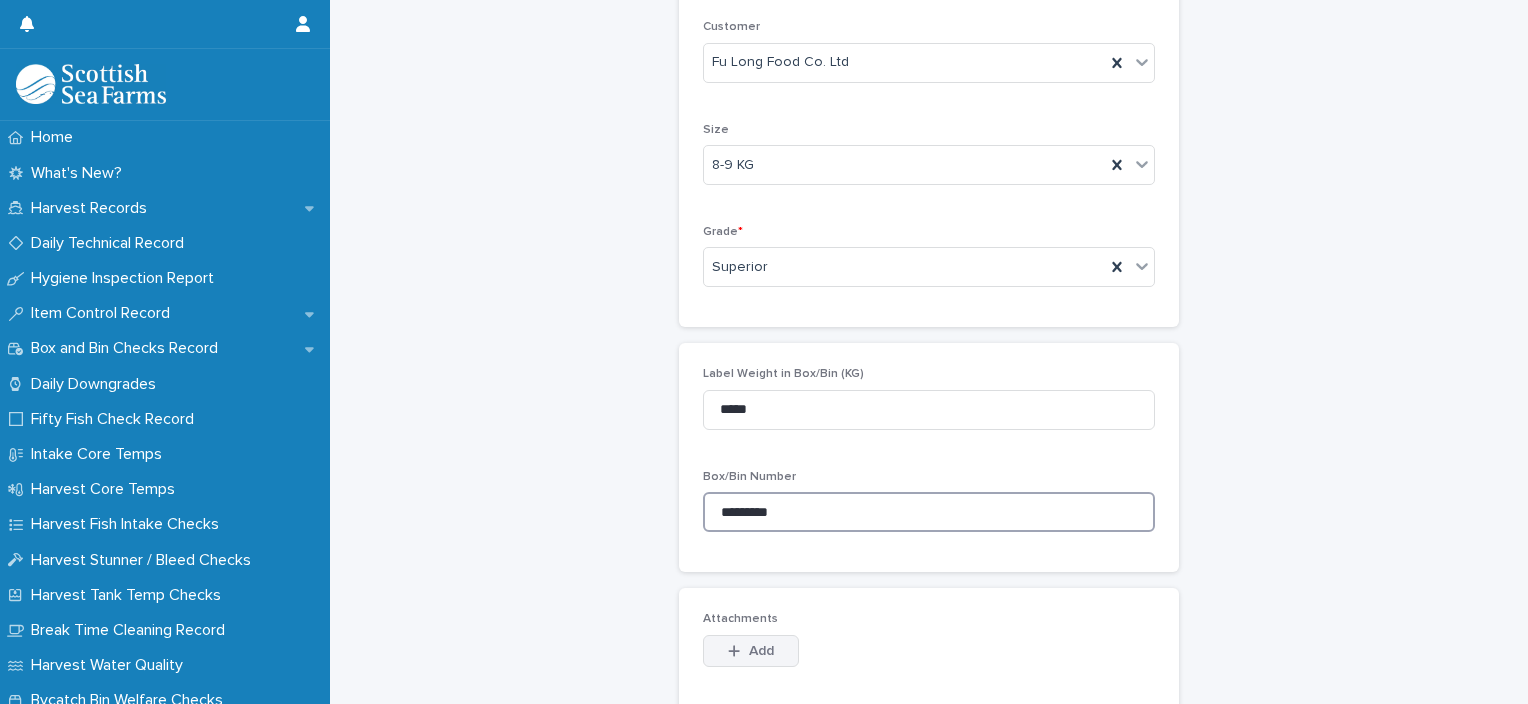 type on "*********" 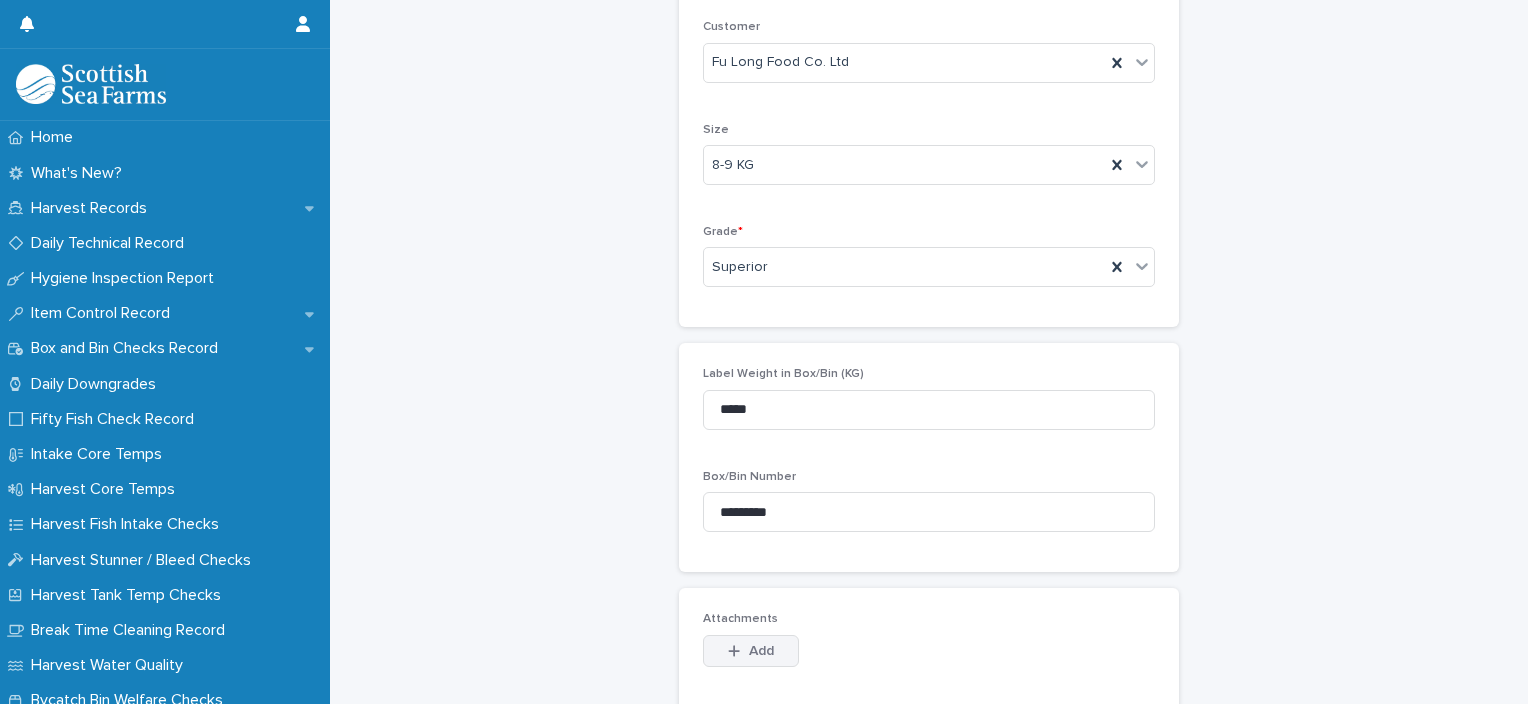 click on "Add" at bounding box center (751, 651) 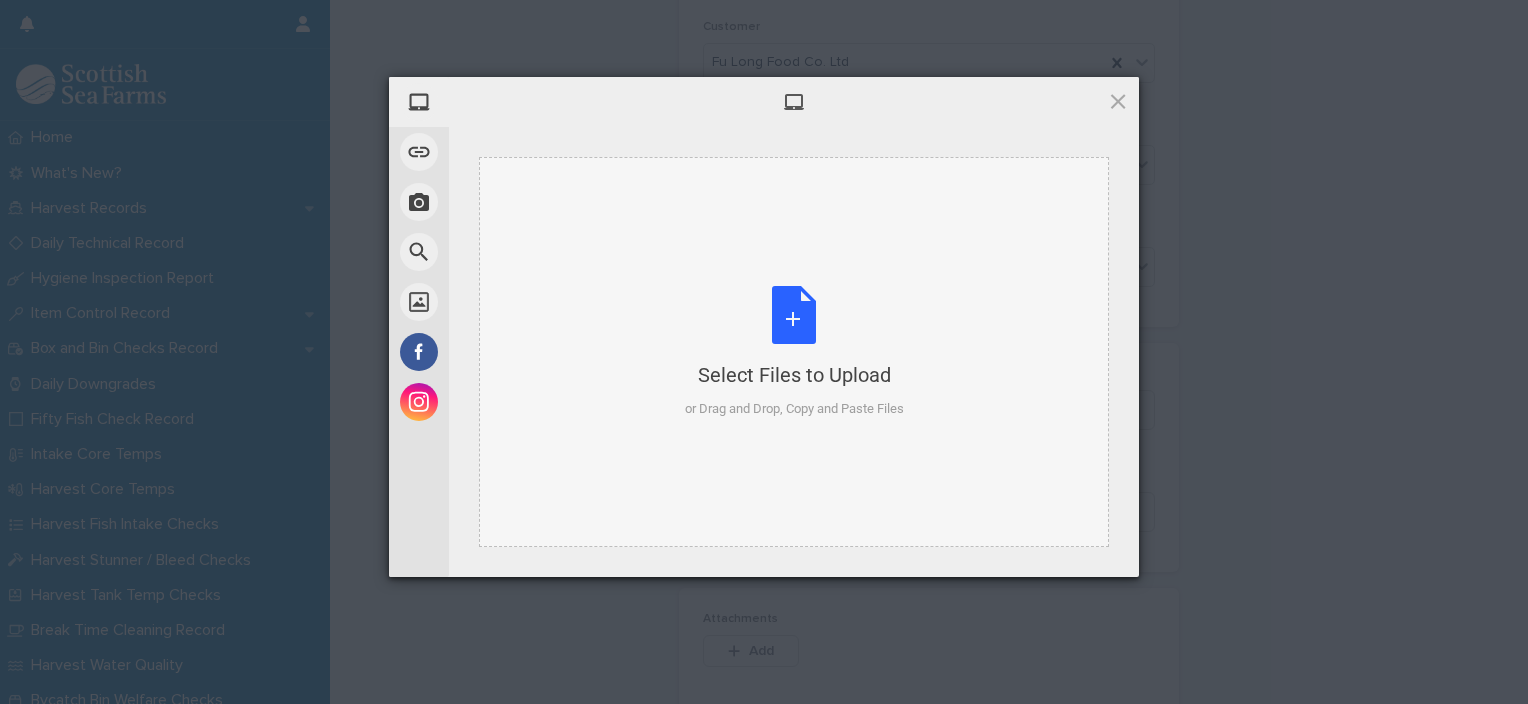 click on "Select Files to Upload
or Drag and Drop, Copy and Paste Files" at bounding box center [794, 352] 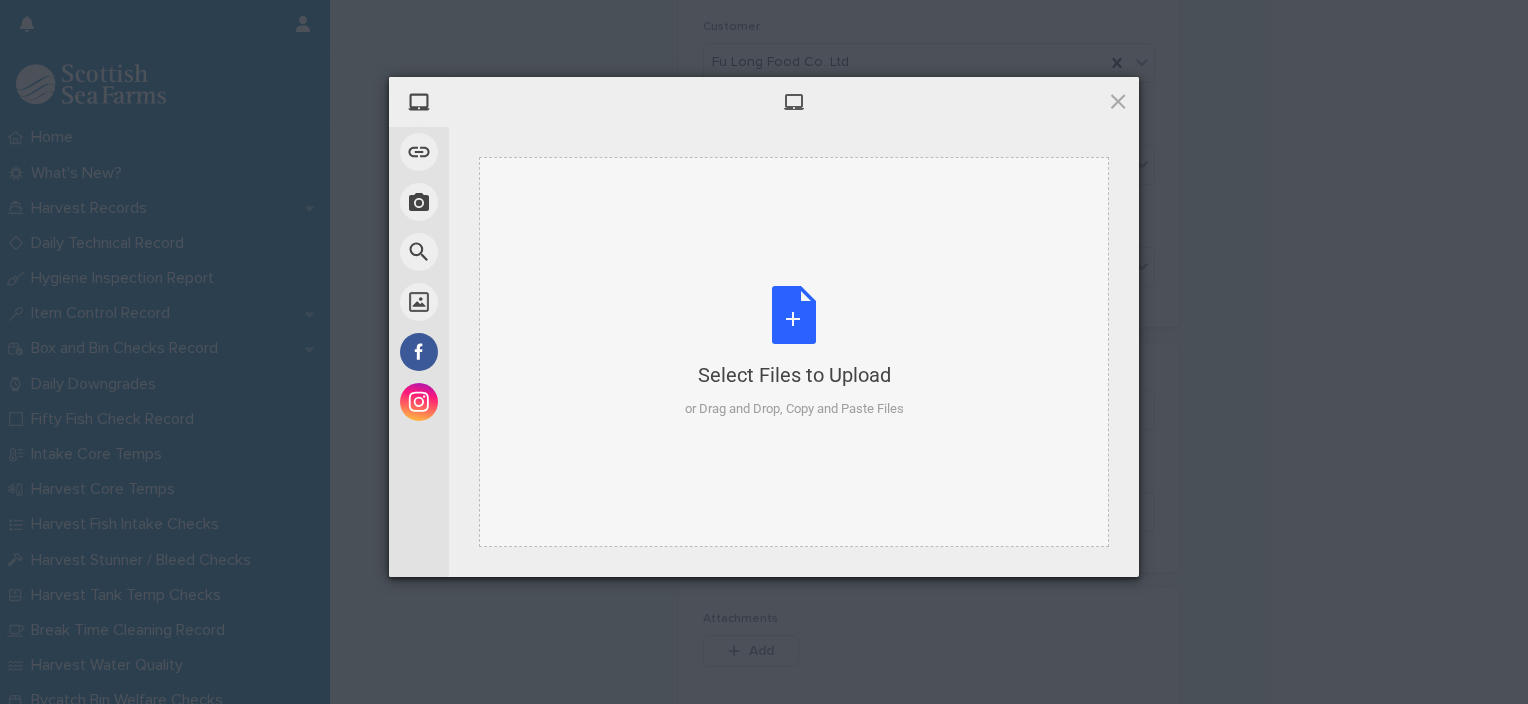 type 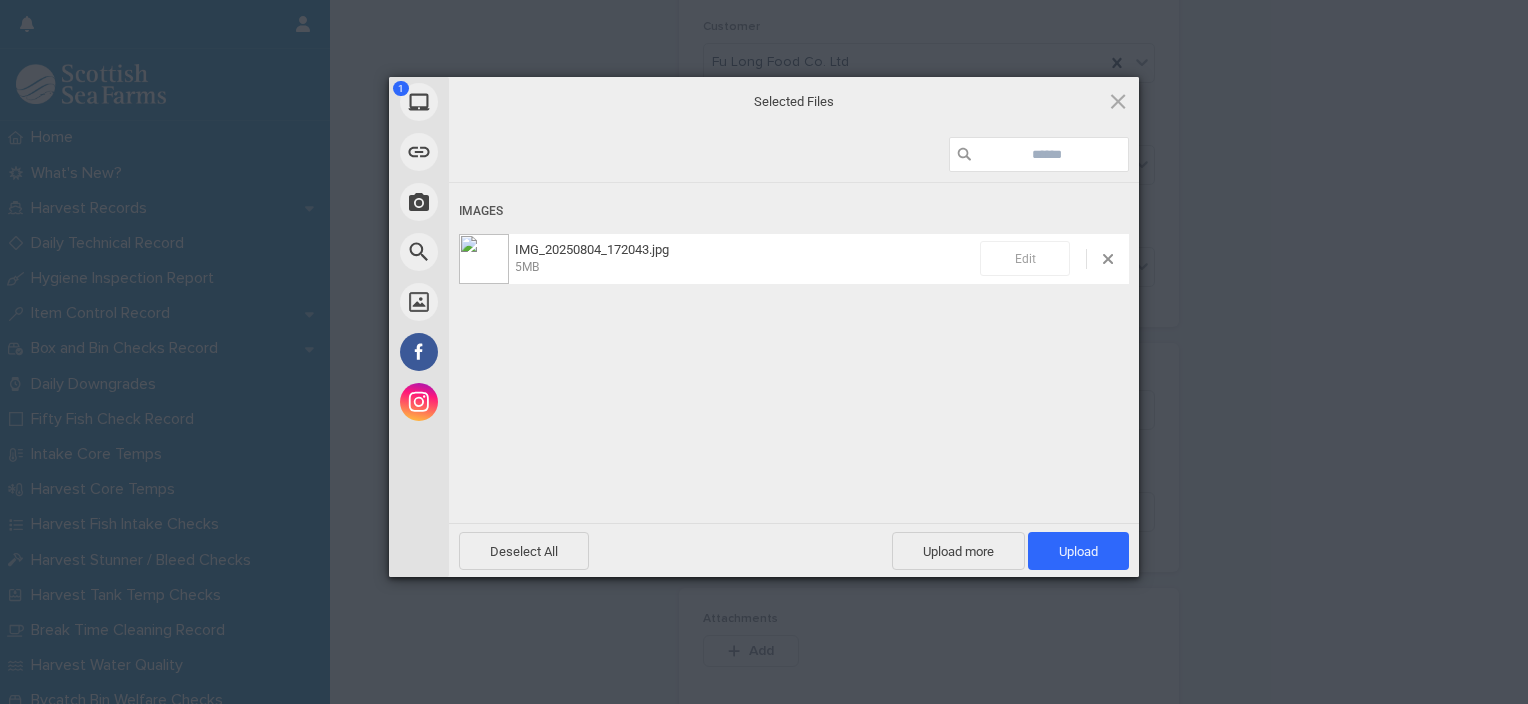 click on "Edit" at bounding box center (1025, 258) 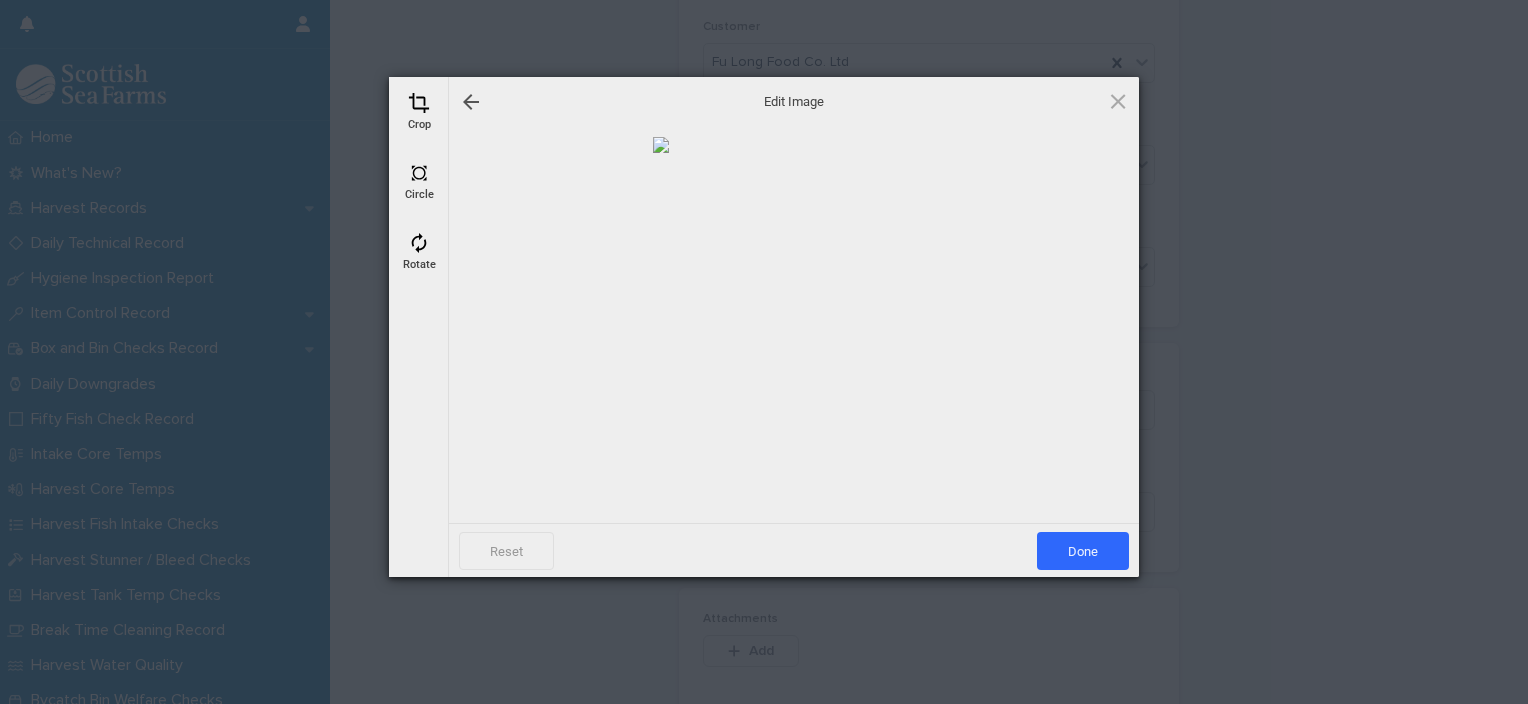 click on "Crop" at bounding box center (419, 112) 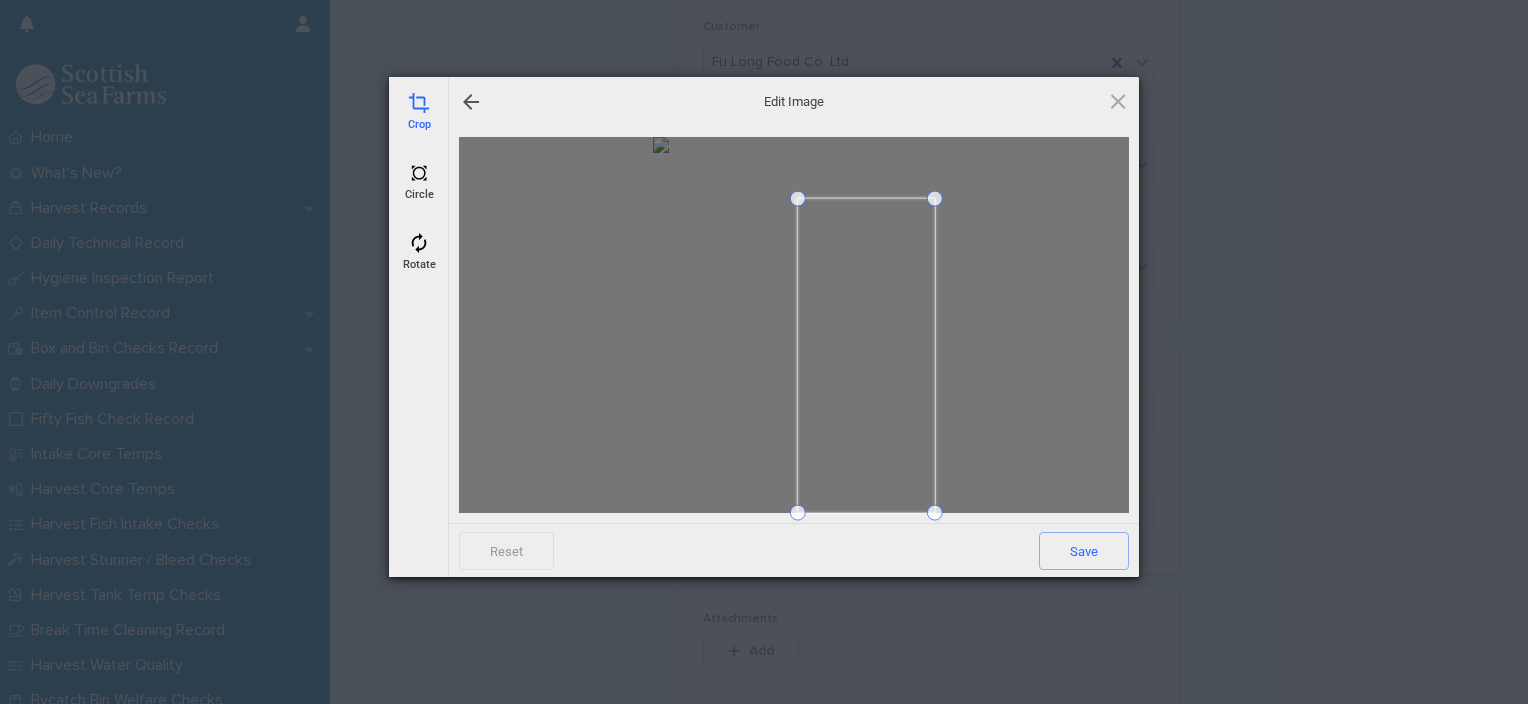 click at bounding box center (798, 199) 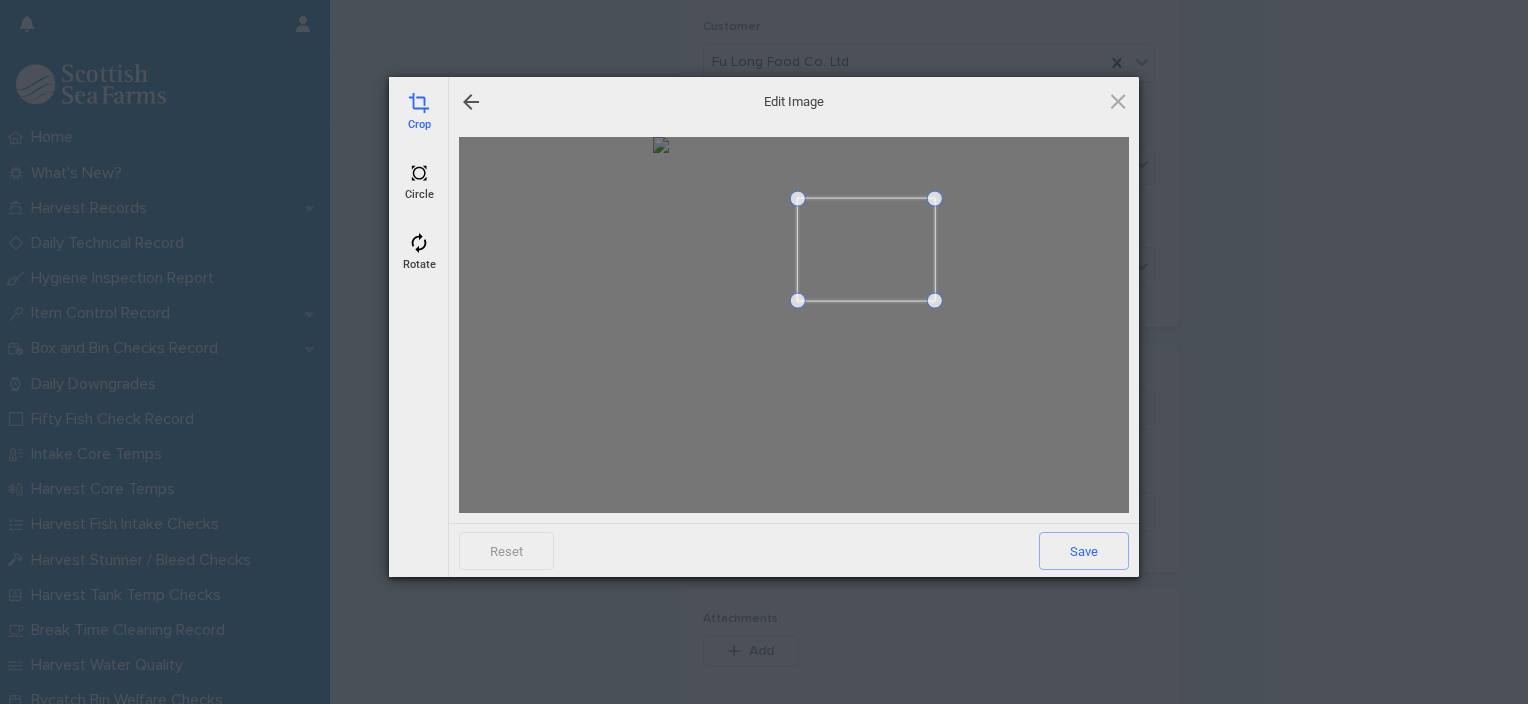 click at bounding box center (935, 301) 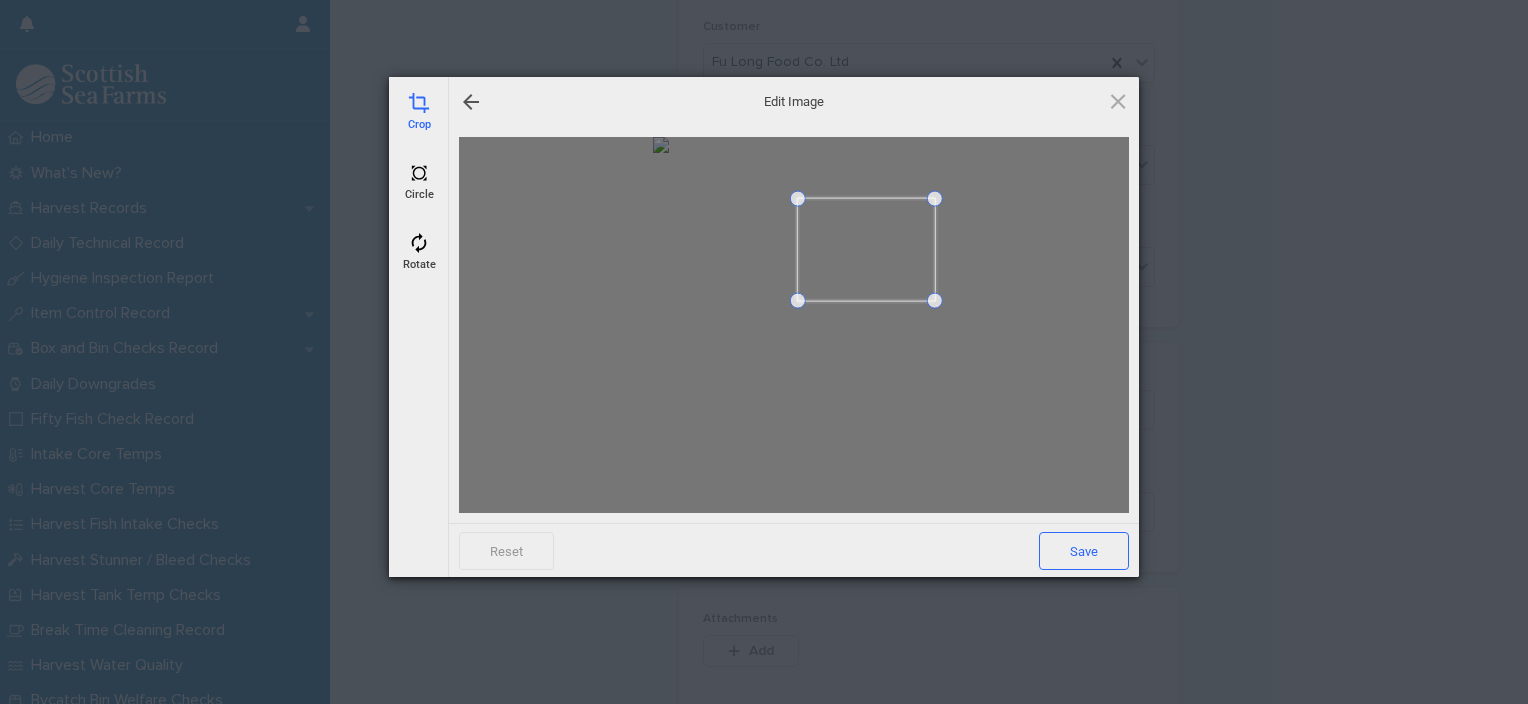 click on "Save" at bounding box center [1084, 551] 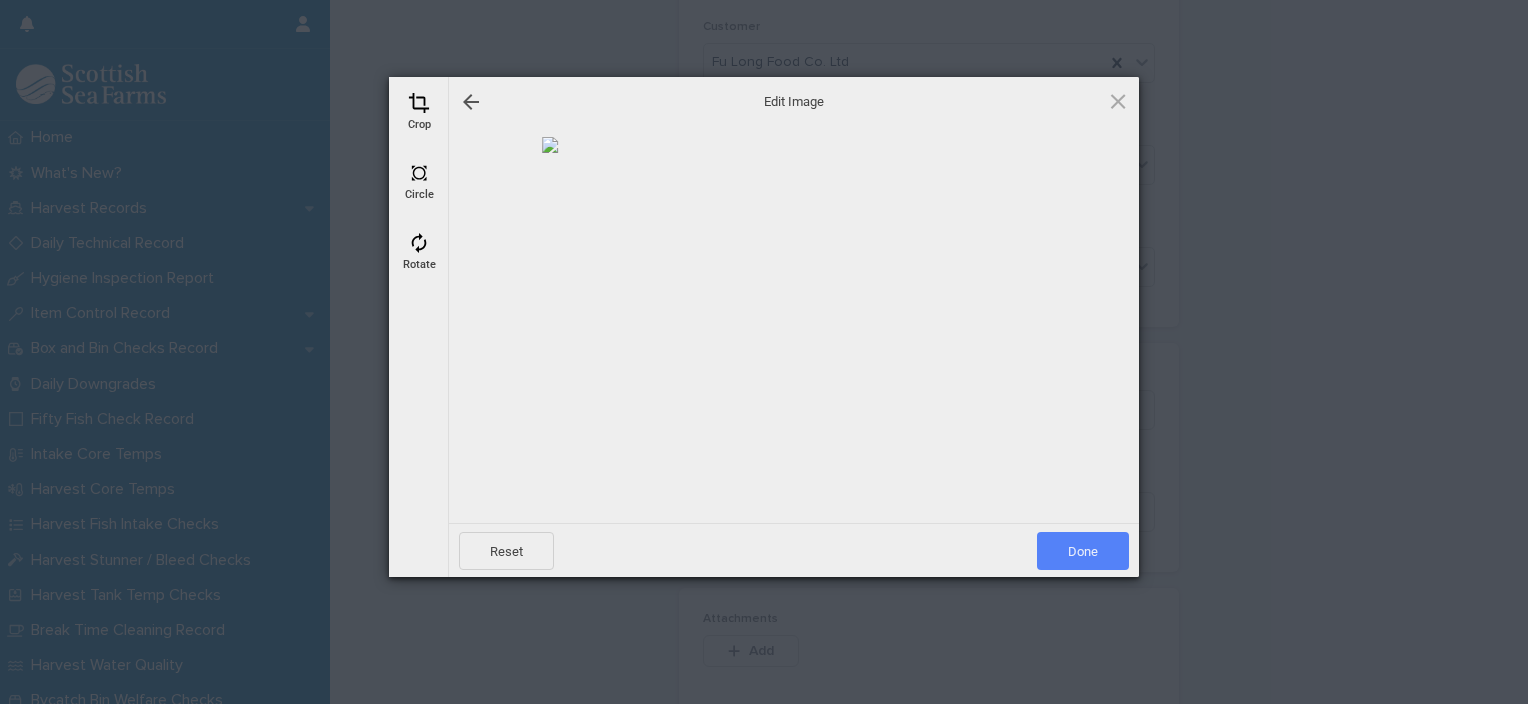 click on "Done" at bounding box center (1083, 551) 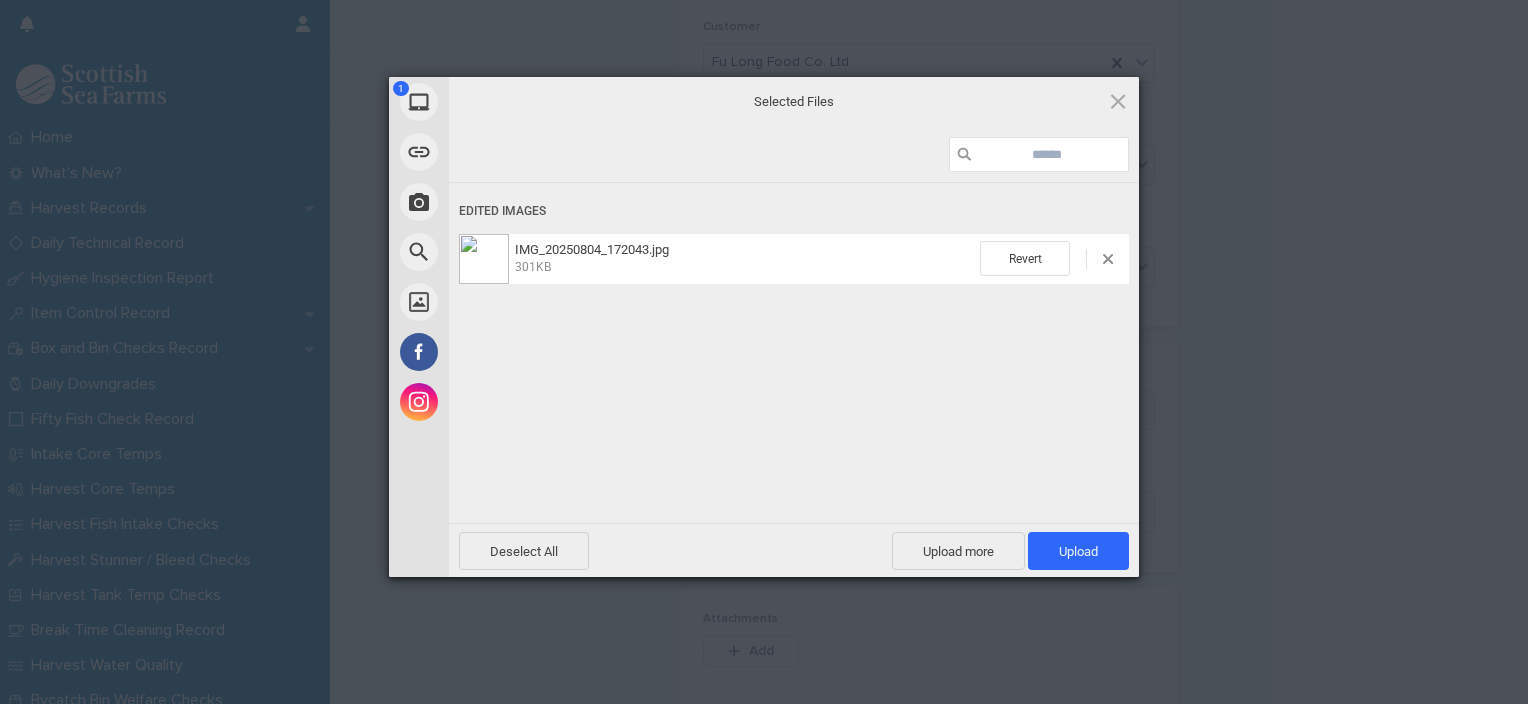 click on "Upload
1" at bounding box center (1078, 551) 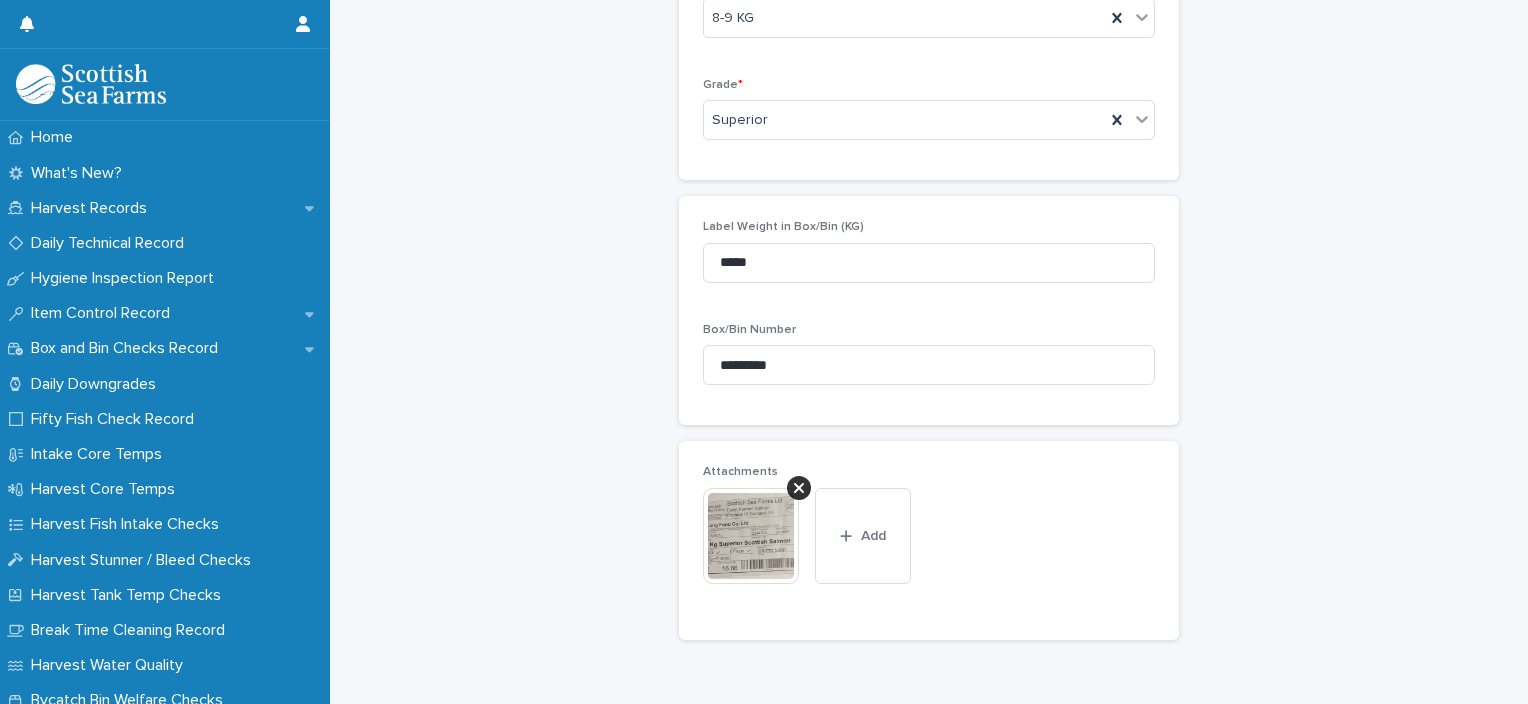 scroll, scrollTop: 857, scrollLeft: 0, axis: vertical 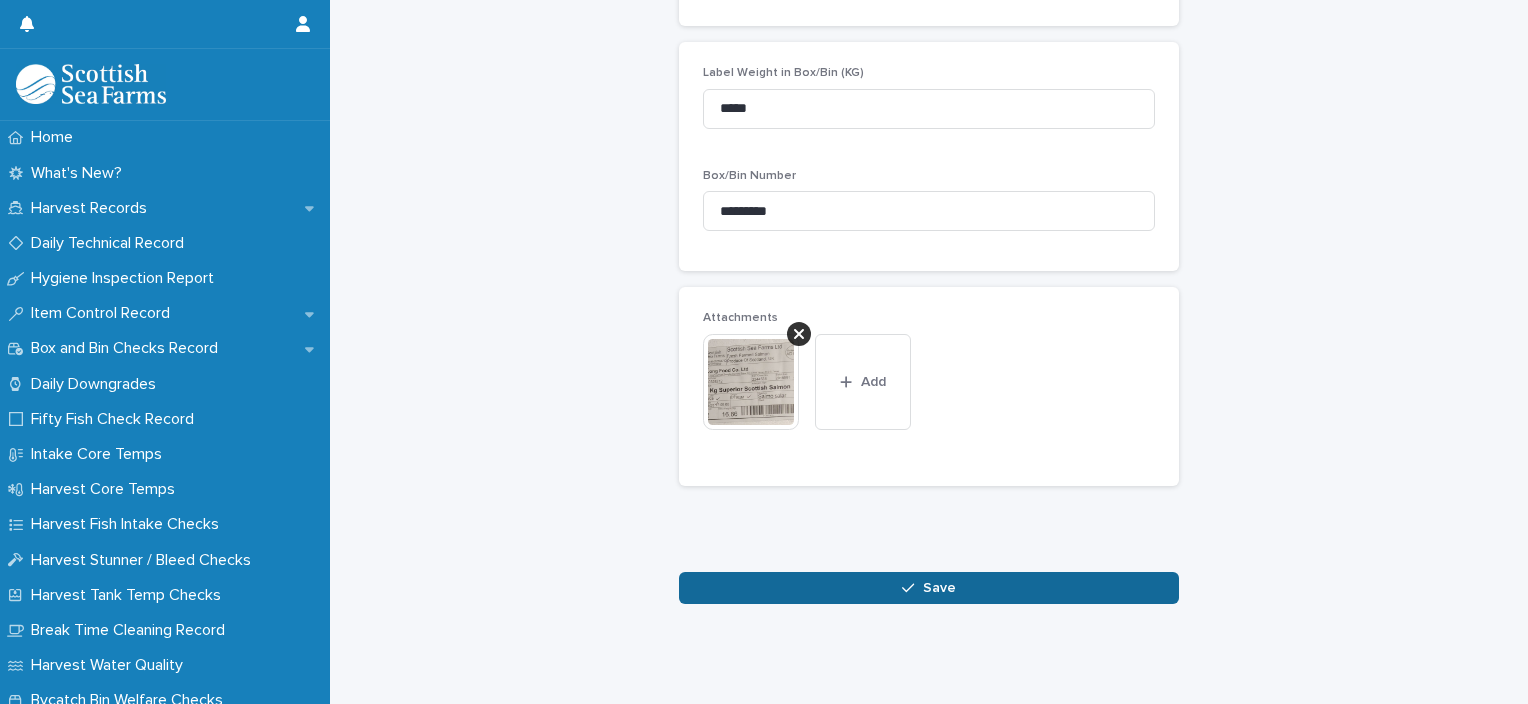 click on "Save" at bounding box center (929, 588) 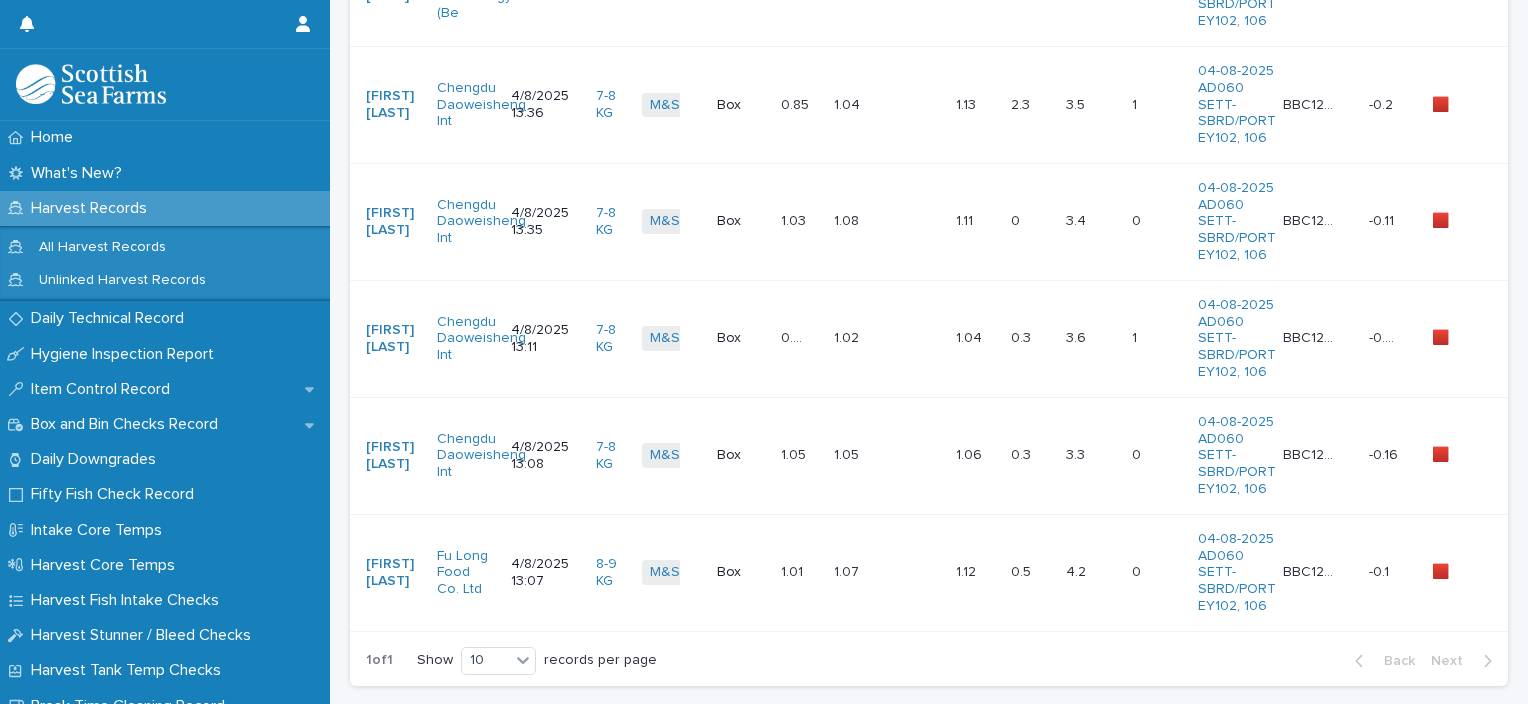 scroll, scrollTop: 0, scrollLeft: 0, axis: both 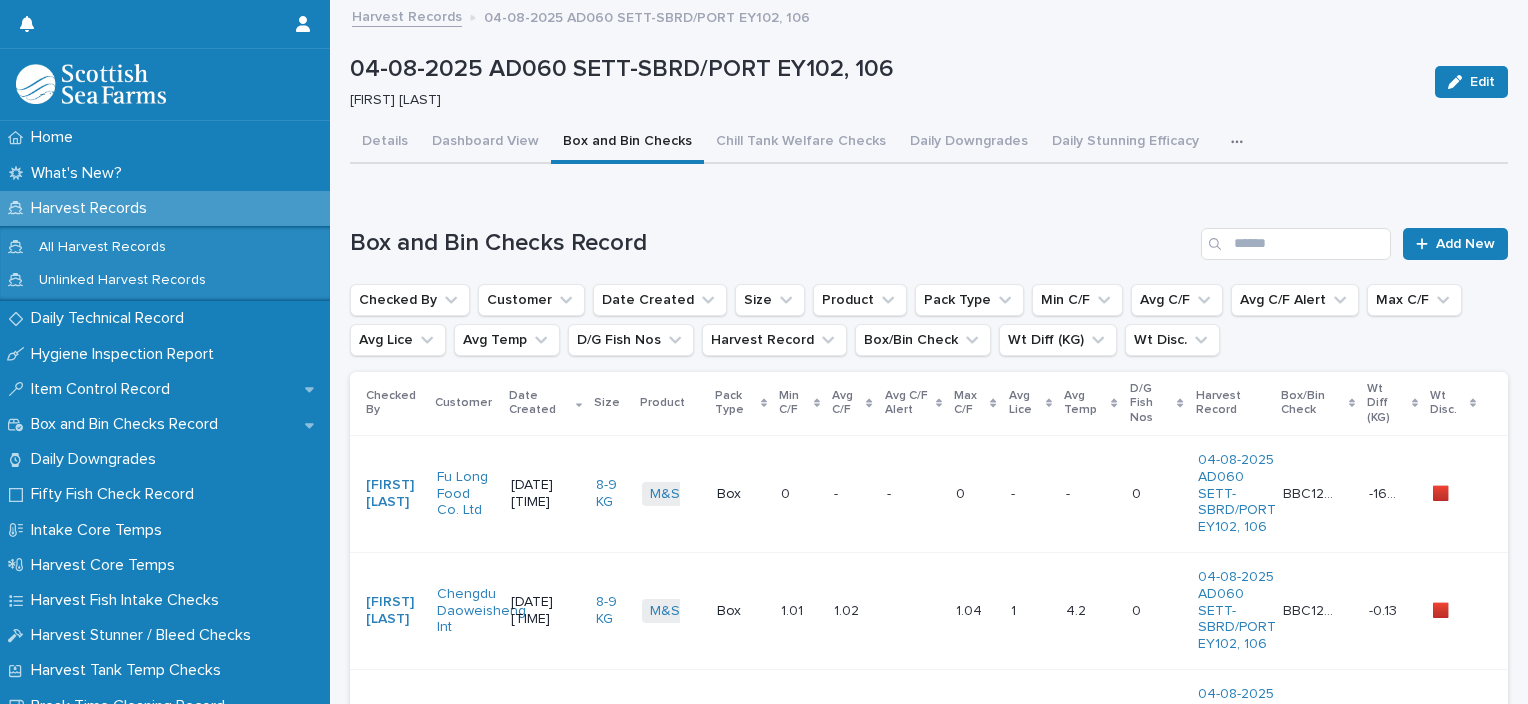 click on "- -" at bounding box center [852, 493] 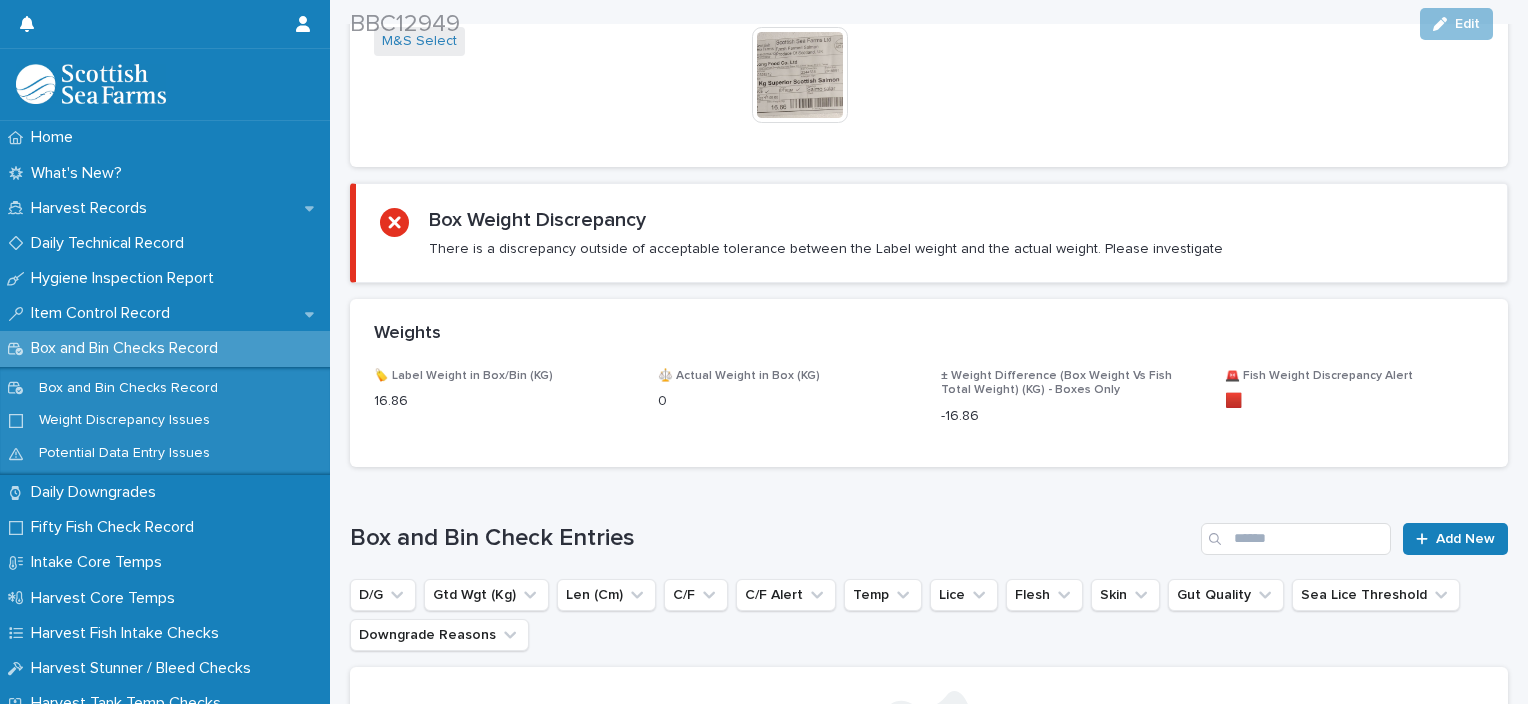 scroll, scrollTop: 1015, scrollLeft: 0, axis: vertical 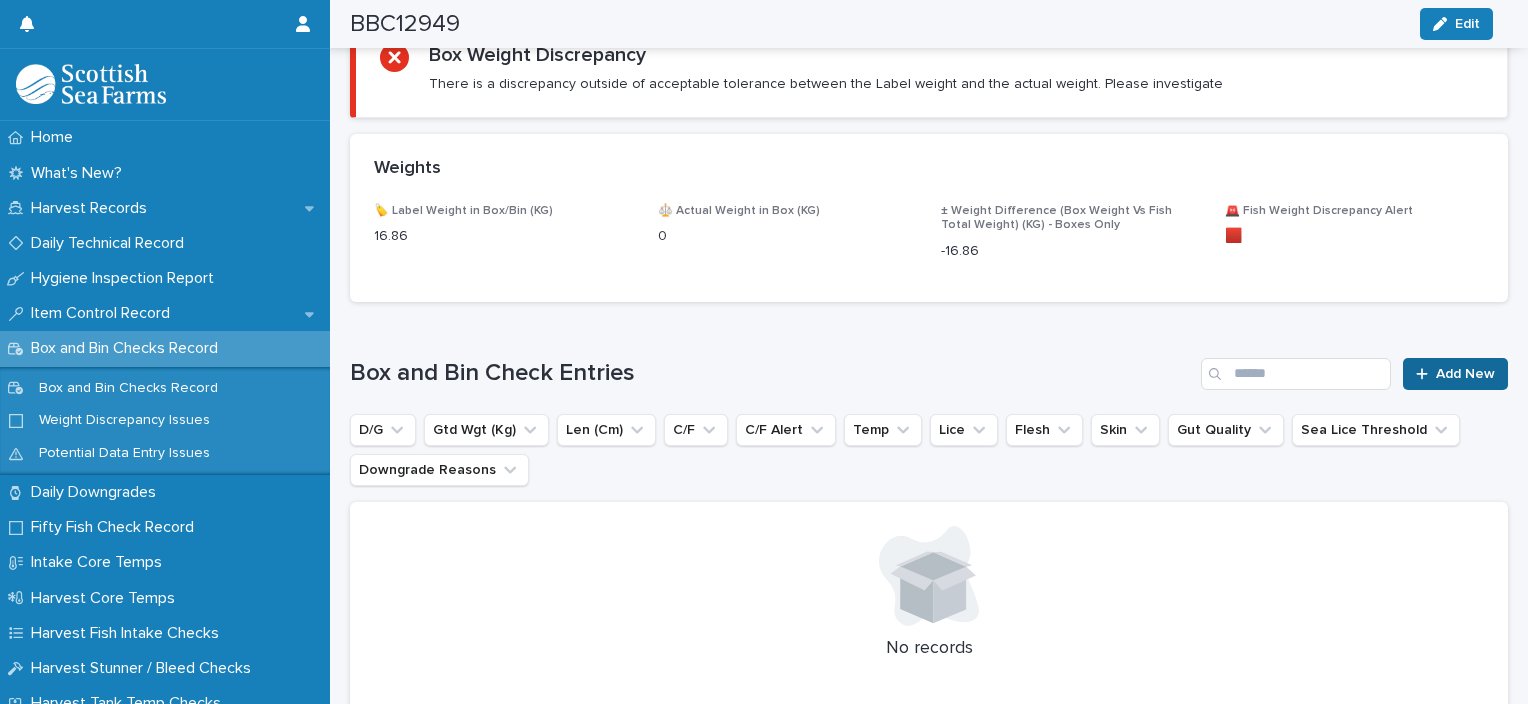 click on "Add New" at bounding box center (1465, 374) 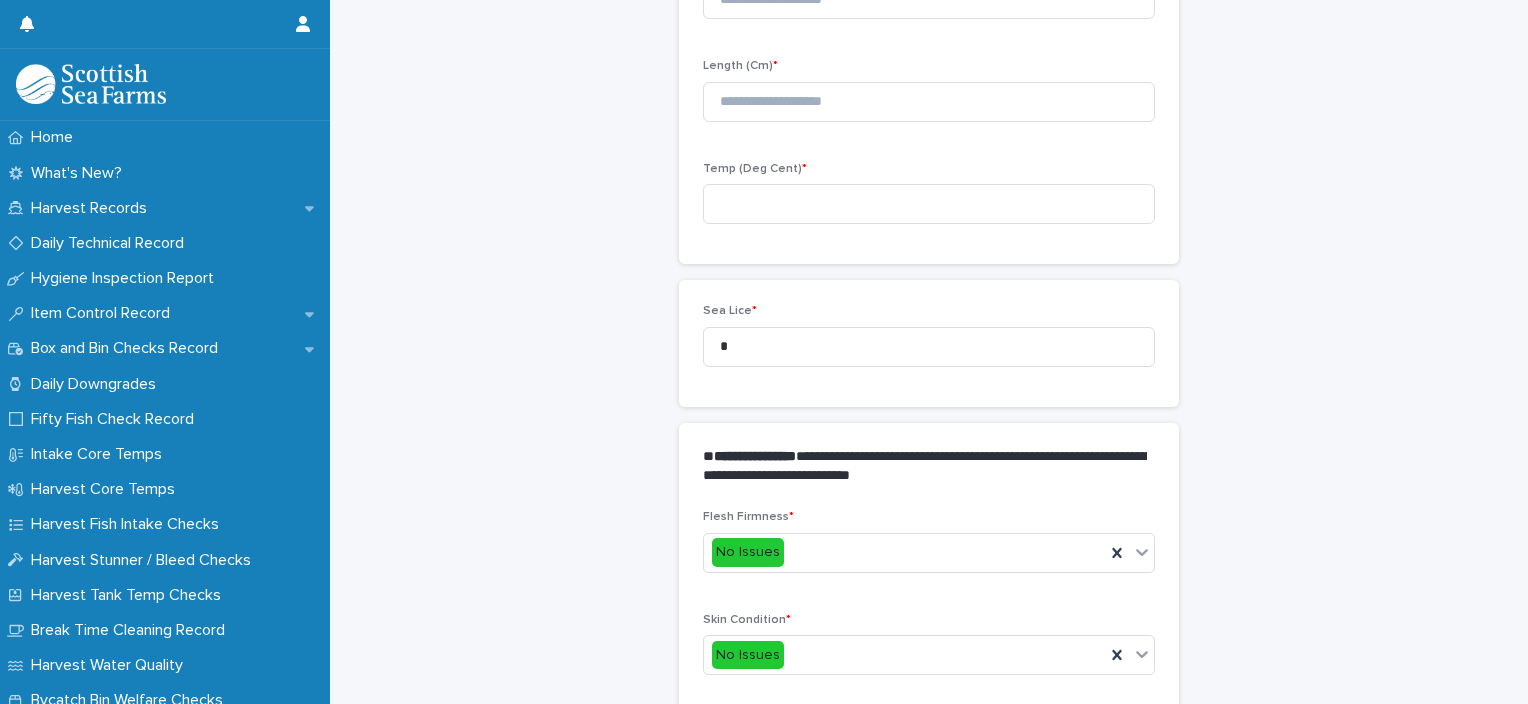 scroll, scrollTop: 312, scrollLeft: 0, axis: vertical 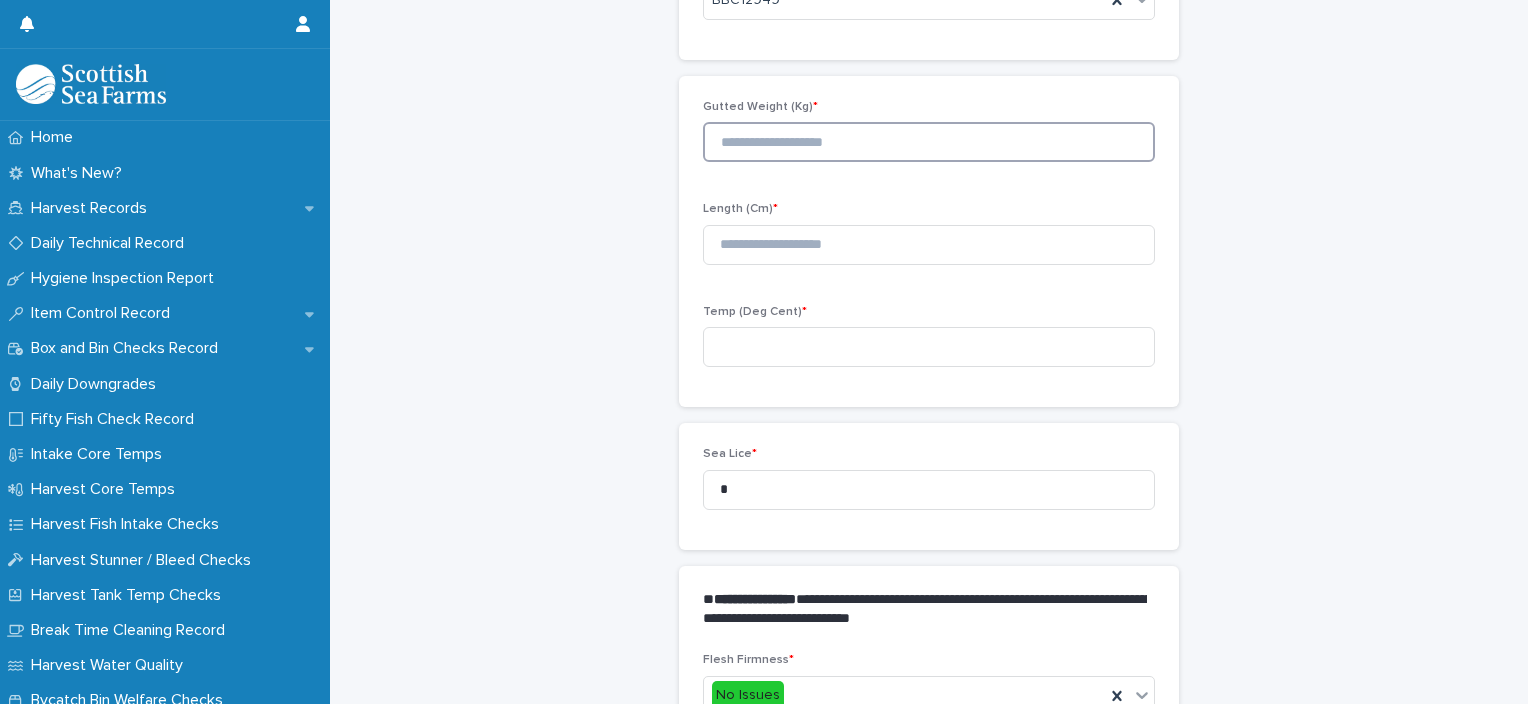 click at bounding box center (929, 142) 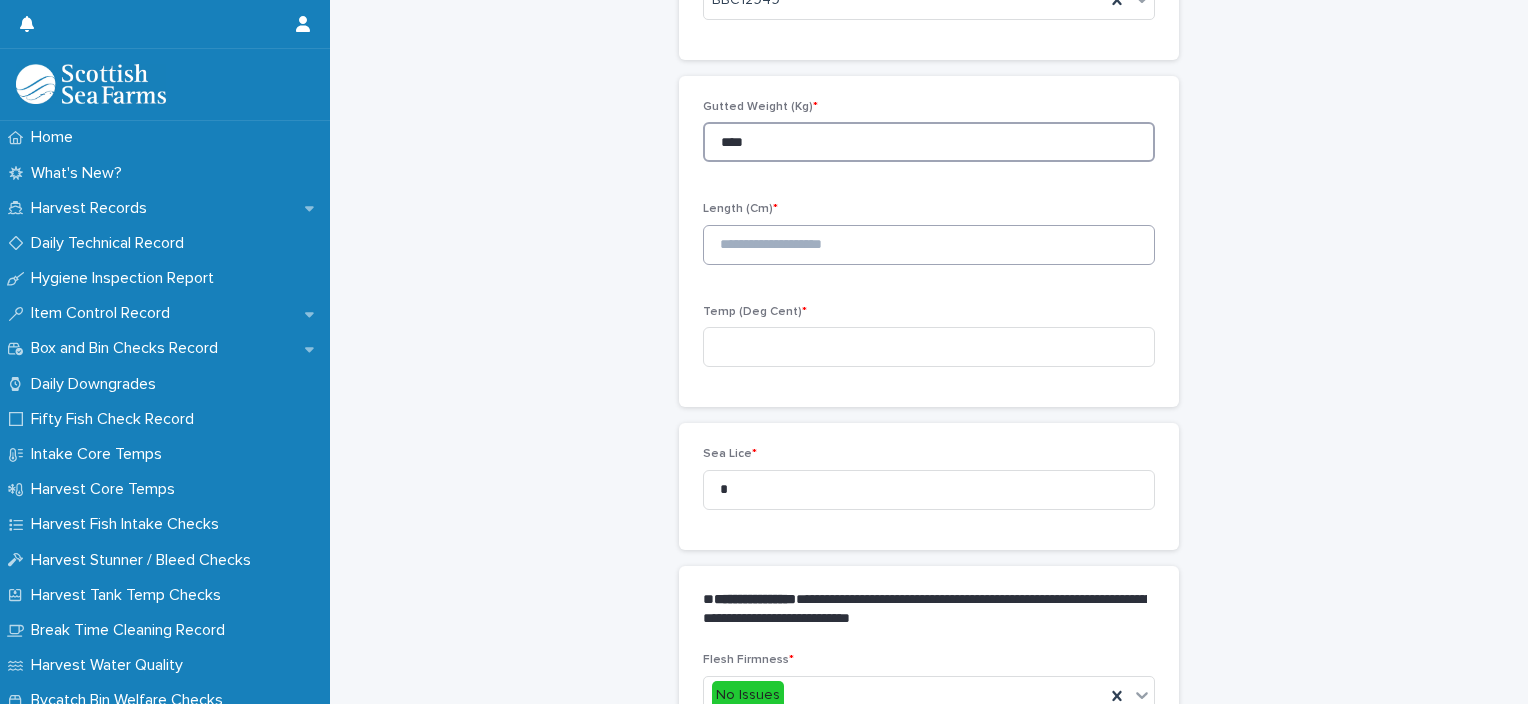 type on "****" 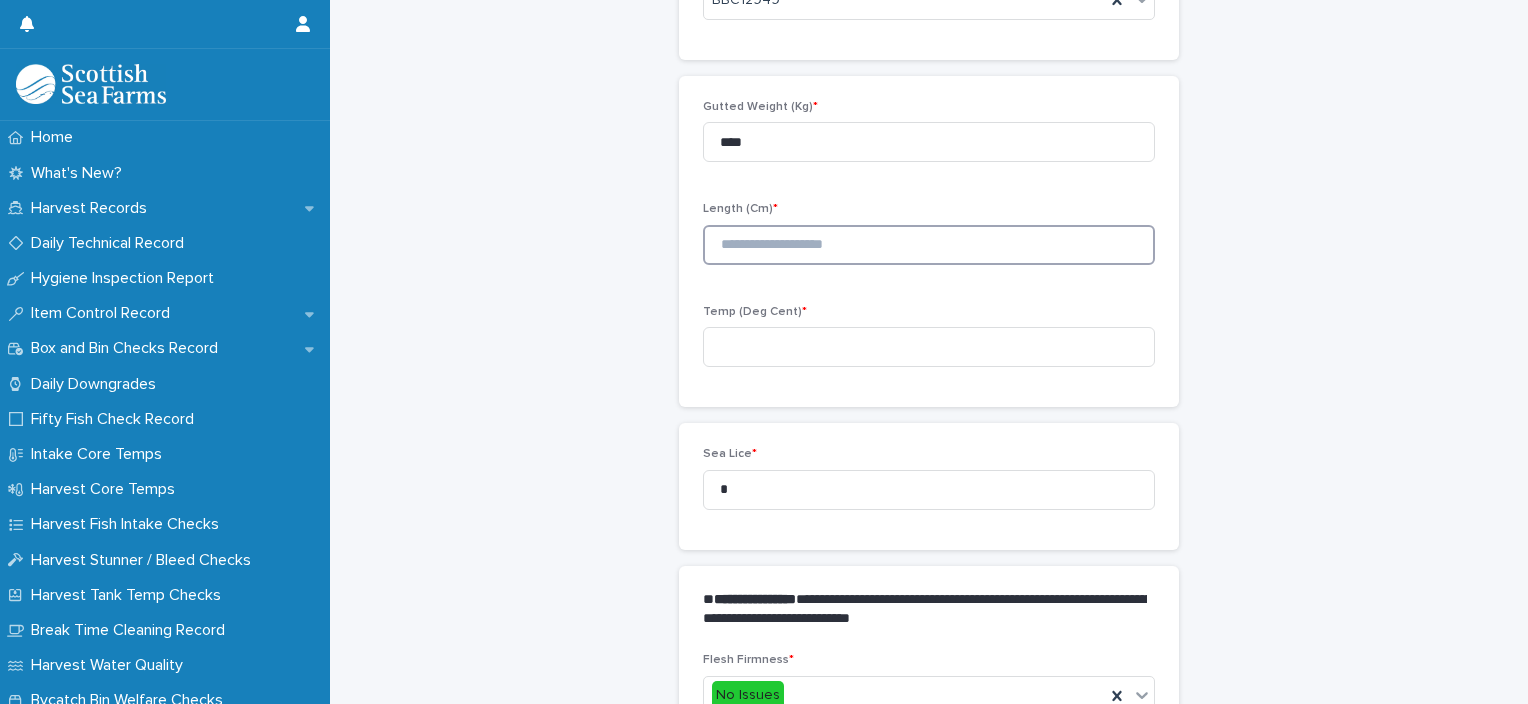 click at bounding box center [929, 245] 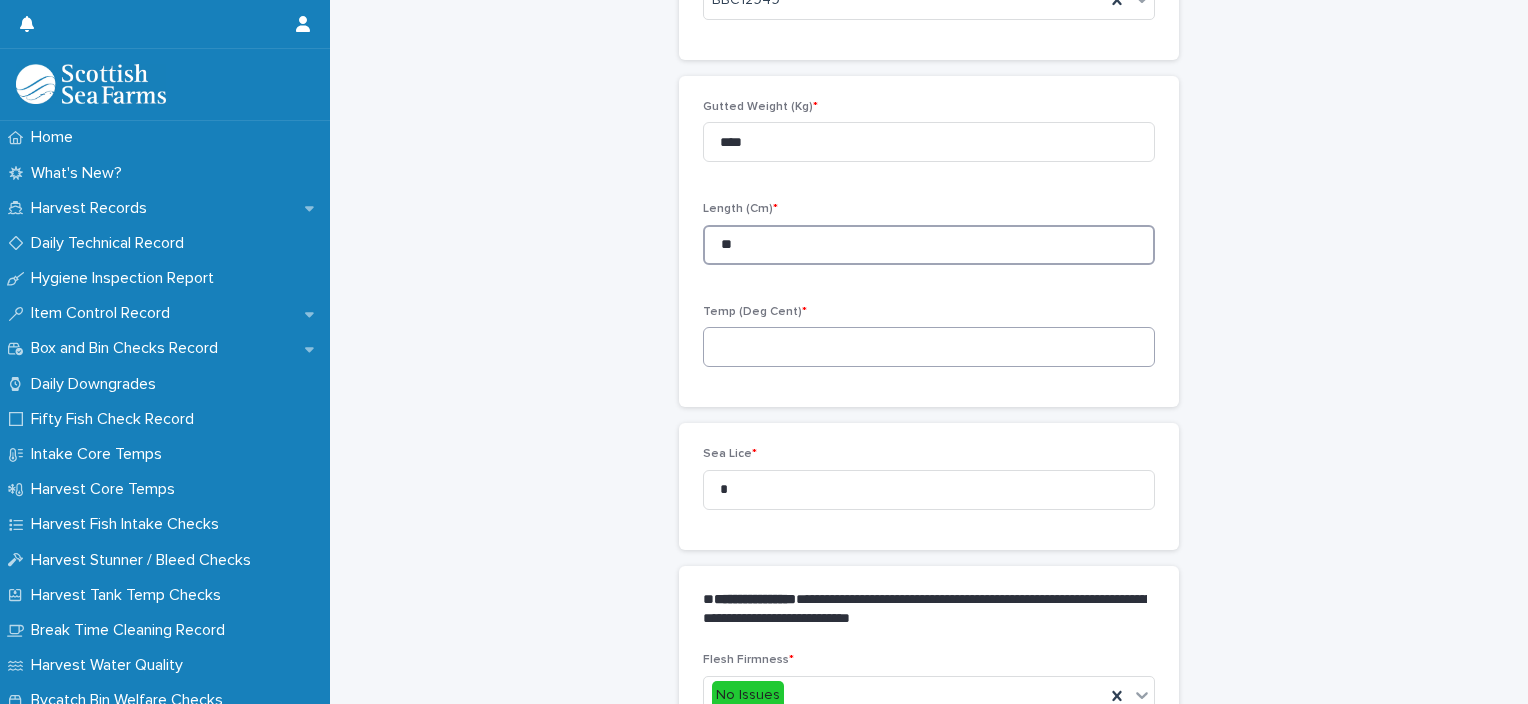 type on "**" 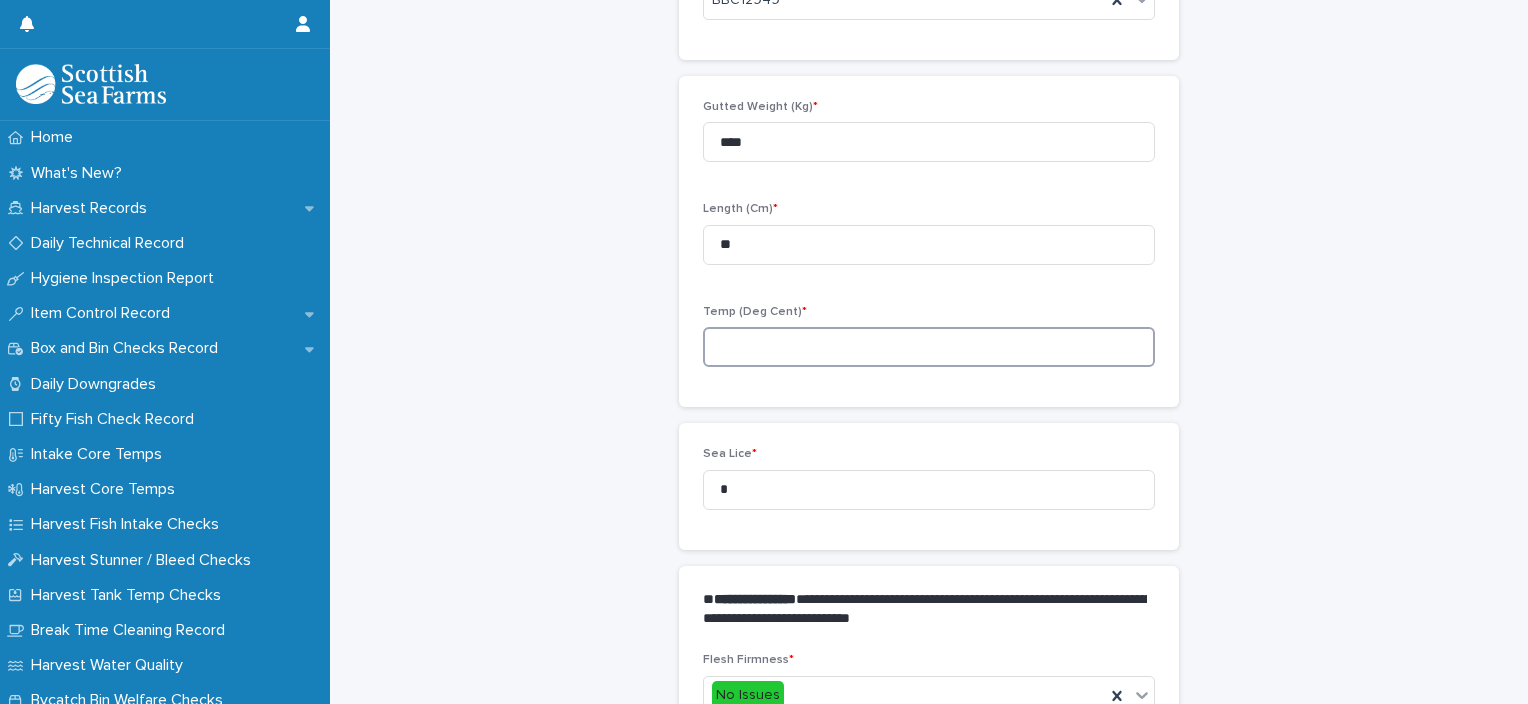 click at bounding box center [929, 347] 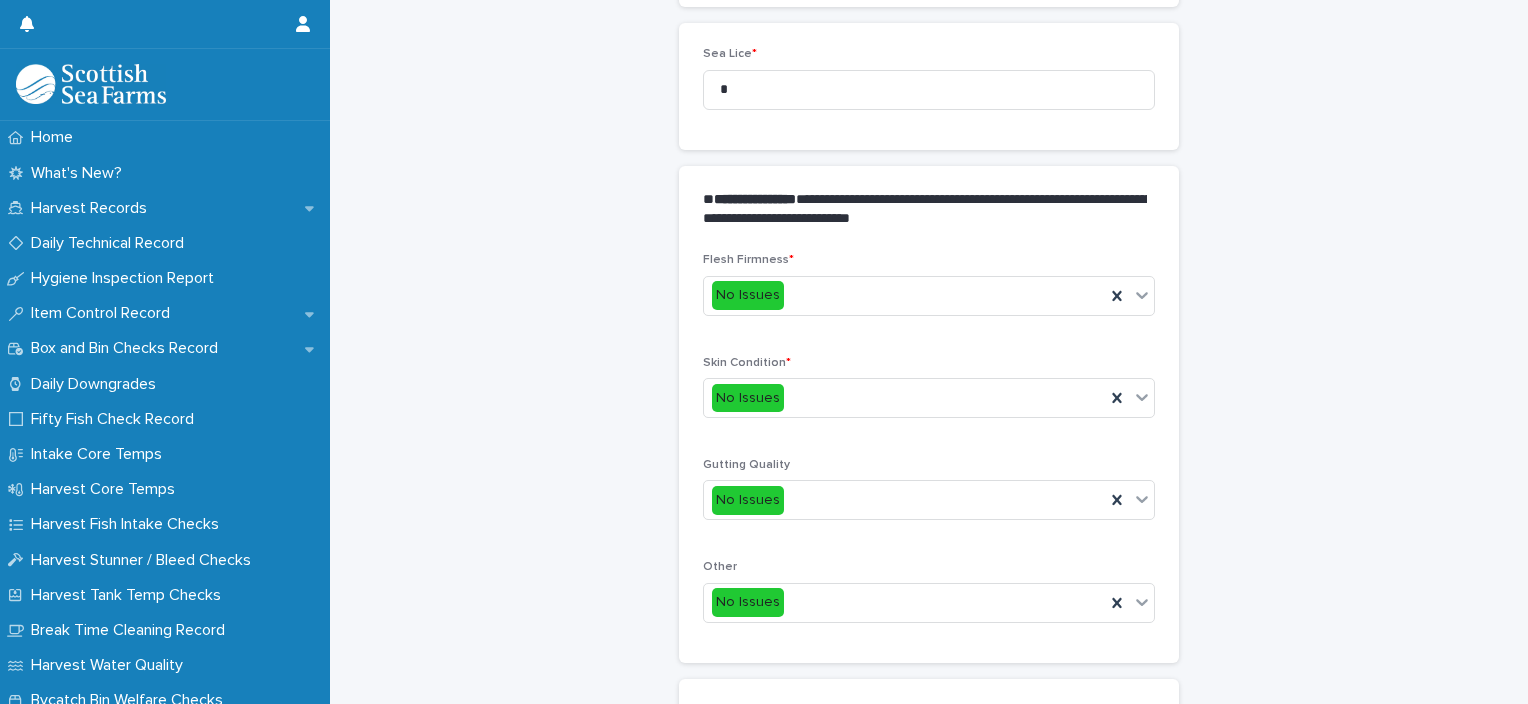 scroll, scrollTop: 948, scrollLeft: 0, axis: vertical 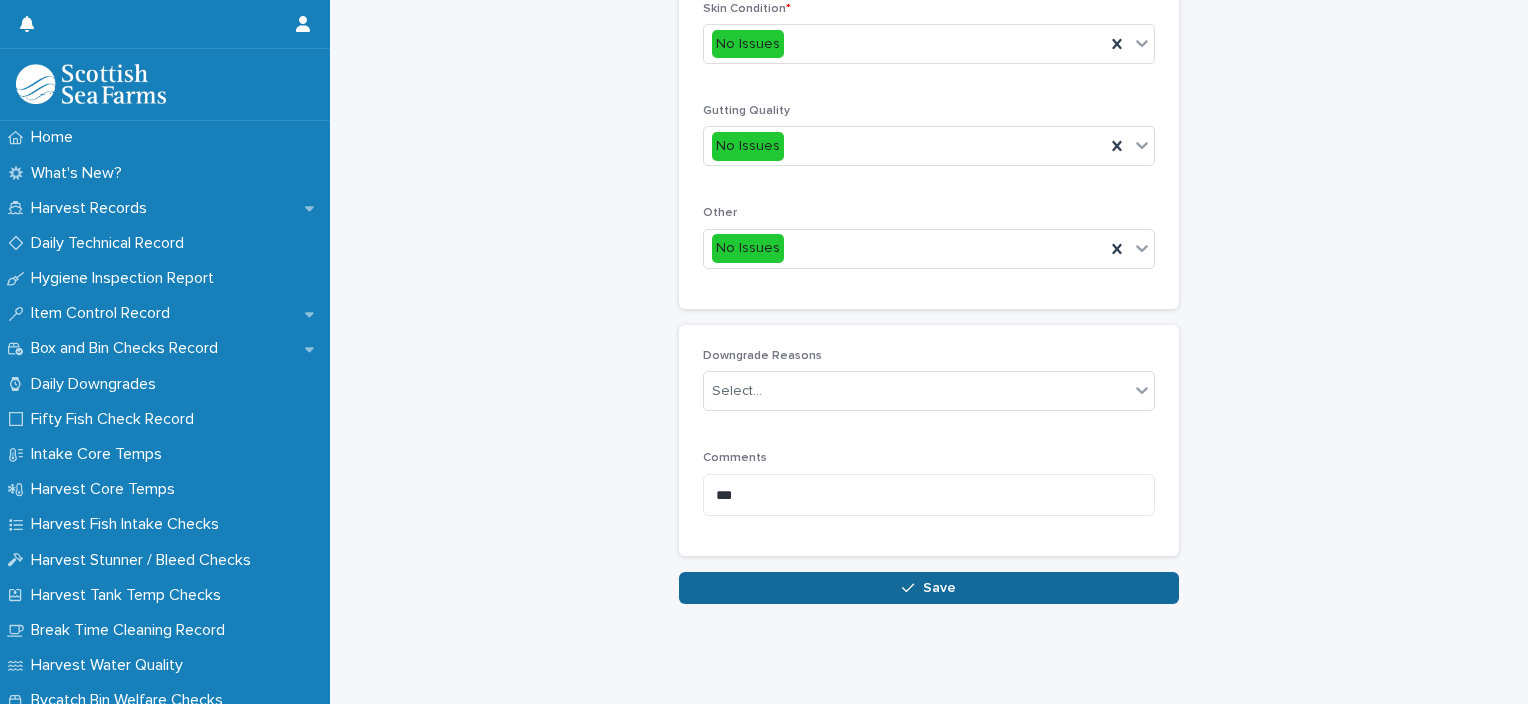 type on "***" 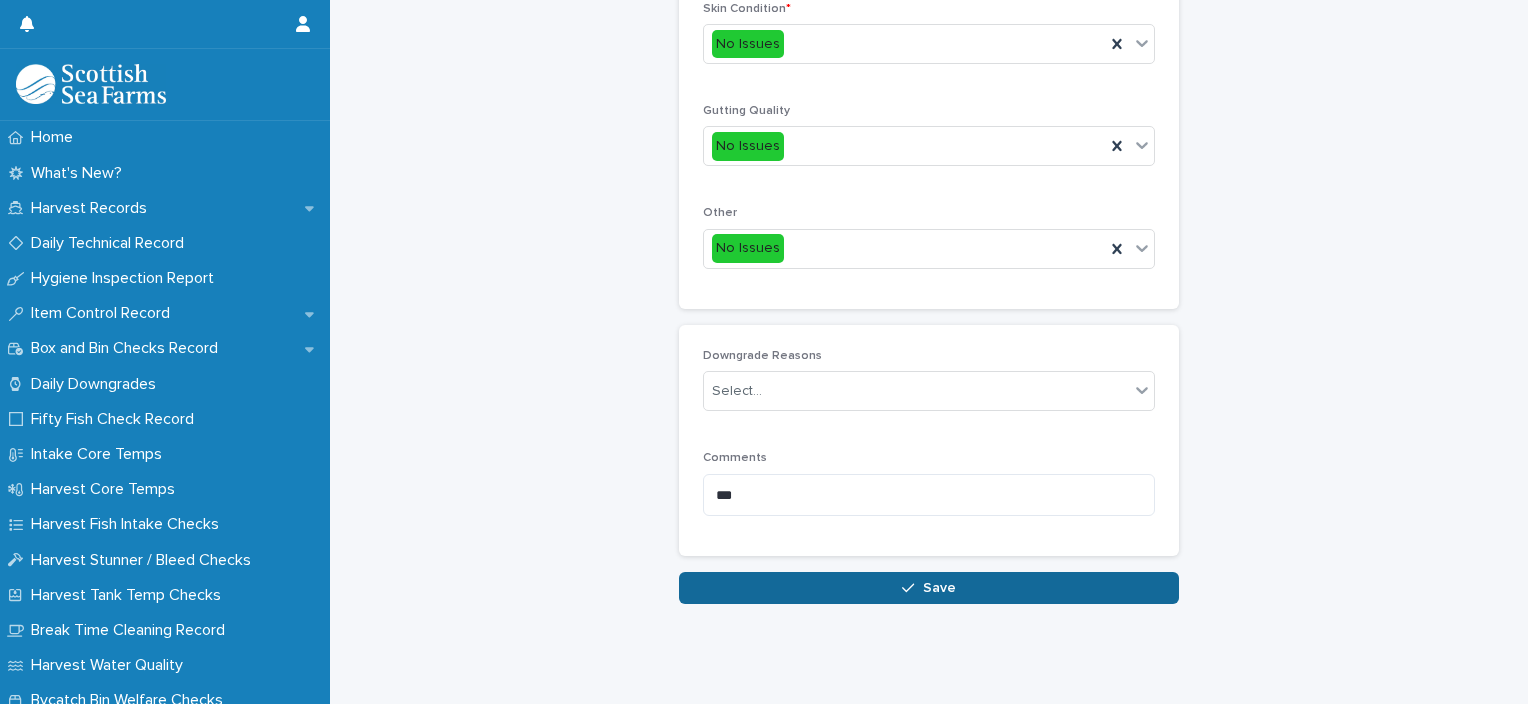 click on "Save" at bounding box center [929, 588] 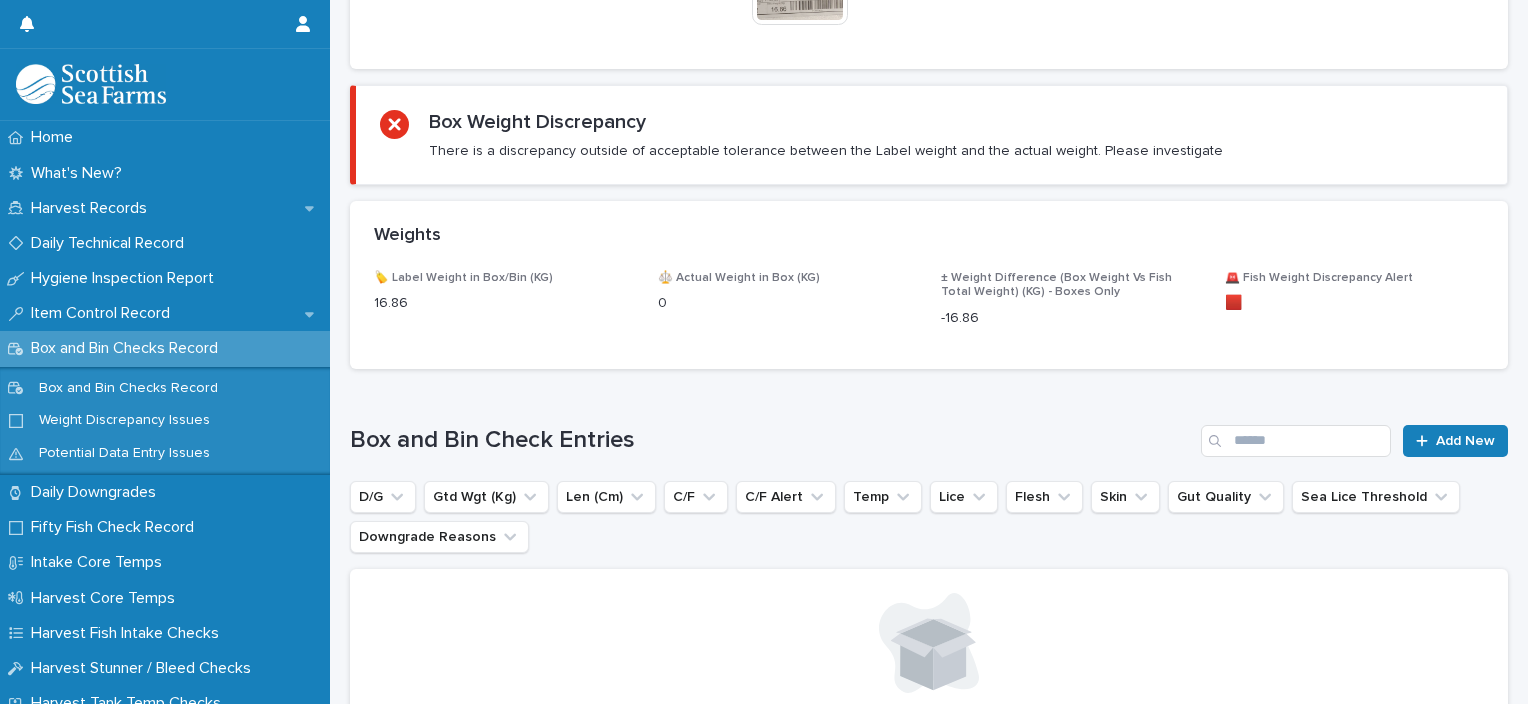 scroll, scrollTop: 0, scrollLeft: 0, axis: both 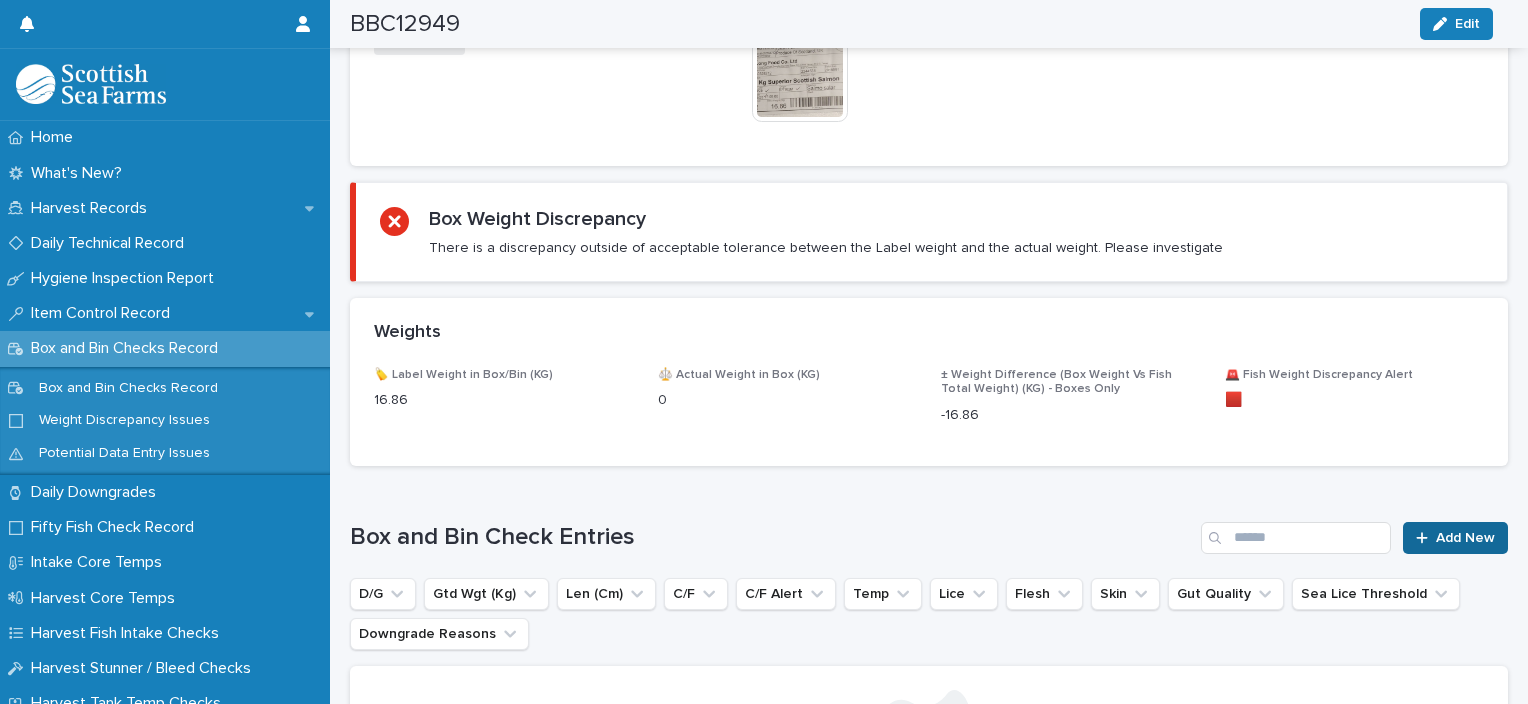 click on "Add New" at bounding box center [1465, 538] 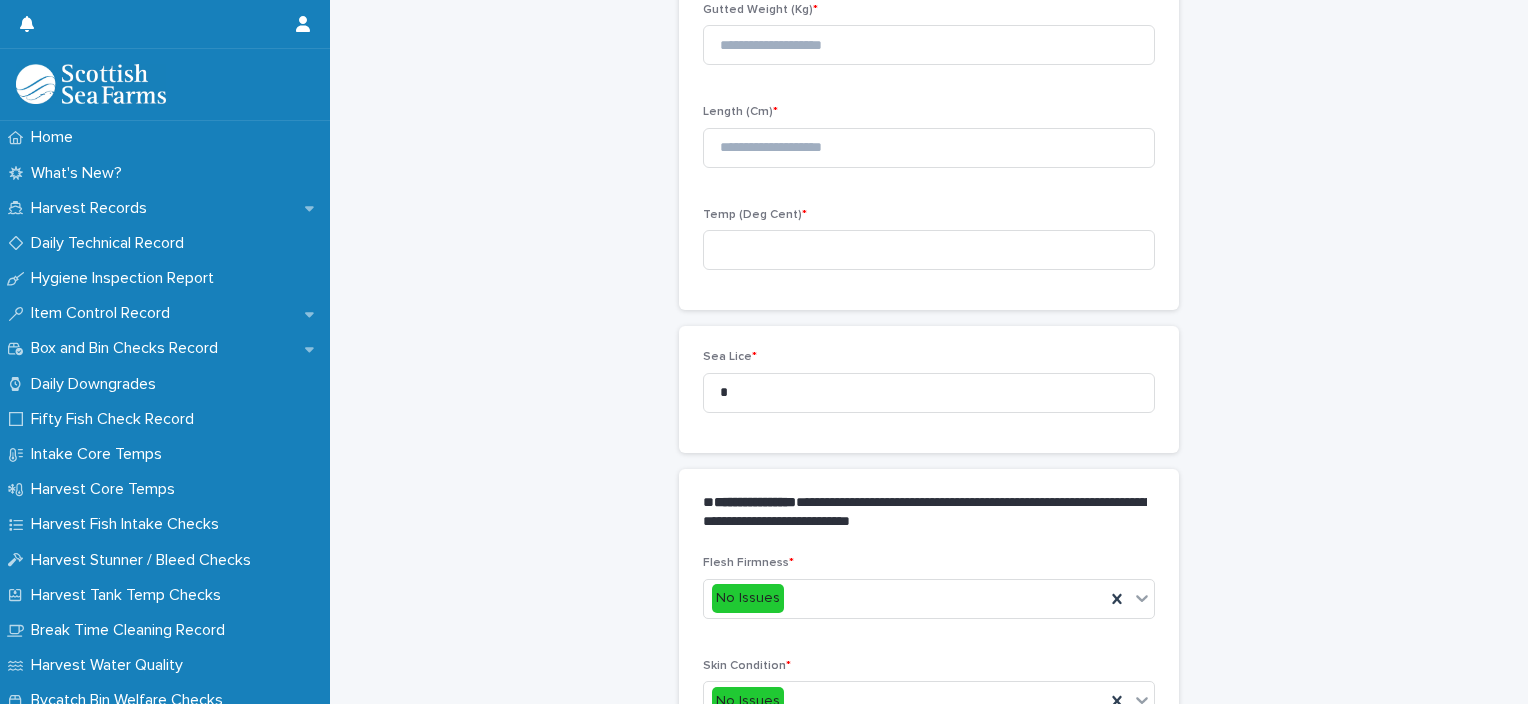 scroll, scrollTop: 270, scrollLeft: 0, axis: vertical 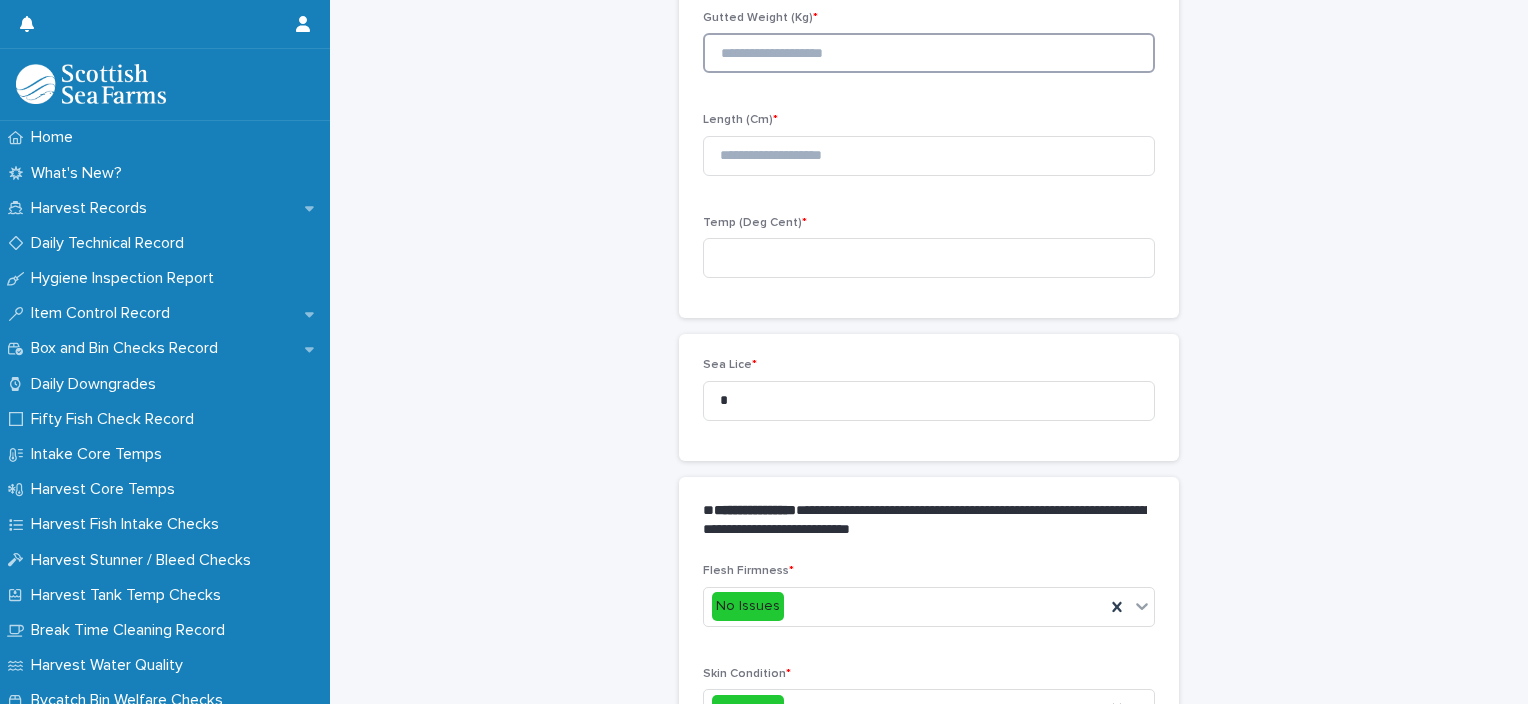 click at bounding box center [929, 53] 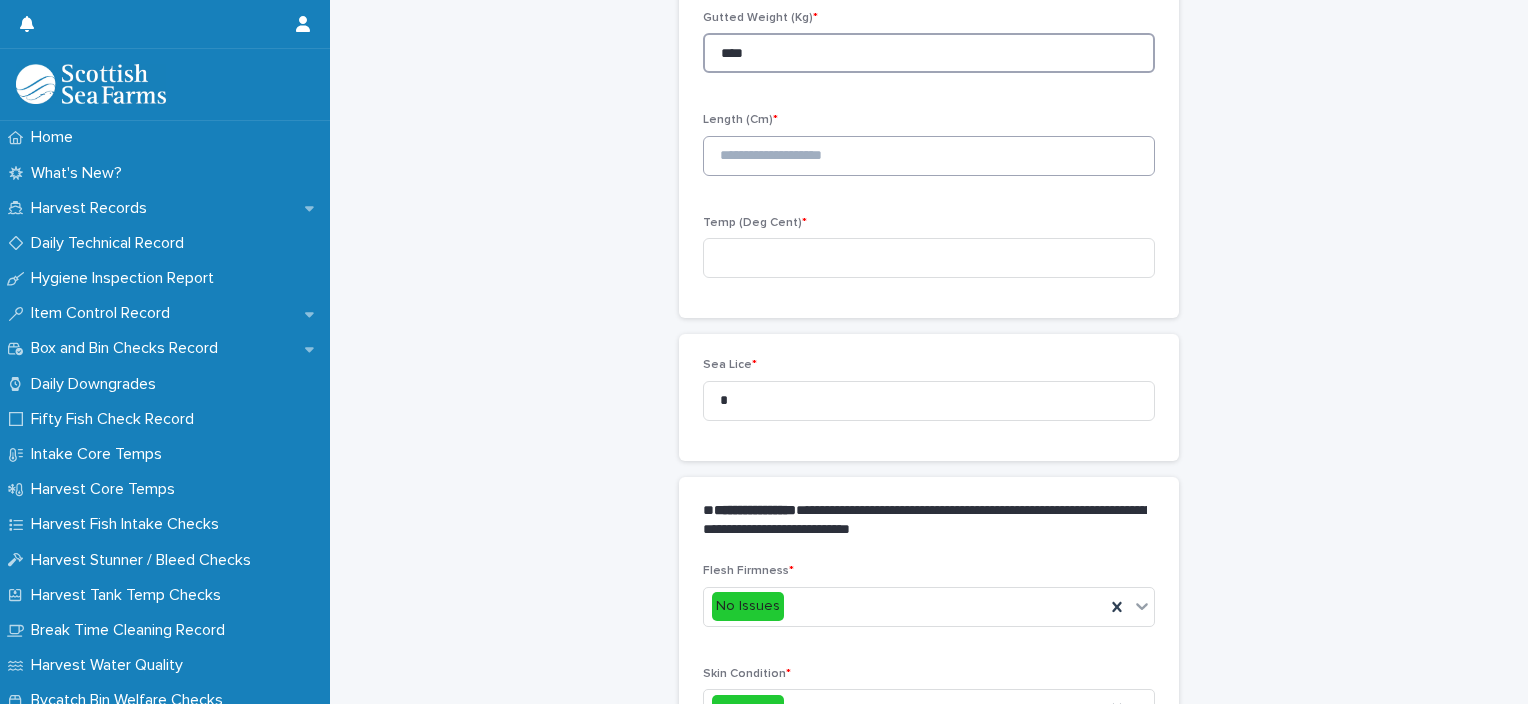 type on "****" 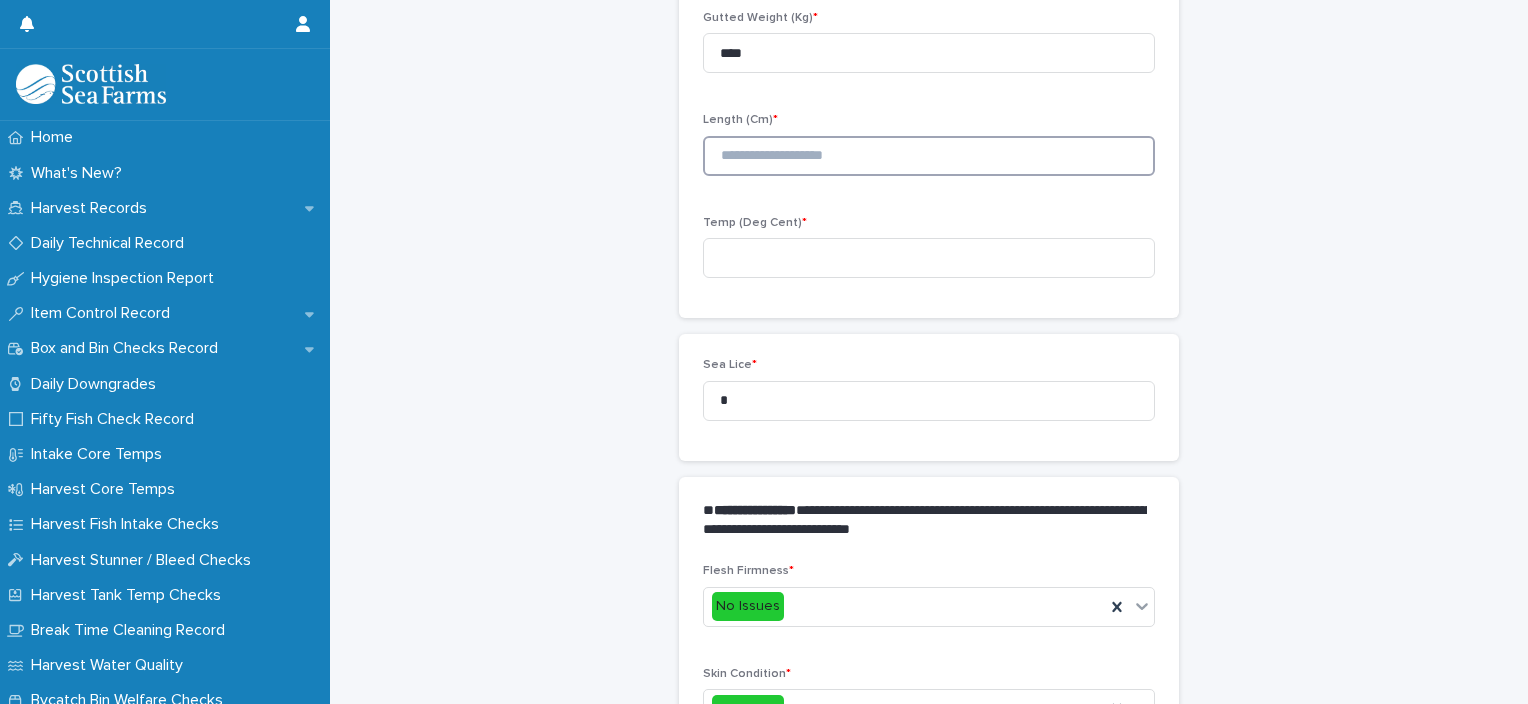 click at bounding box center (929, 156) 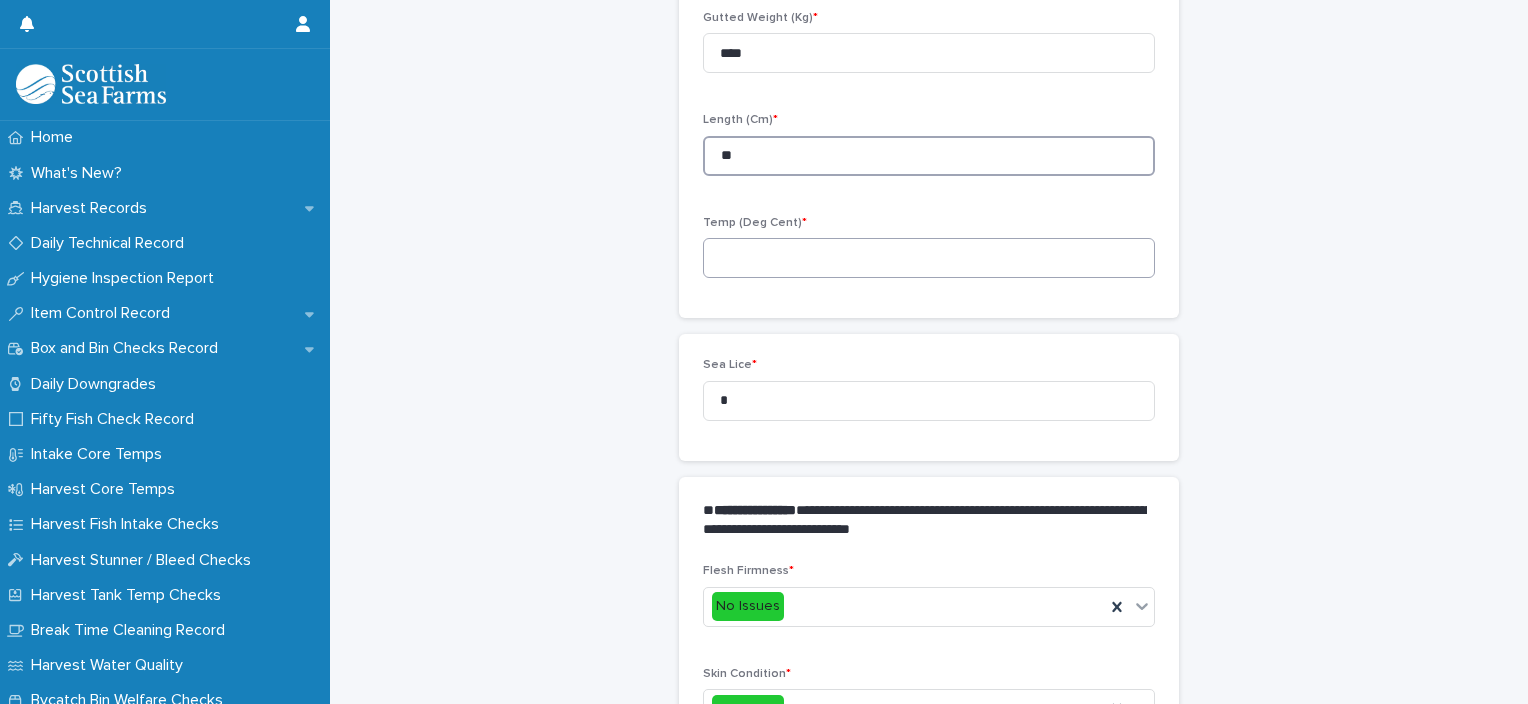type on "**" 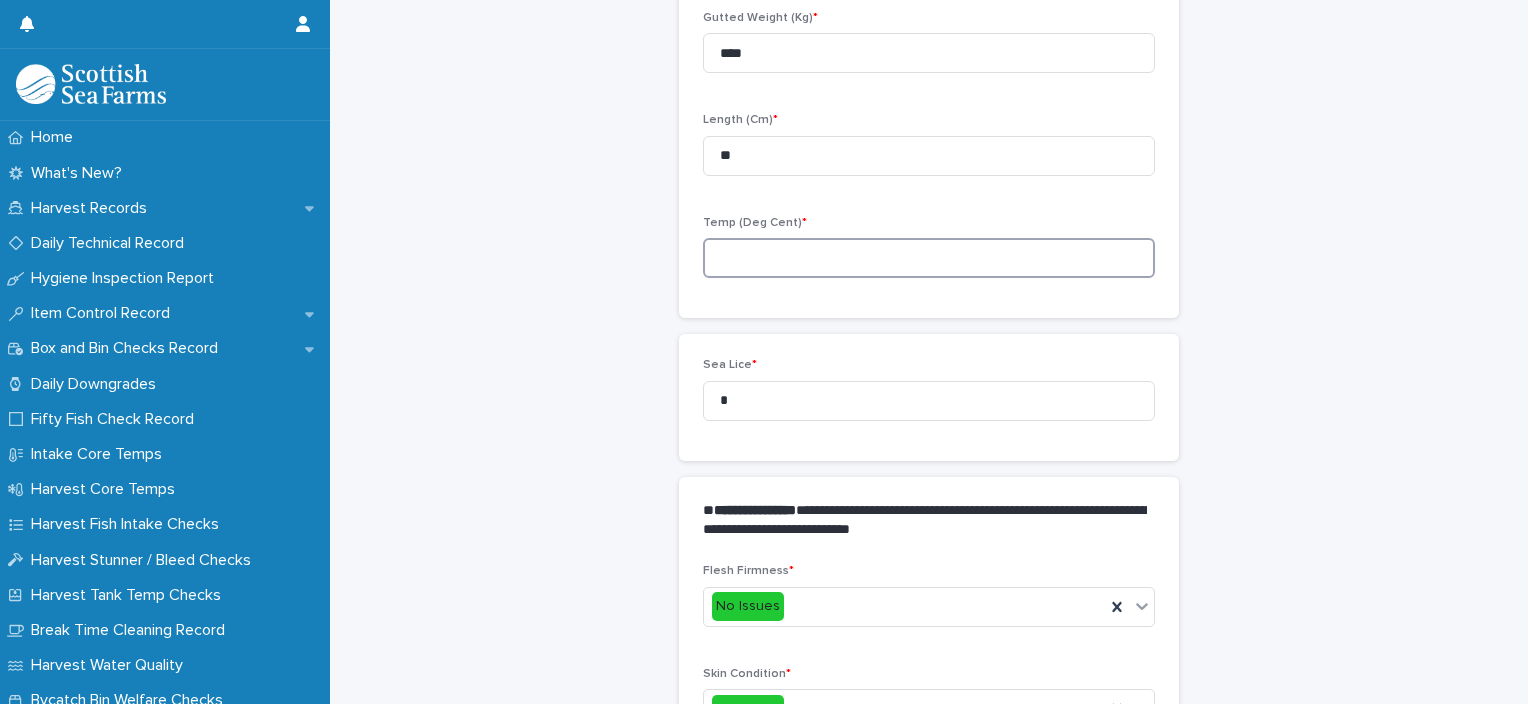 click at bounding box center [929, 258] 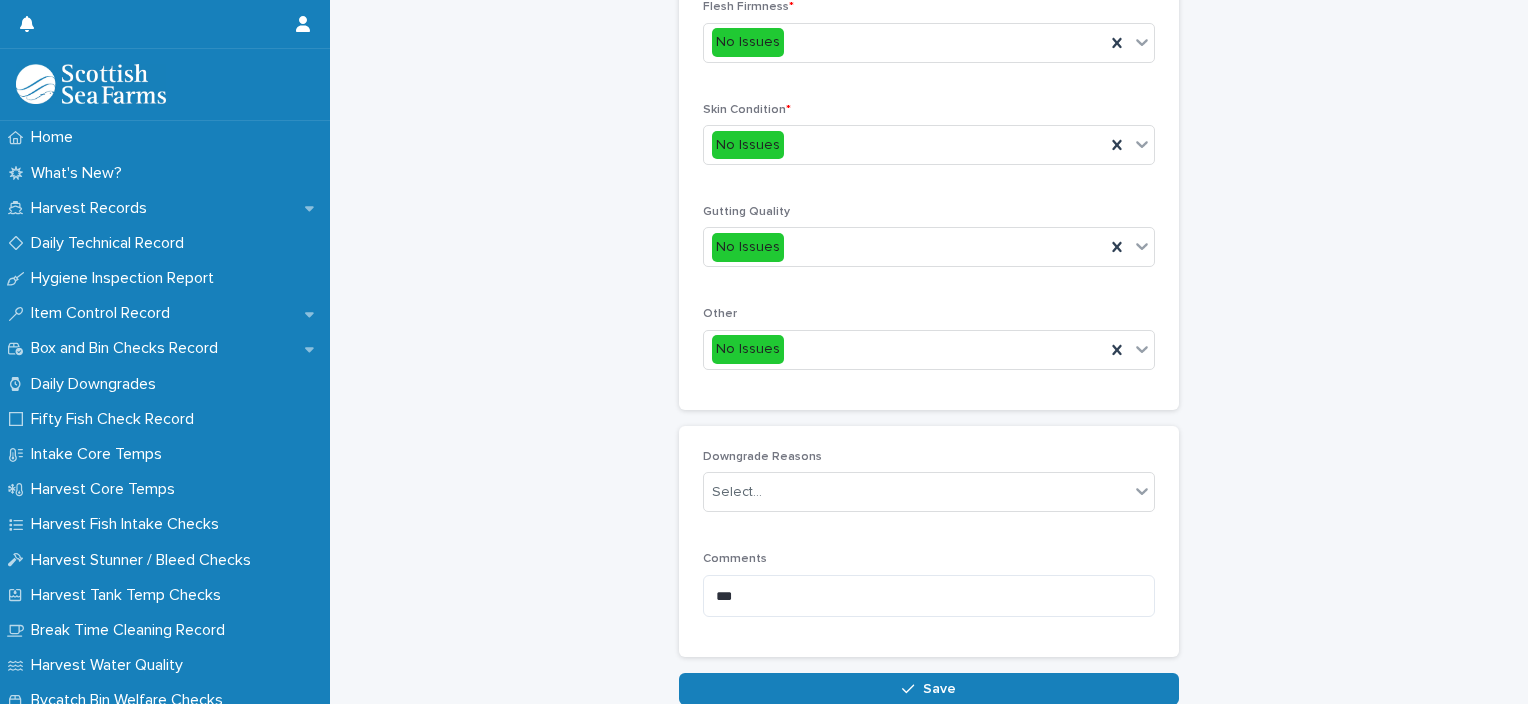 scroll, scrollTop: 850, scrollLeft: 0, axis: vertical 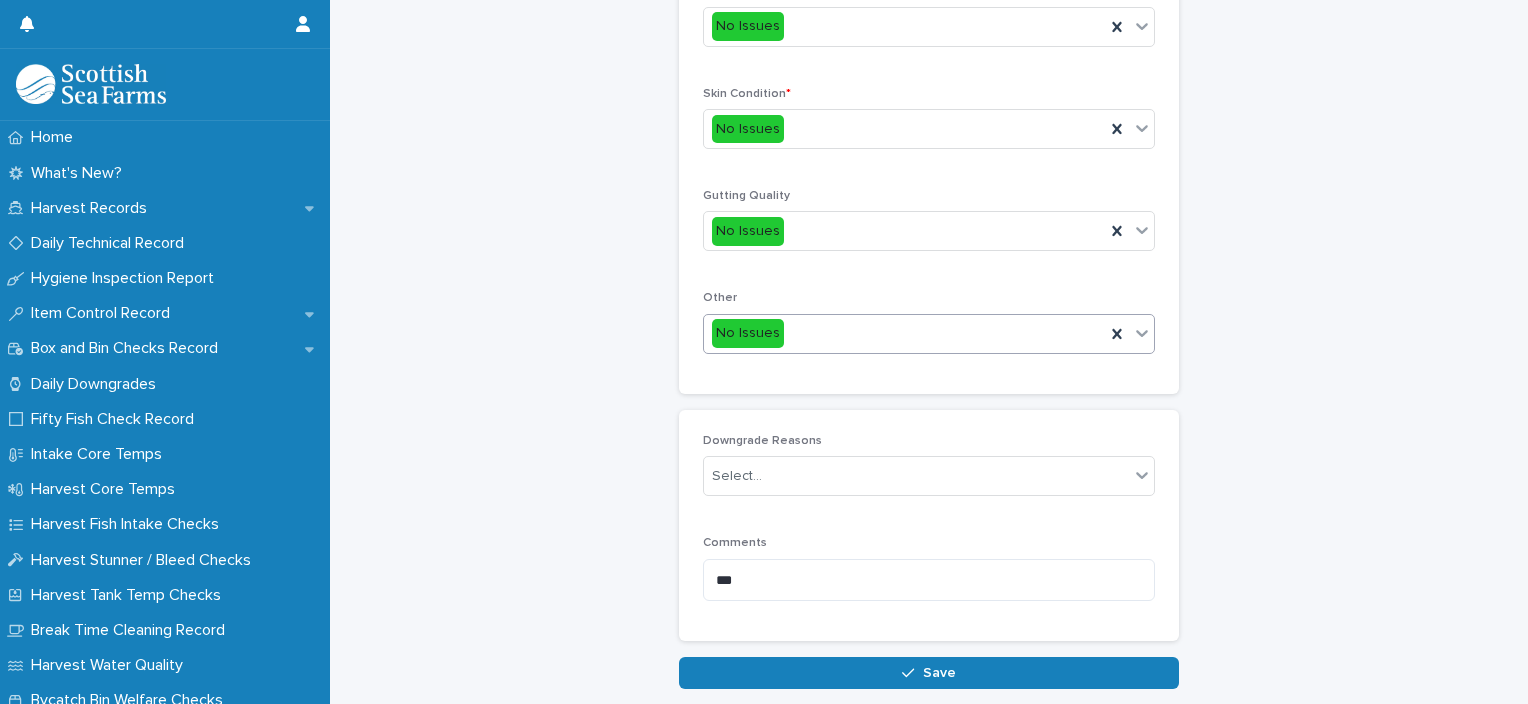 type on "***" 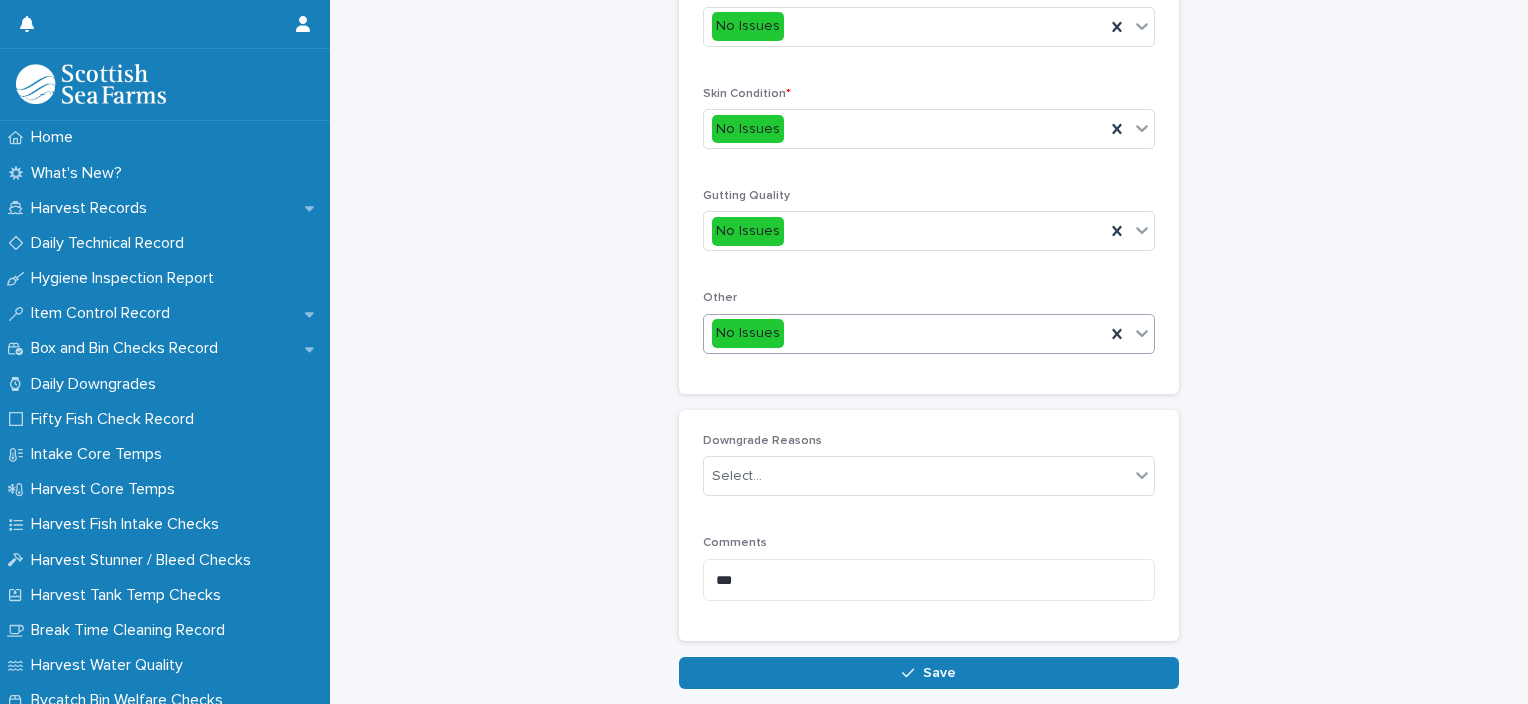 click on "No Issues" at bounding box center (904, 333) 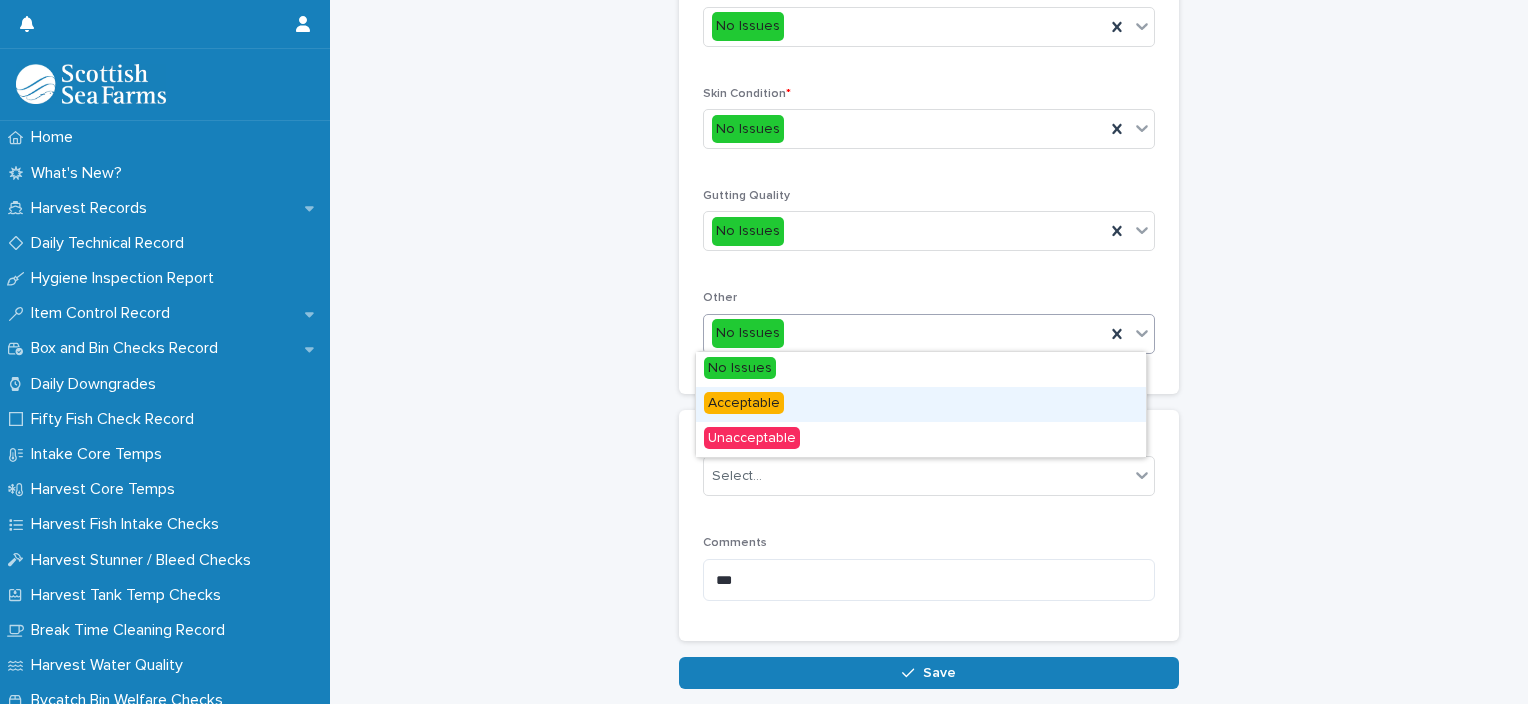 click on "Acceptable" at bounding box center (921, 404) 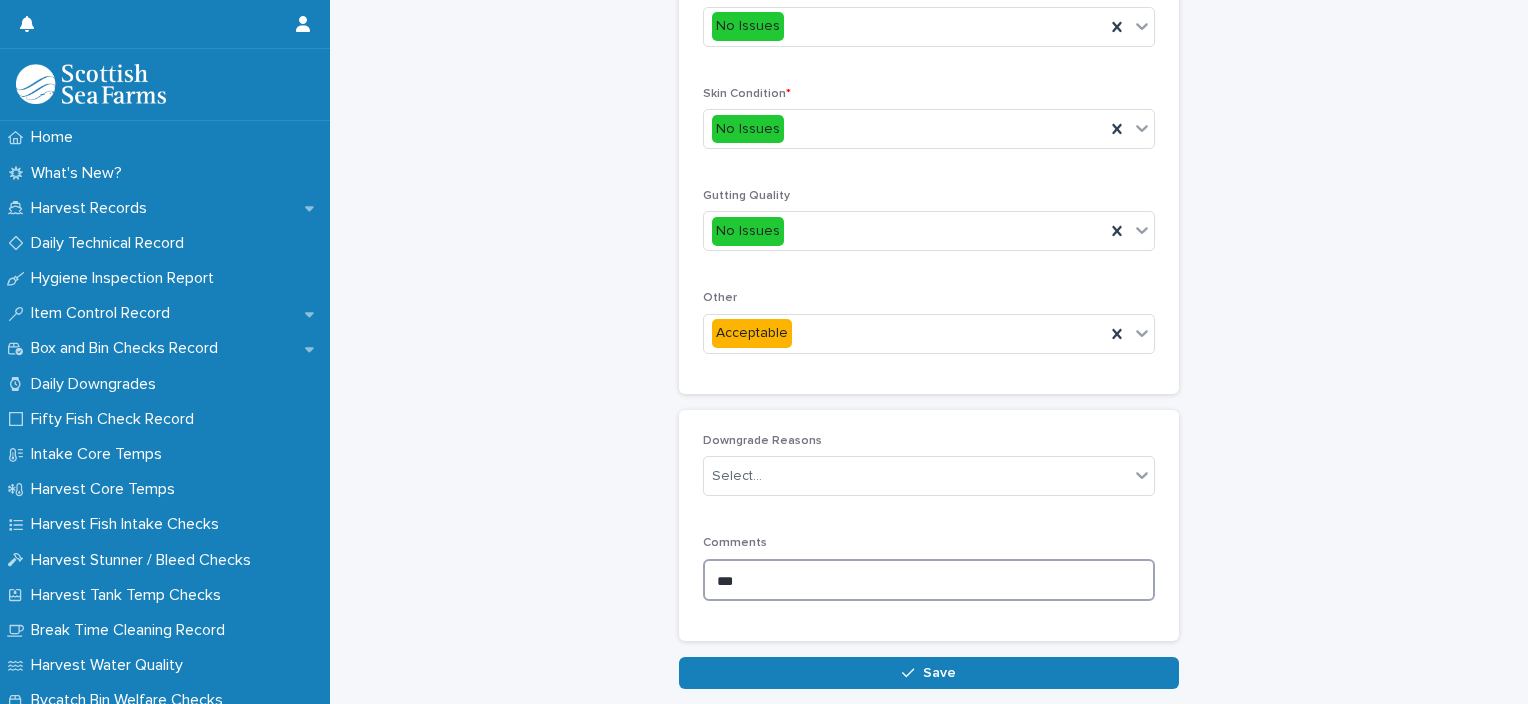 drag, startPoint x: 783, startPoint y: 565, endPoint x: 679, endPoint y: 583, distance: 105.546196 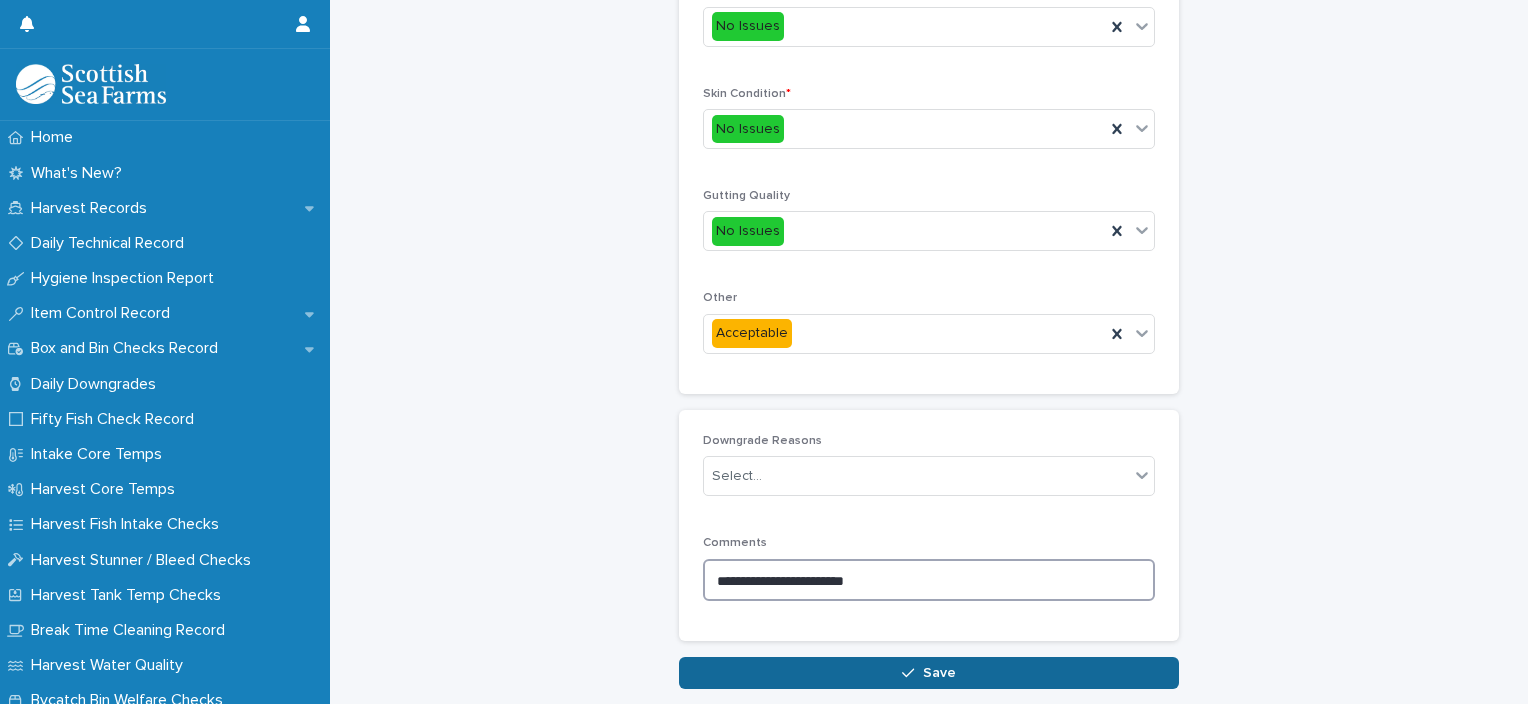 type on "**********" 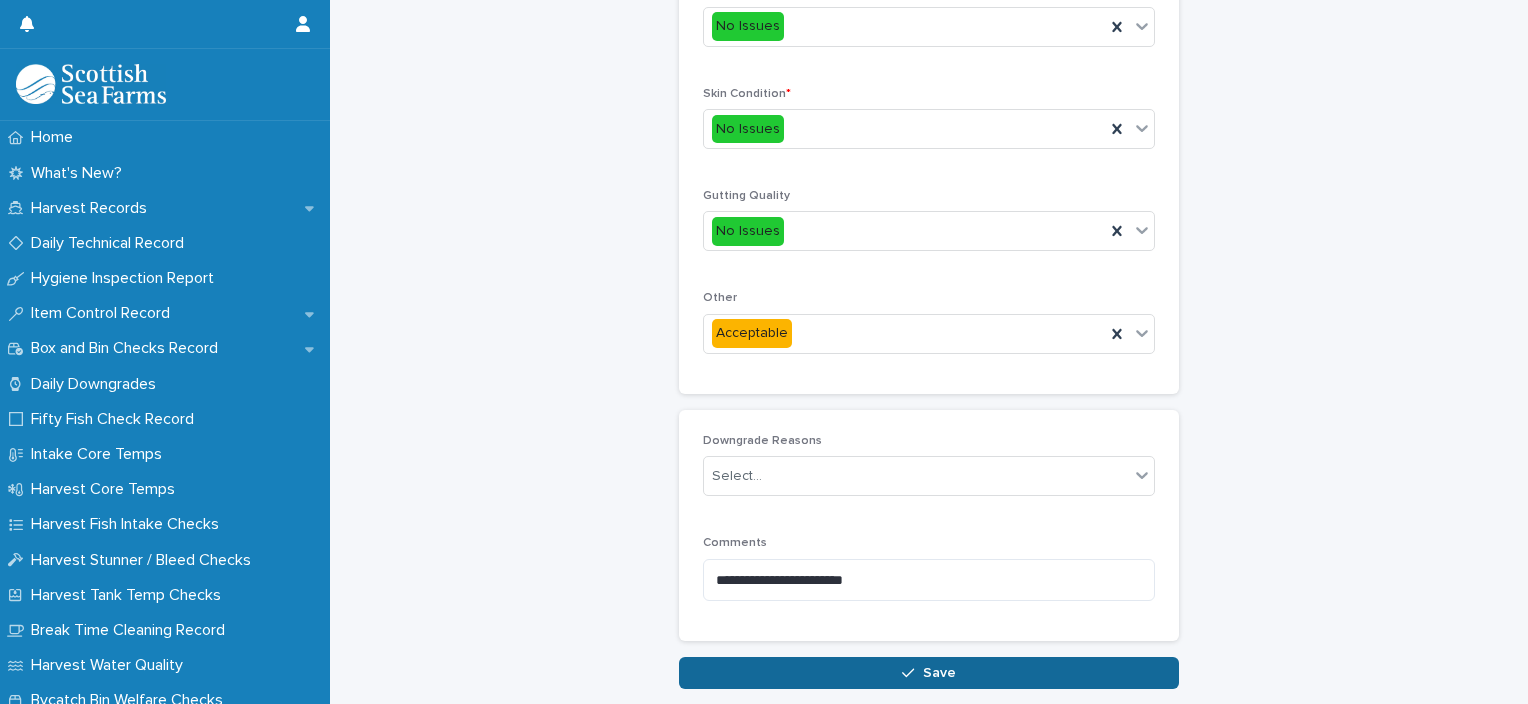 click on "Save" at bounding box center [929, 673] 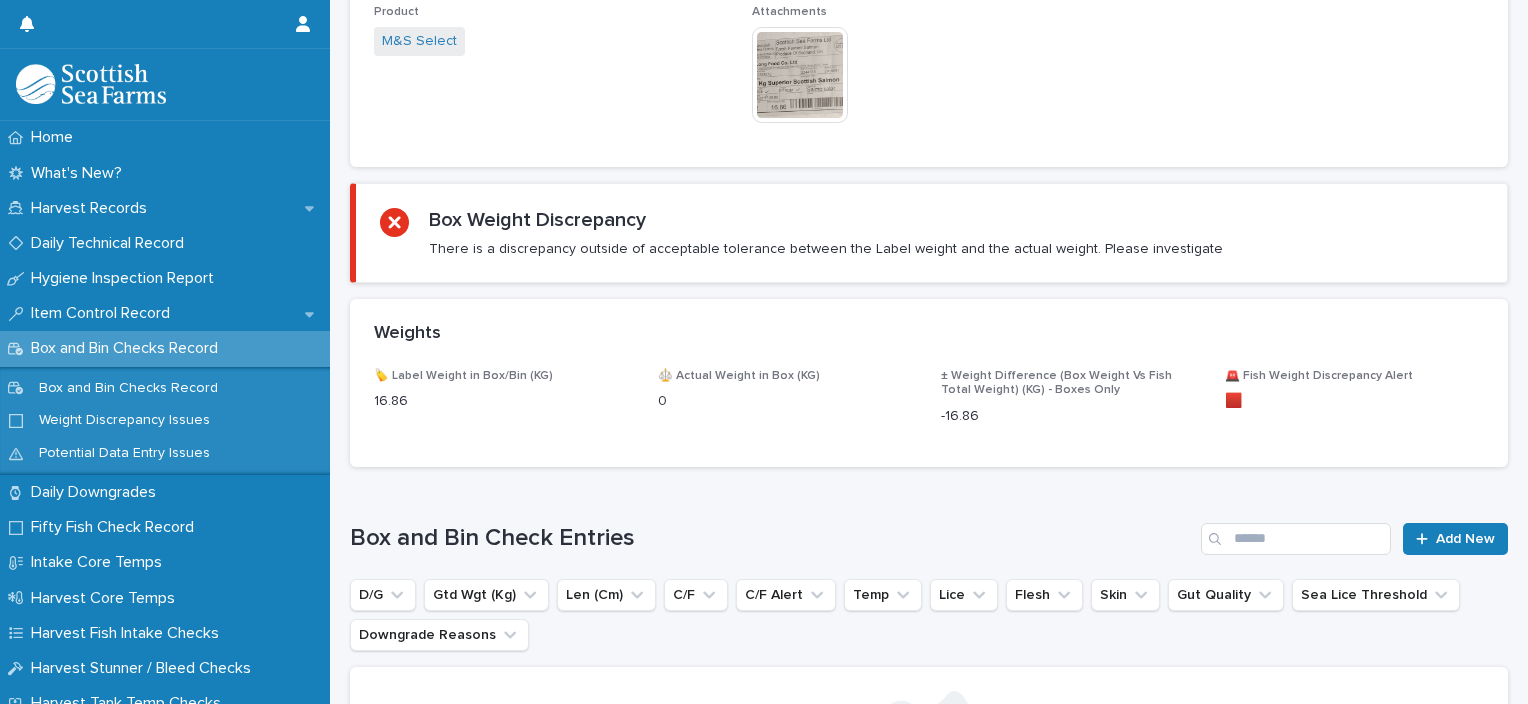 scroll, scrollTop: 0, scrollLeft: 0, axis: both 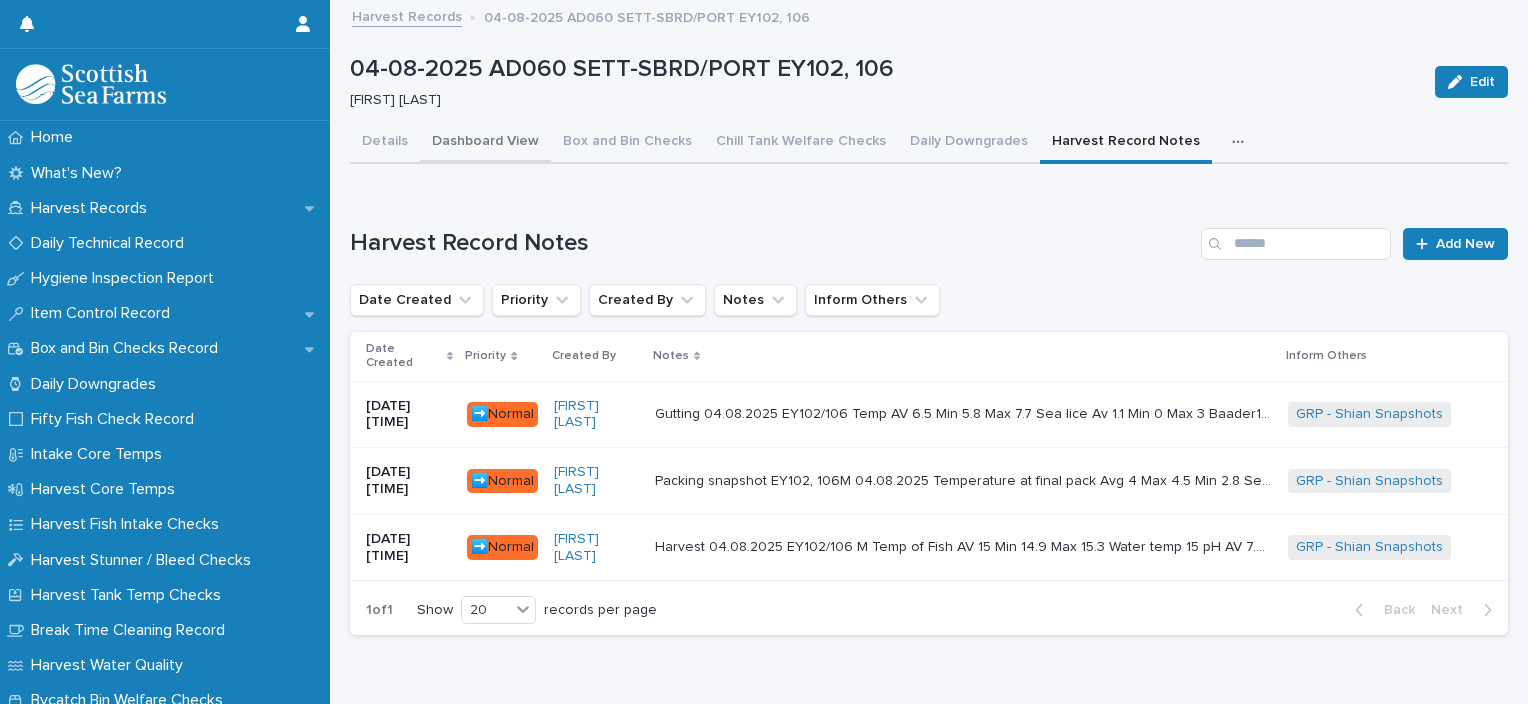 click on "Dashboard View" at bounding box center [485, 143] 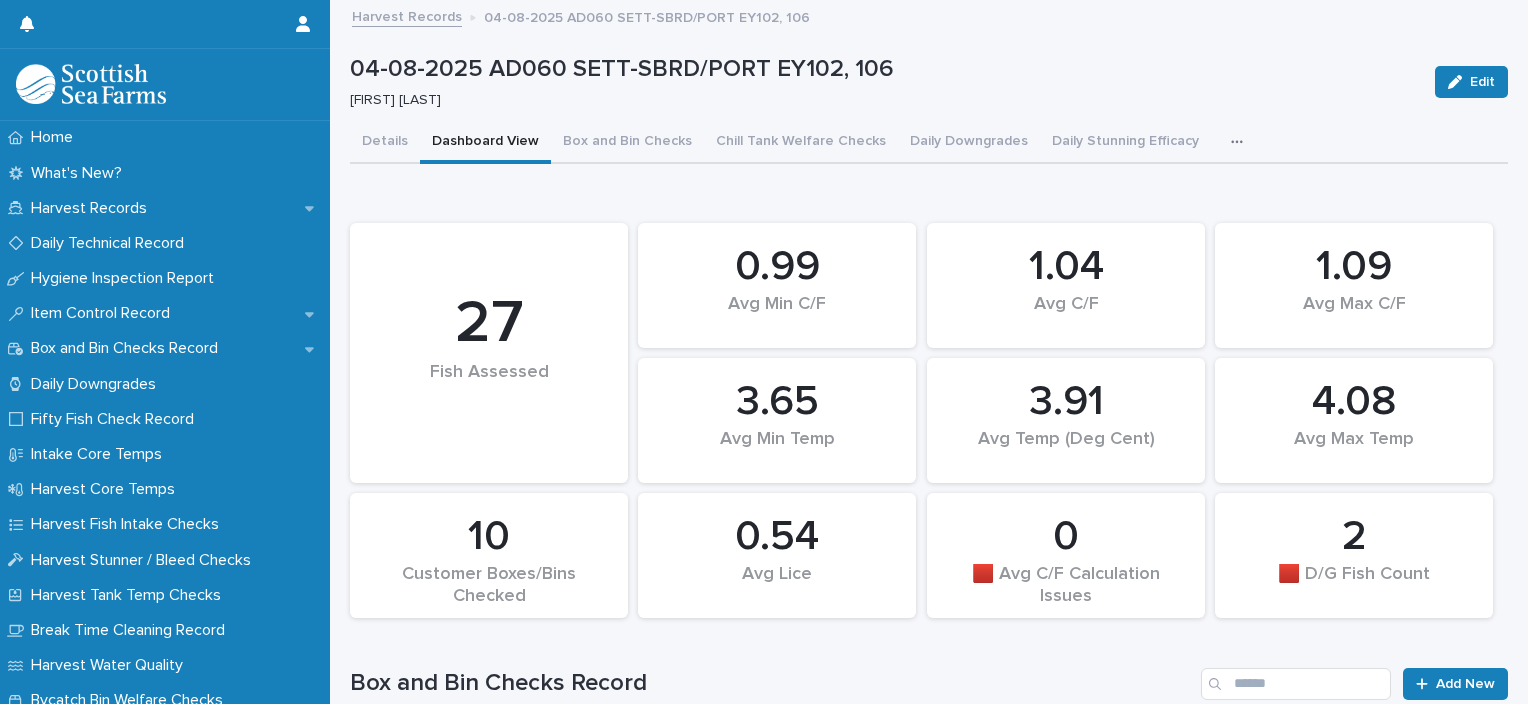 click 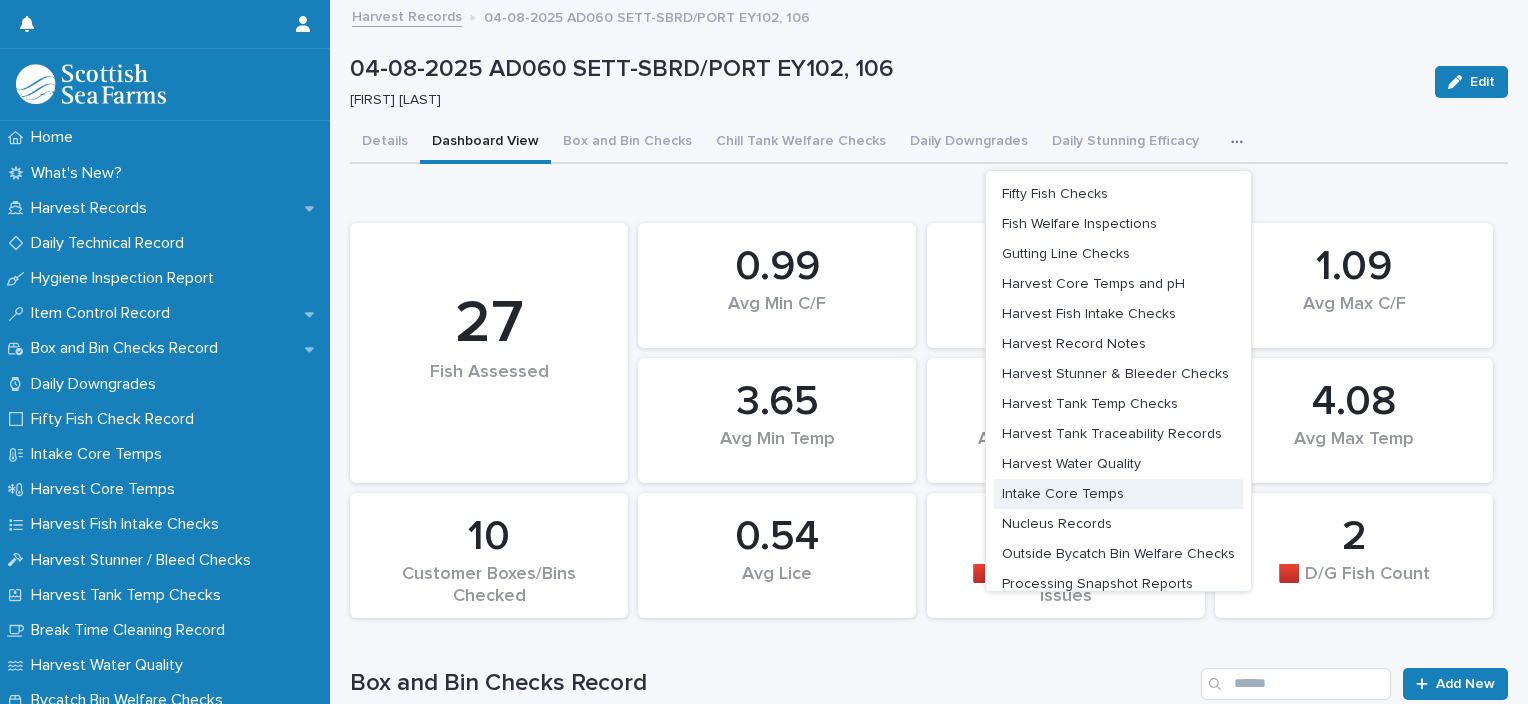 click on "Intake Core Temps" at bounding box center [1118, 494] 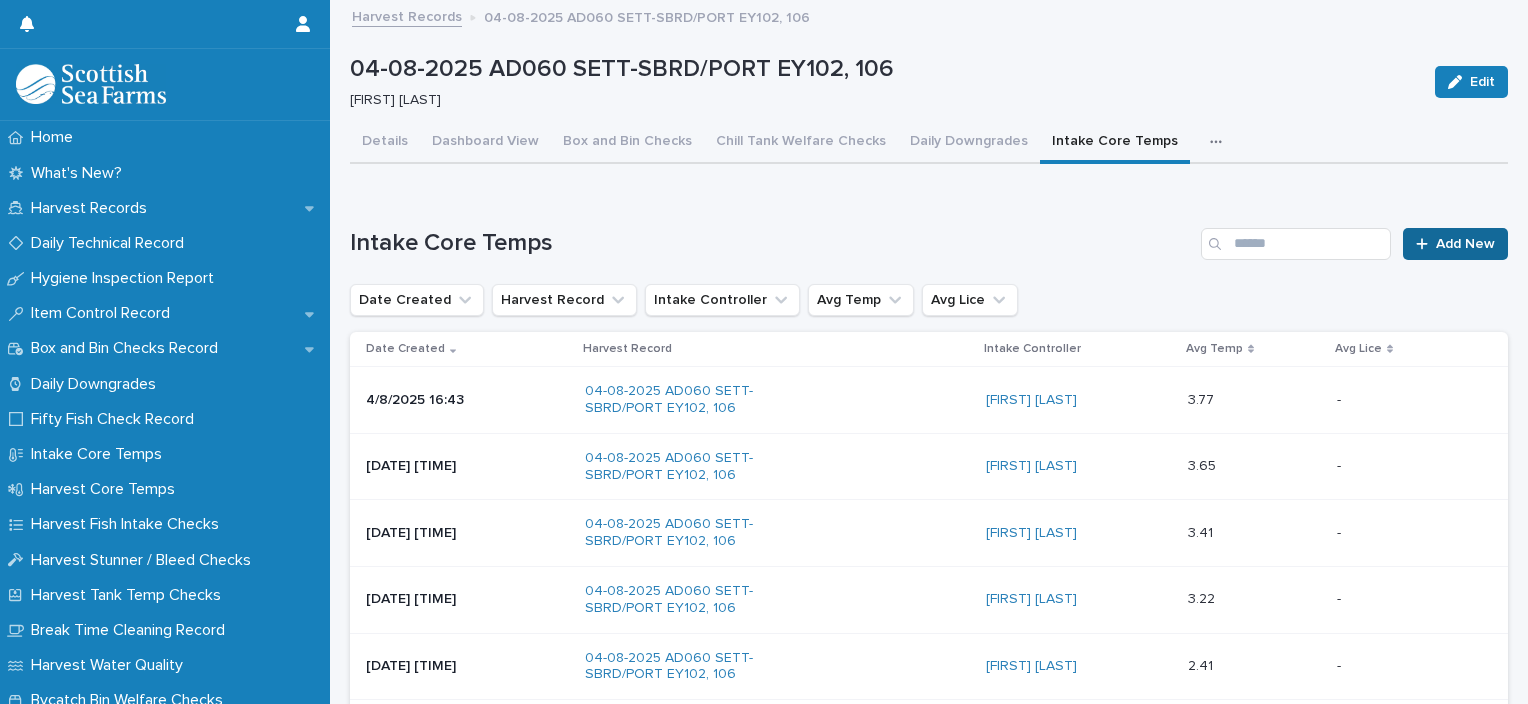 click on "Add New" at bounding box center [1465, 244] 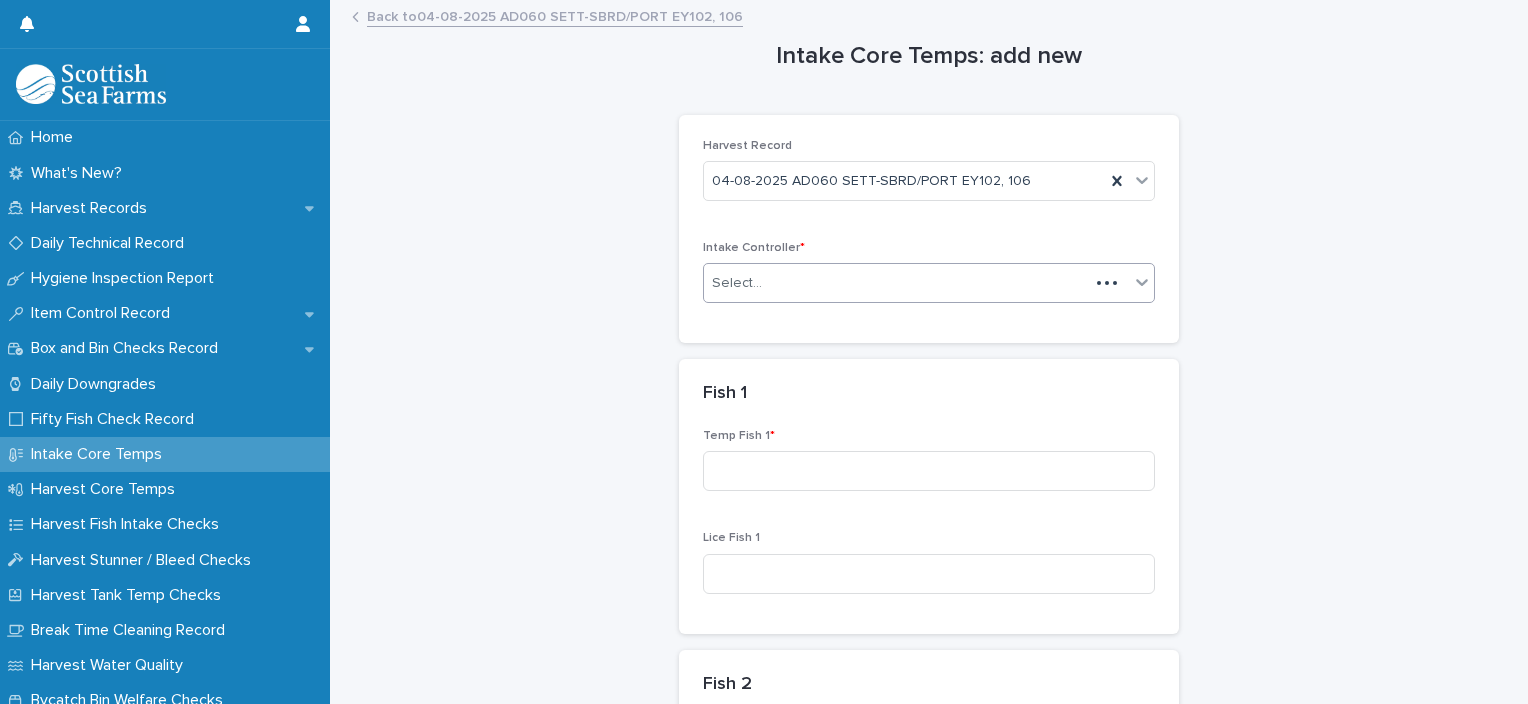 click on "Select..." at bounding box center (896, 283) 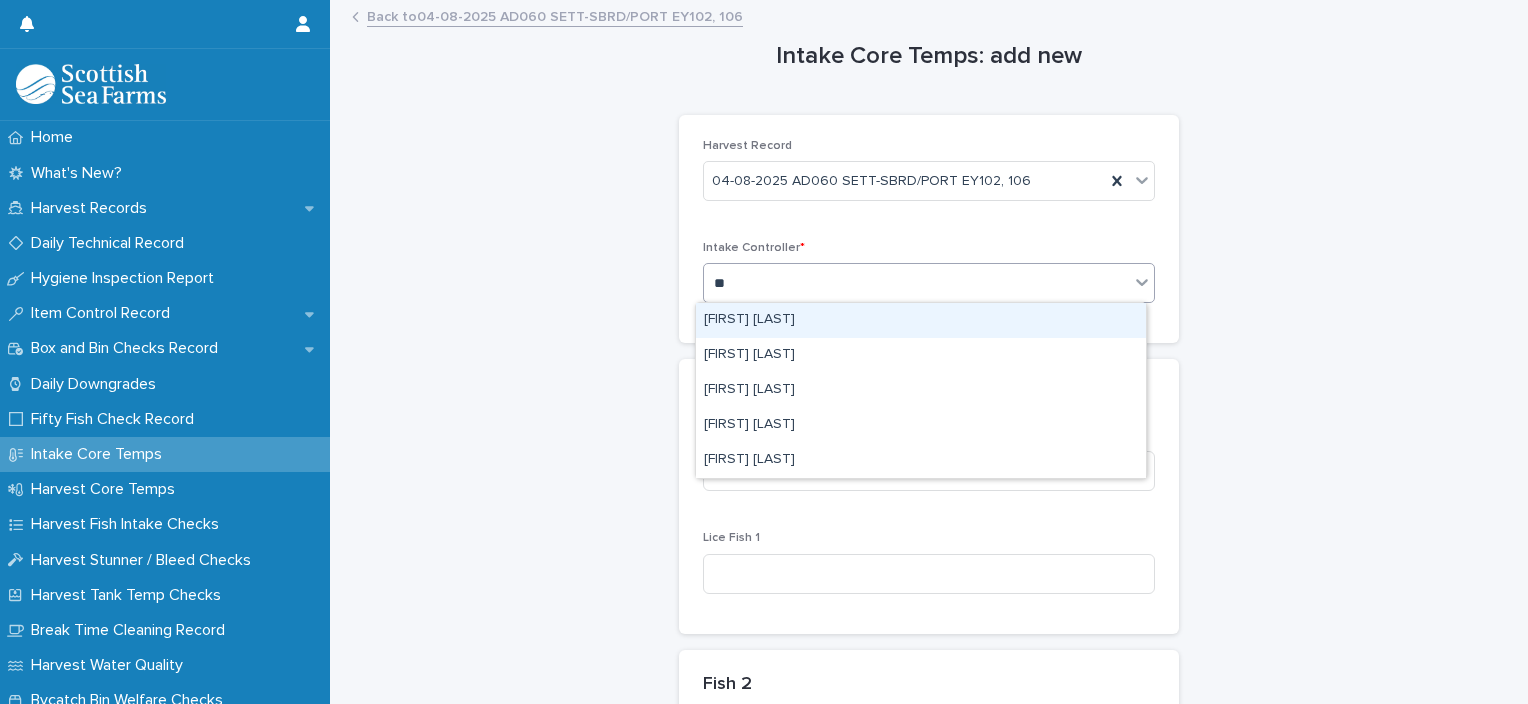 type on "***" 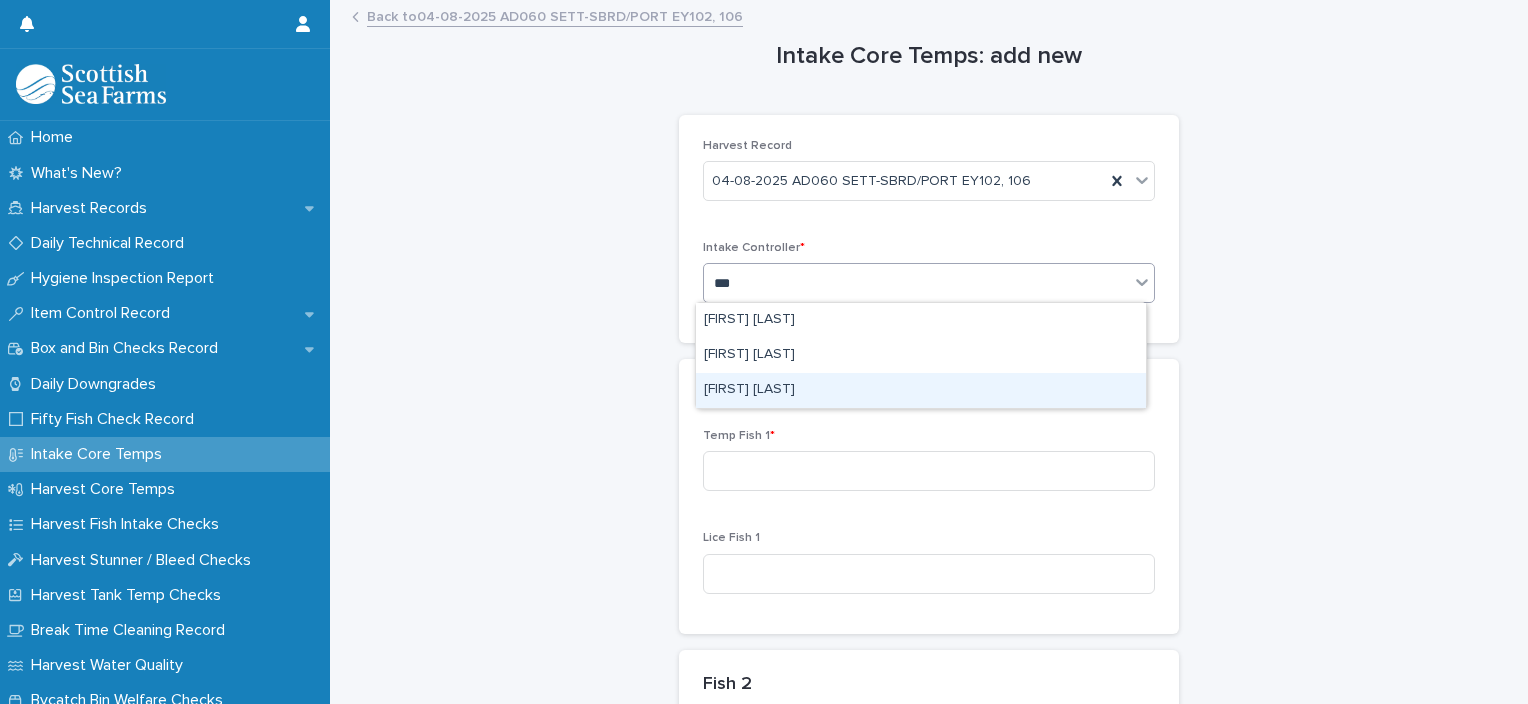 click on "[FIRST] [LAST]" at bounding box center (921, 390) 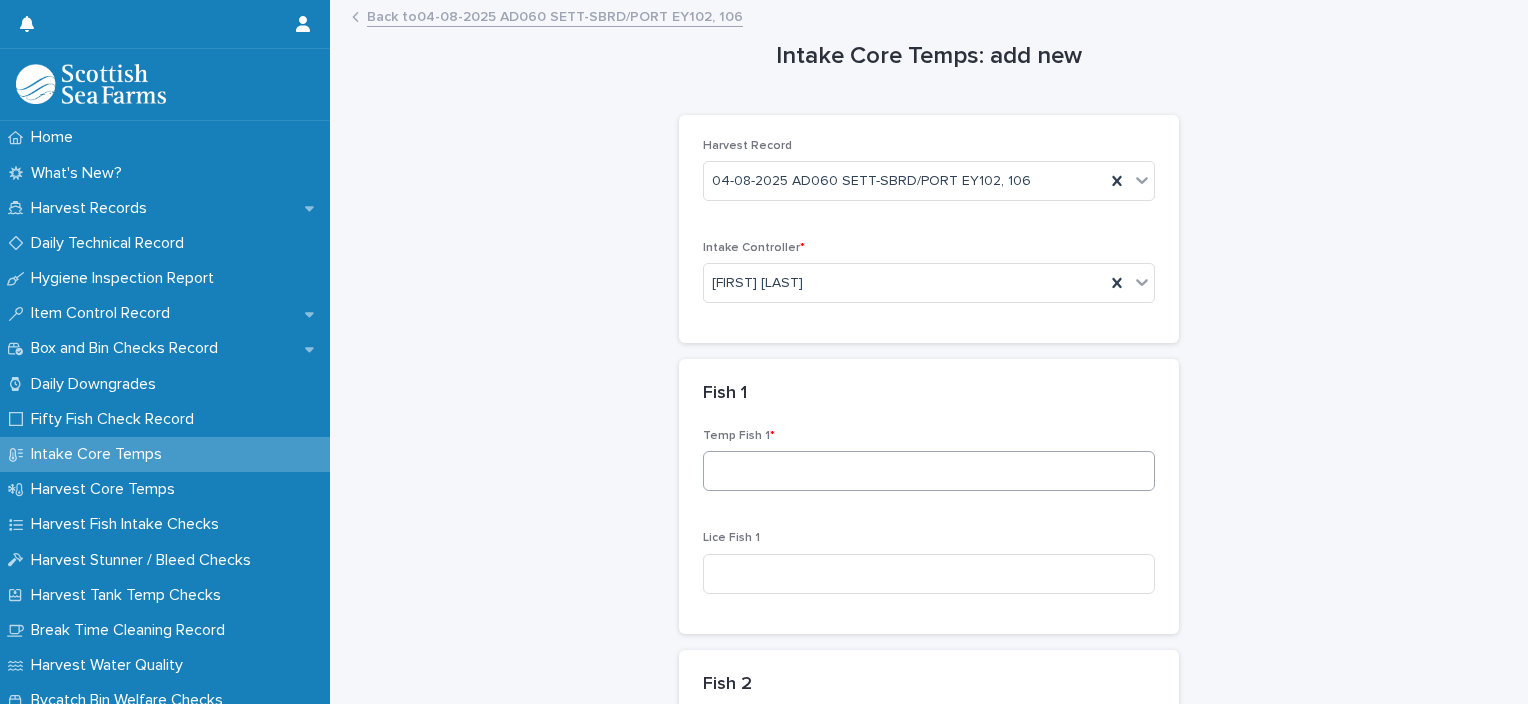 drag, startPoint x: 783, startPoint y: 448, endPoint x: 798, endPoint y: 459, distance: 18.601076 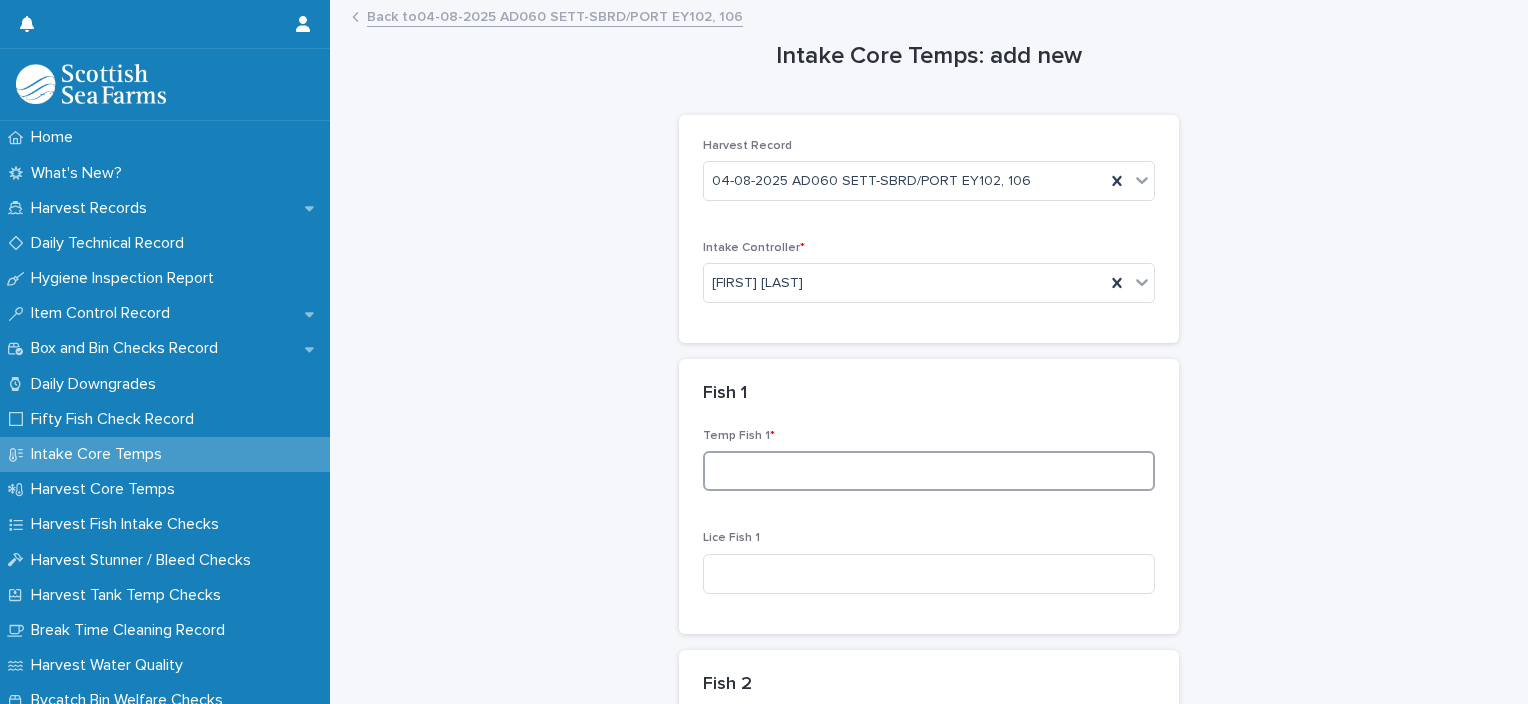 click at bounding box center [929, 471] 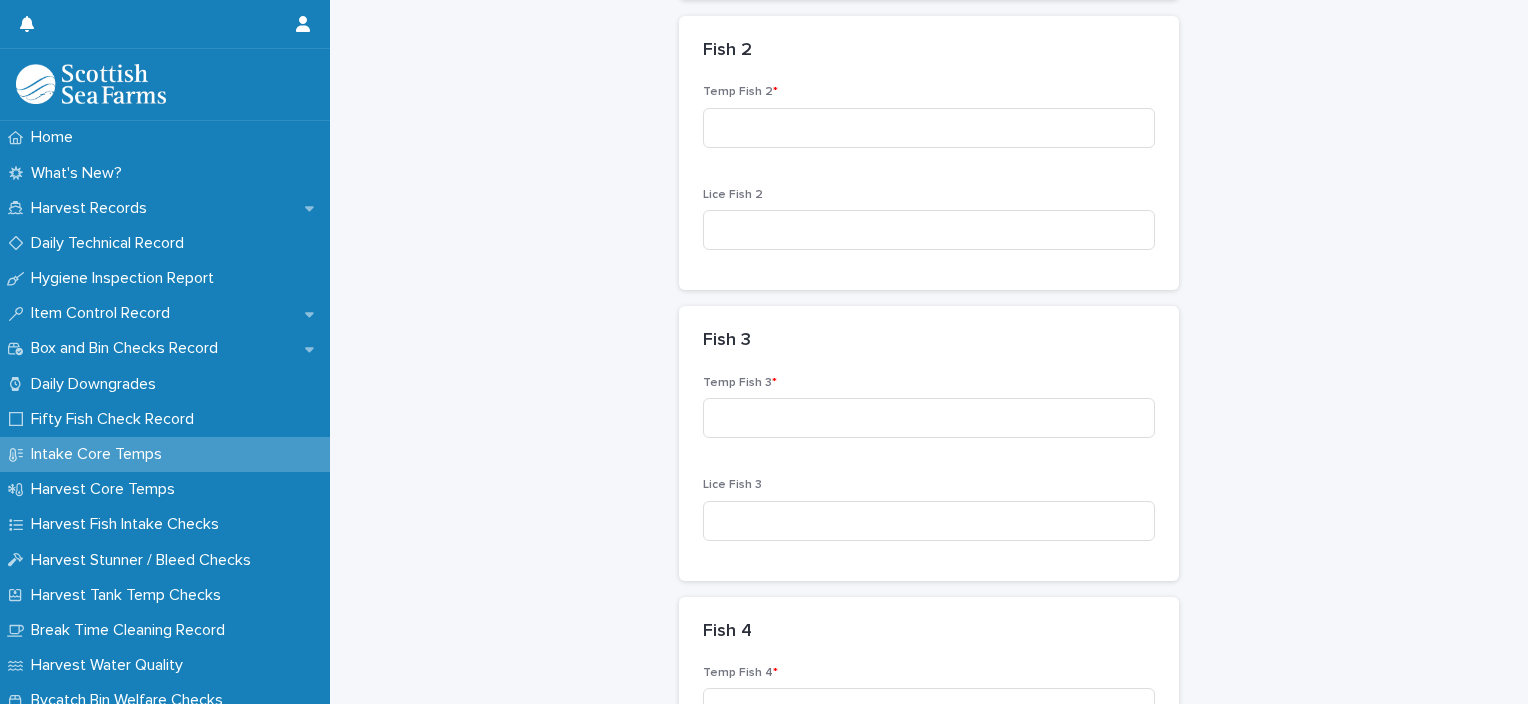scroll, scrollTop: 629, scrollLeft: 0, axis: vertical 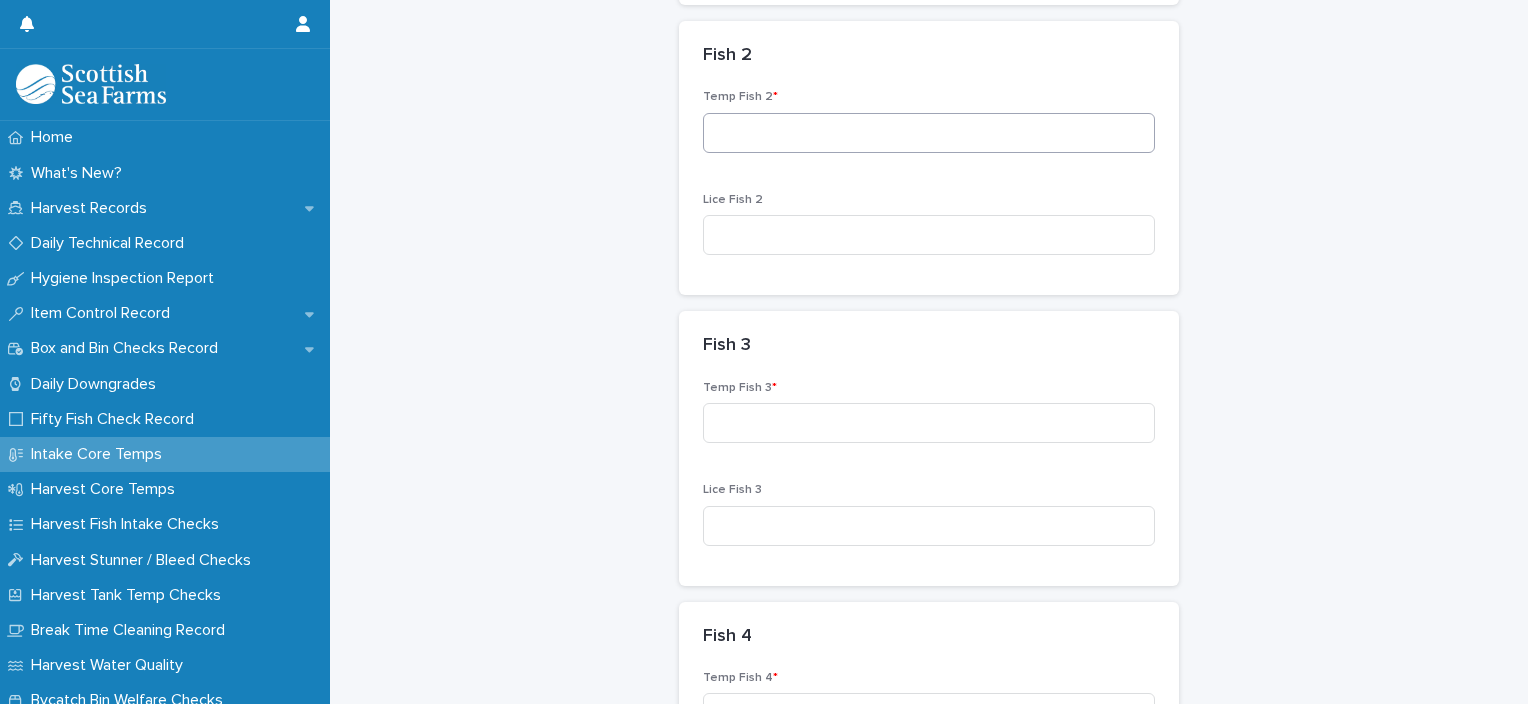 type on "***" 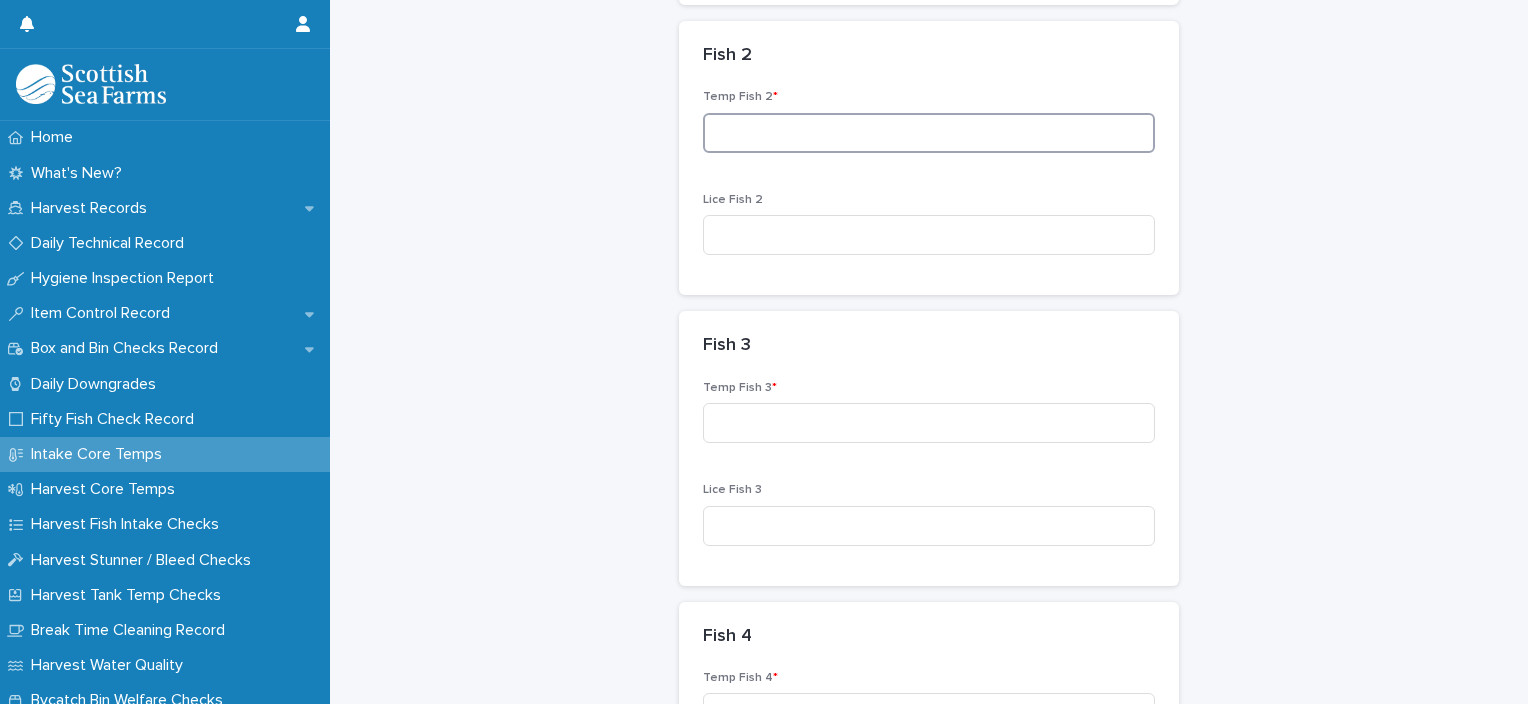 click at bounding box center (929, 133) 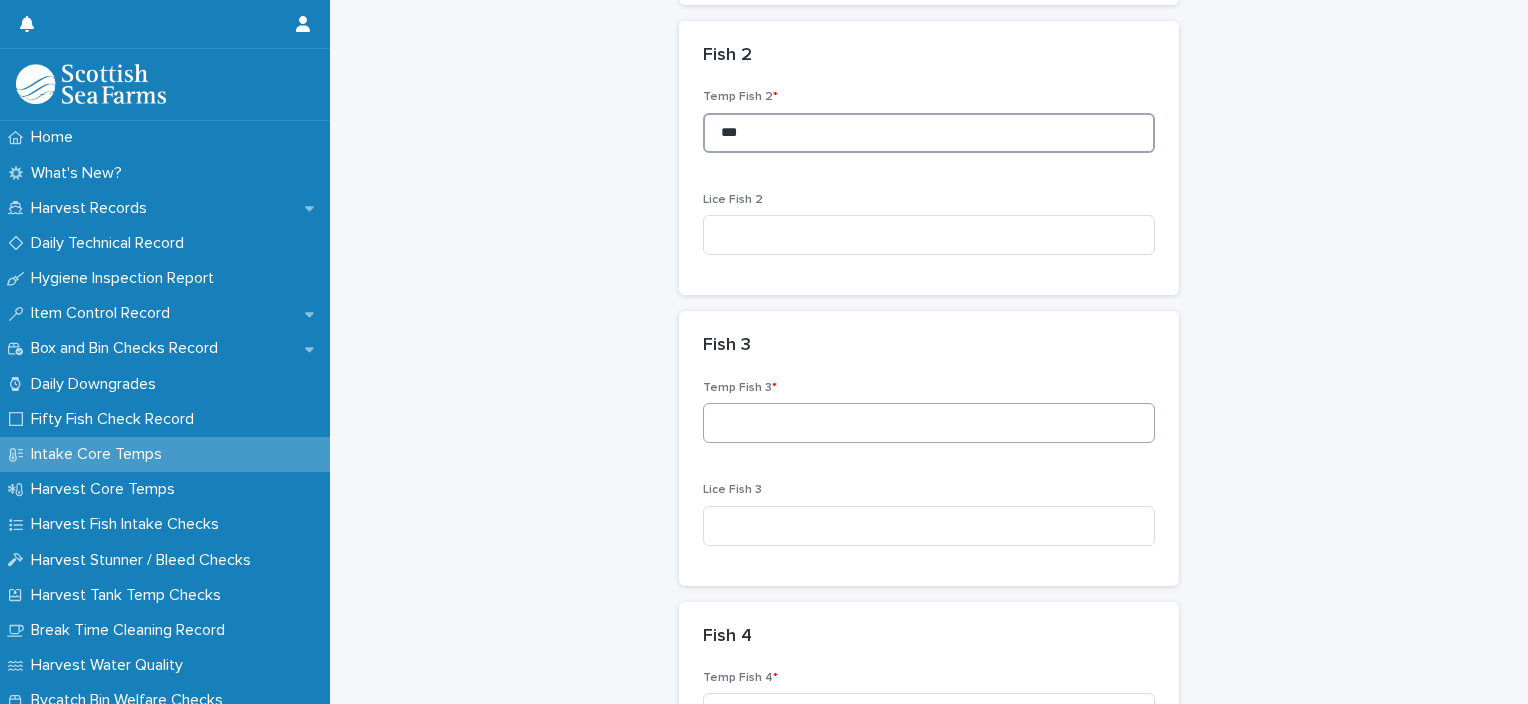 type on "***" 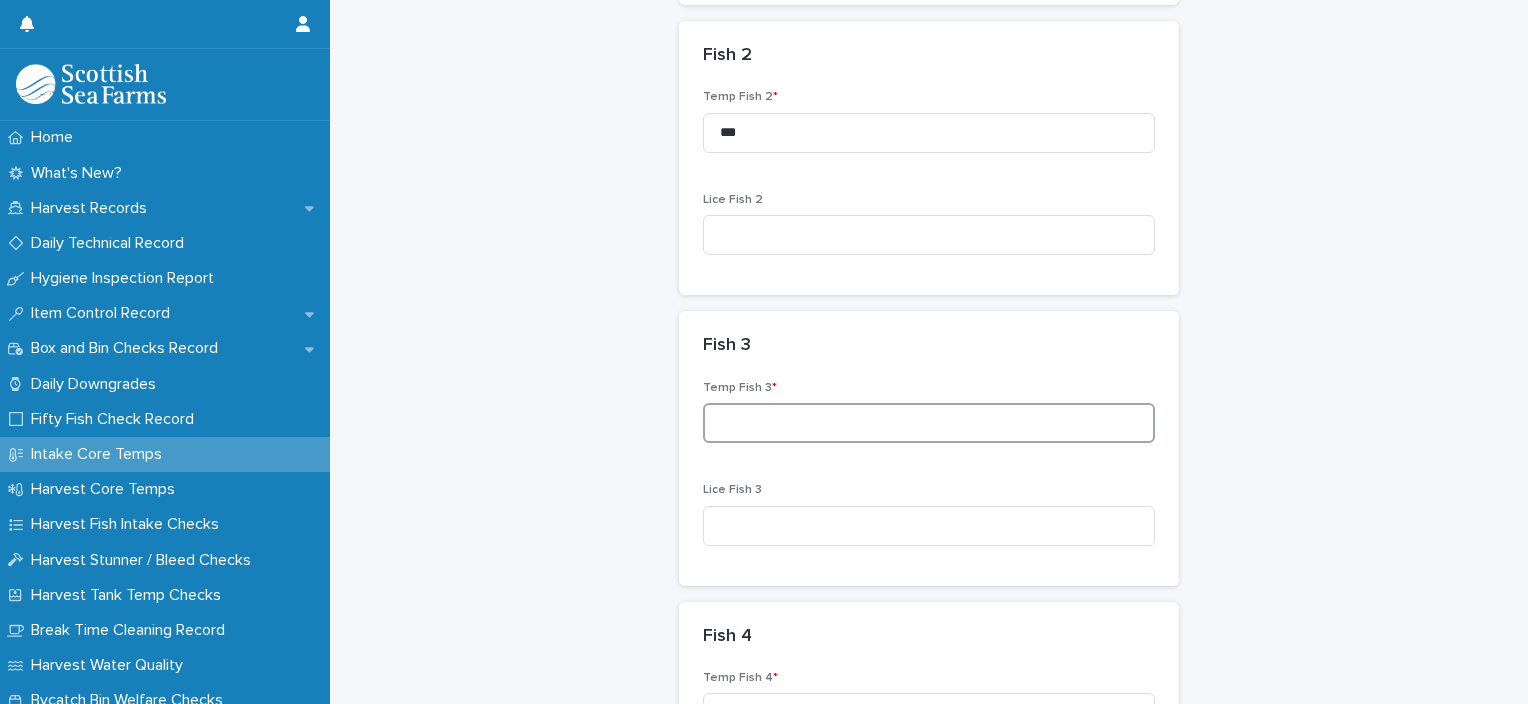 click at bounding box center (929, 423) 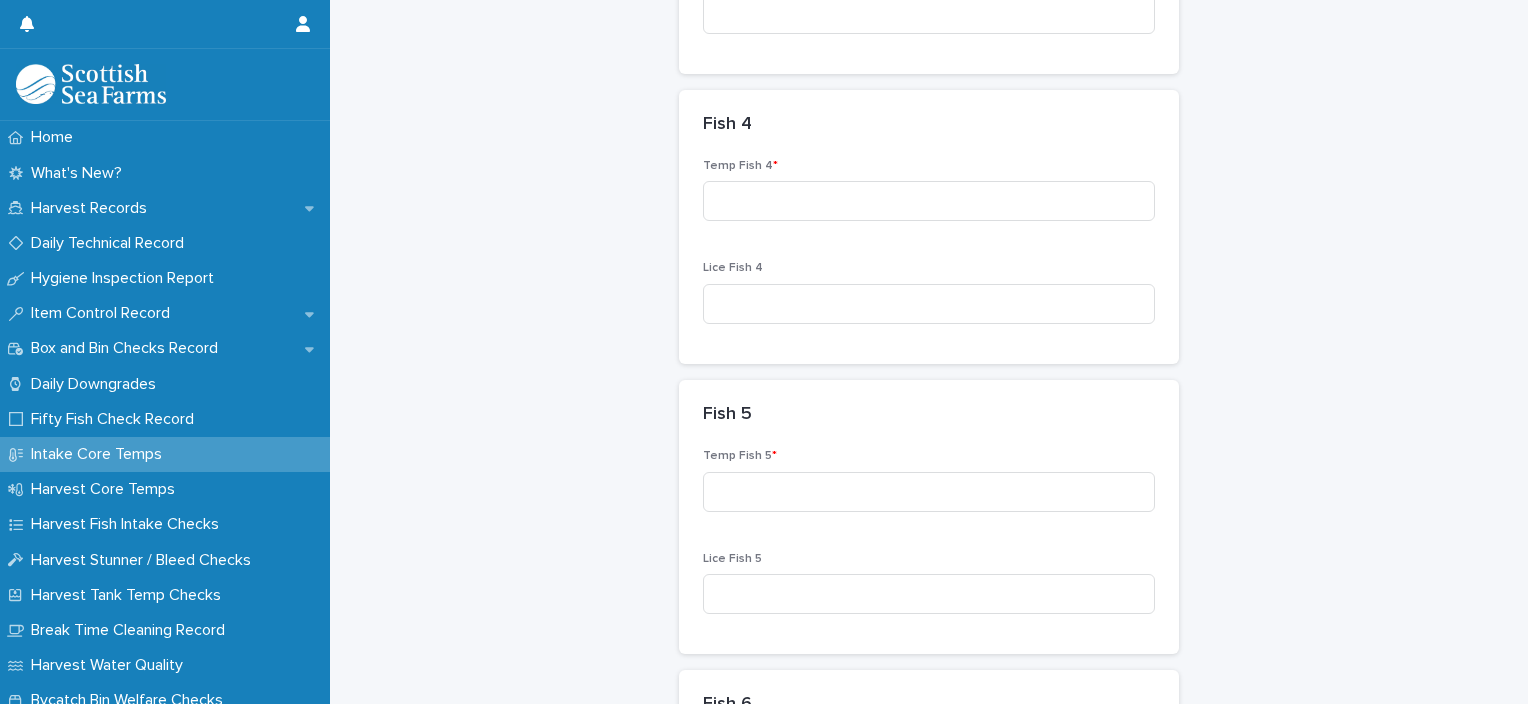 scroll, scrollTop: 1189, scrollLeft: 0, axis: vertical 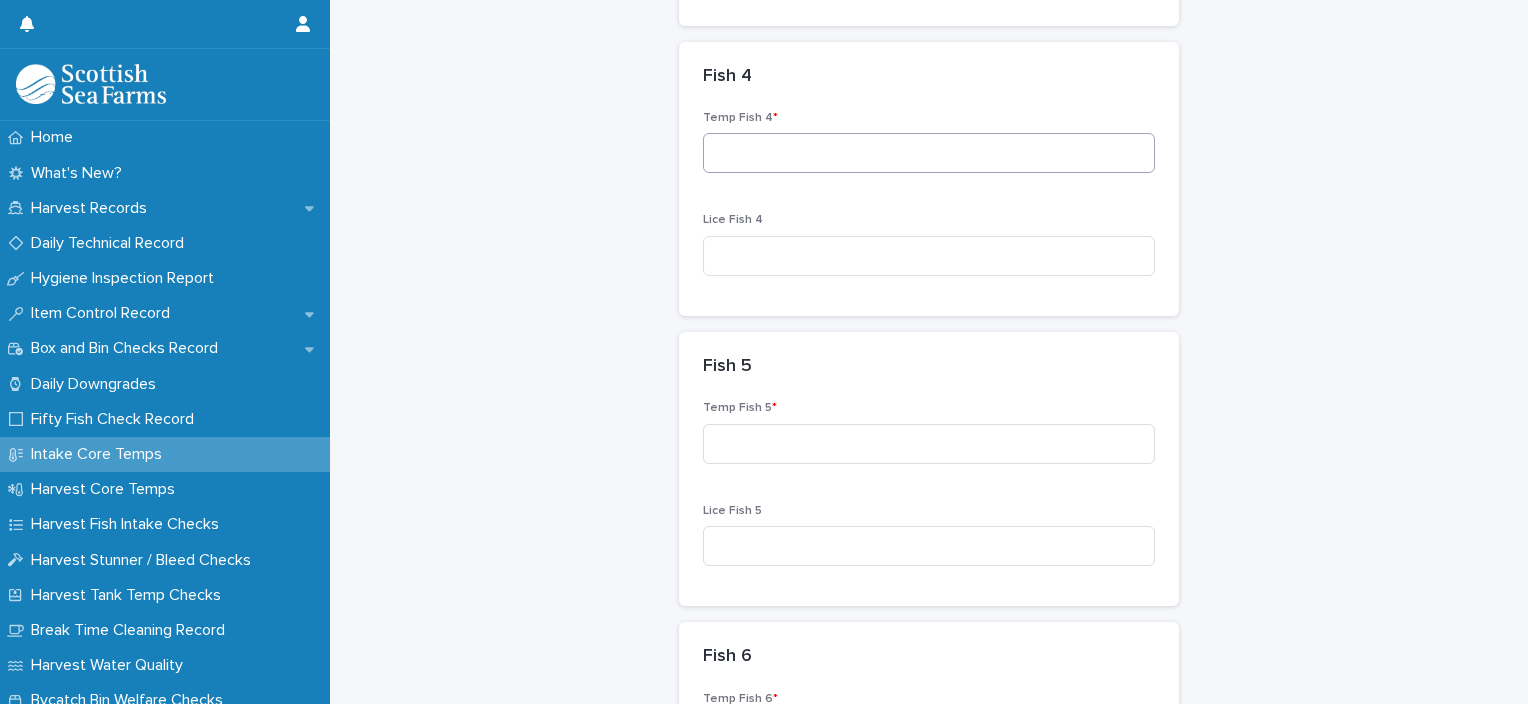 type on "***" 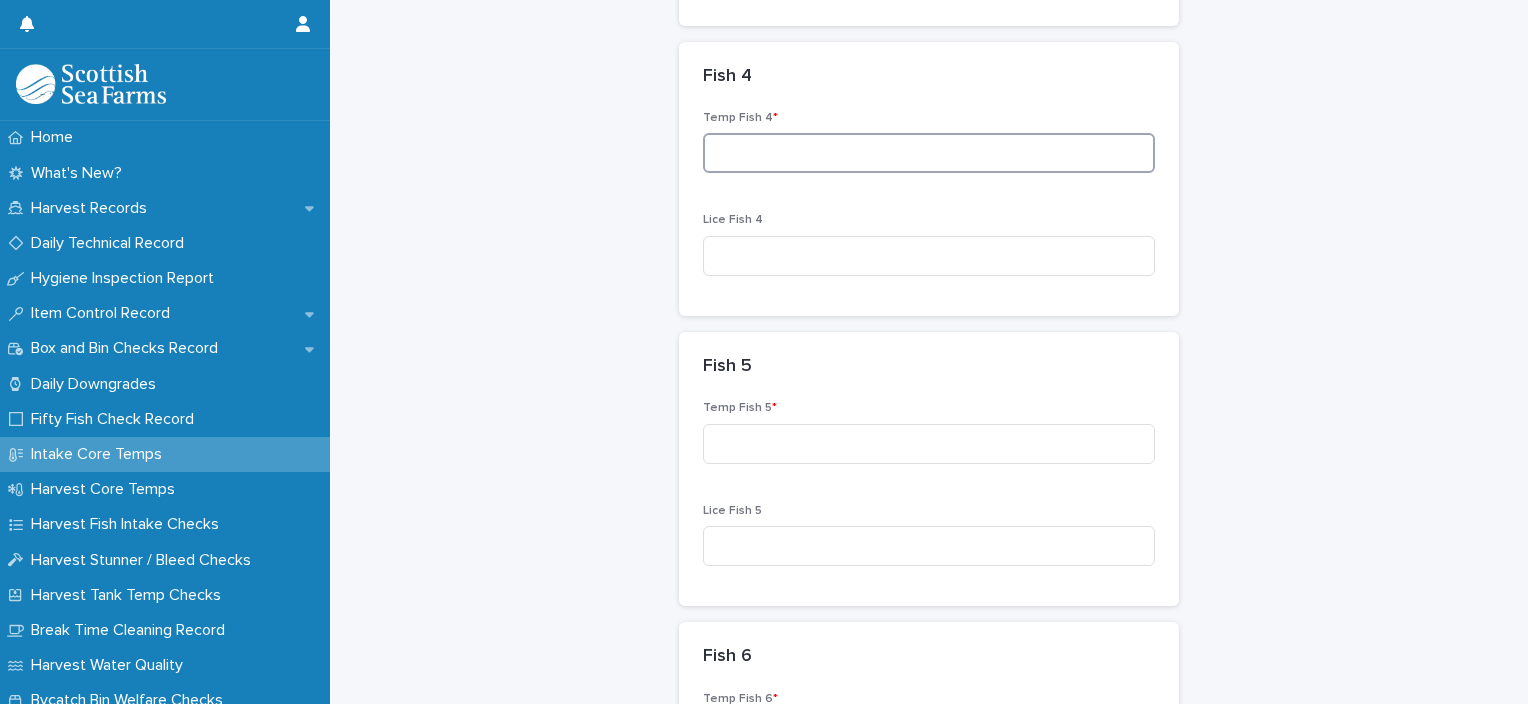 click at bounding box center (929, 153) 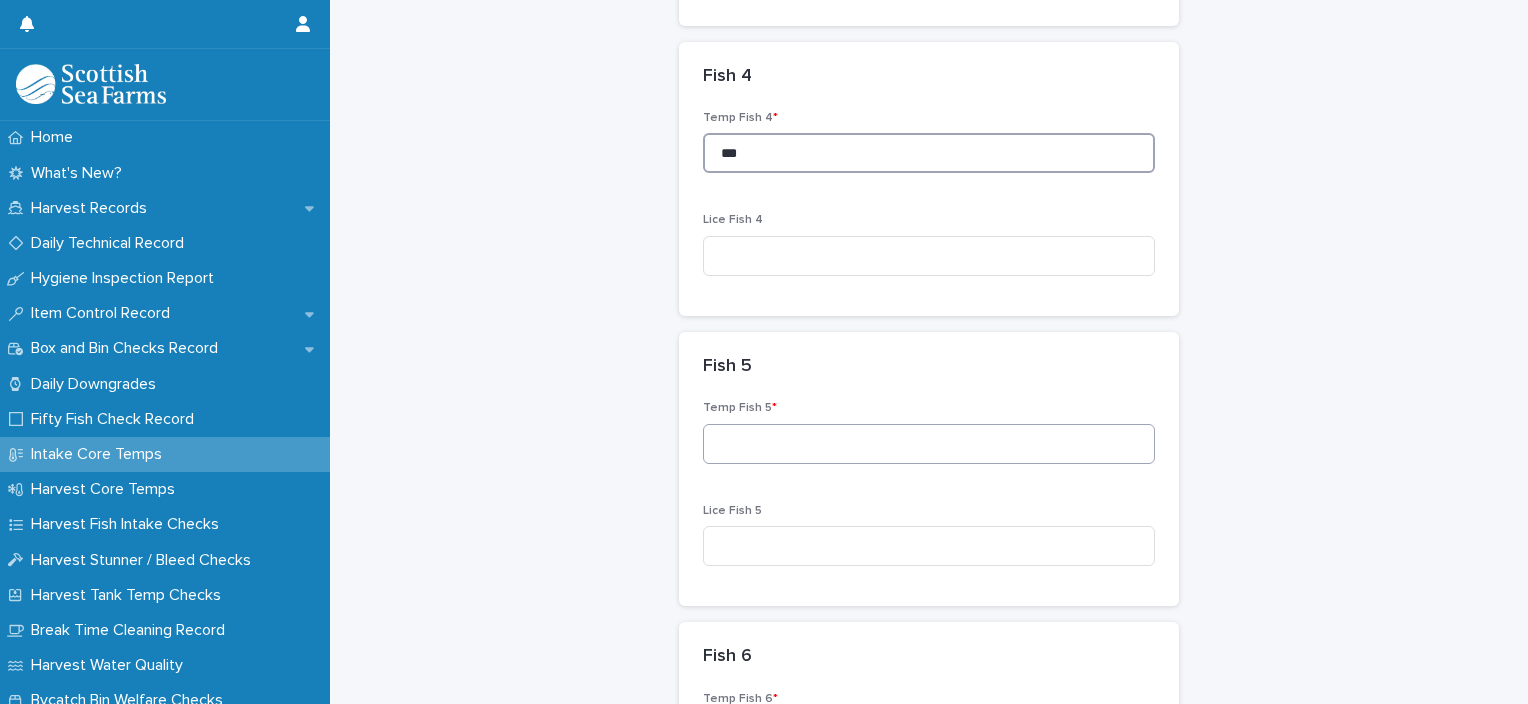 type on "***" 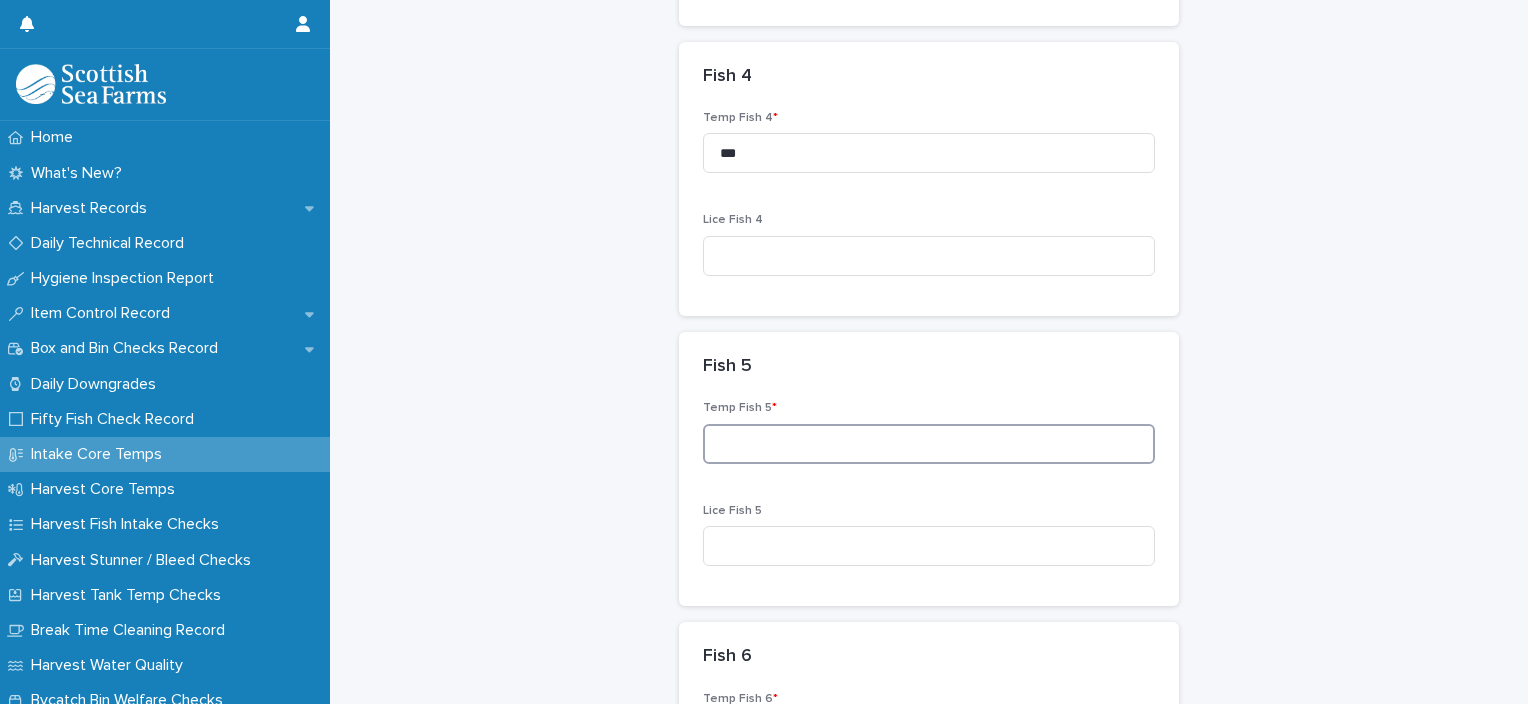 click at bounding box center (929, 444) 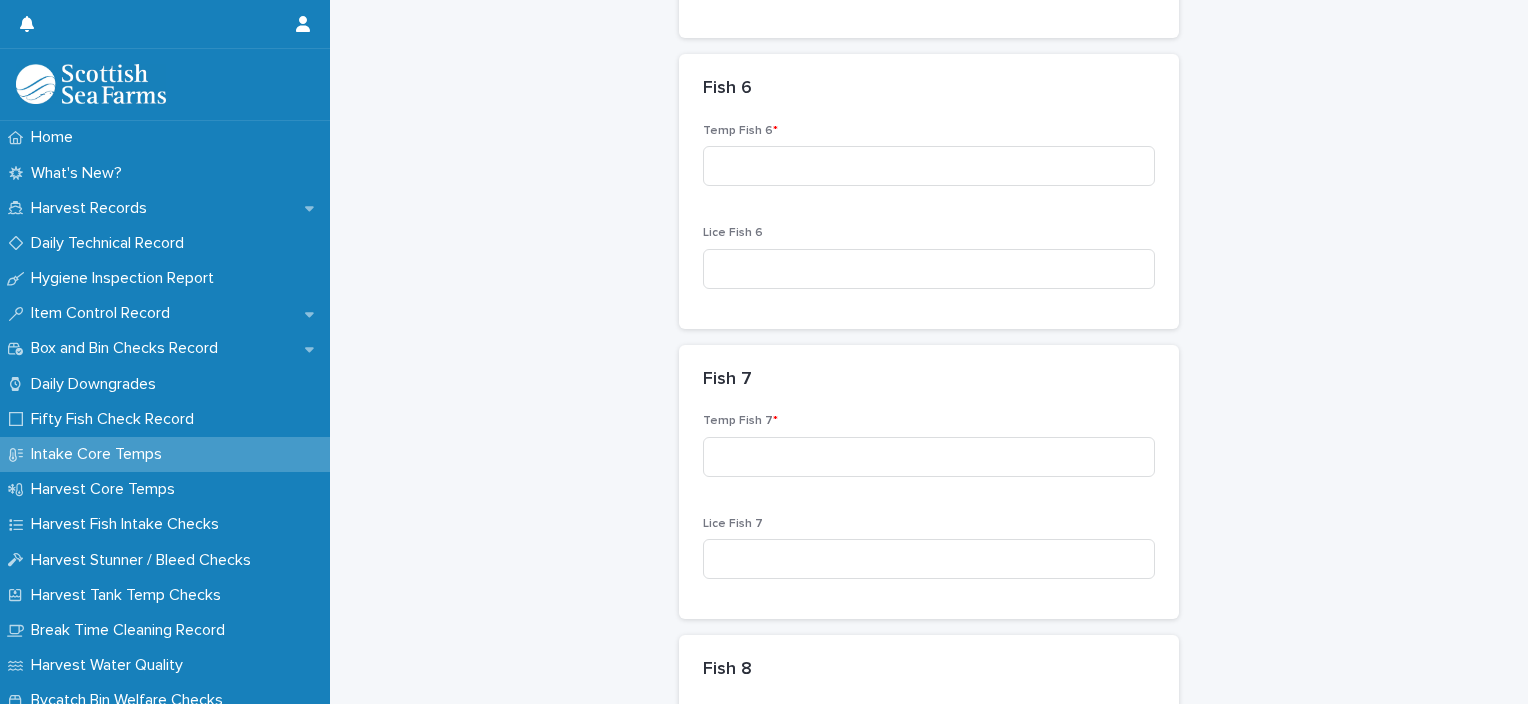 scroll, scrollTop: 1832, scrollLeft: 0, axis: vertical 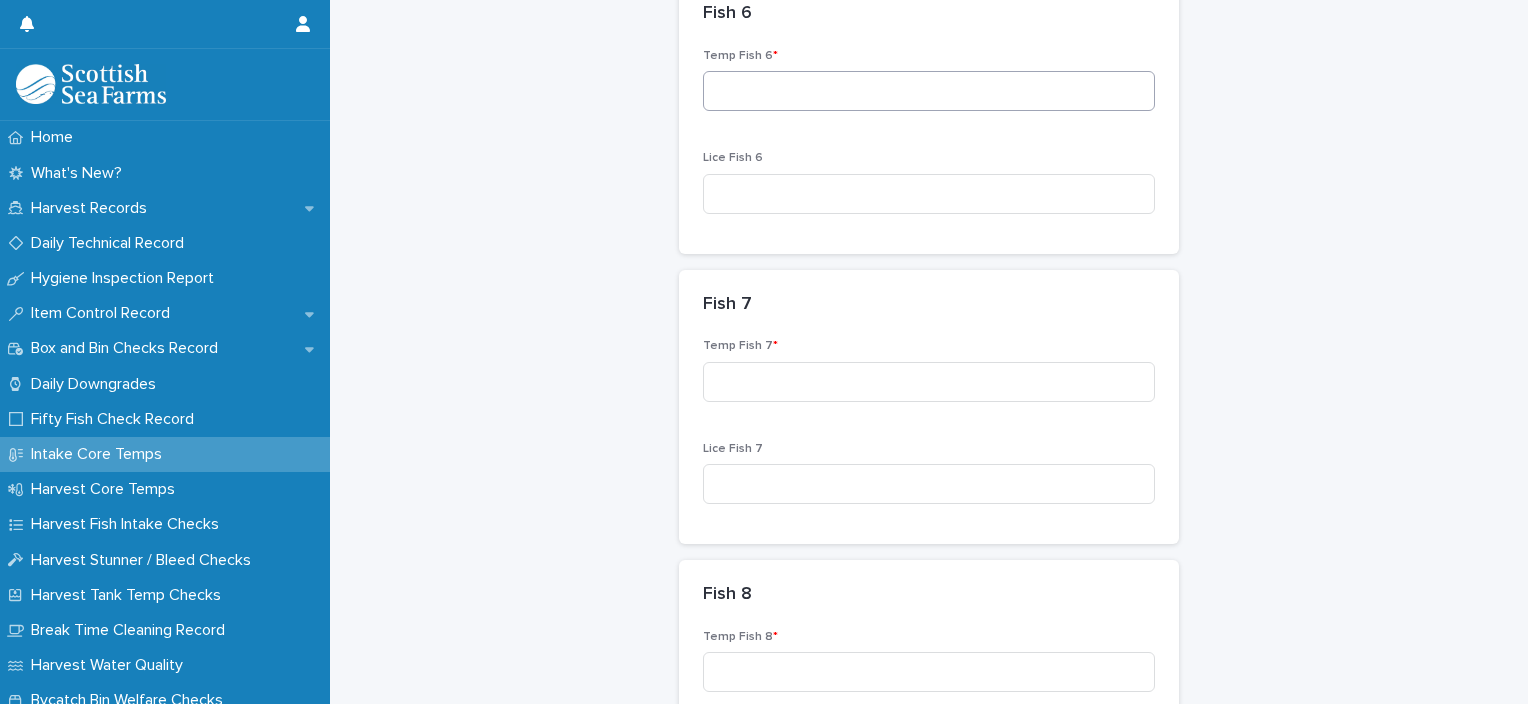 type on "***" 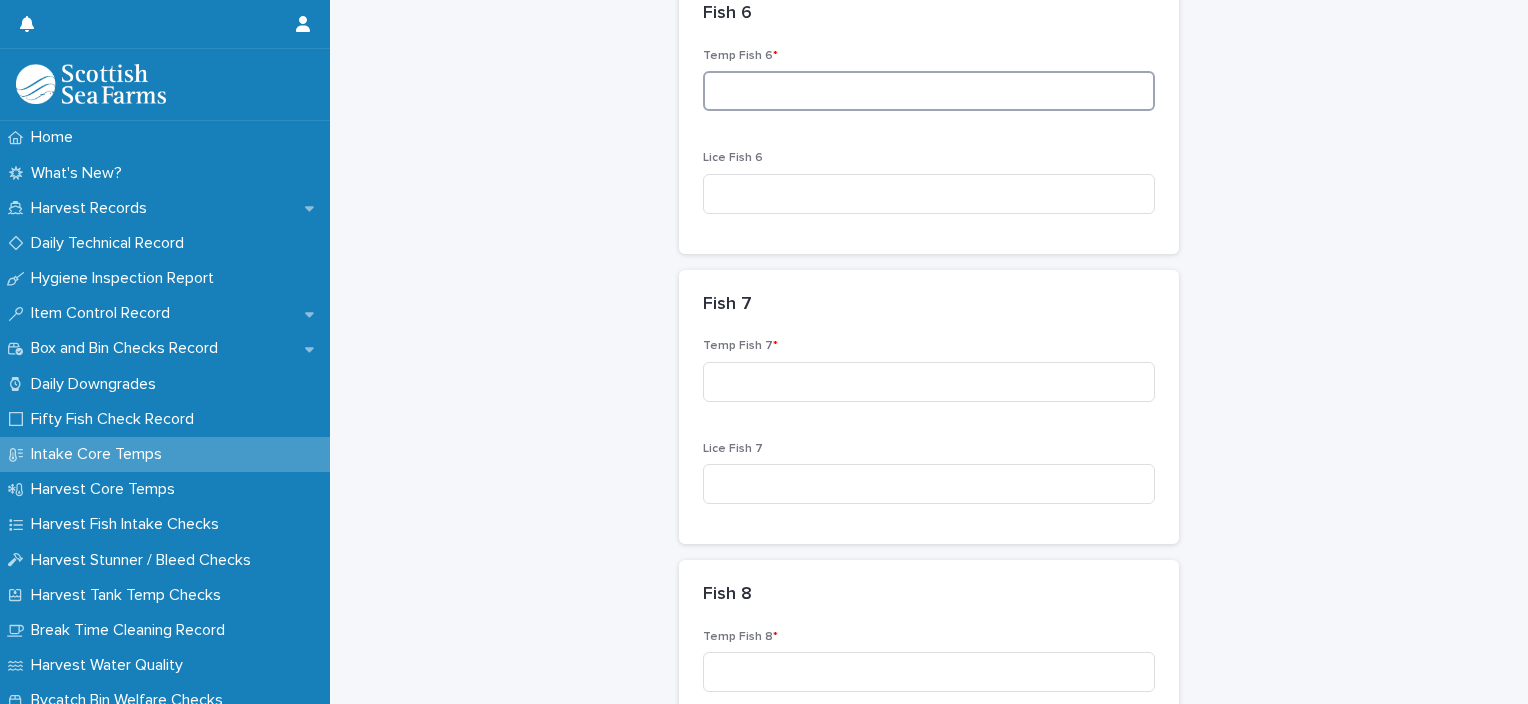 click at bounding box center [929, 91] 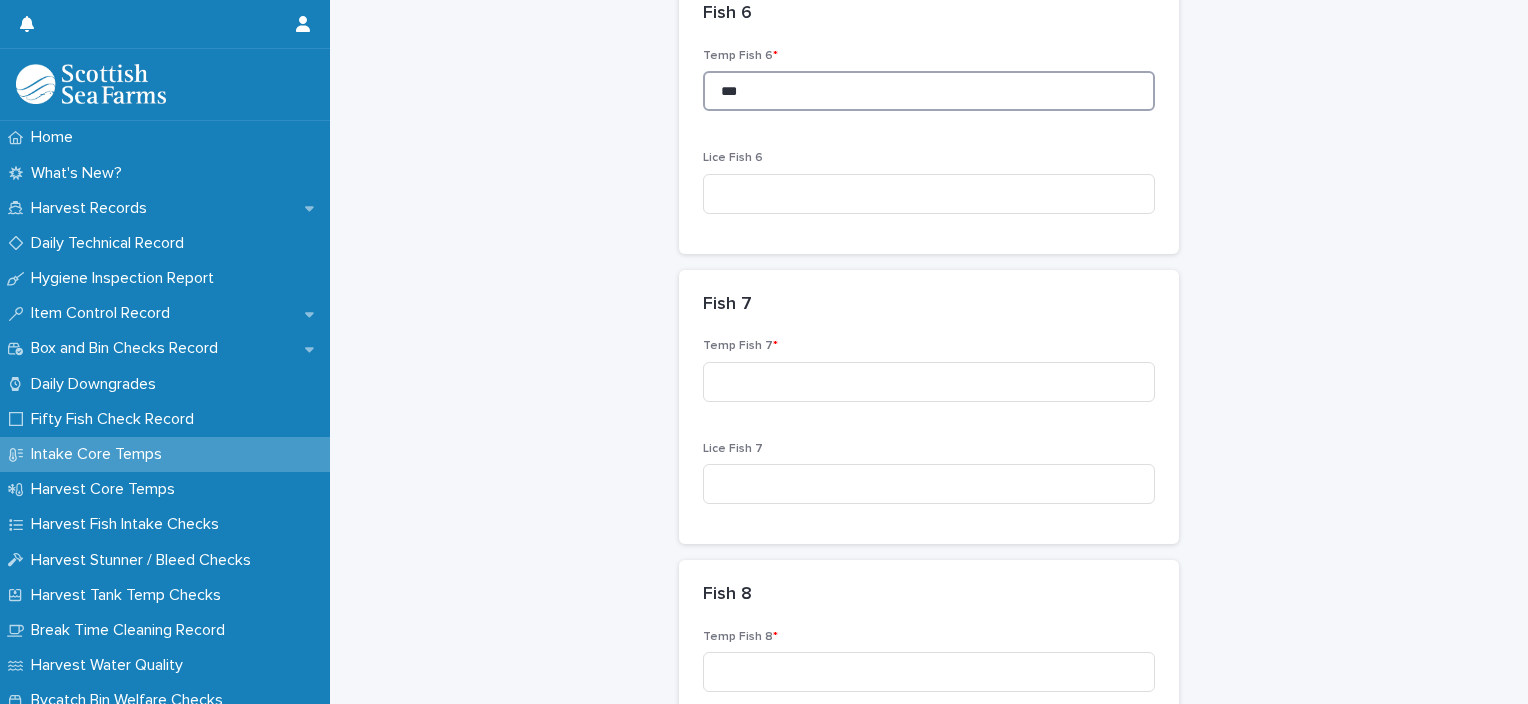 type on "***" 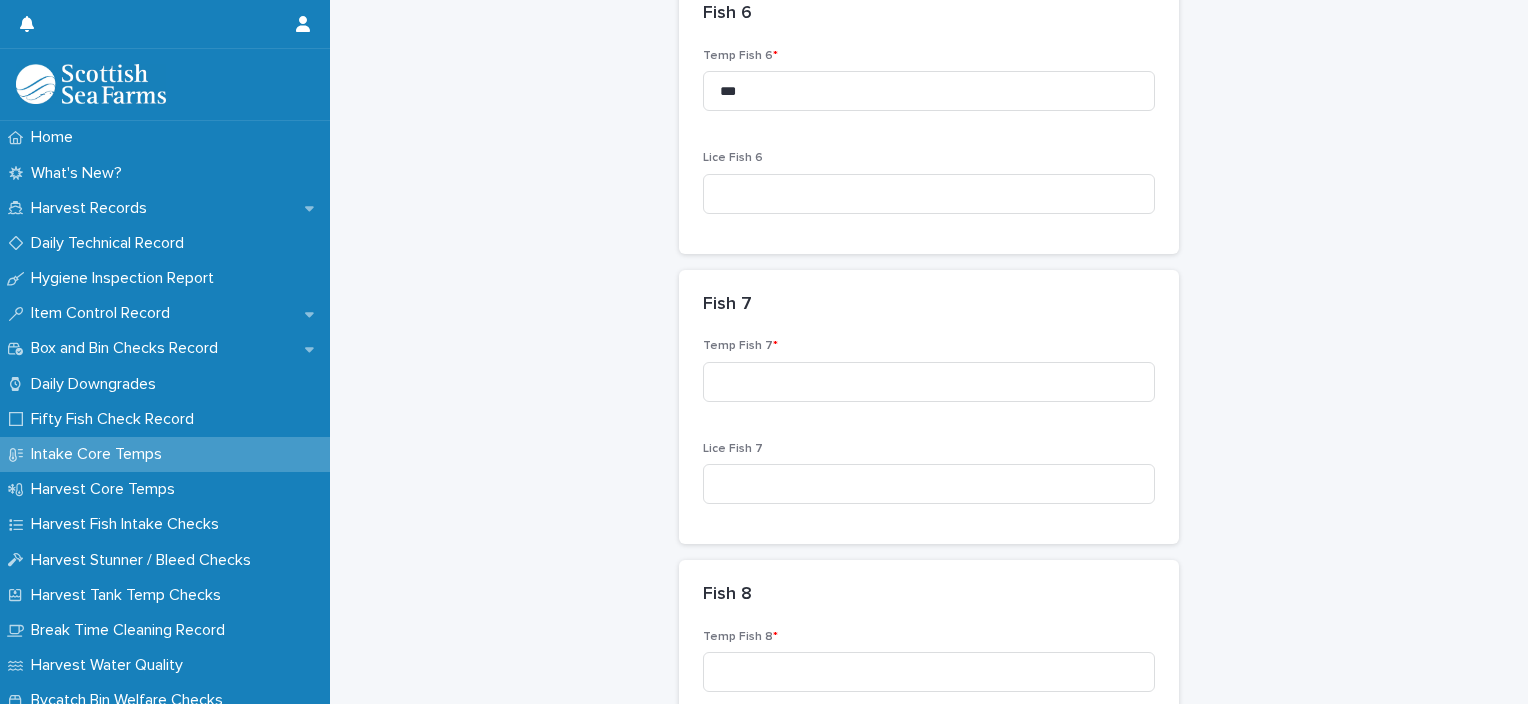 click on "Temp Fish 7 *" at bounding box center [929, 378] 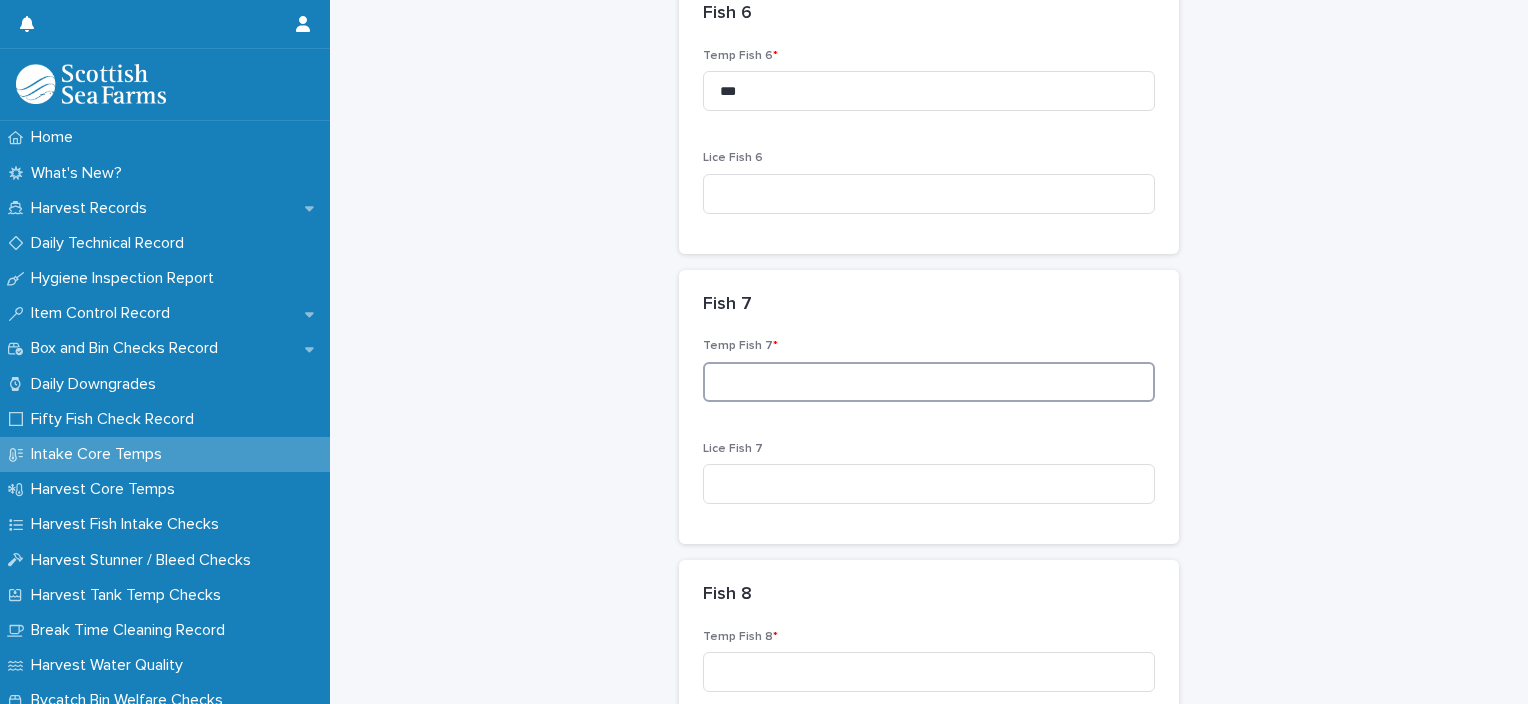 click at bounding box center (929, 382) 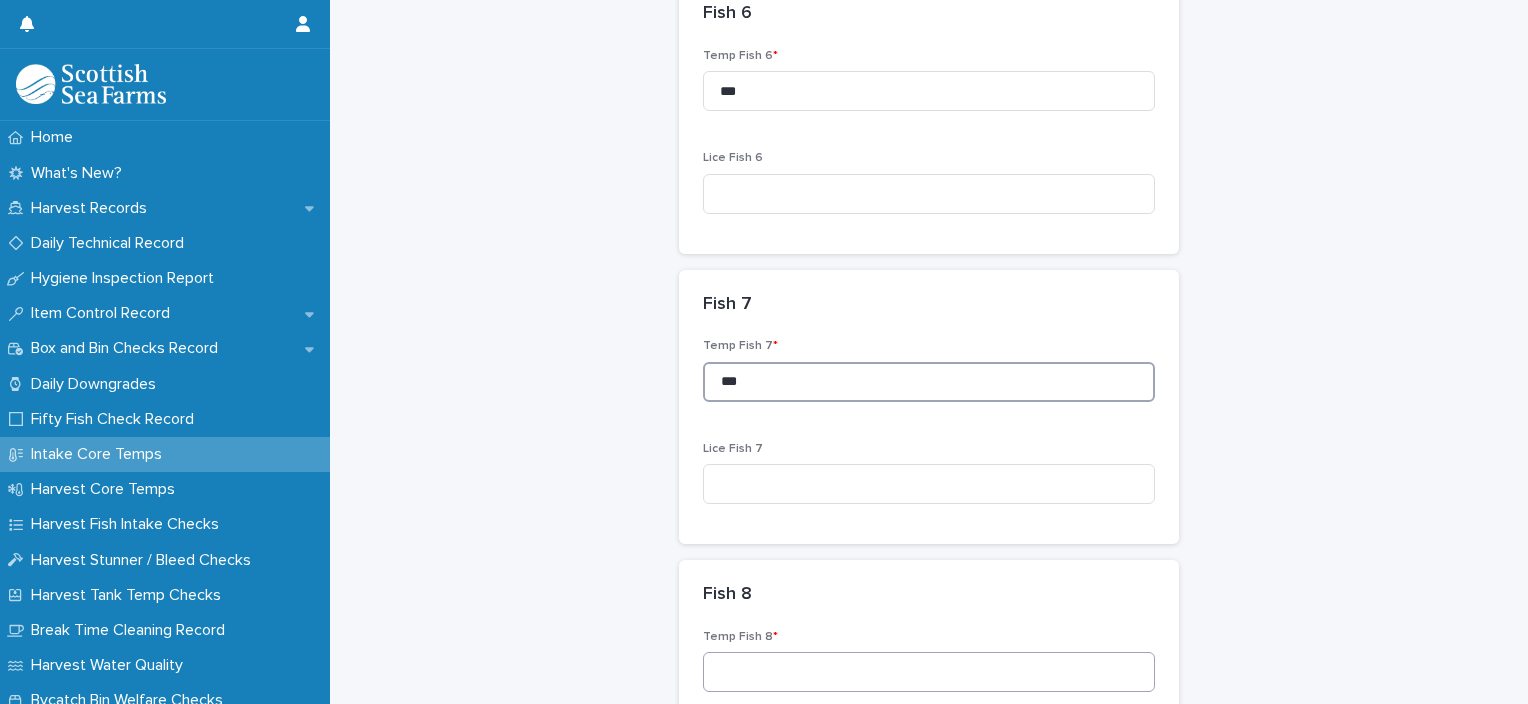 type on "***" 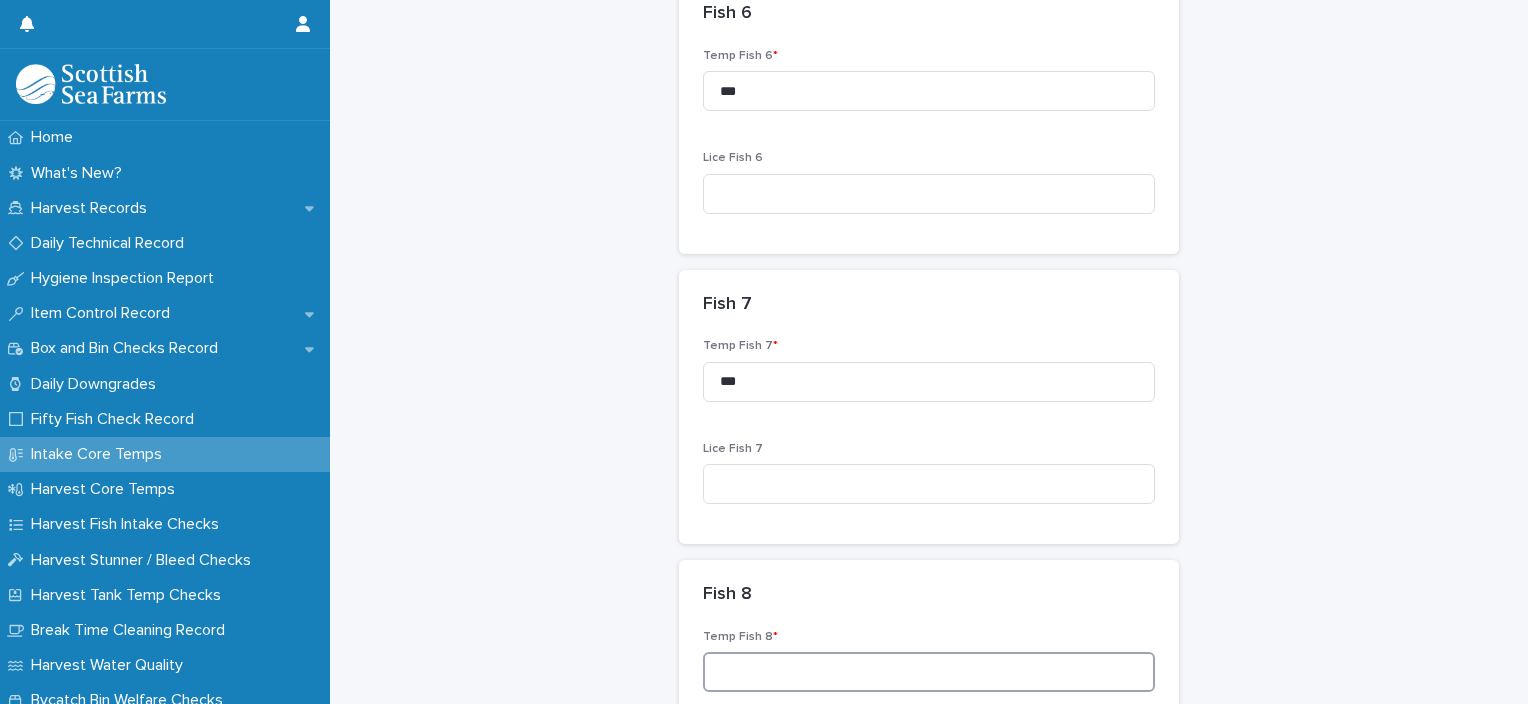 click at bounding box center [929, 672] 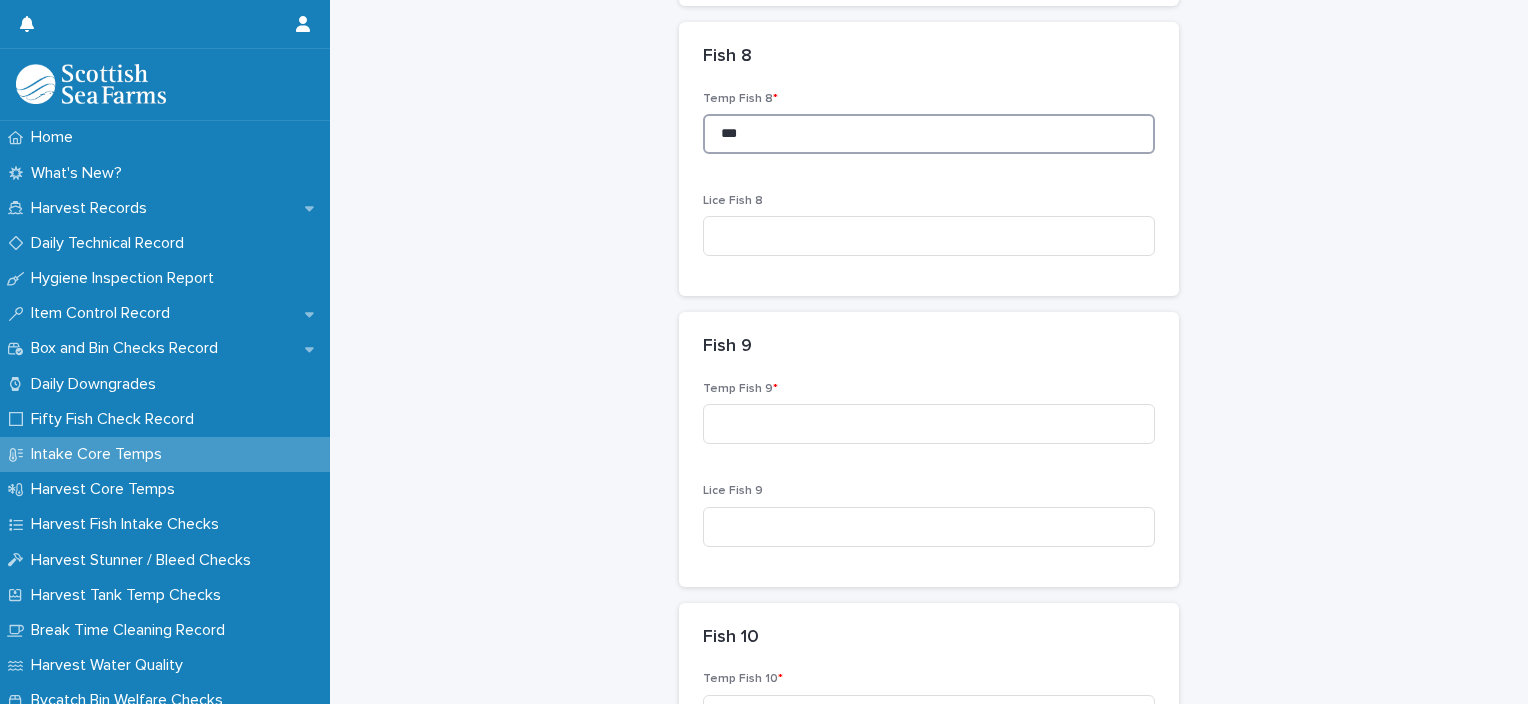 scroll, scrollTop: 2427, scrollLeft: 0, axis: vertical 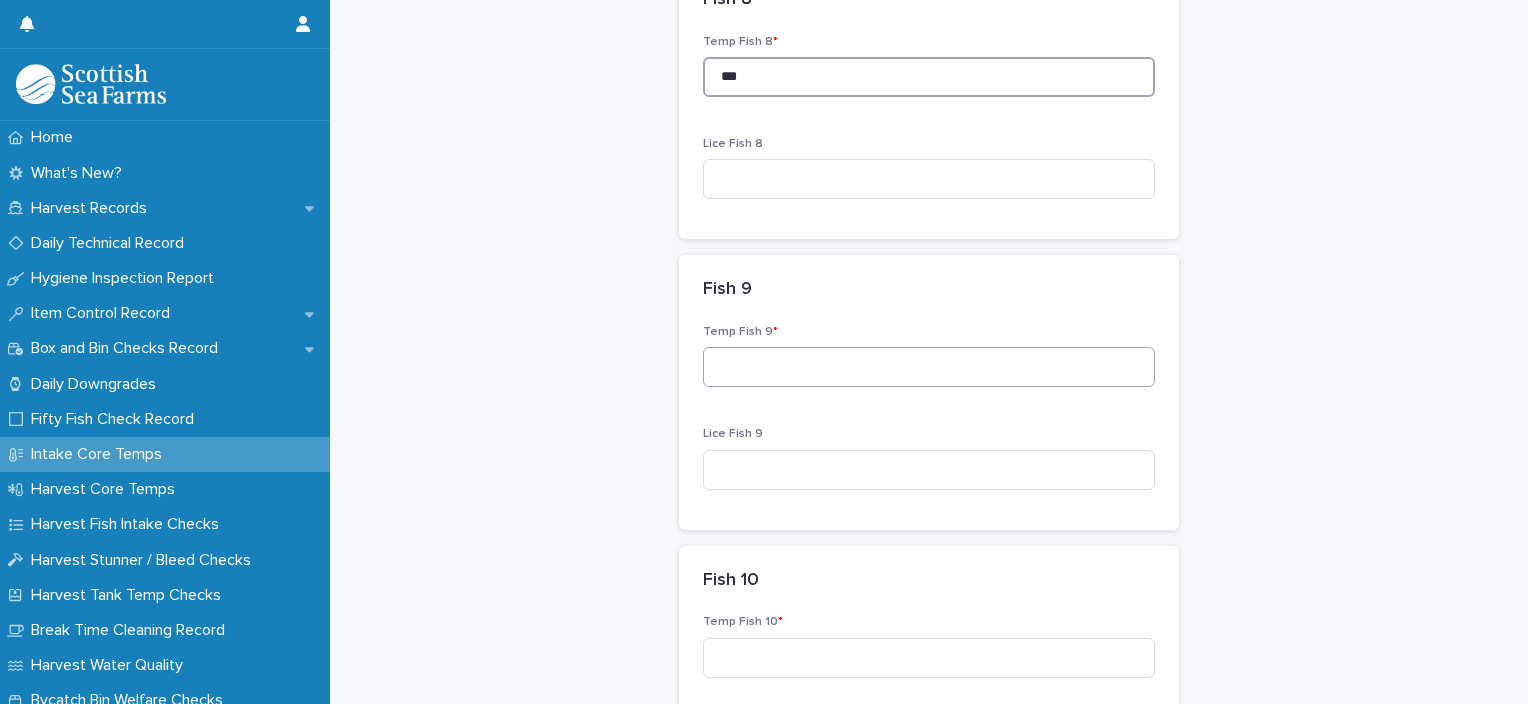 type on "***" 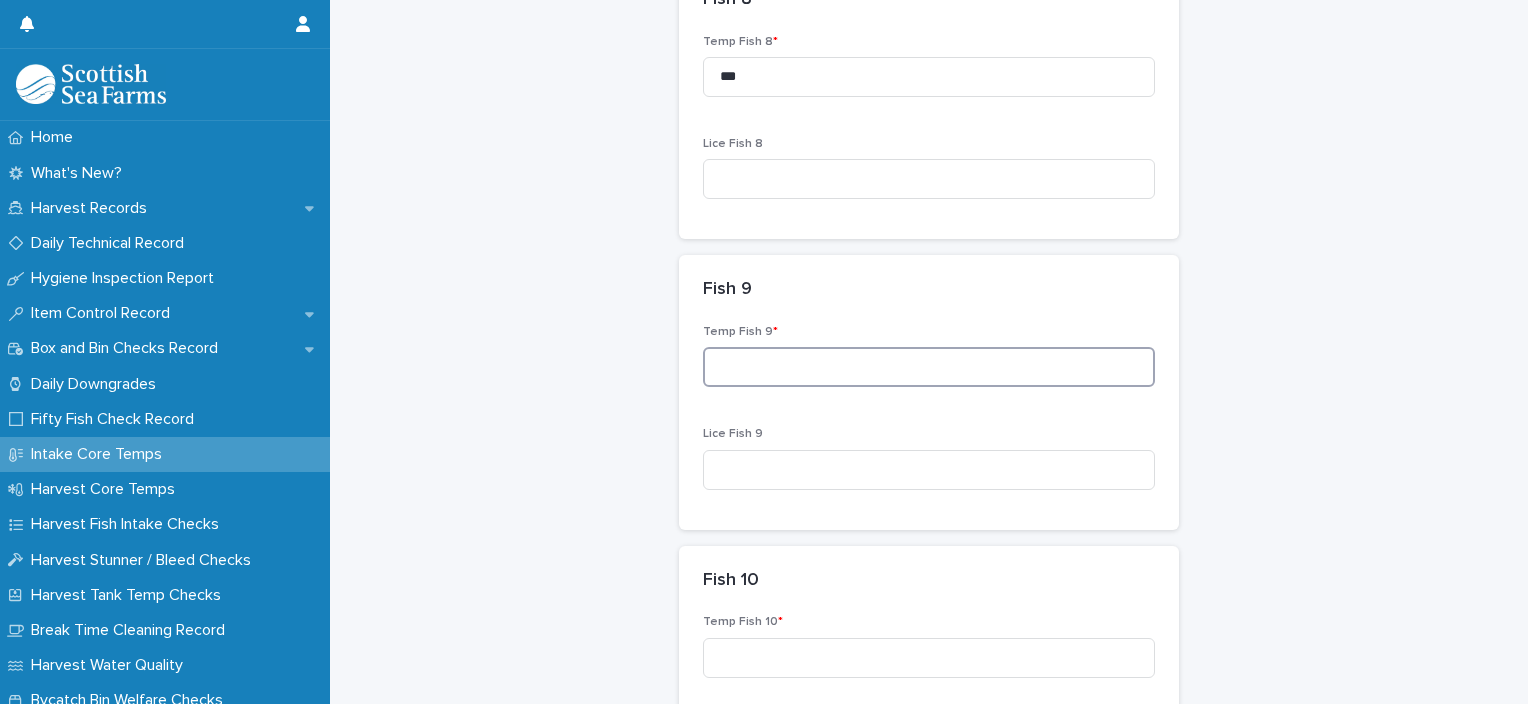 click at bounding box center (929, 367) 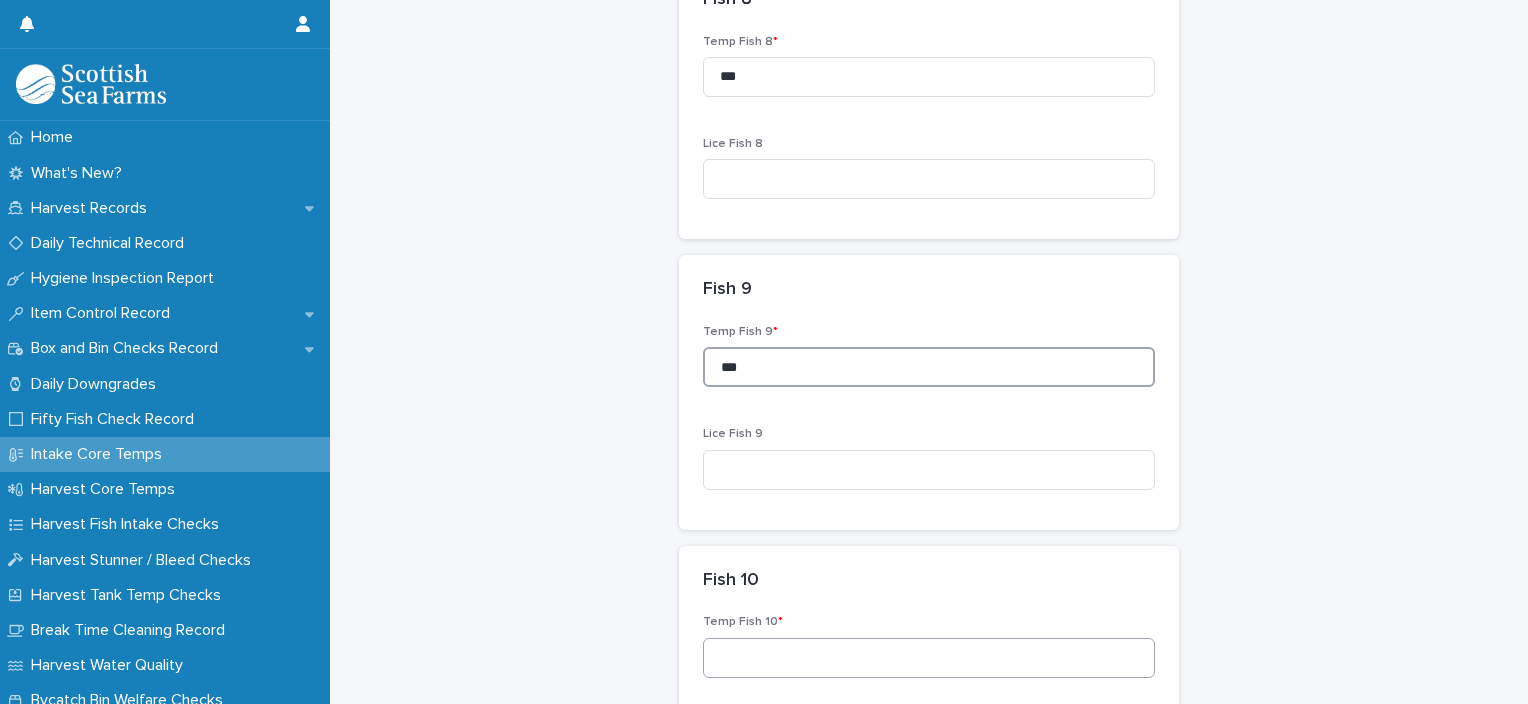 type on "***" 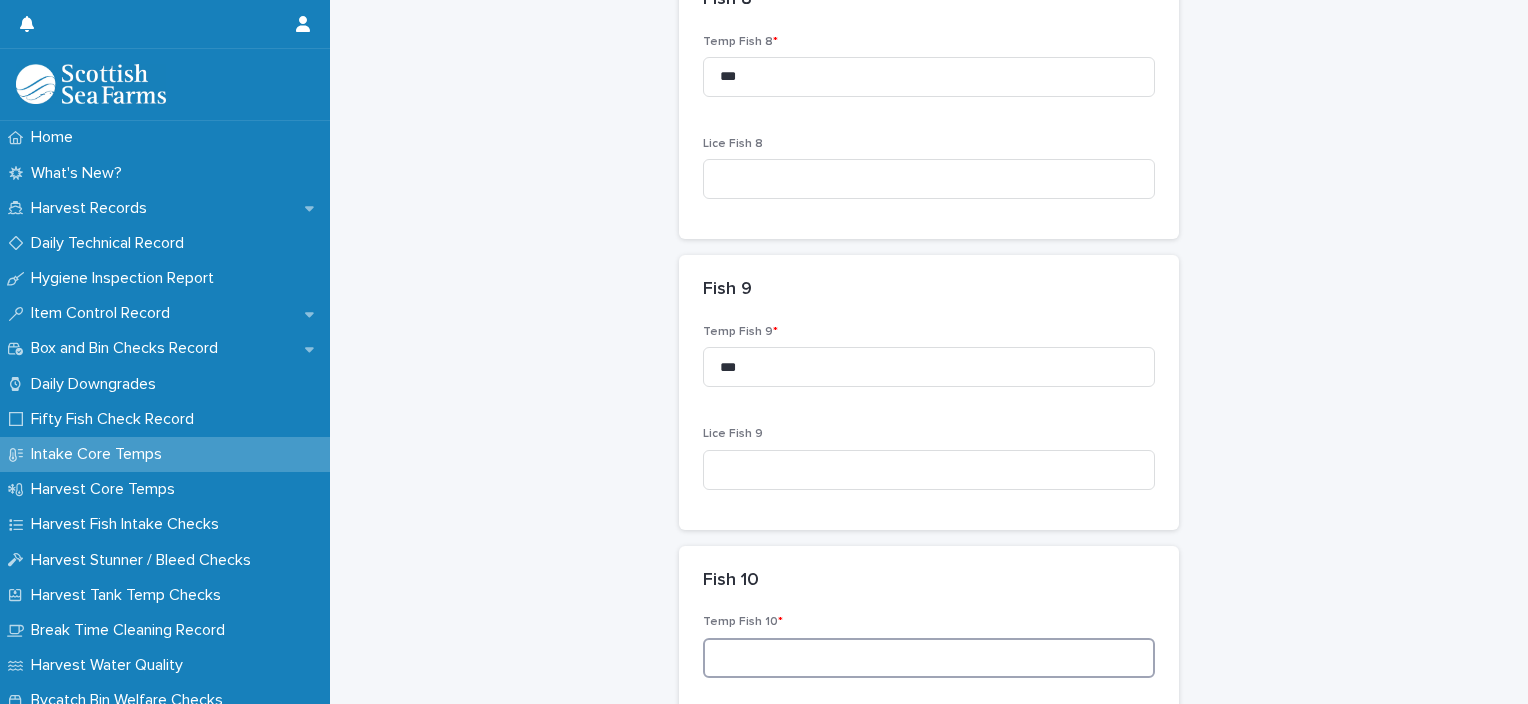 click at bounding box center (929, 658) 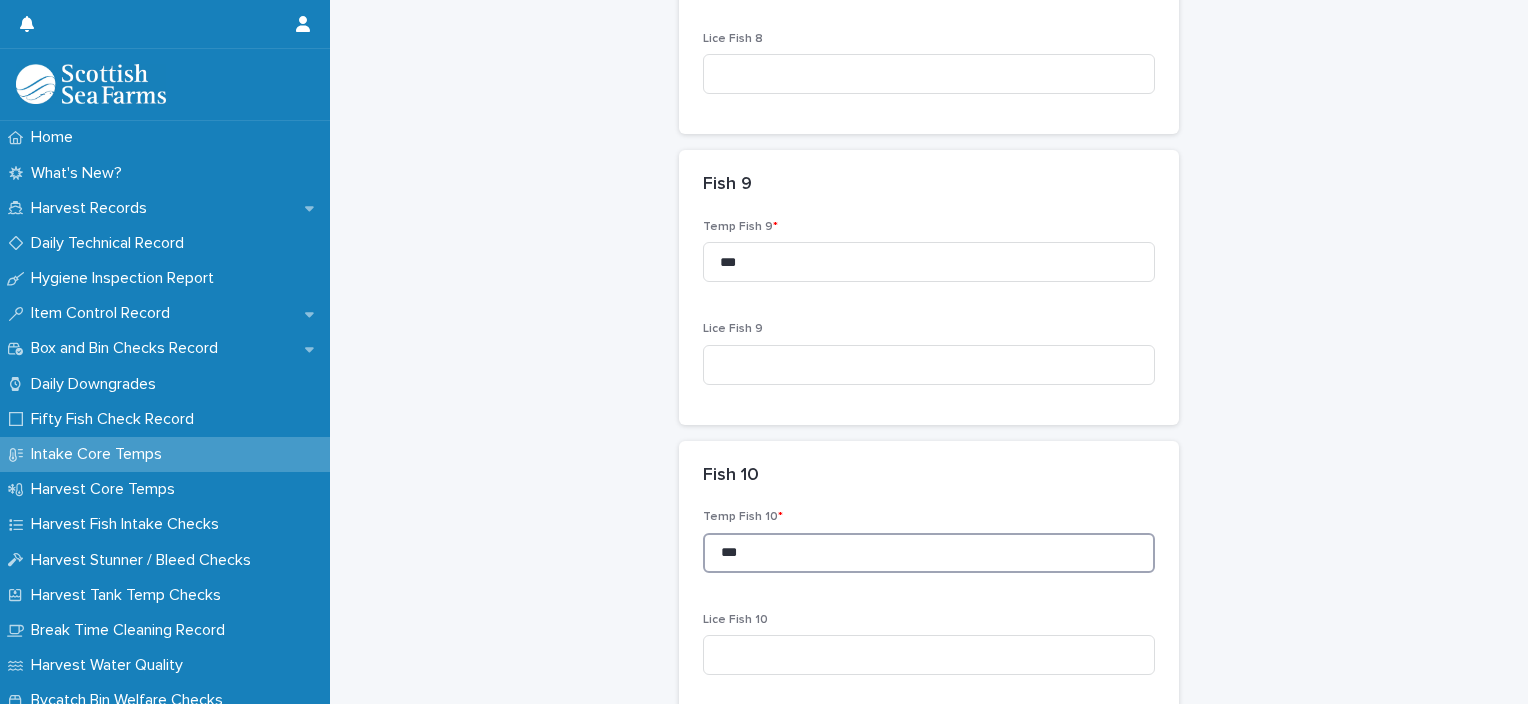scroll, scrollTop: 2890, scrollLeft: 0, axis: vertical 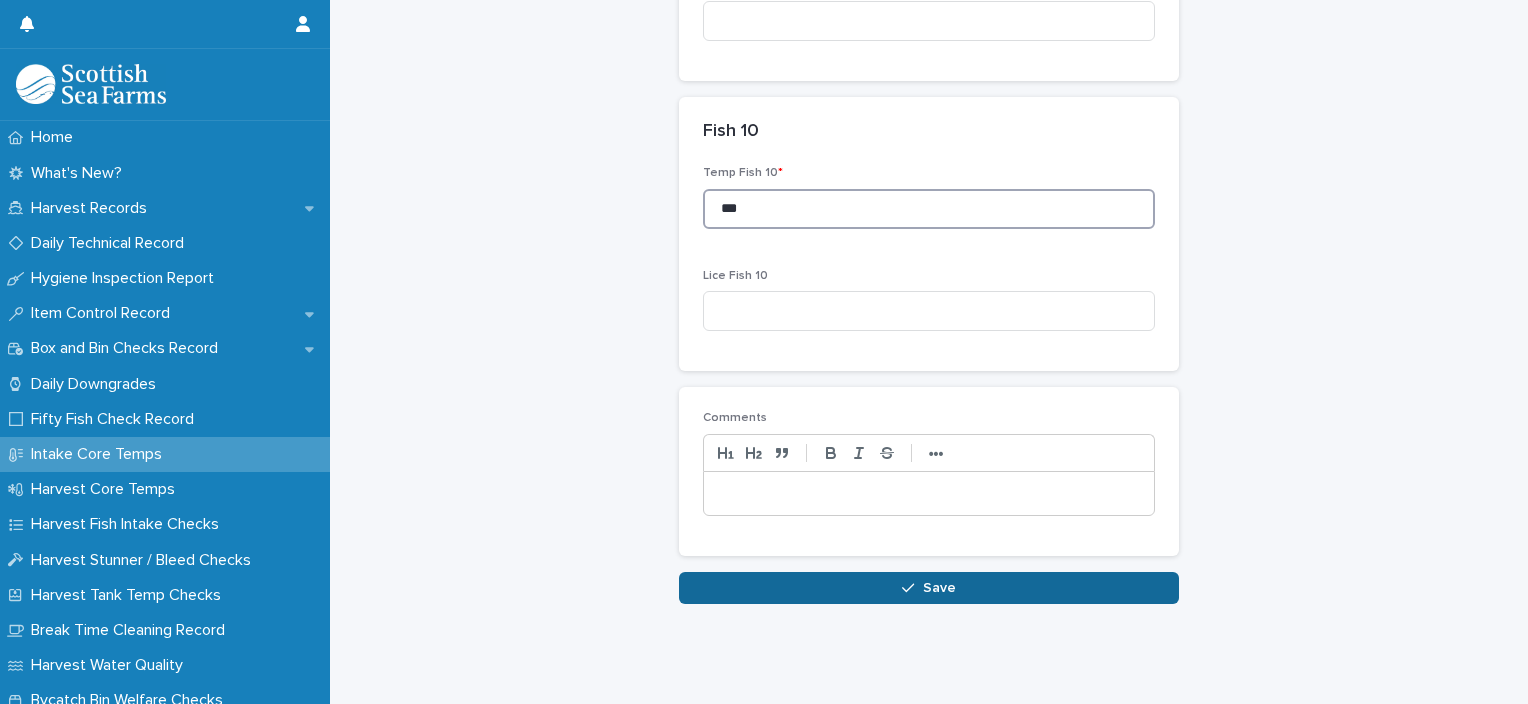 type on "***" 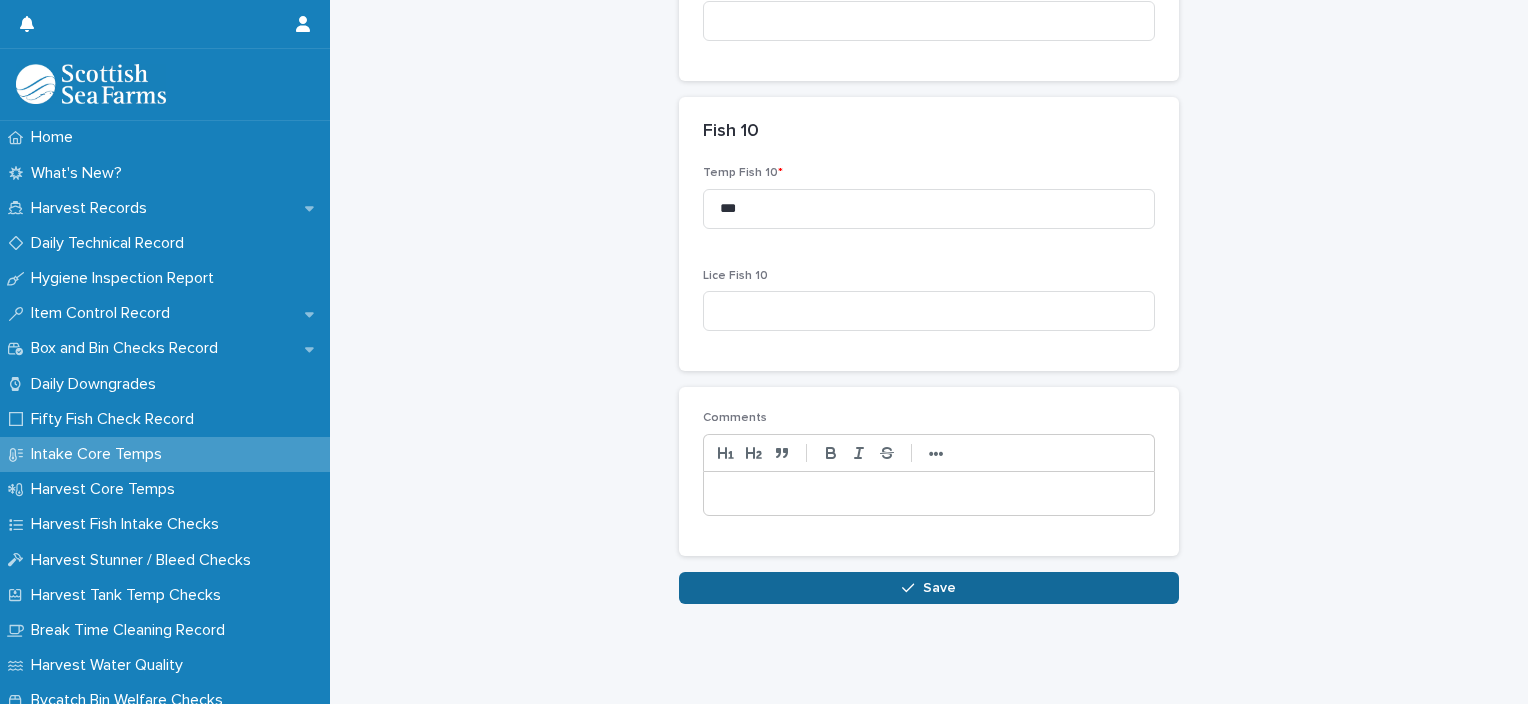 click on "Save" at bounding box center (929, 588) 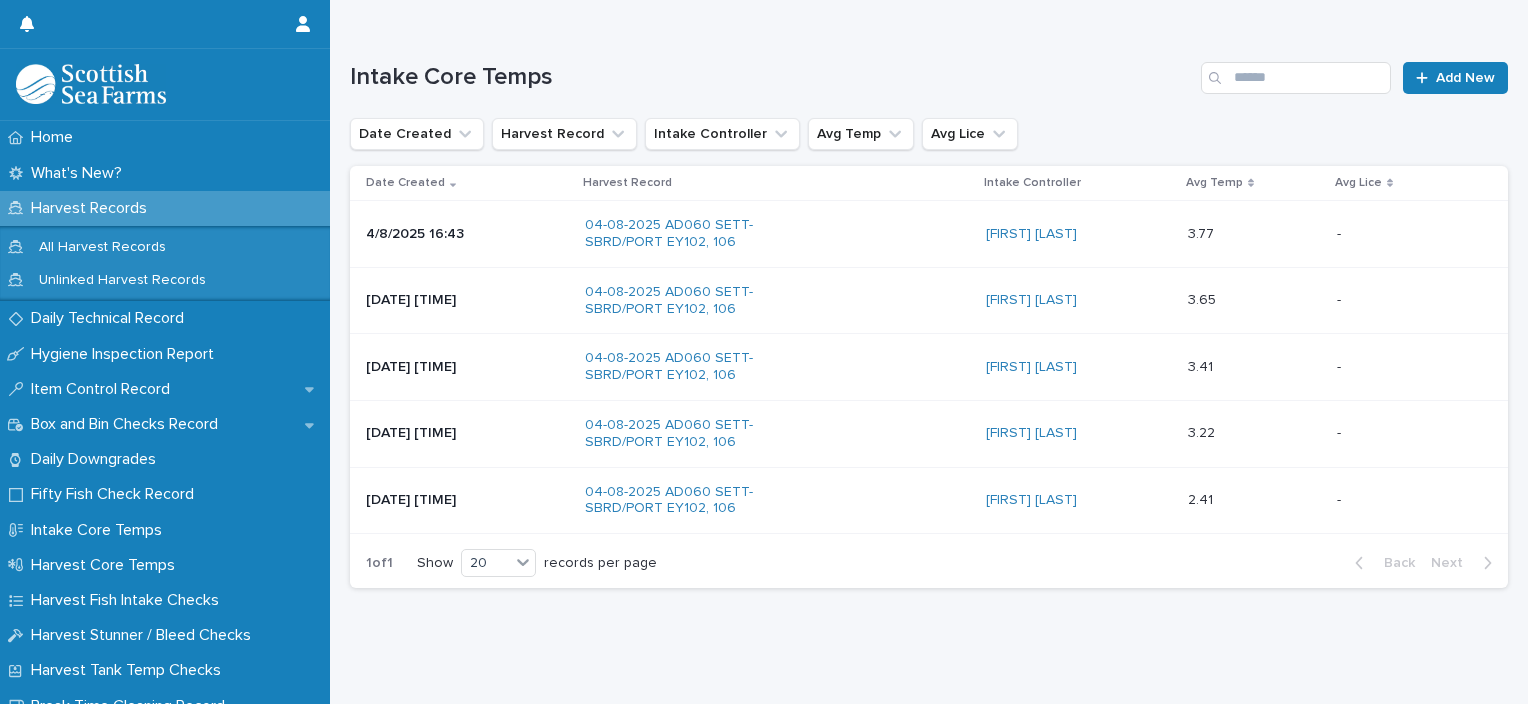 scroll, scrollTop: 0, scrollLeft: 0, axis: both 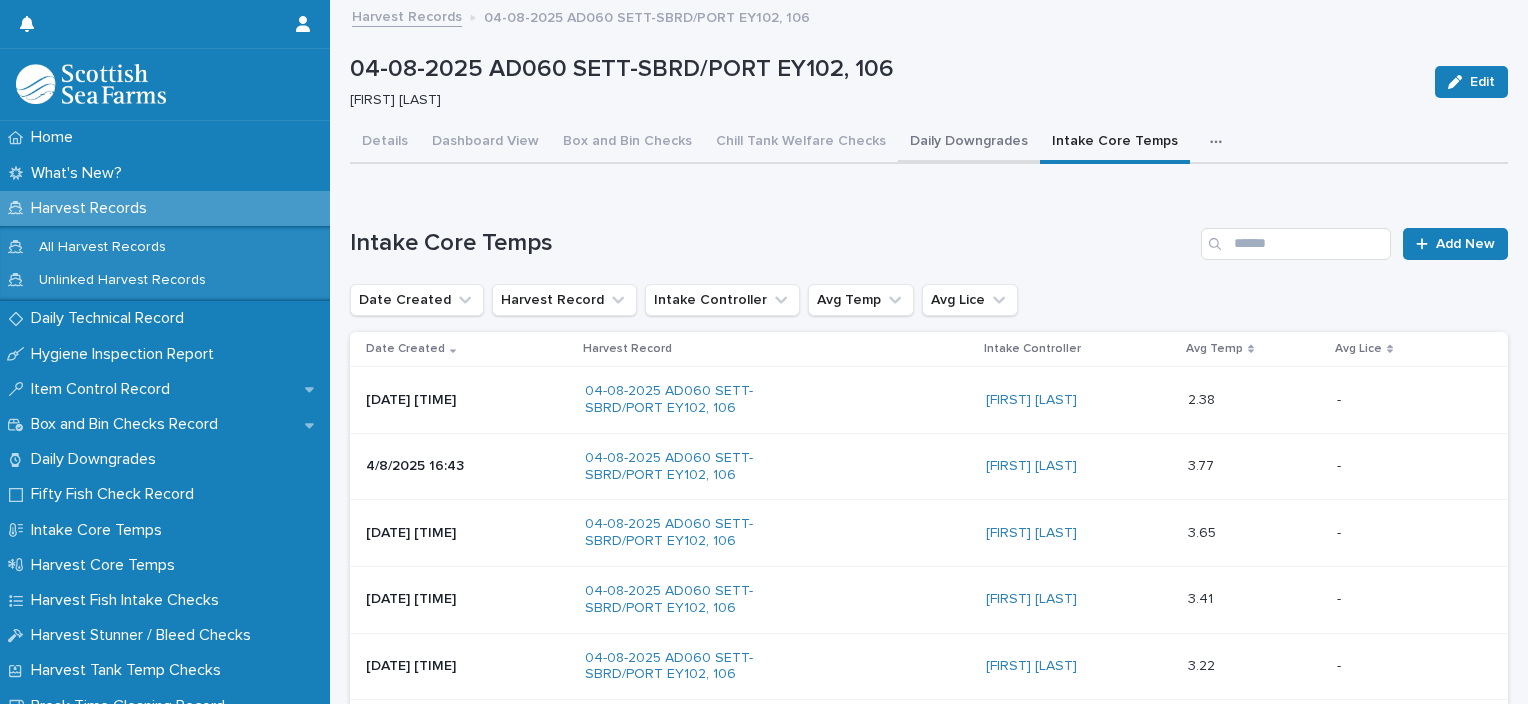 click on "Daily Downgrades" at bounding box center [969, 143] 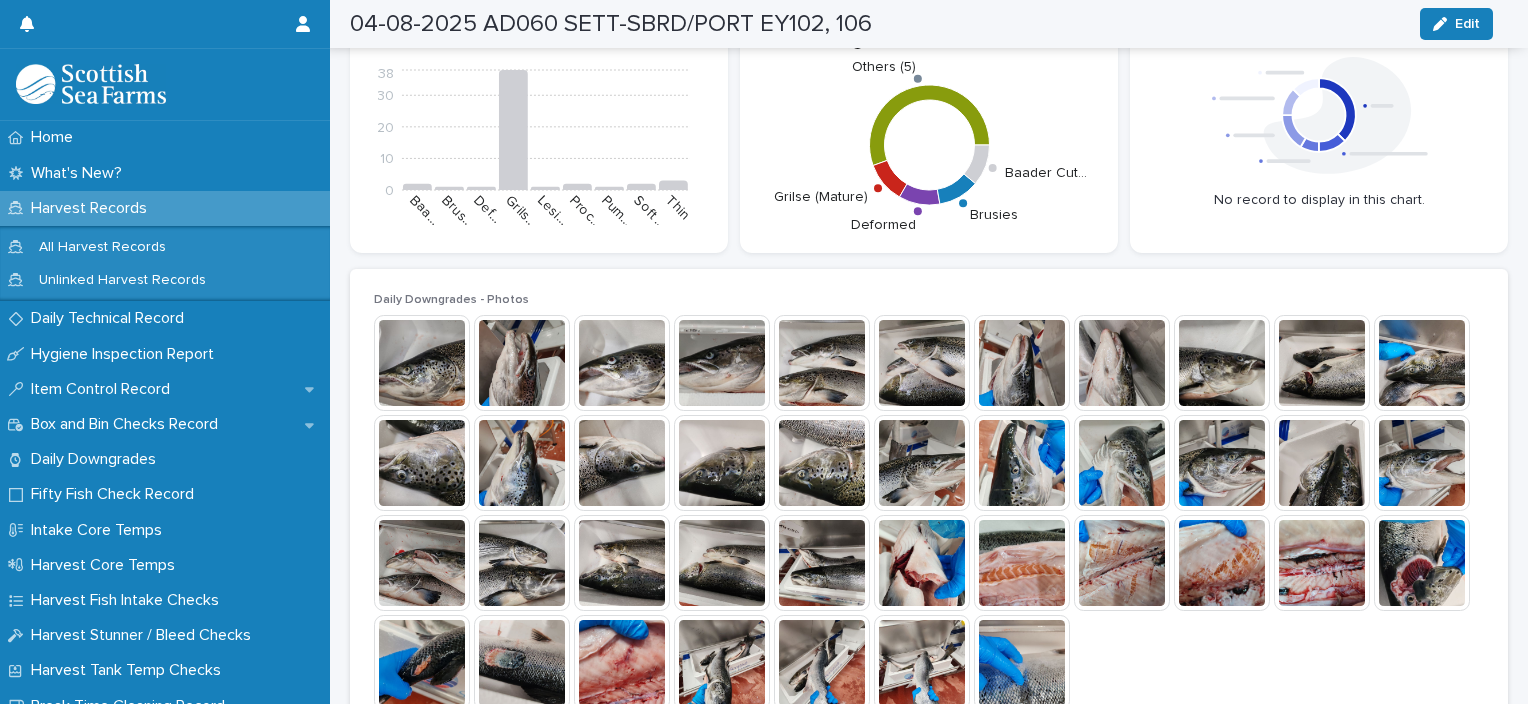 scroll, scrollTop: 1328, scrollLeft: 0, axis: vertical 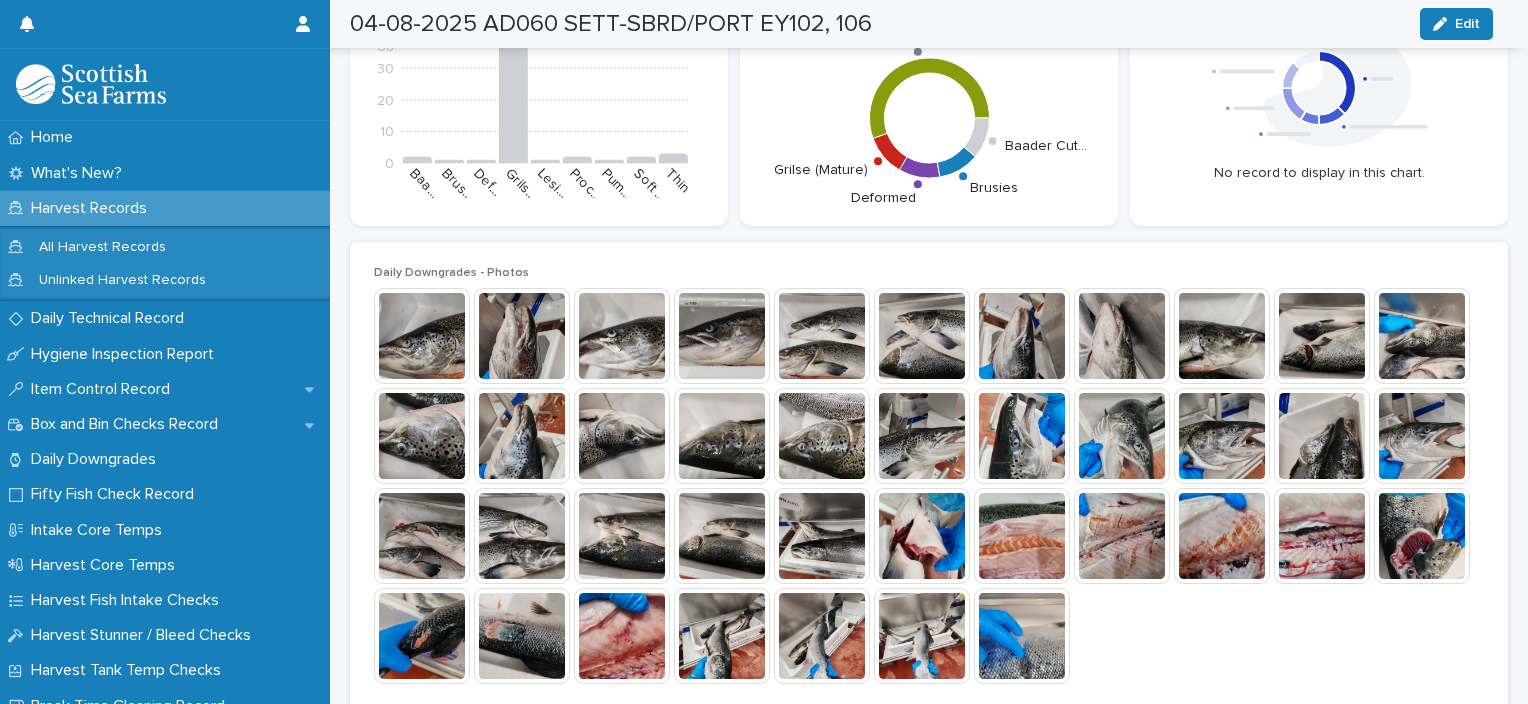click at bounding box center (1022, 436) 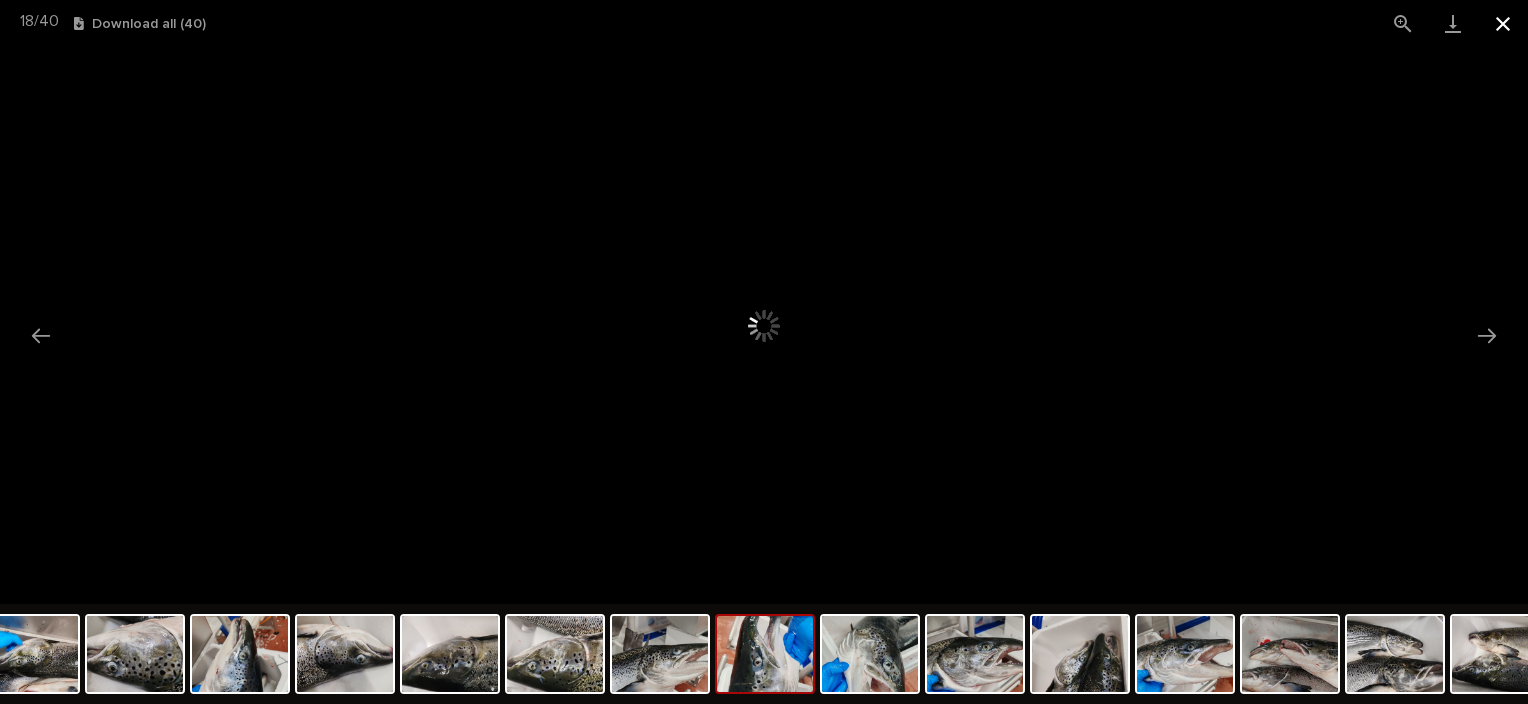 click at bounding box center (1503, 23) 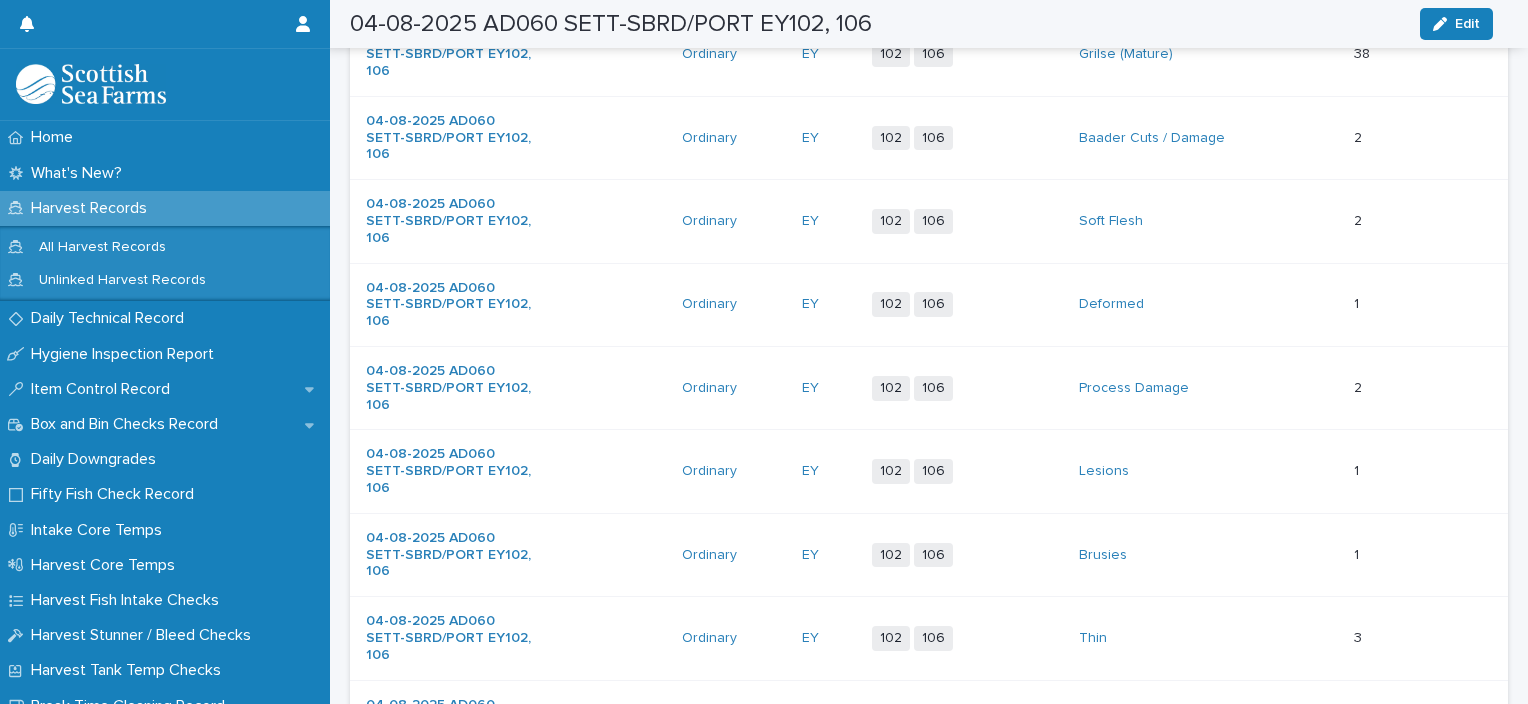 scroll, scrollTop: 477, scrollLeft: 0, axis: vertical 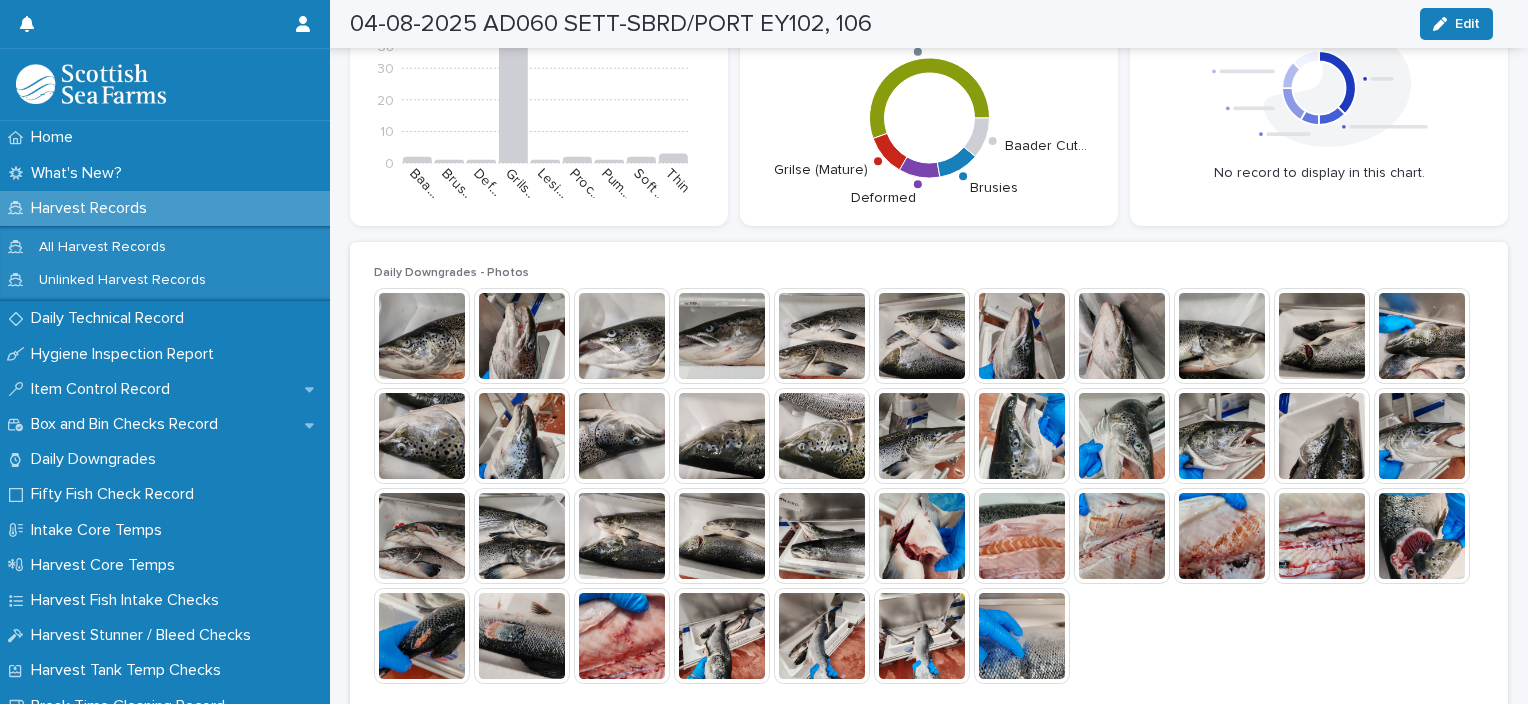 click at bounding box center [922, 336] 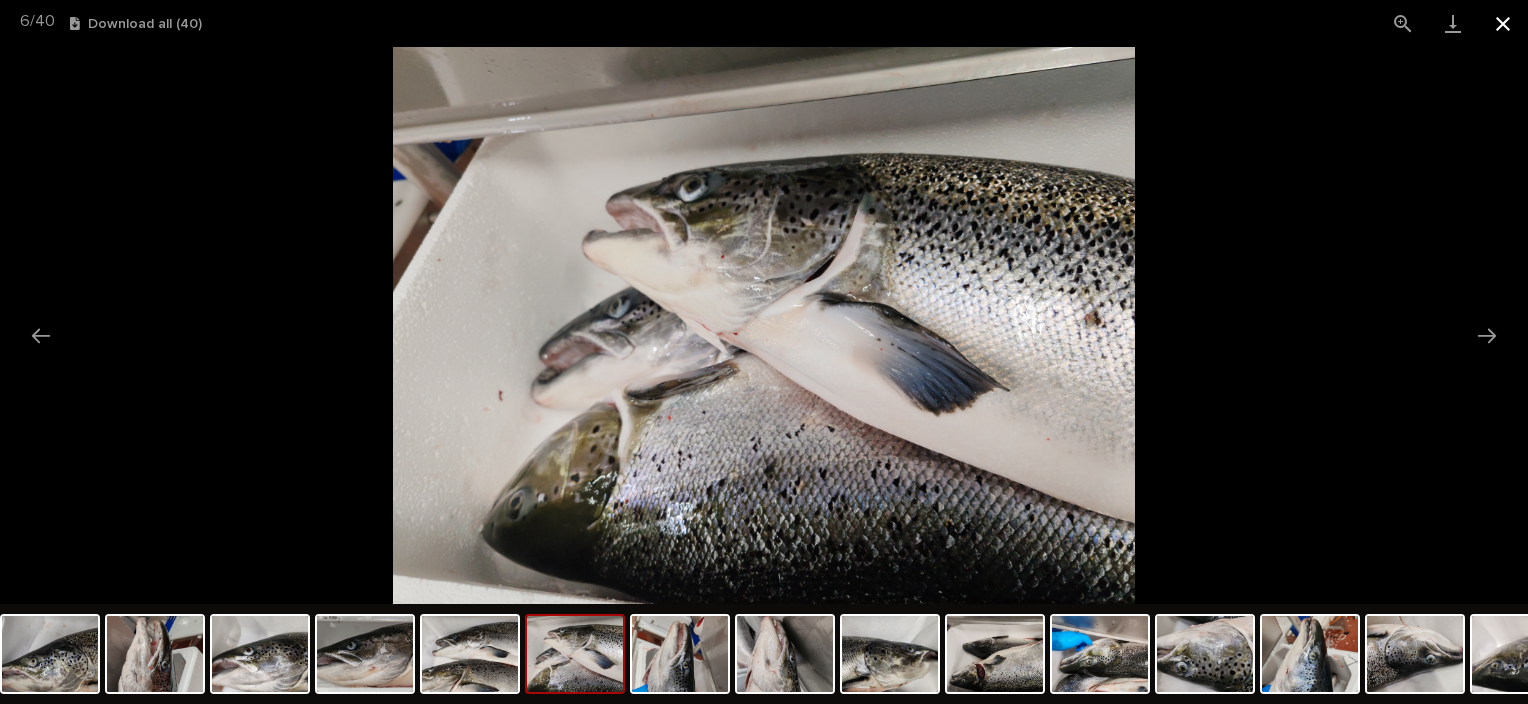 click at bounding box center [1503, 23] 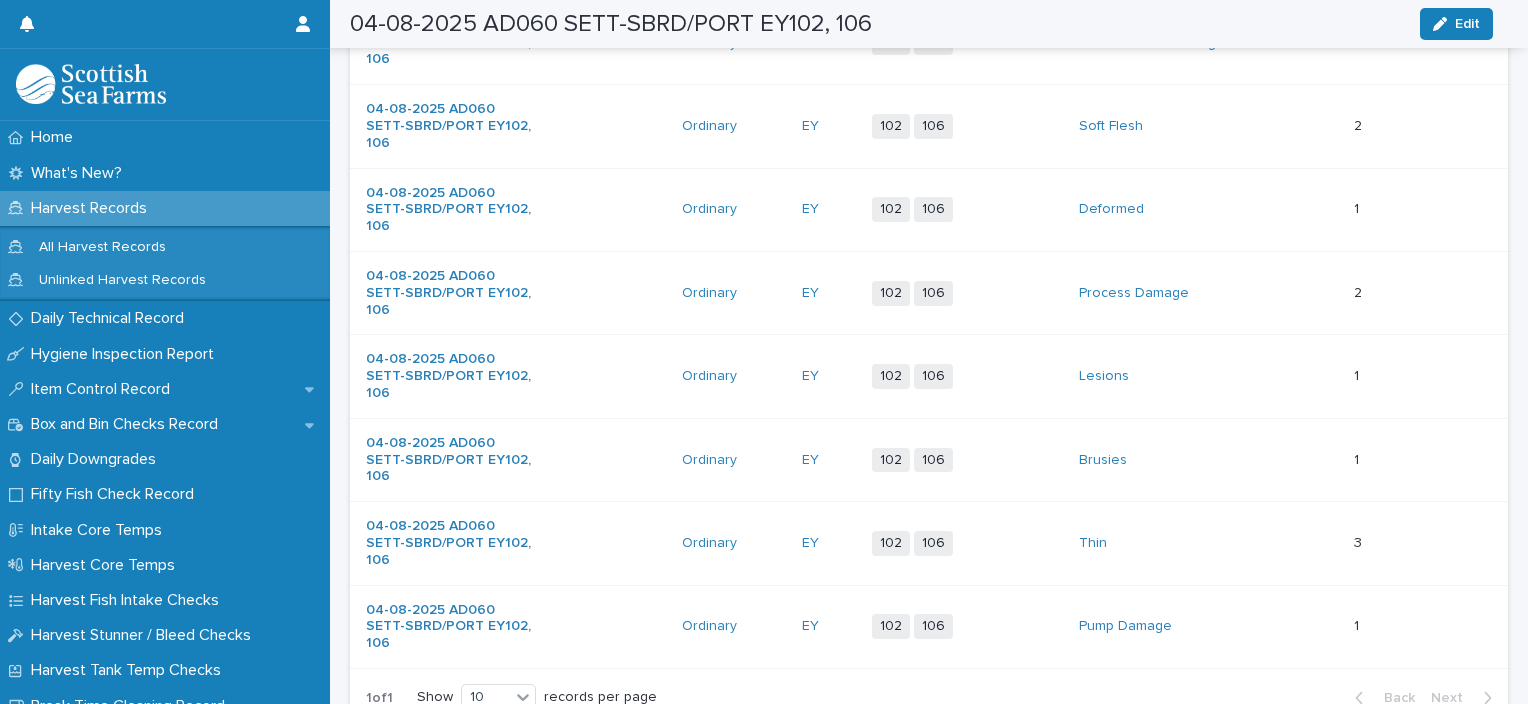 scroll, scrollTop: 570, scrollLeft: 0, axis: vertical 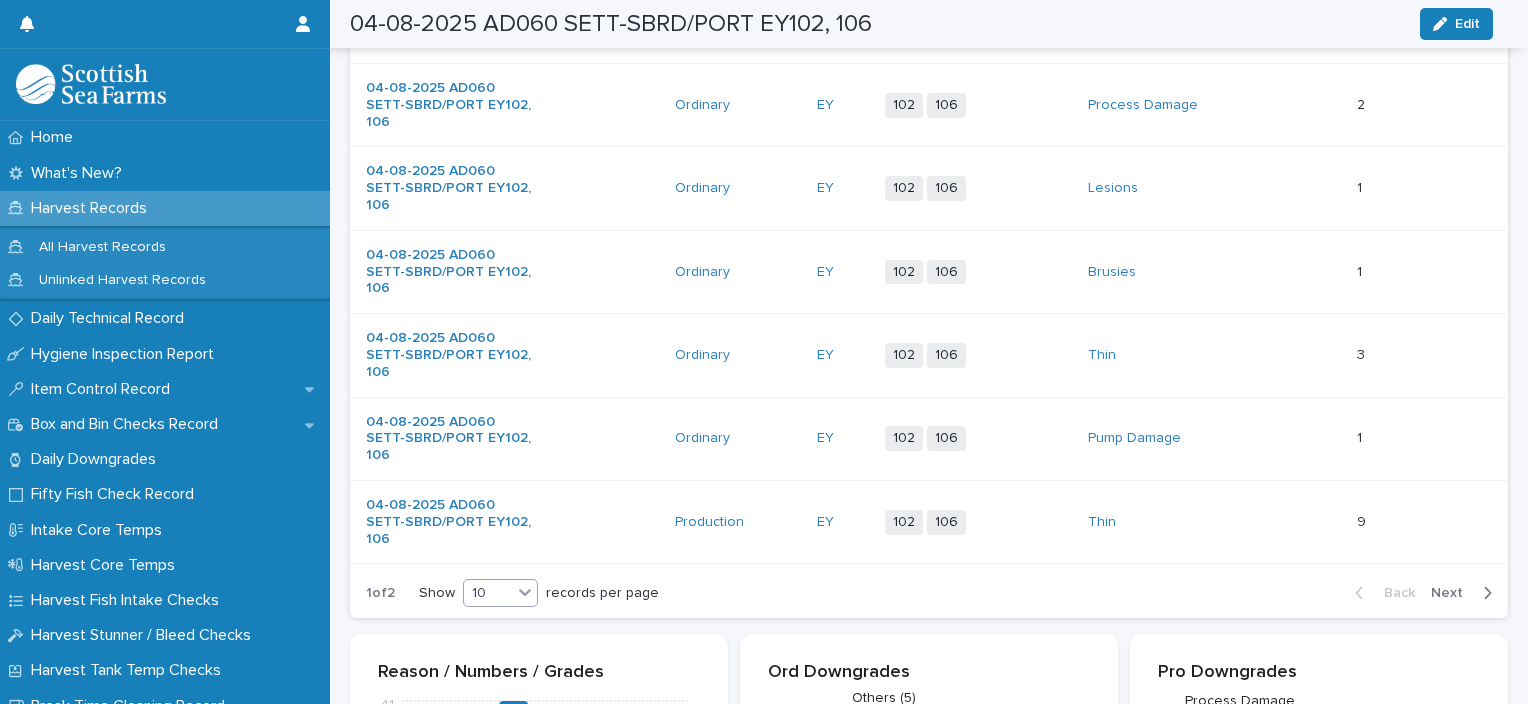click 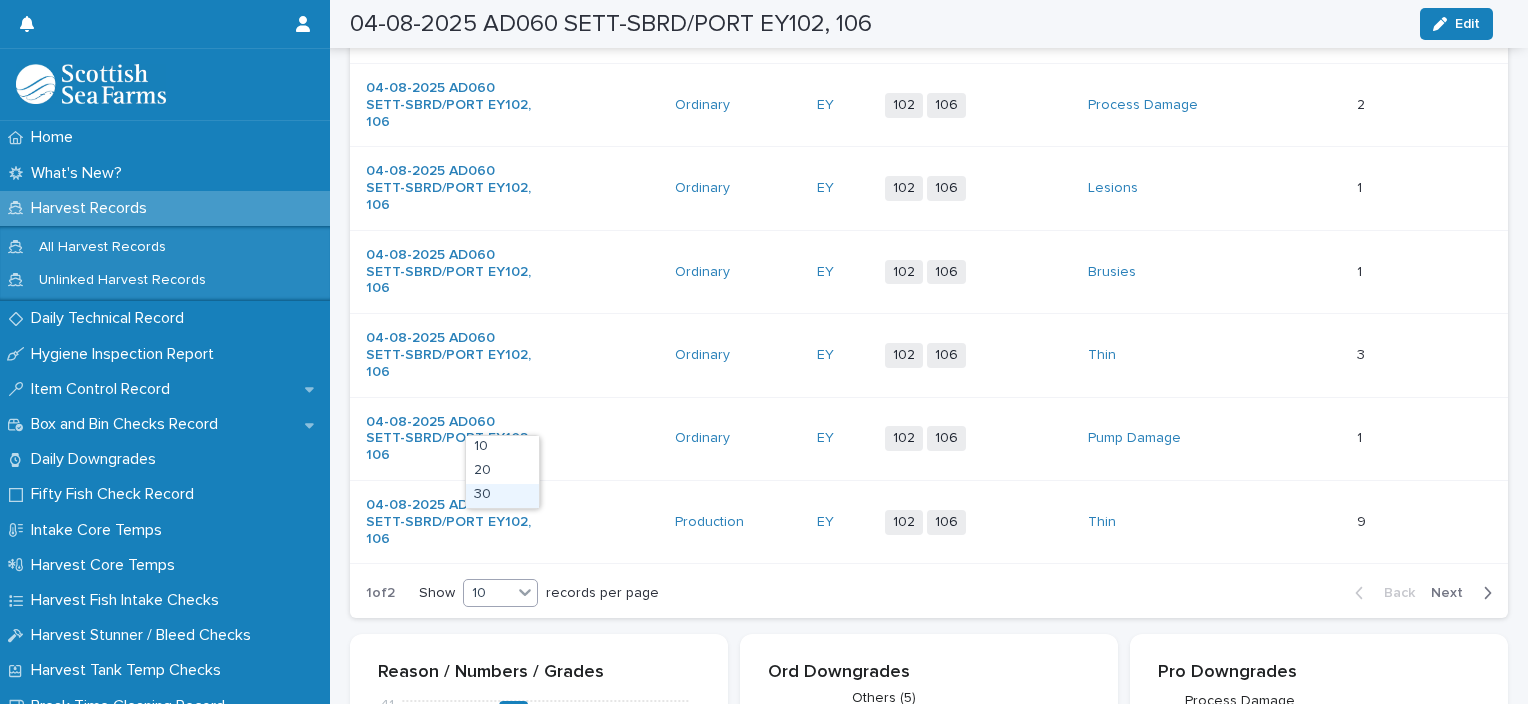 click on "30" at bounding box center [502, 496] 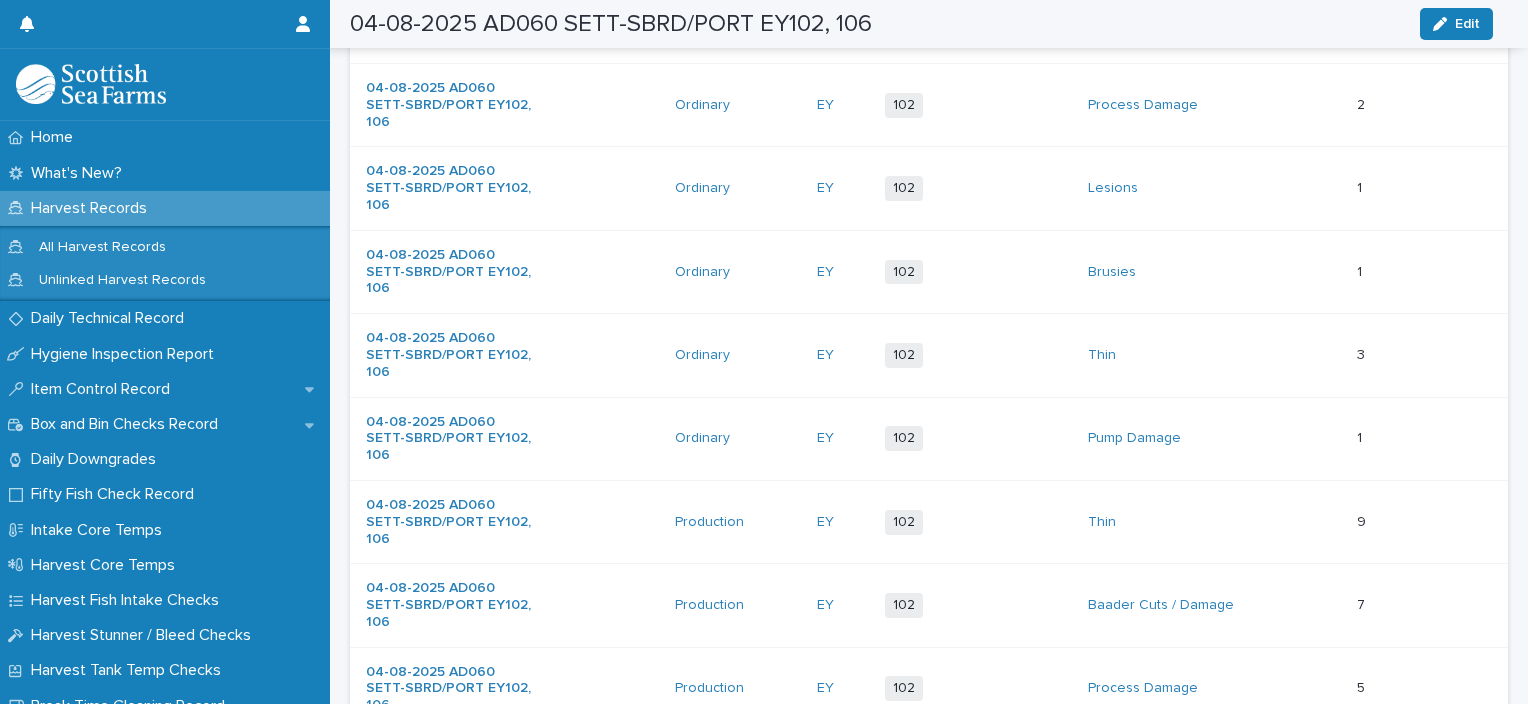 scroll, scrollTop: 886, scrollLeft: 0, axis: vertical 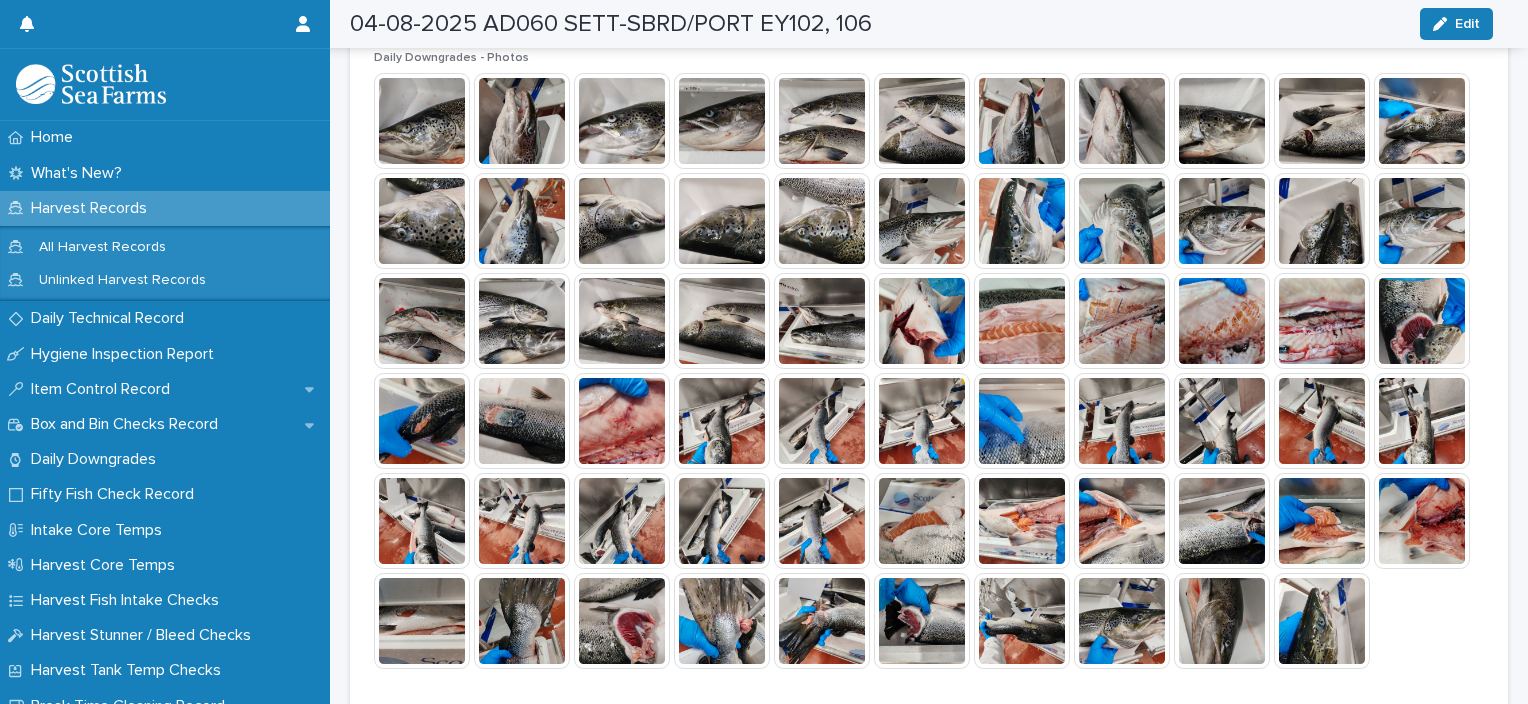 click at bounding box center (822, 621) 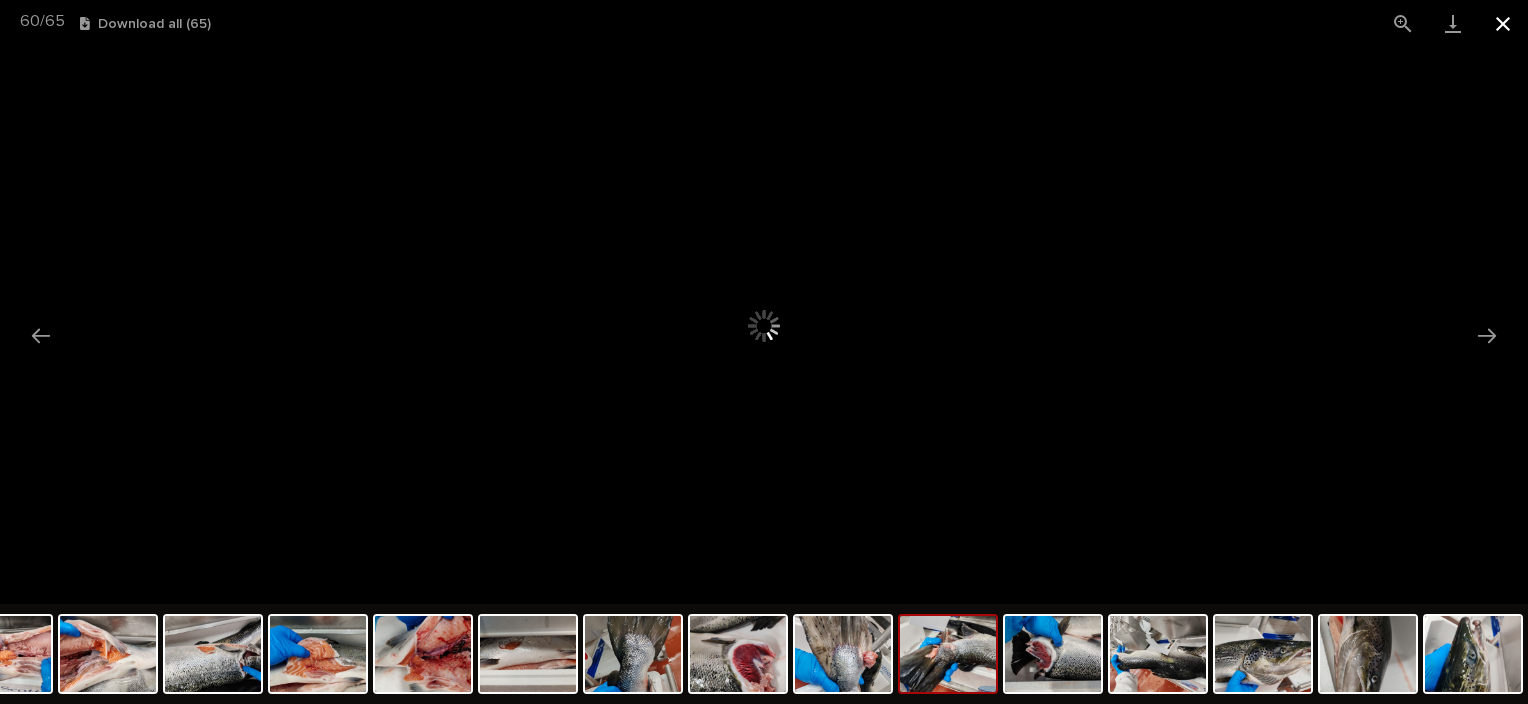 click at bounding box center (1503, 23) 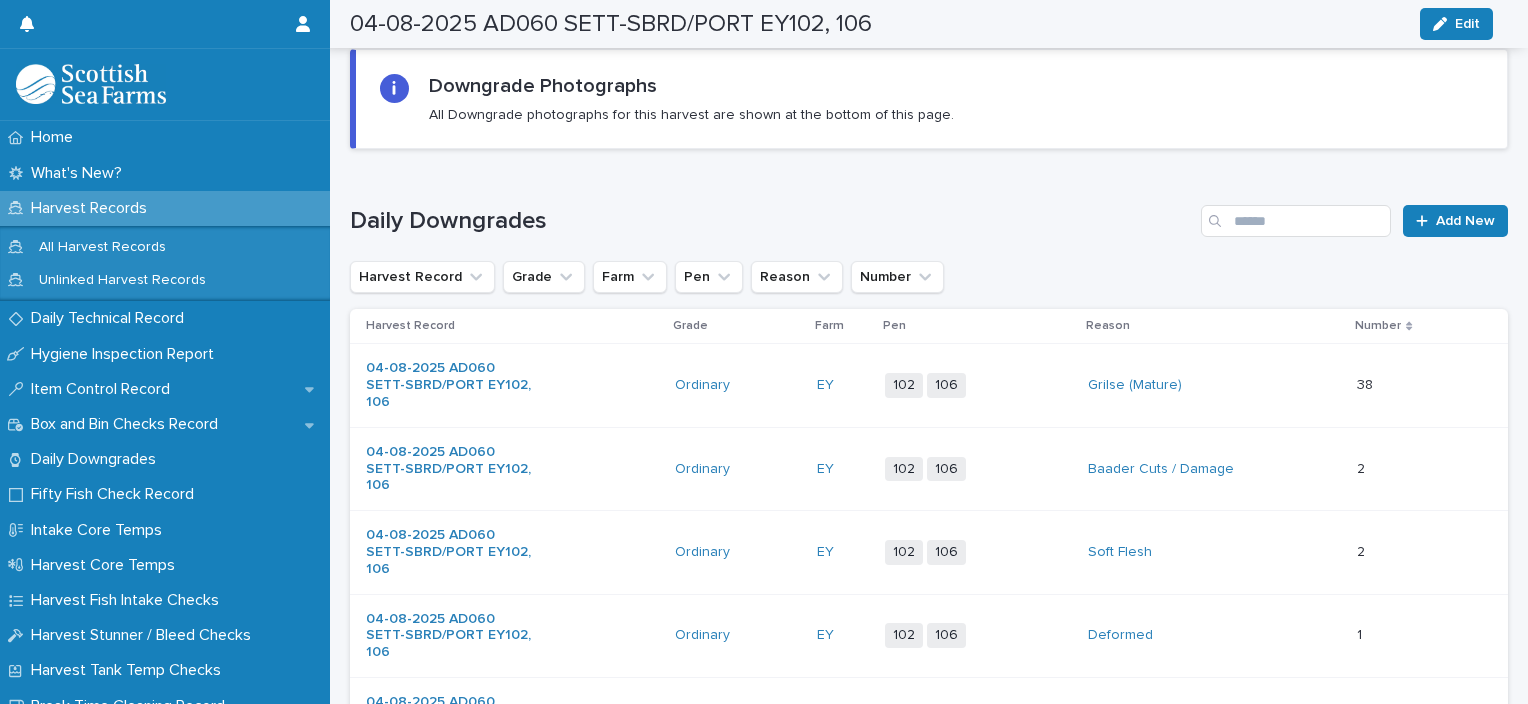 scroll, scrollTop: 0, scrollLeft: 0, axis: both 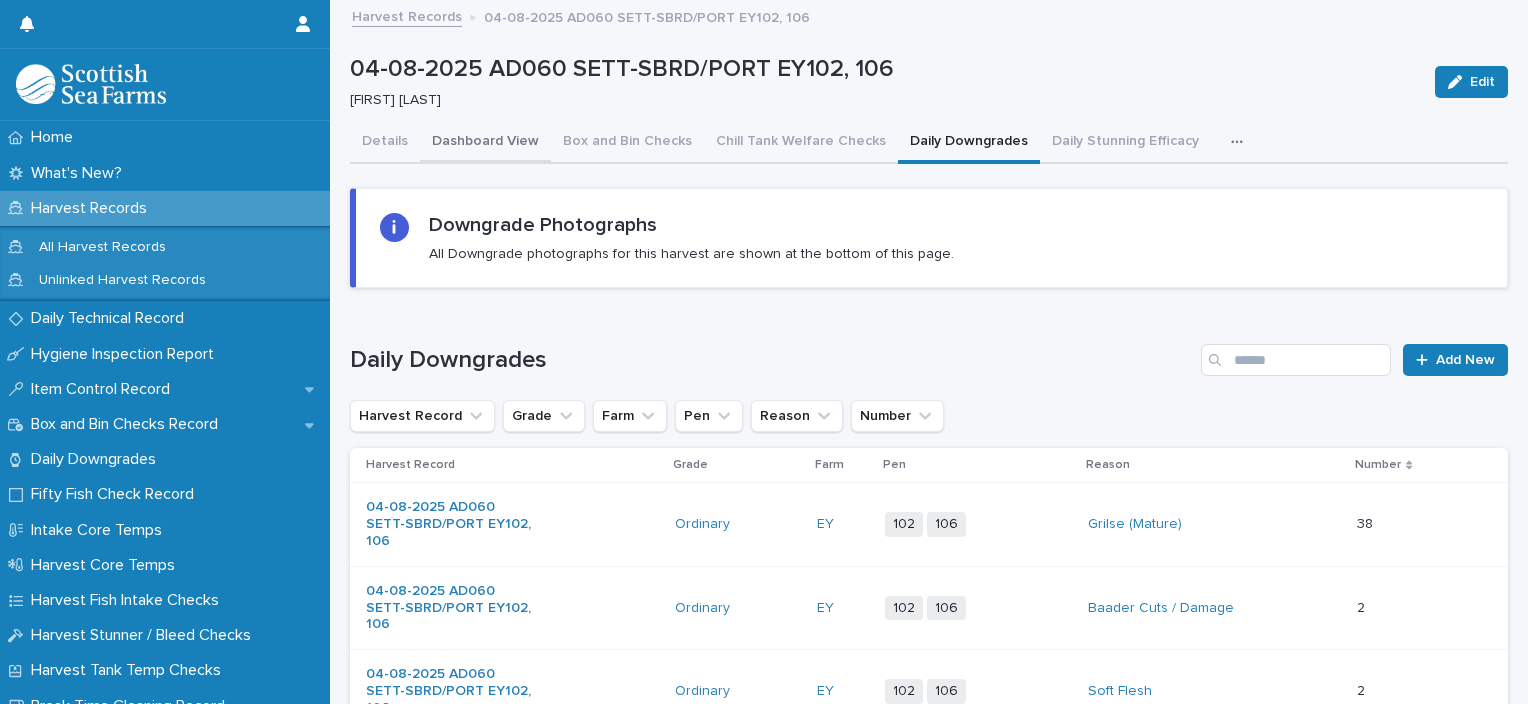 click on "Dashboard View" at bounding box center [485, 143] 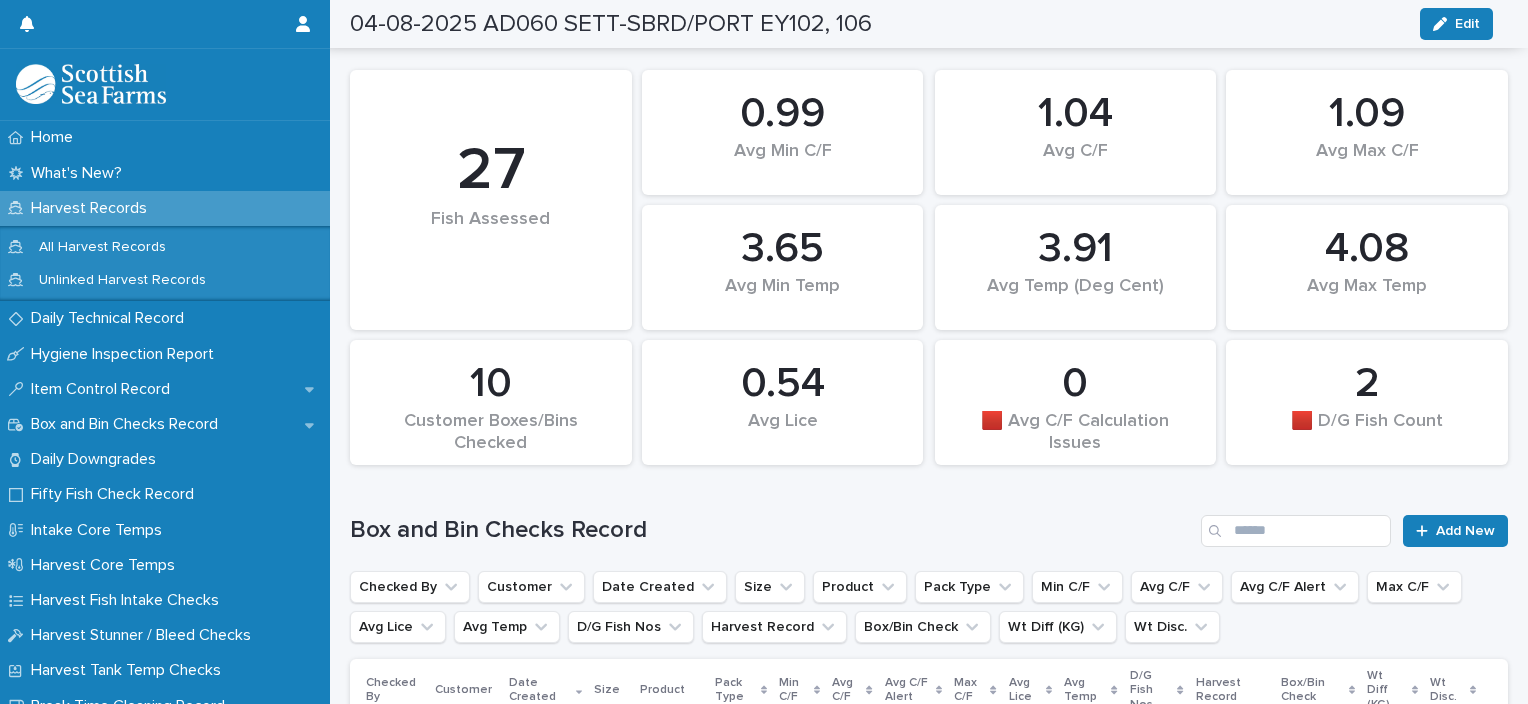 scroll, scrollTop: 0, scrollLeft: 0, axis: both 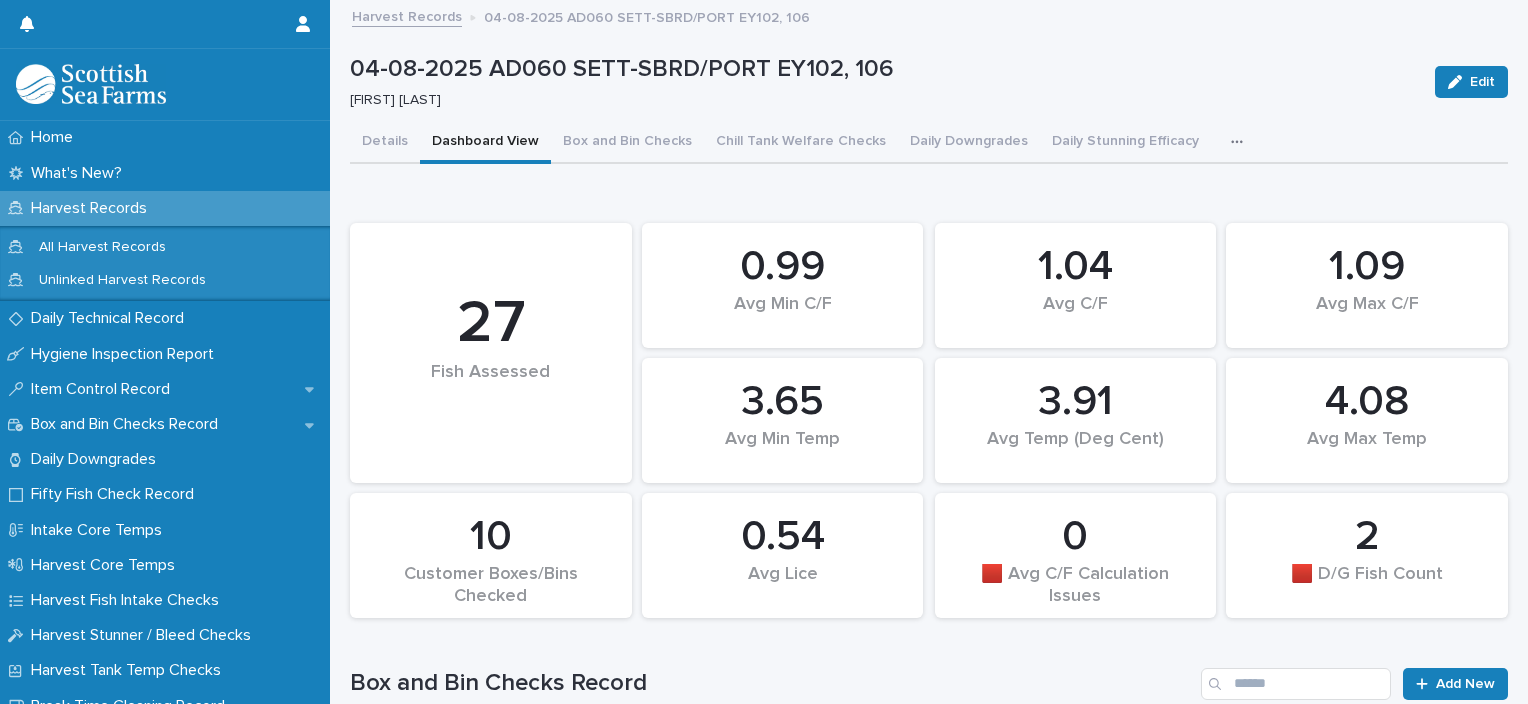 click on "Details" at bounding box center [385, 143] 